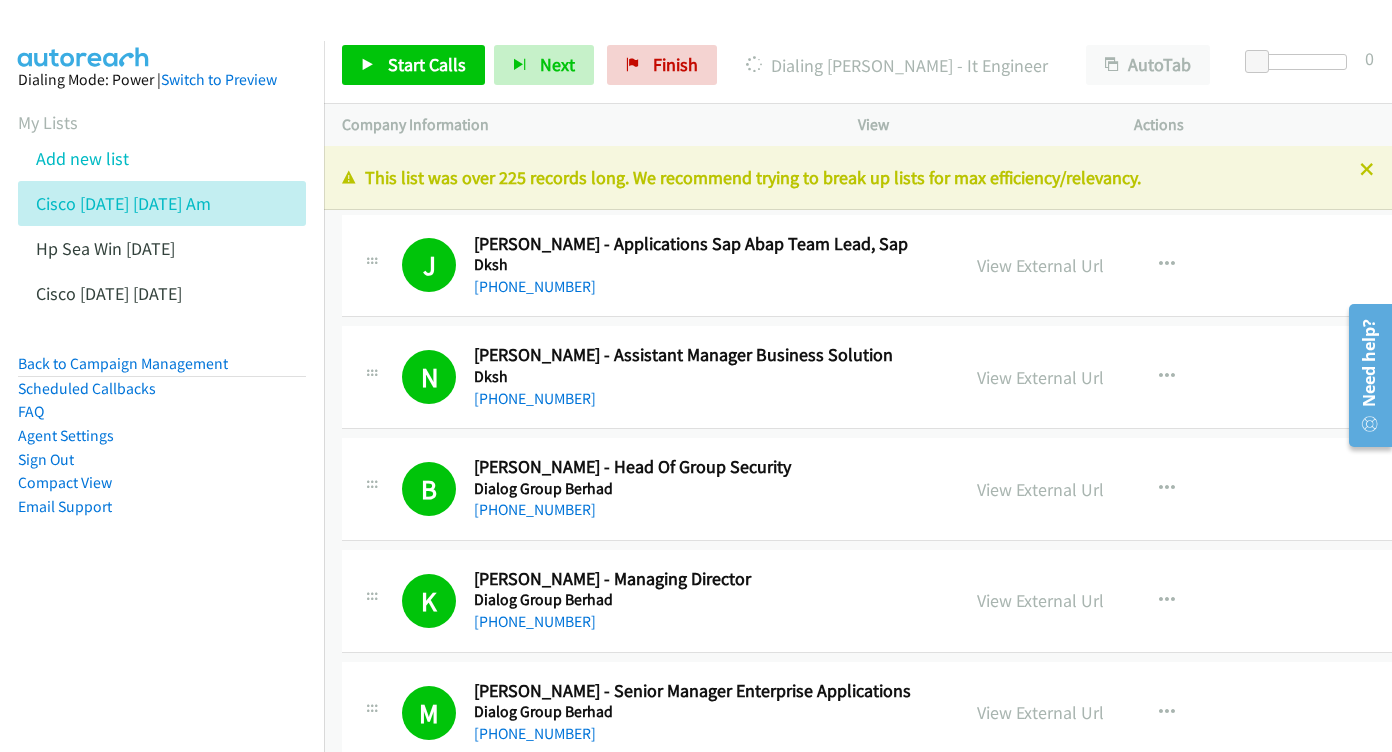 scroll, scrollTop: 0, scrollLeft: 0, axis: both 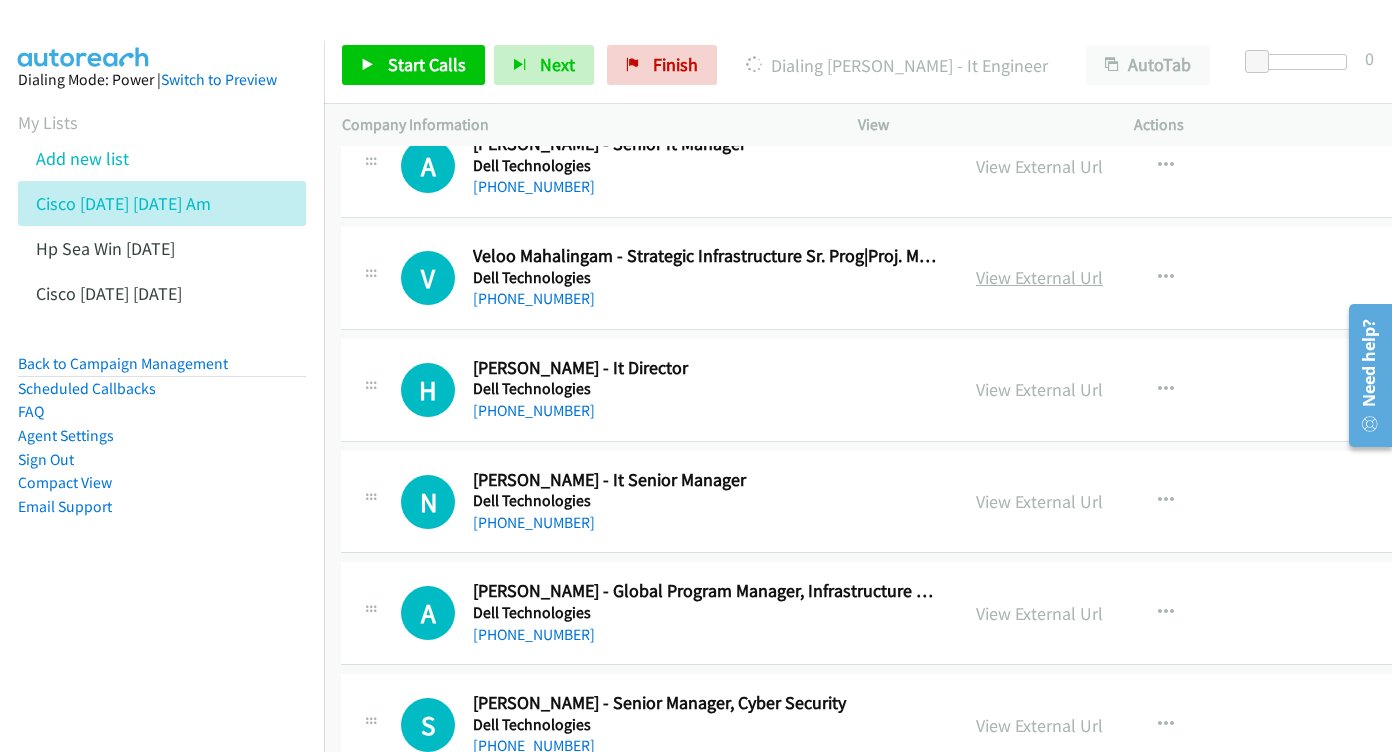 click on "View External Url" at bounding box center [1039, 277] 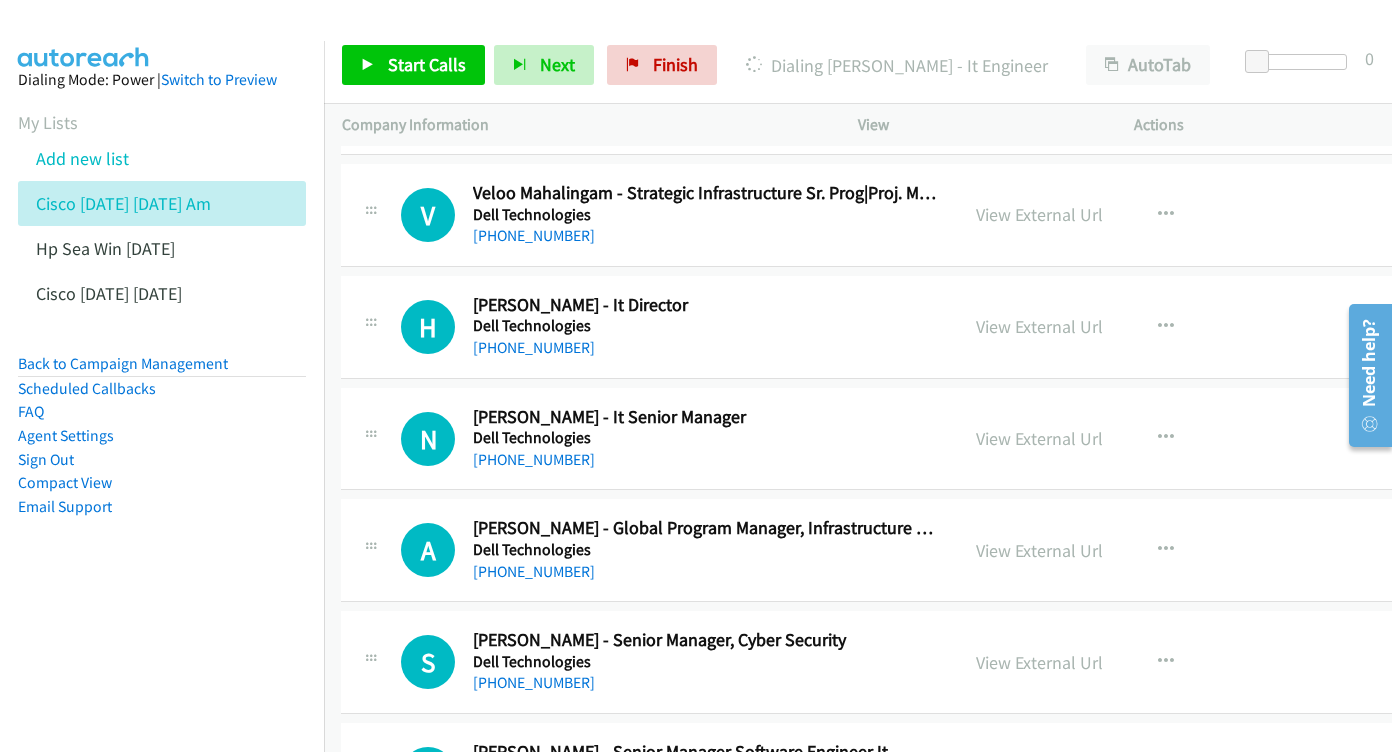 scroll, scrollTop: 2760, scrollLeft: 1, axis: both 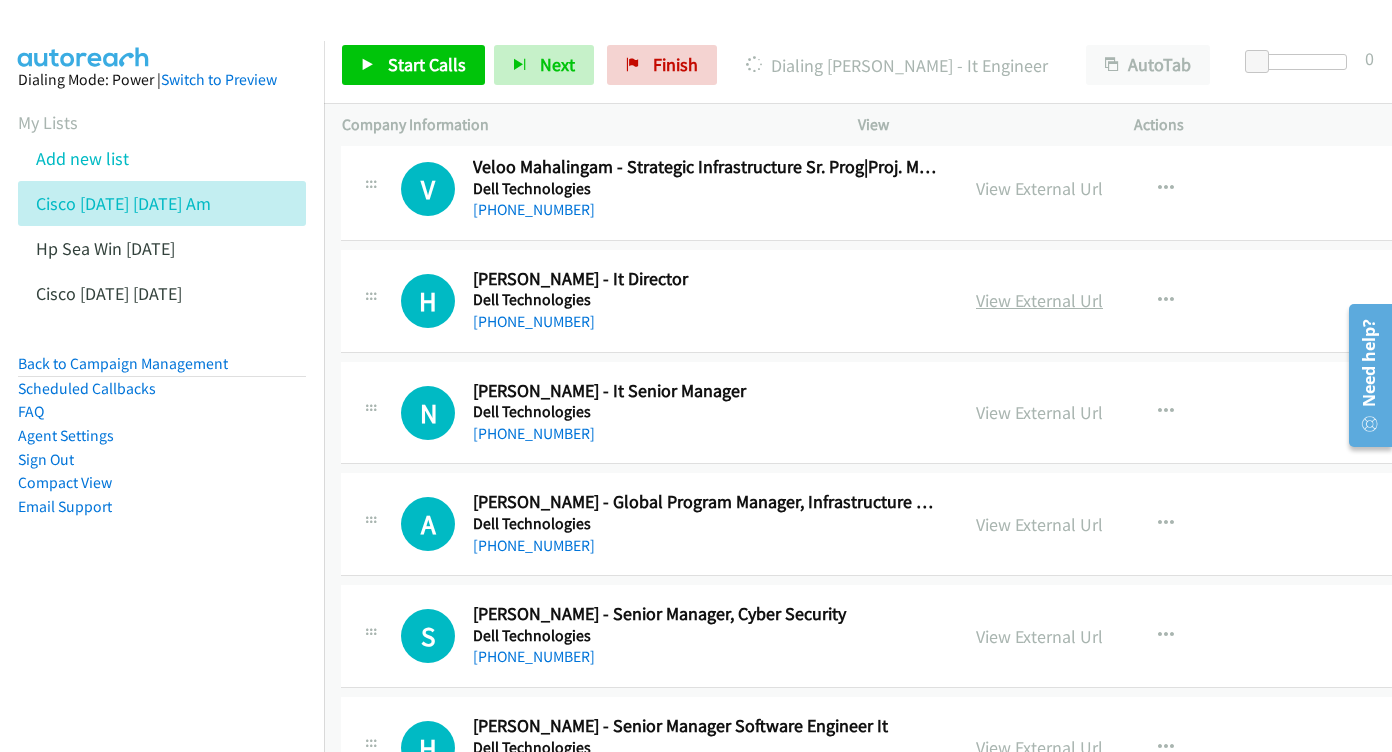 click on "View External Url" at bounding box center (1039, 300) 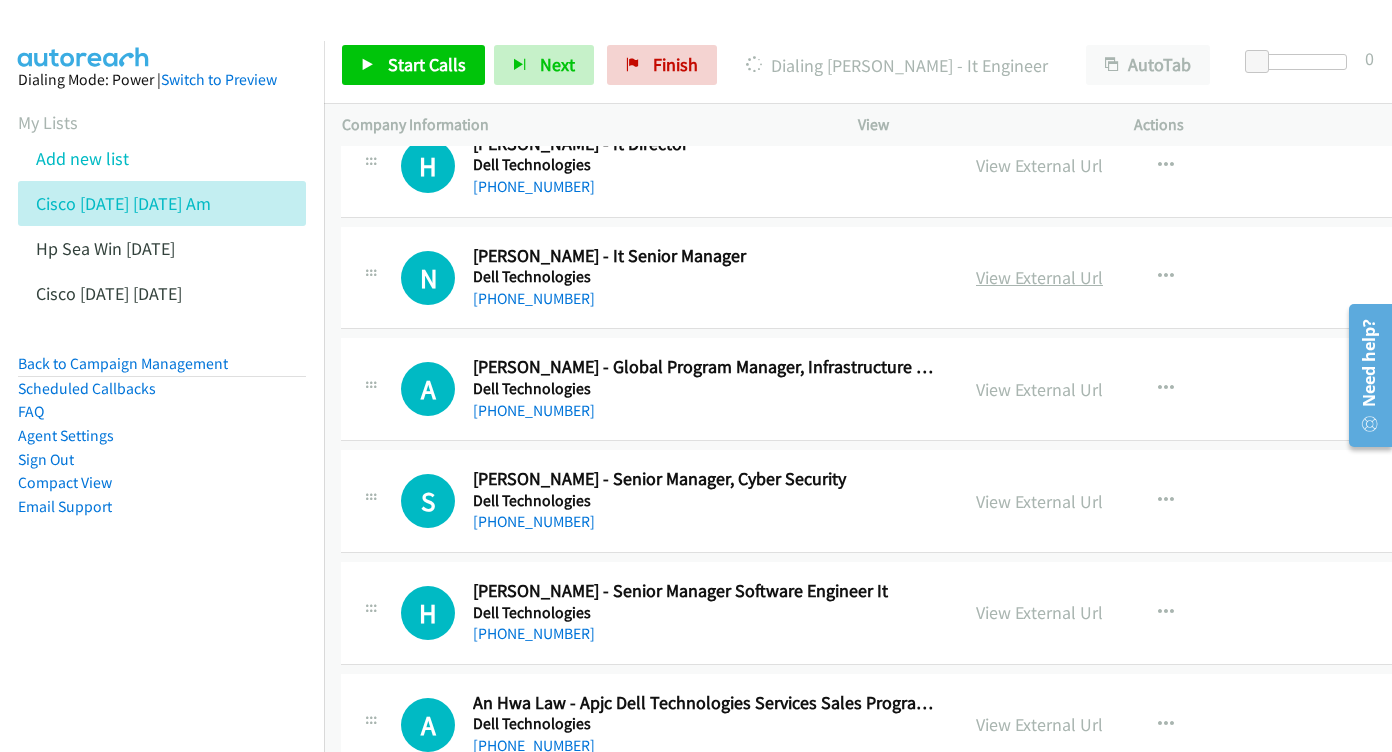 scroll, scrollTop: 2896, scrollLeft: 1, axis: both 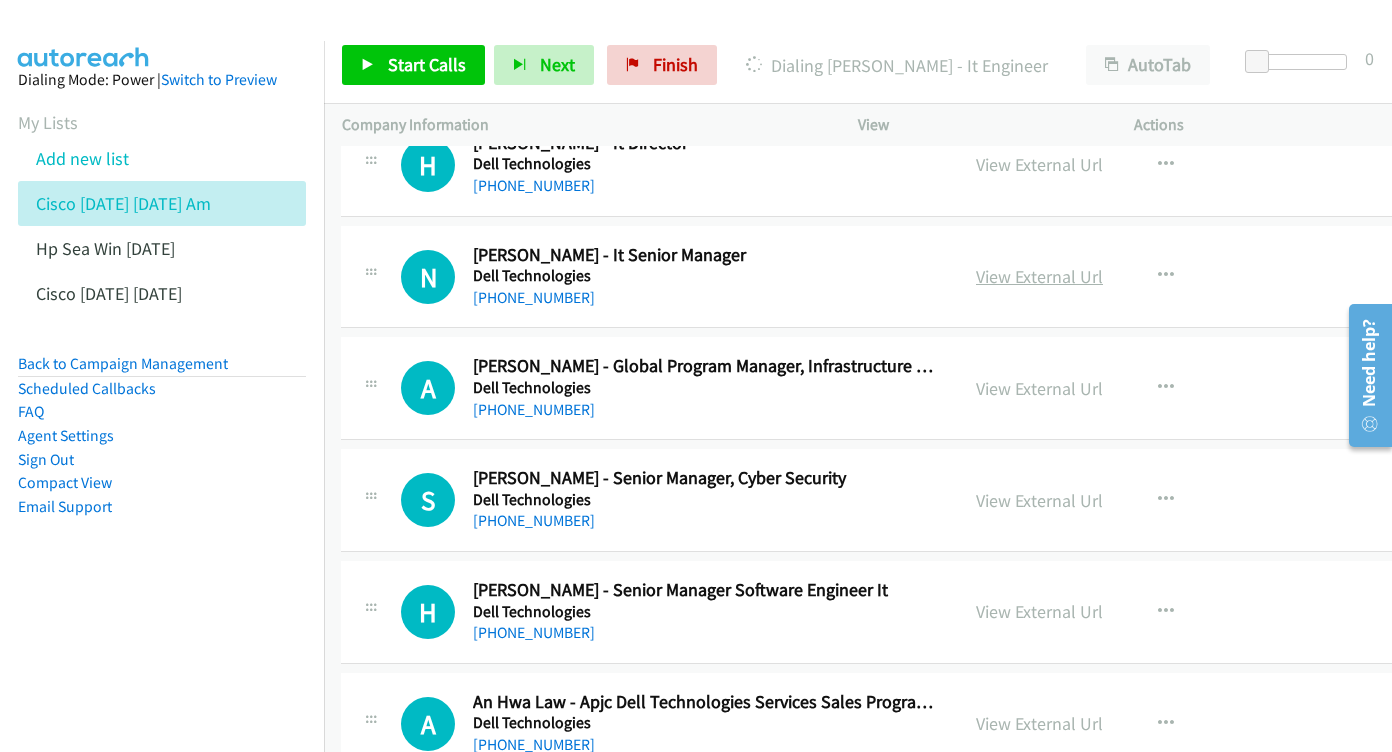 click on "View External Url" at bounding box center [1039, 276] 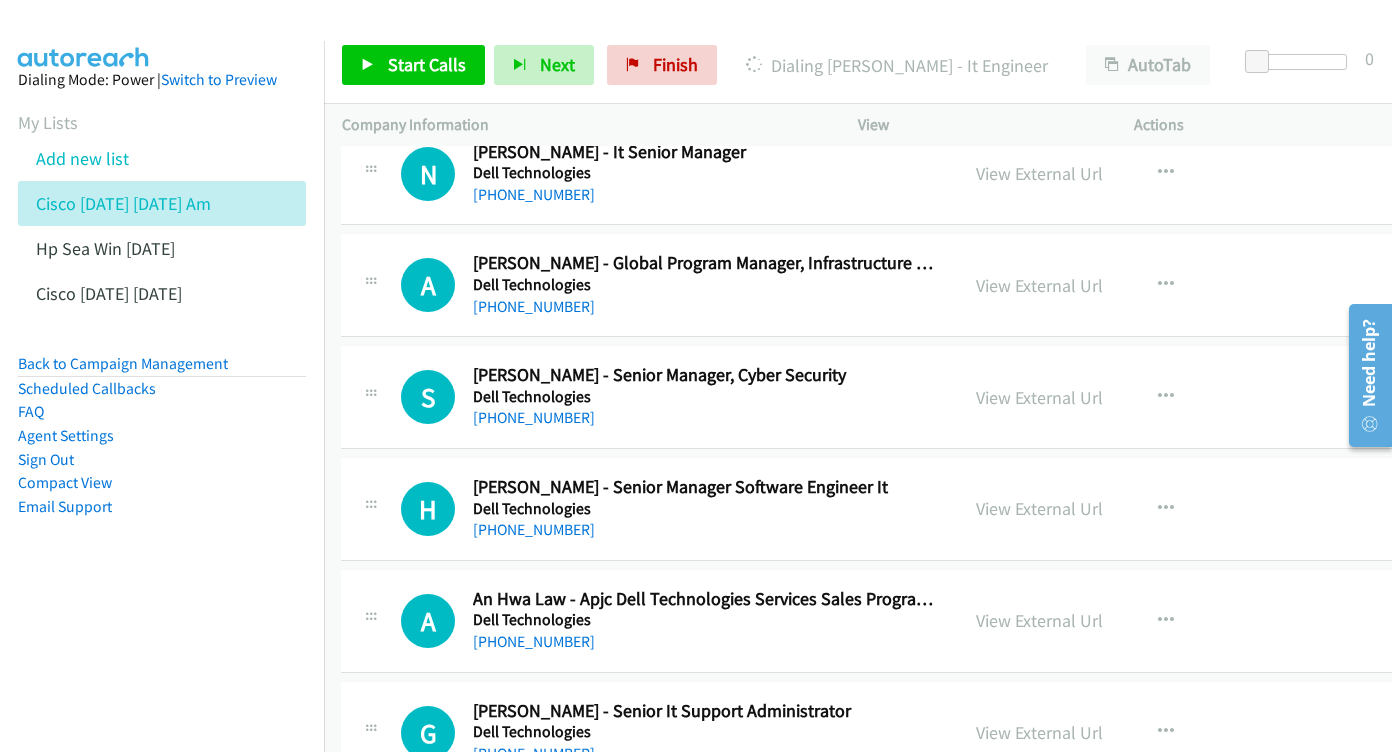 scroll, scrollTop: 3029, scrollLeft: 1, axis: both 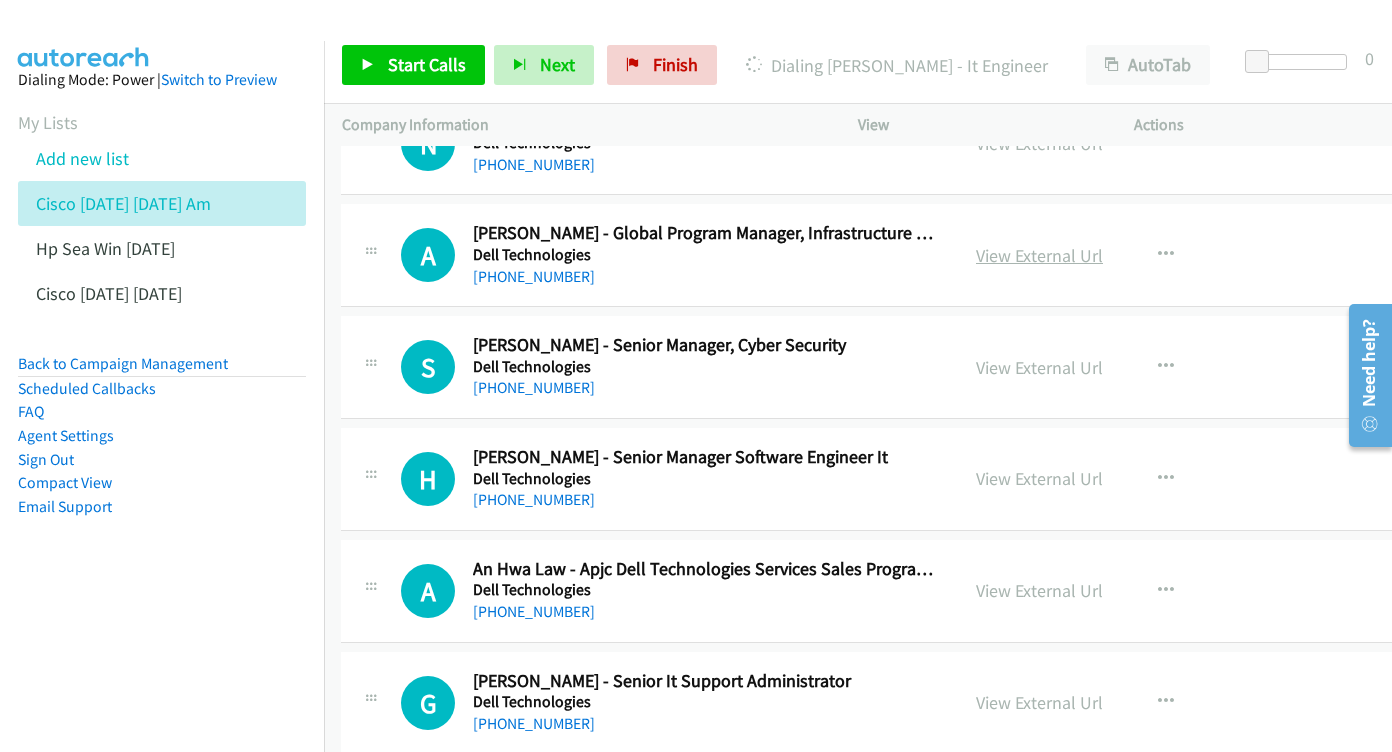 click on "View External Url" at bounding box center (1039, 255) 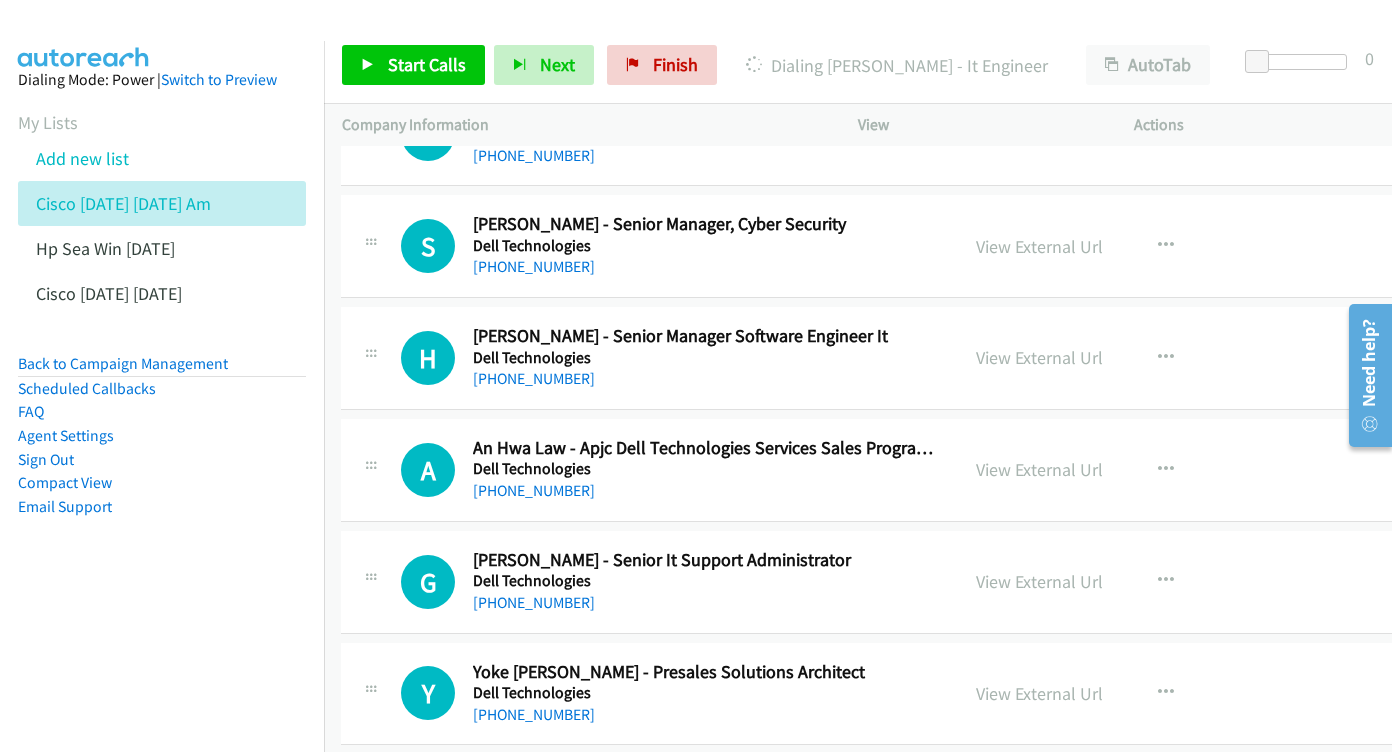 scroll, scrollTop: 3151, scrollLeft: 1, axis: both 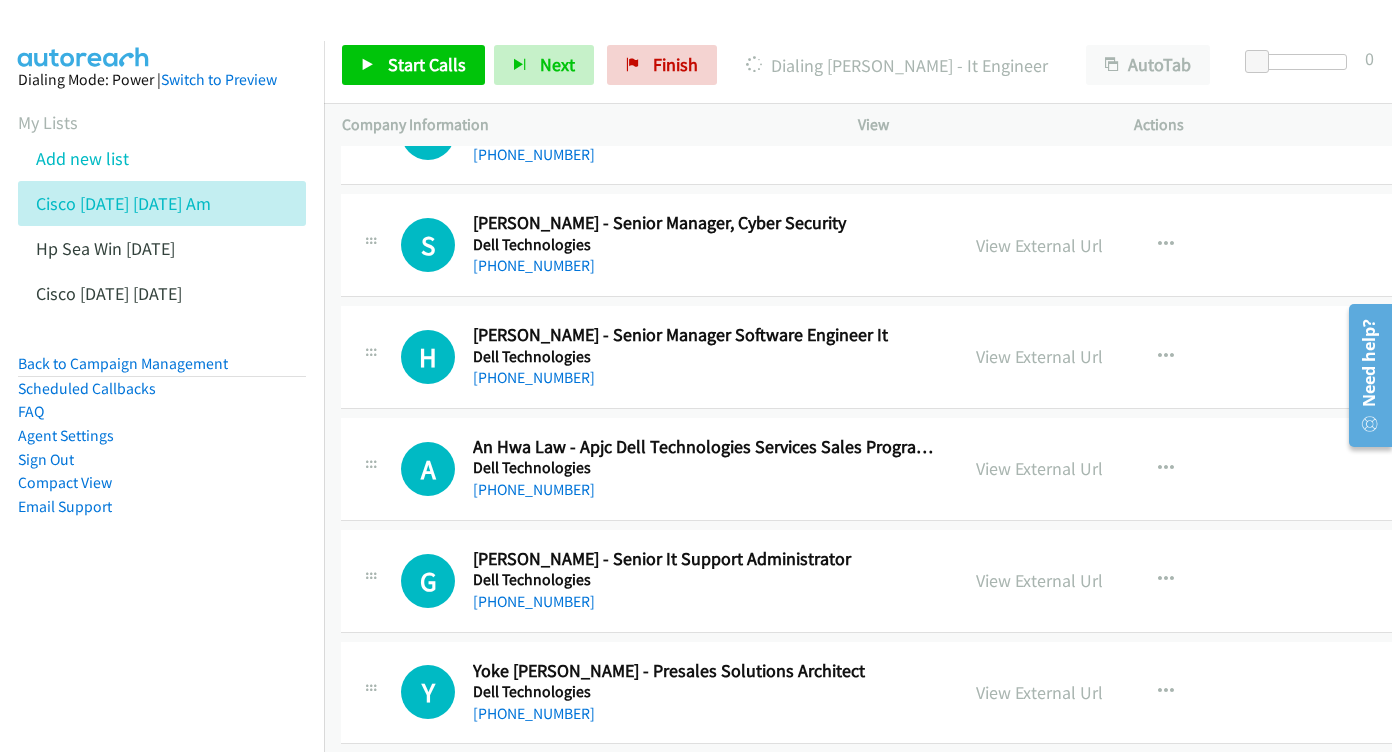 click on "View External Url" at bounding box center [1039, 245] 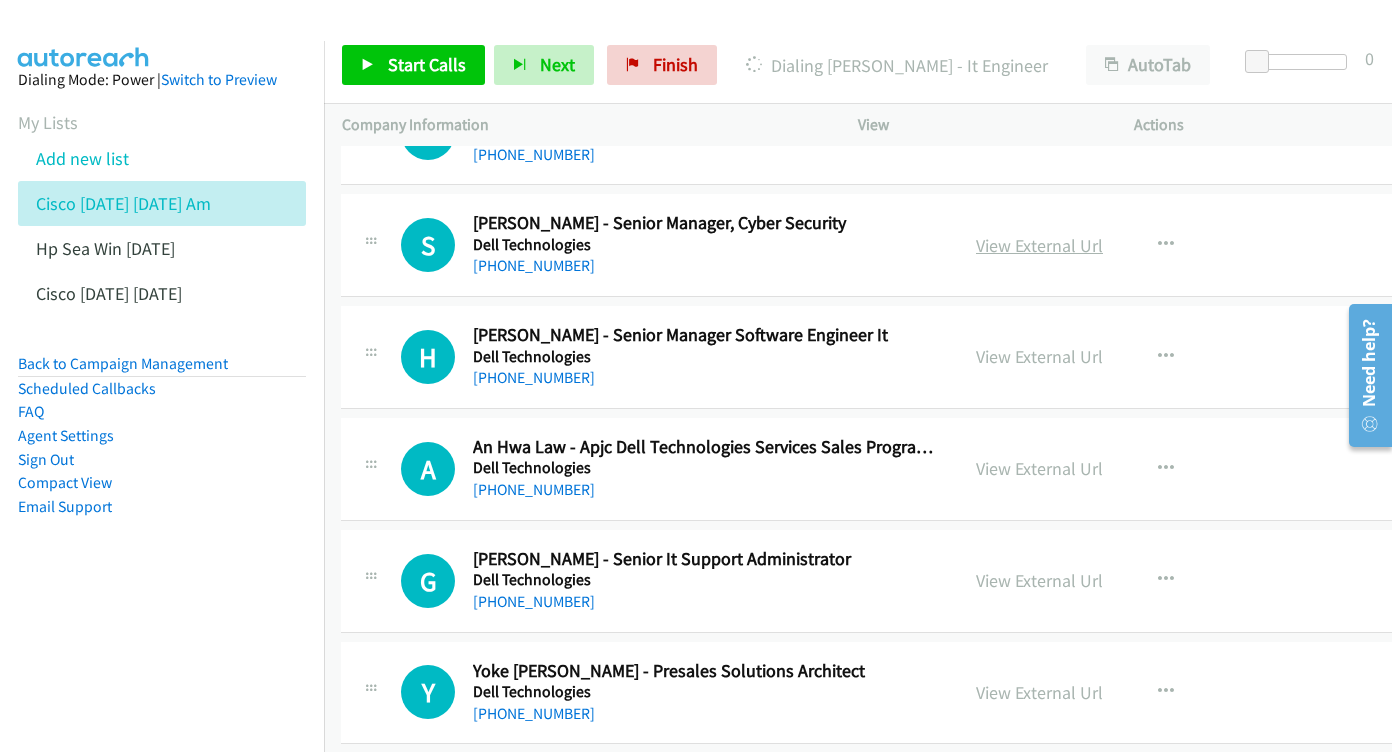 click on "View External Url" at bounding box center [1039, 245] 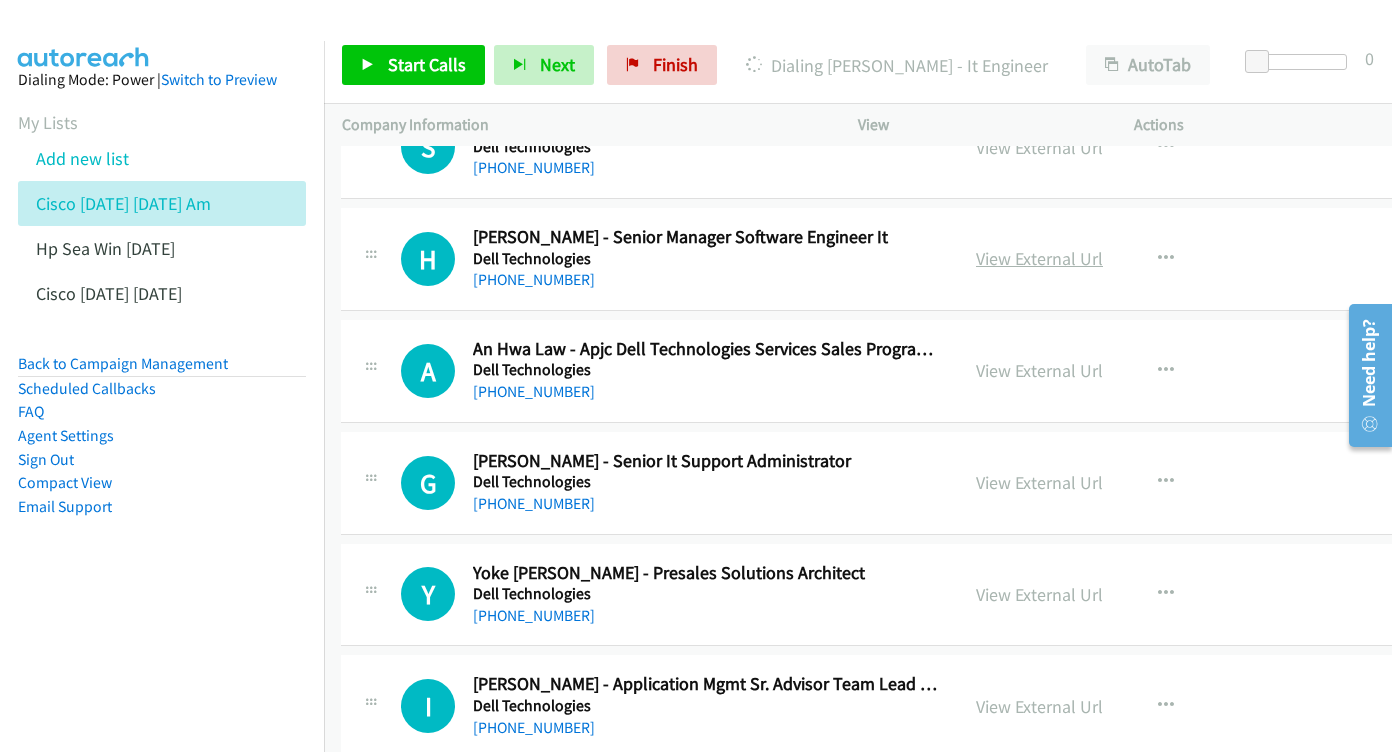 scroll, scrollTop: 3249, scrollLeft: 1, axis: both 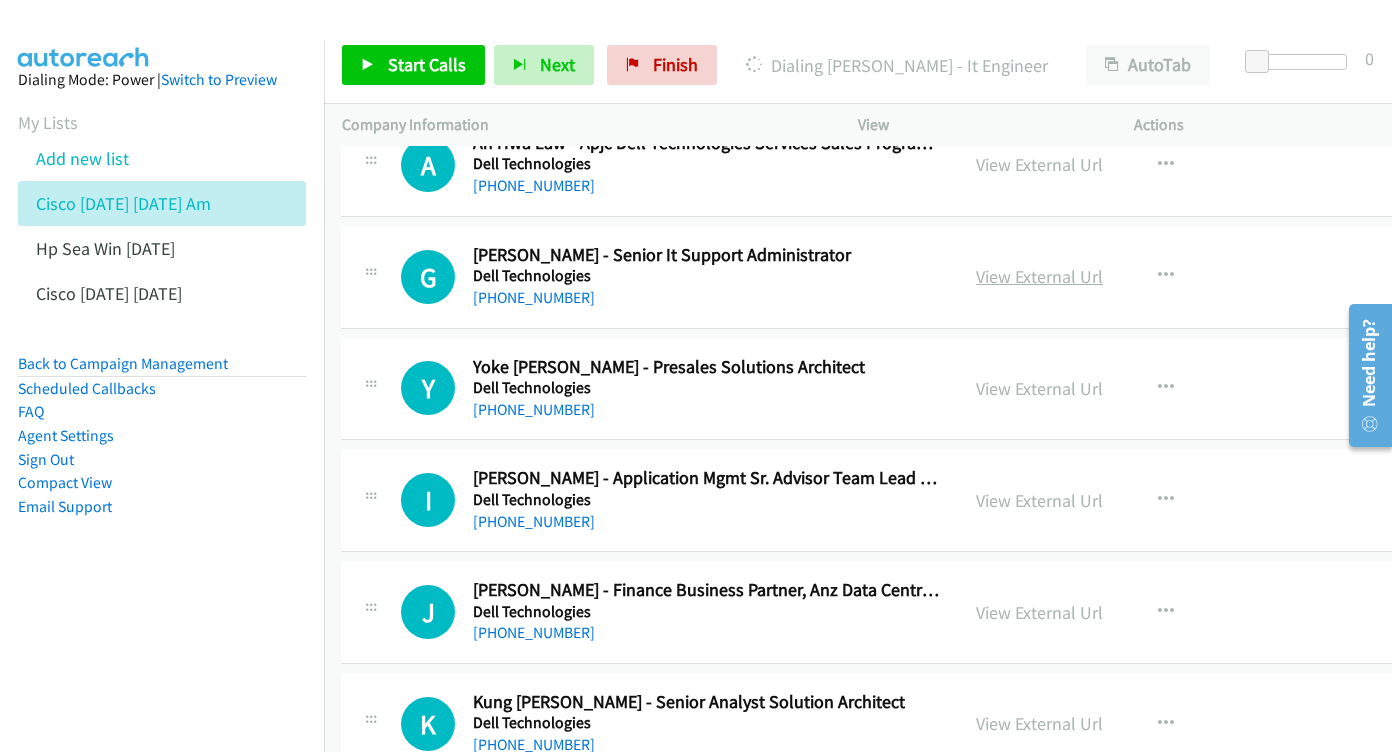 click on "View External Url" at bounding box center (1039, 276) 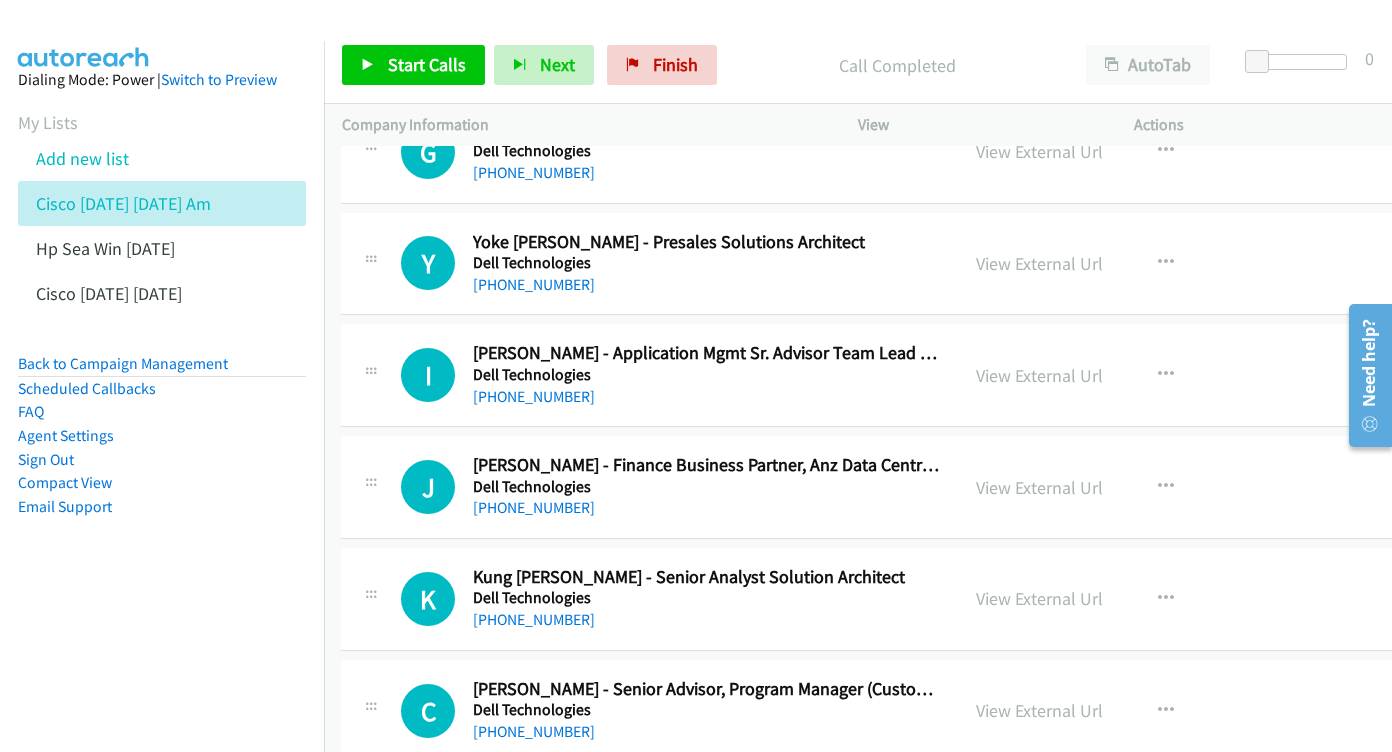 scroll, scrollTop: 3592, scrollLeft: 1, axis: both 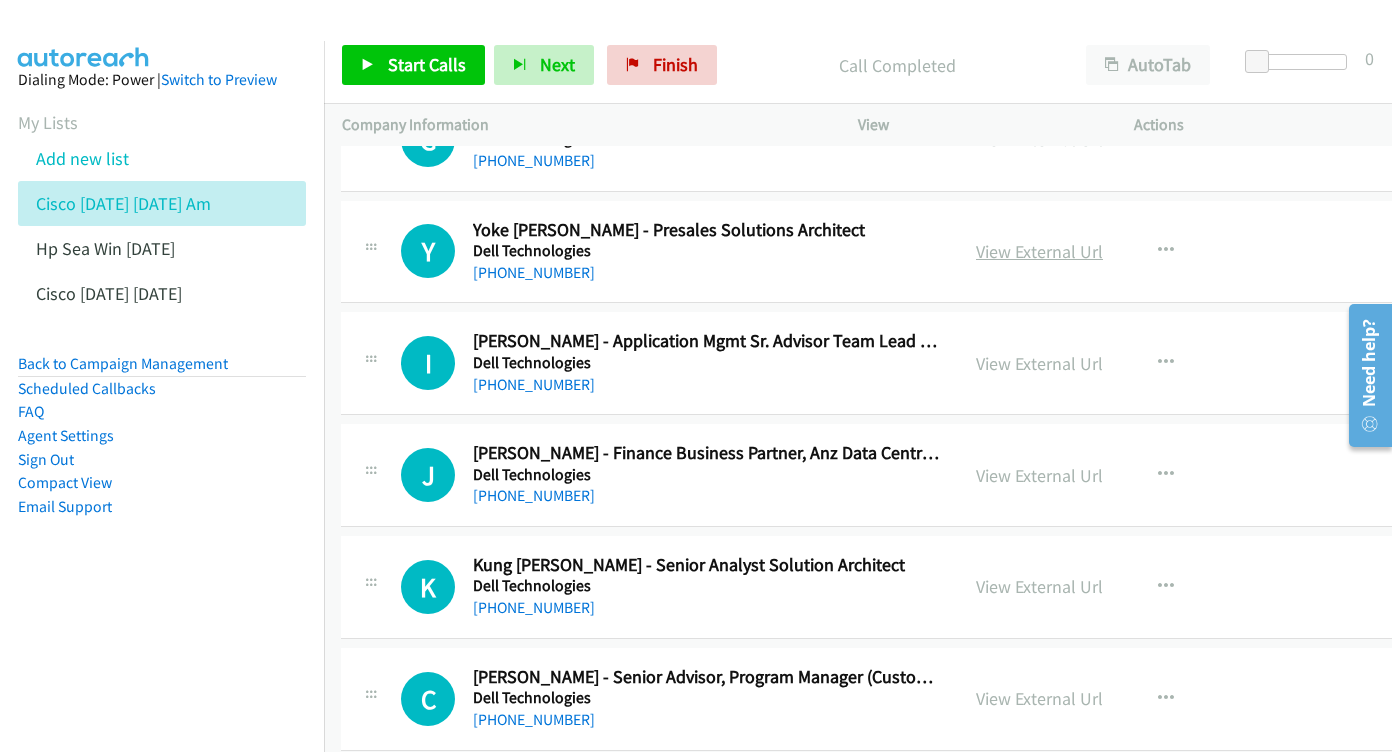 click on "View External Url" at bounding box center (1039, 251) 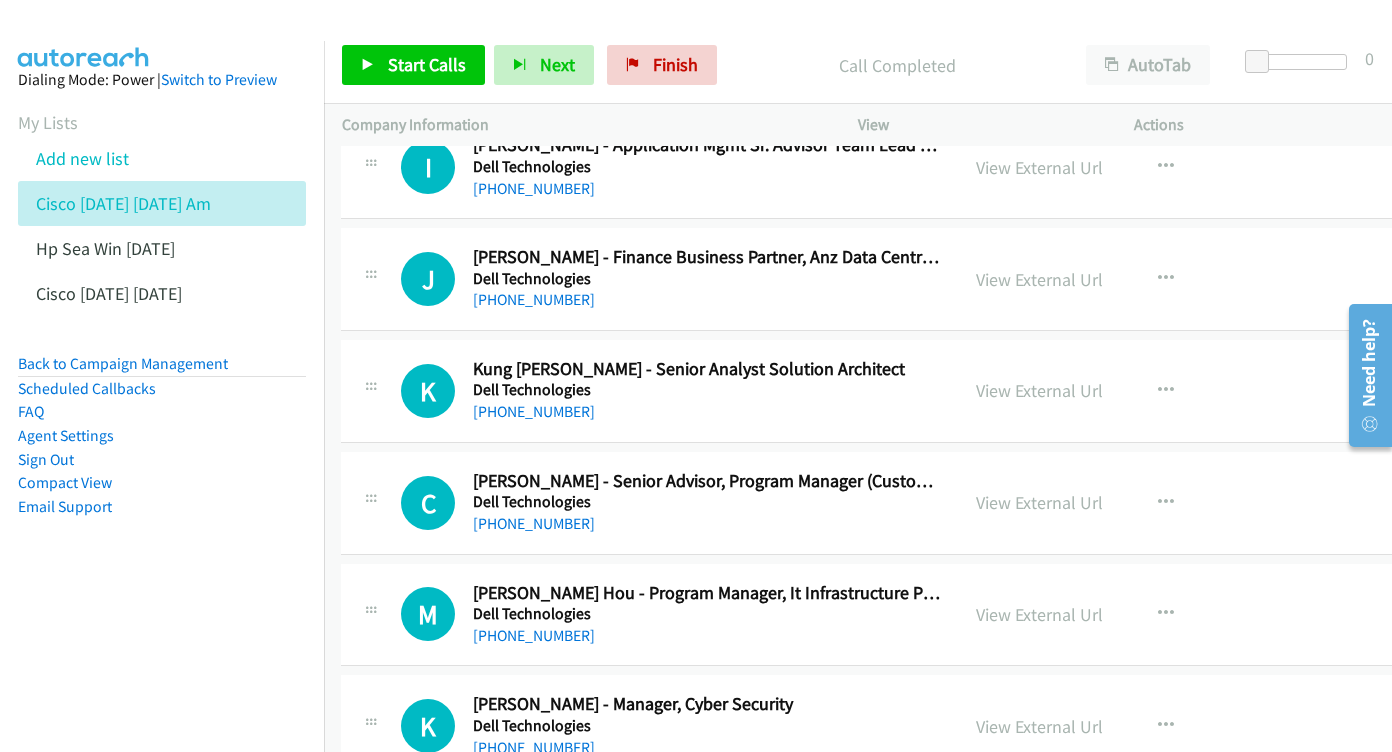 scroll, scrollTop: 3887, scrollLeft: 1, axis: both 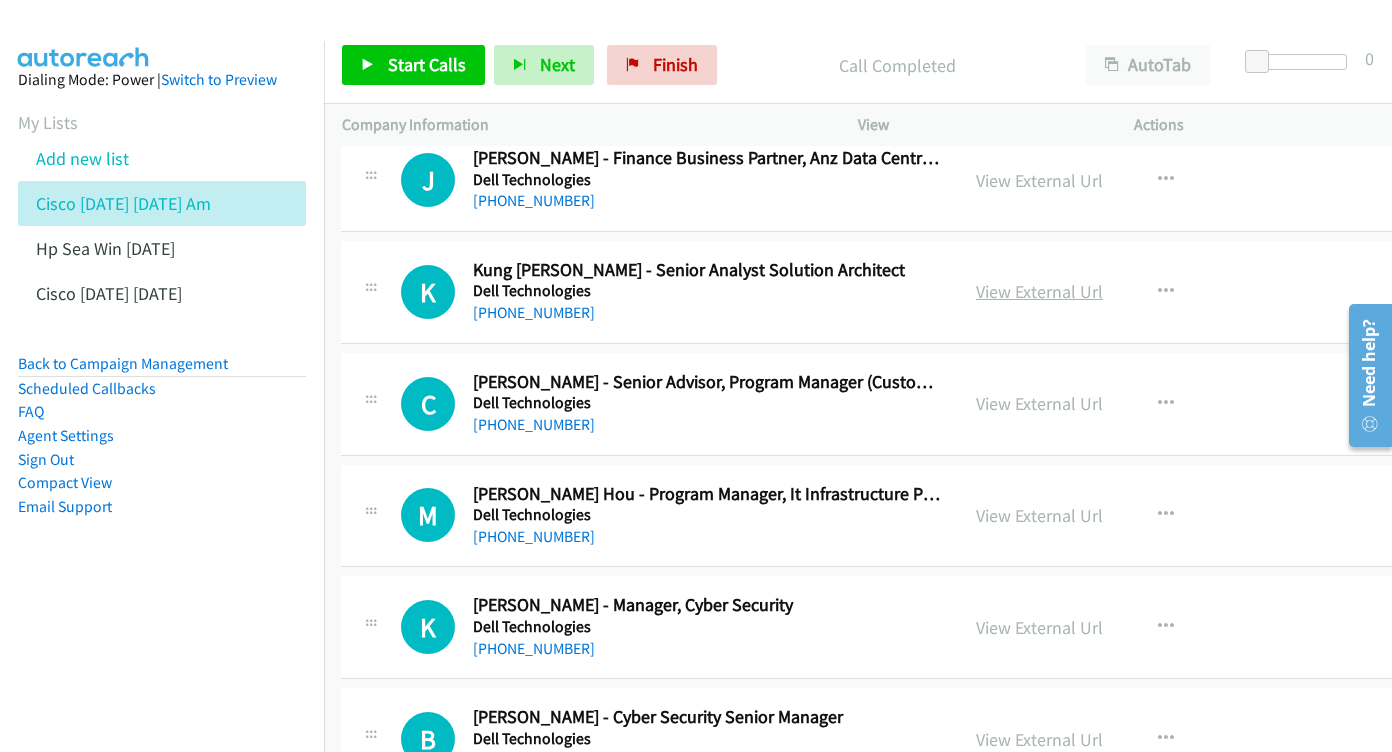 click on "View External Url" at bounding box center [1039, 291] 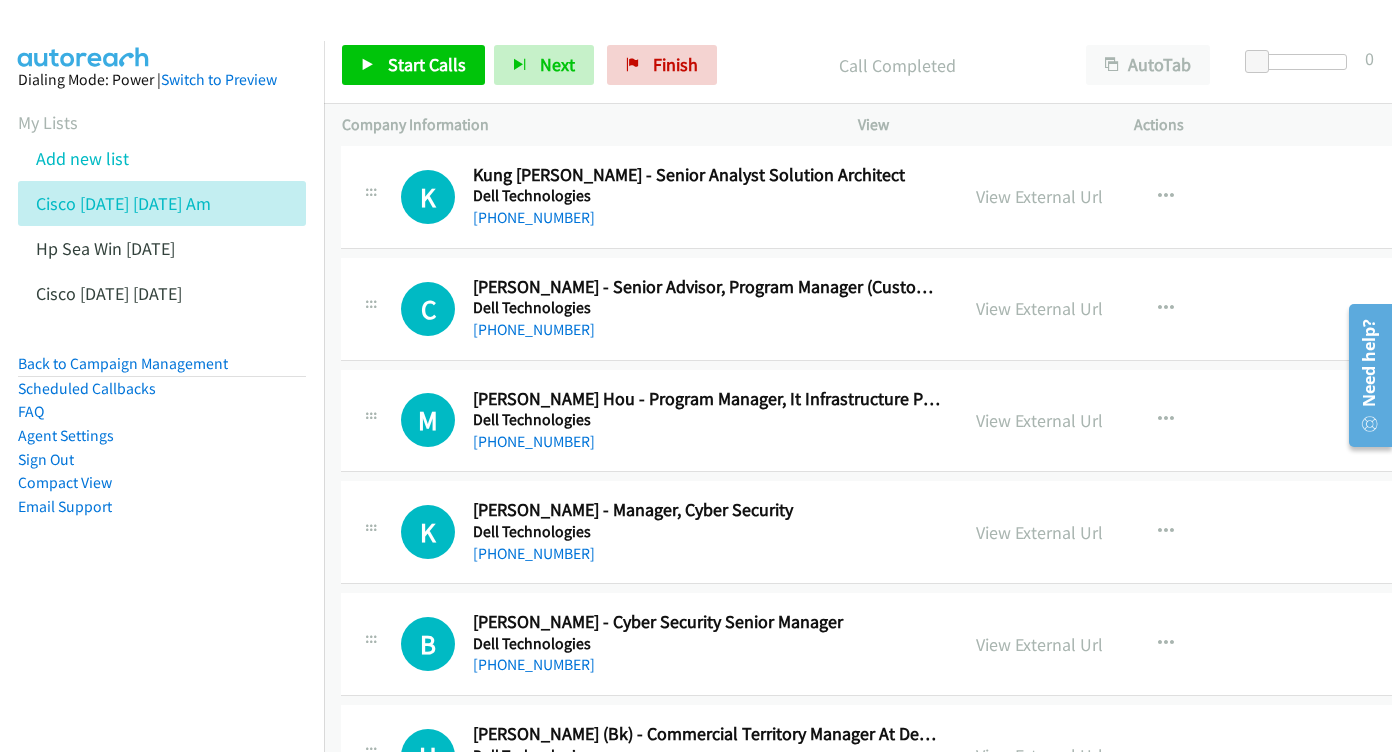 scroll, scrollTop: 4081, scrollLeft: 1, axis: both 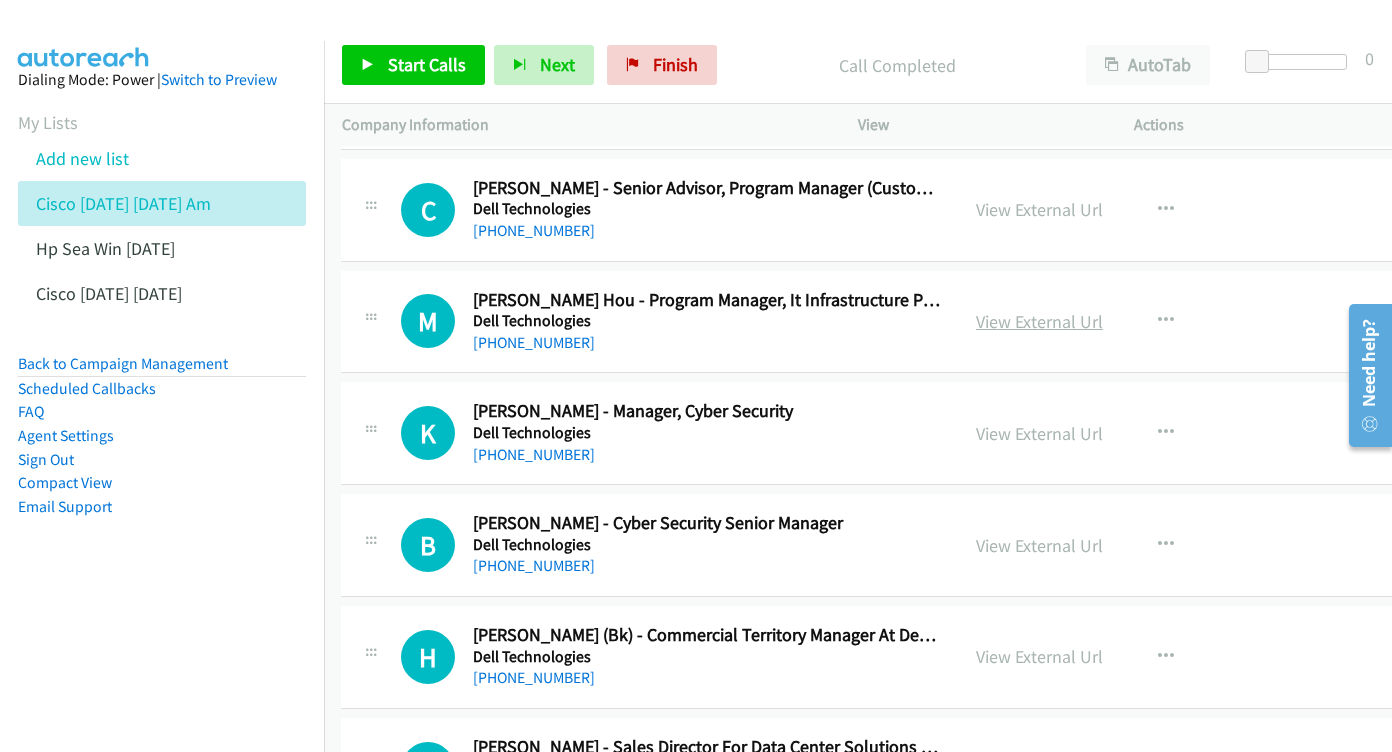click on "View External Url" at bounding box center (1039, 321) 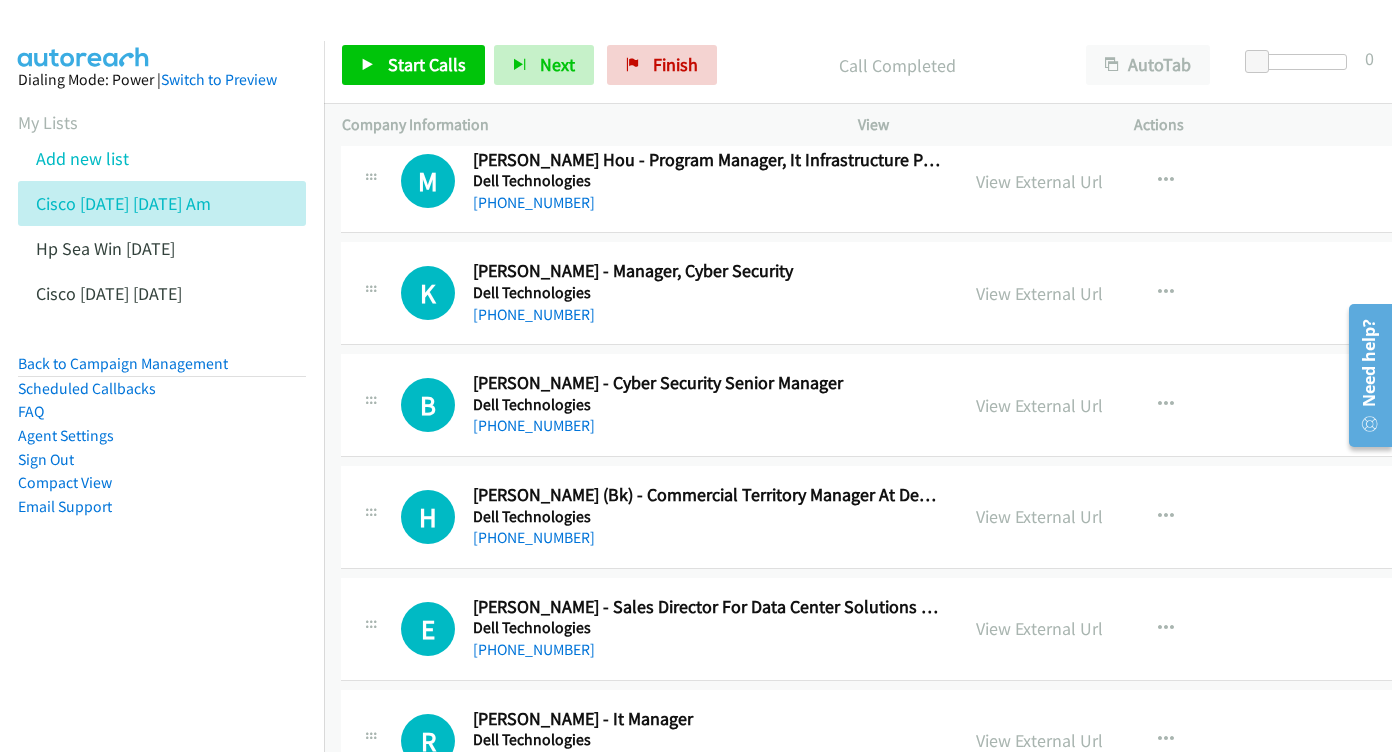 scroll, scrollTop: 4222, scrollLeft: 1, axis: both 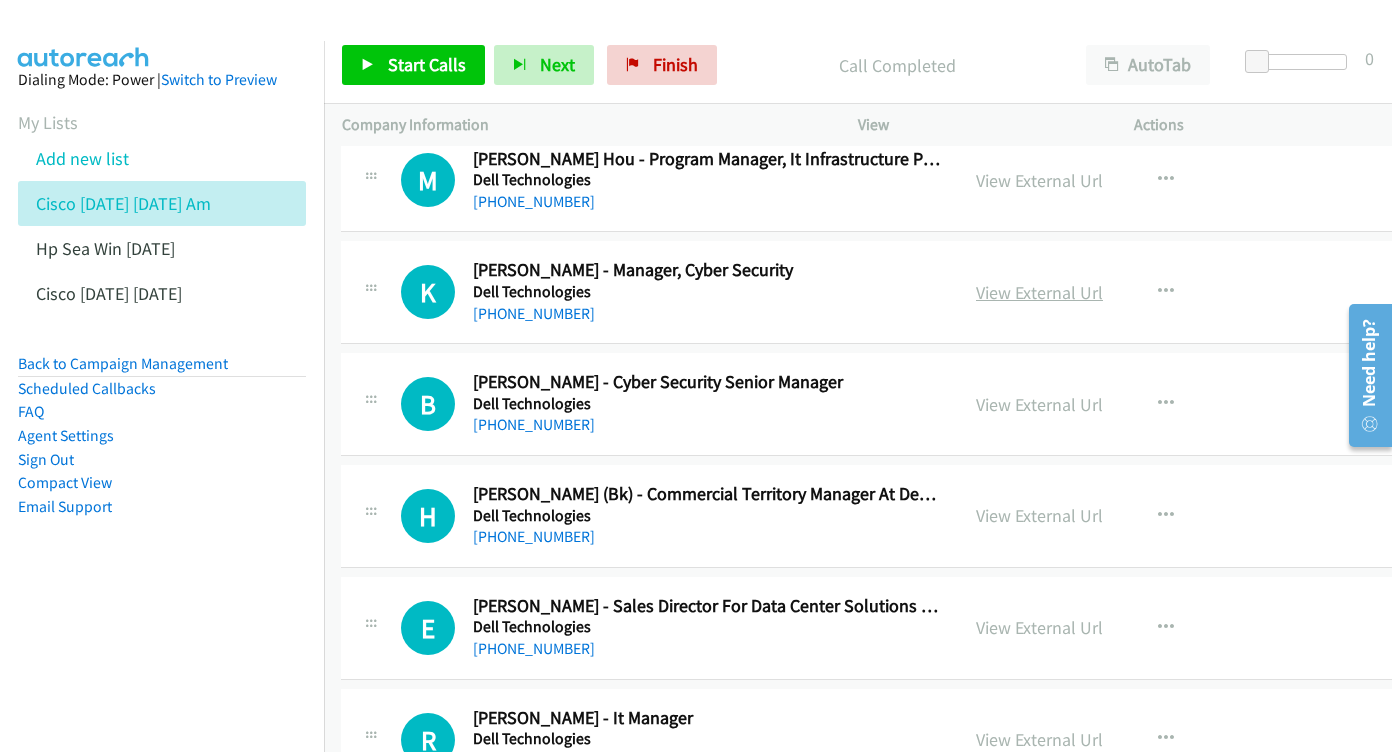 click on "View External Url" at bounding box center (1039, 292) 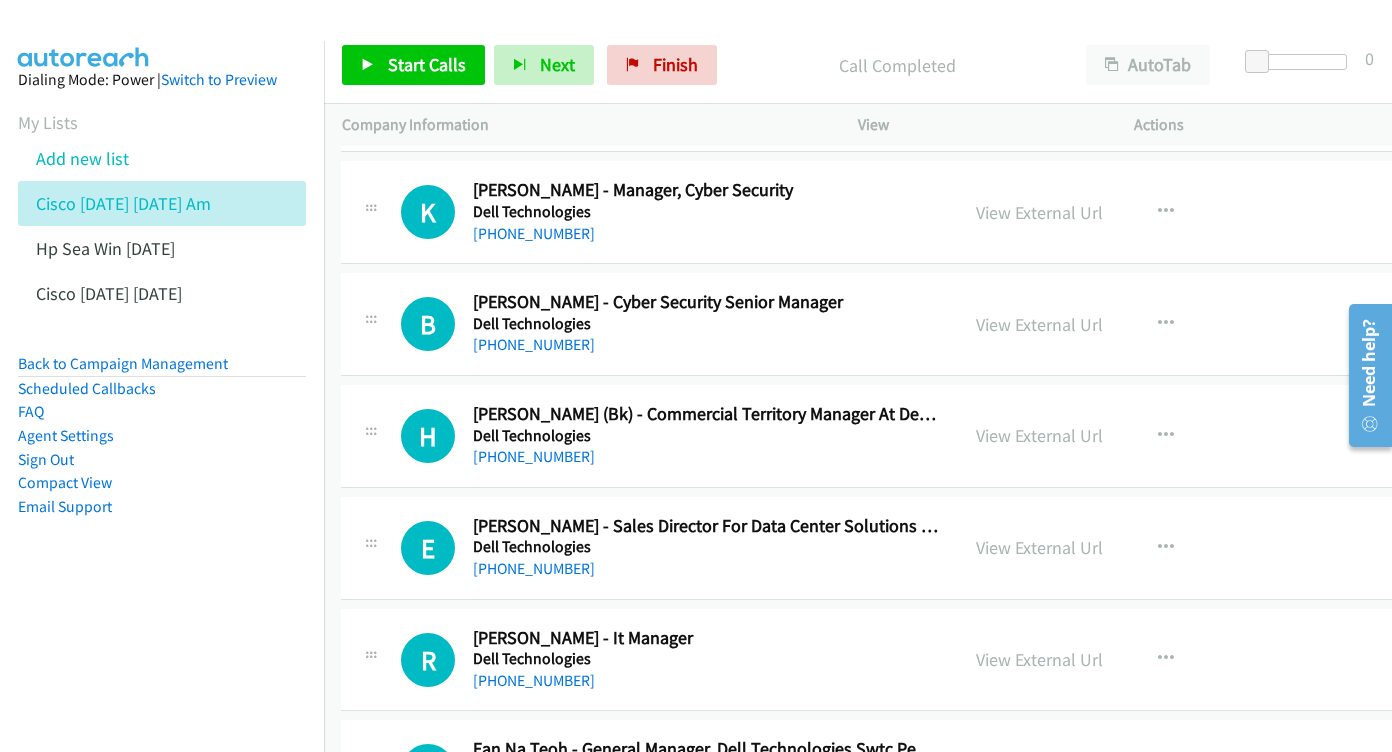 scroll, scrollTop: 4358, scrollLeft: 1, axis: both 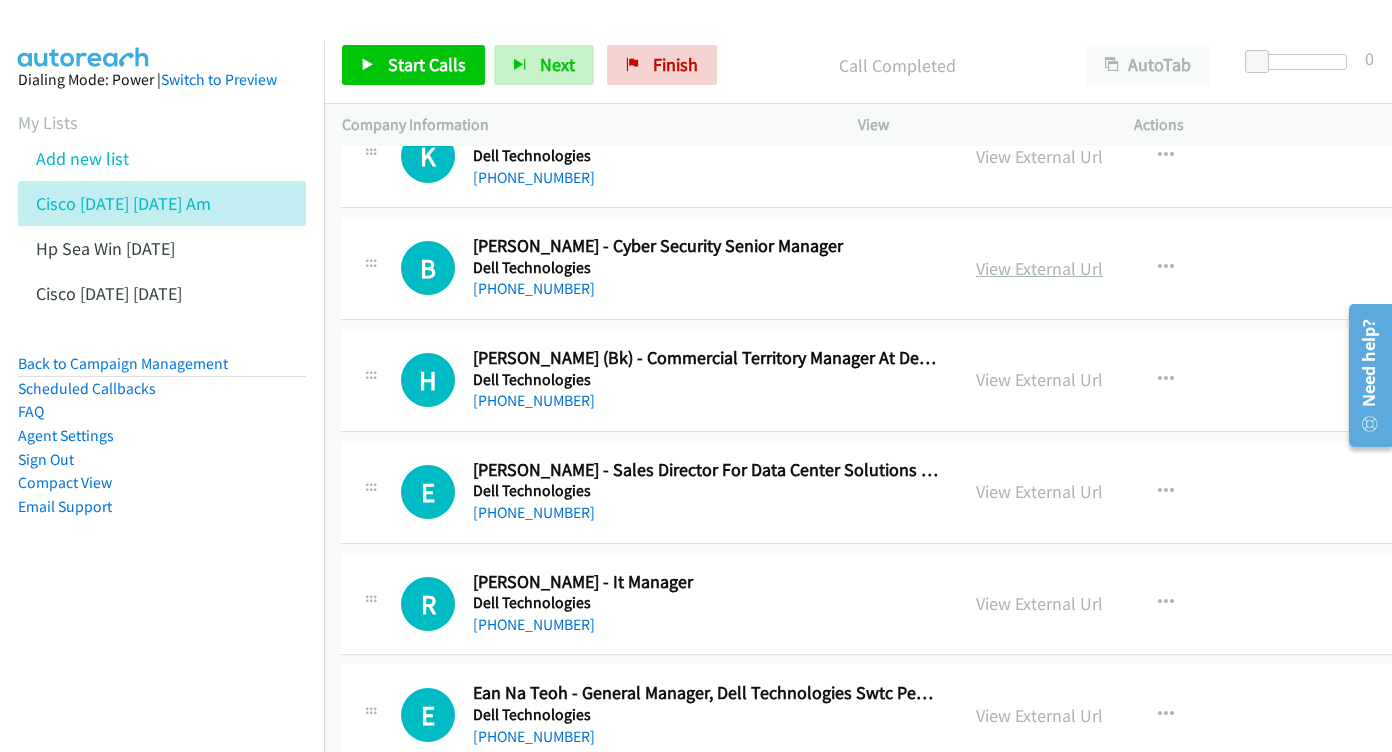 click on "View External Url" at bounding box center (1039, 268) 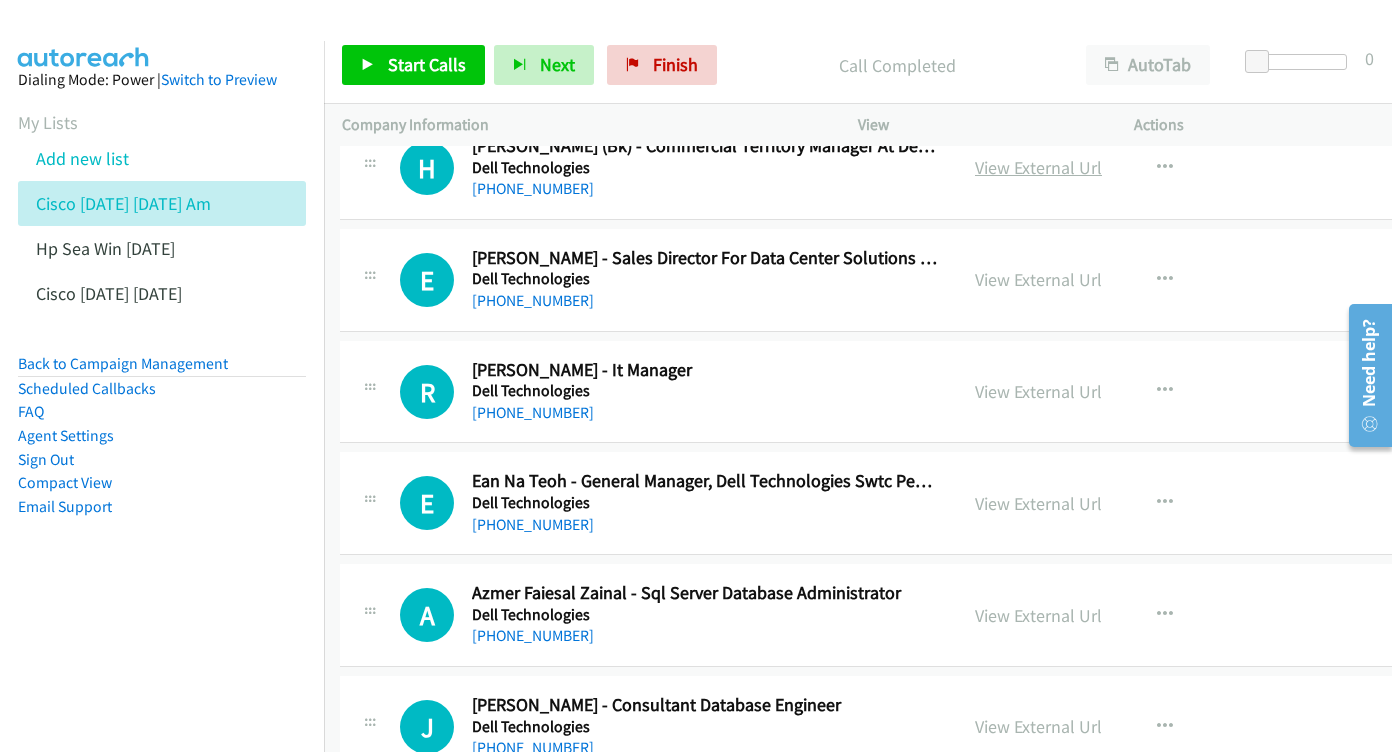 scroll, scrollTop: 4570, scrollLeft: 2, axis: both 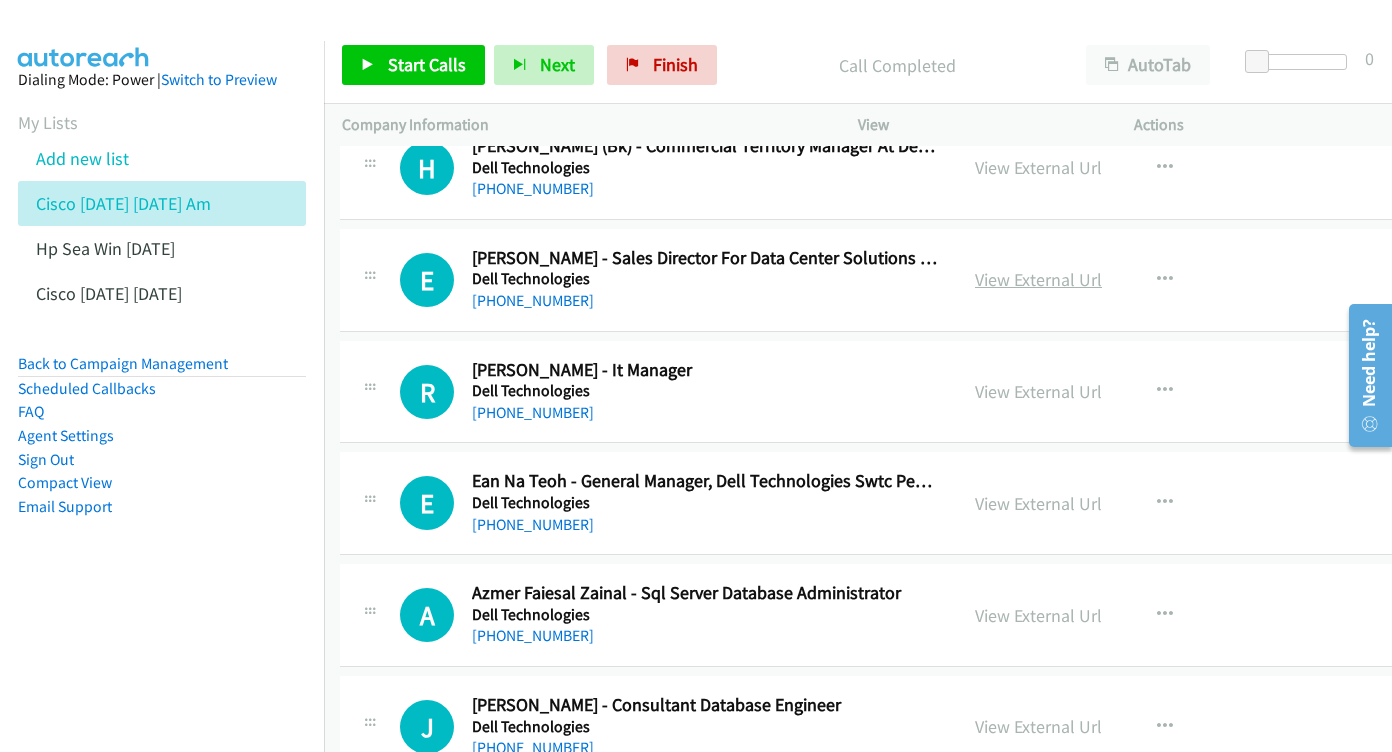 click on "View External Url" at bounding box center [1038, 279] 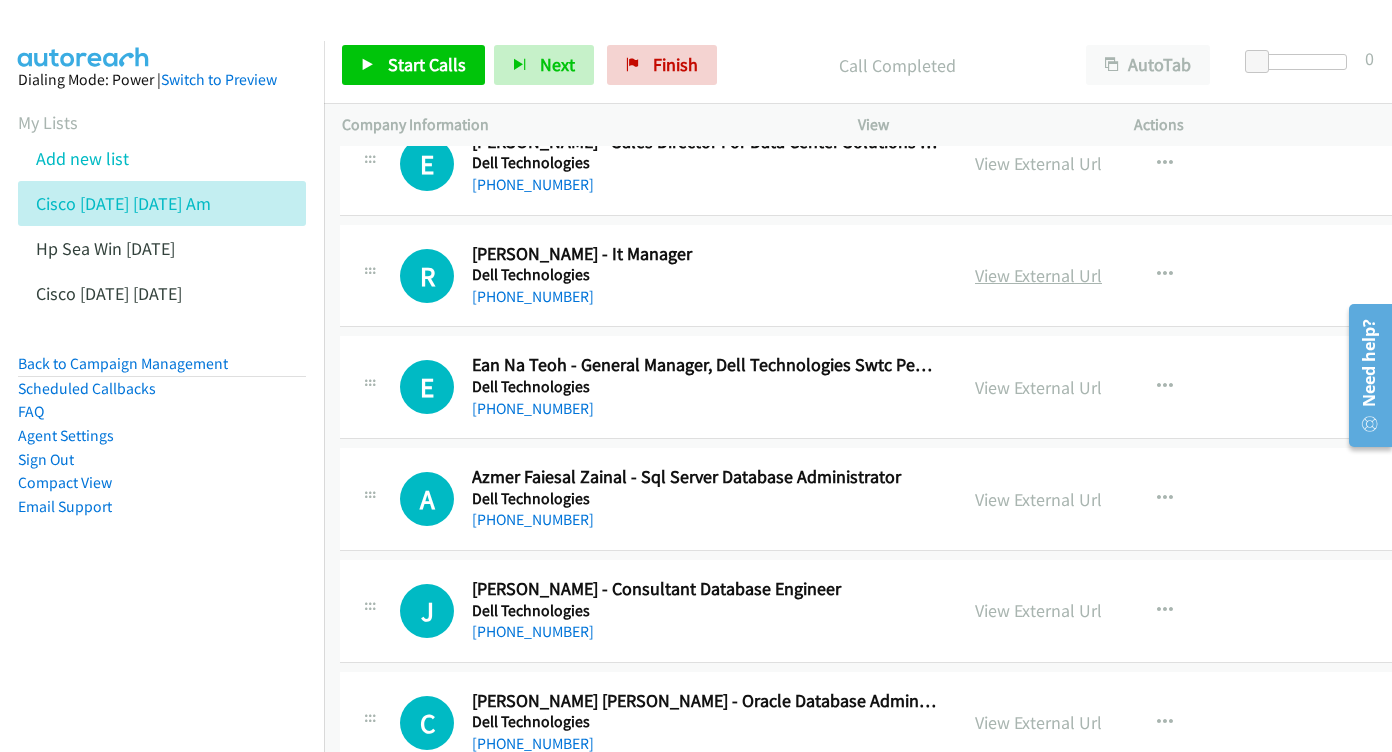 click on "View External Url" at bounding box center (1038, 275) 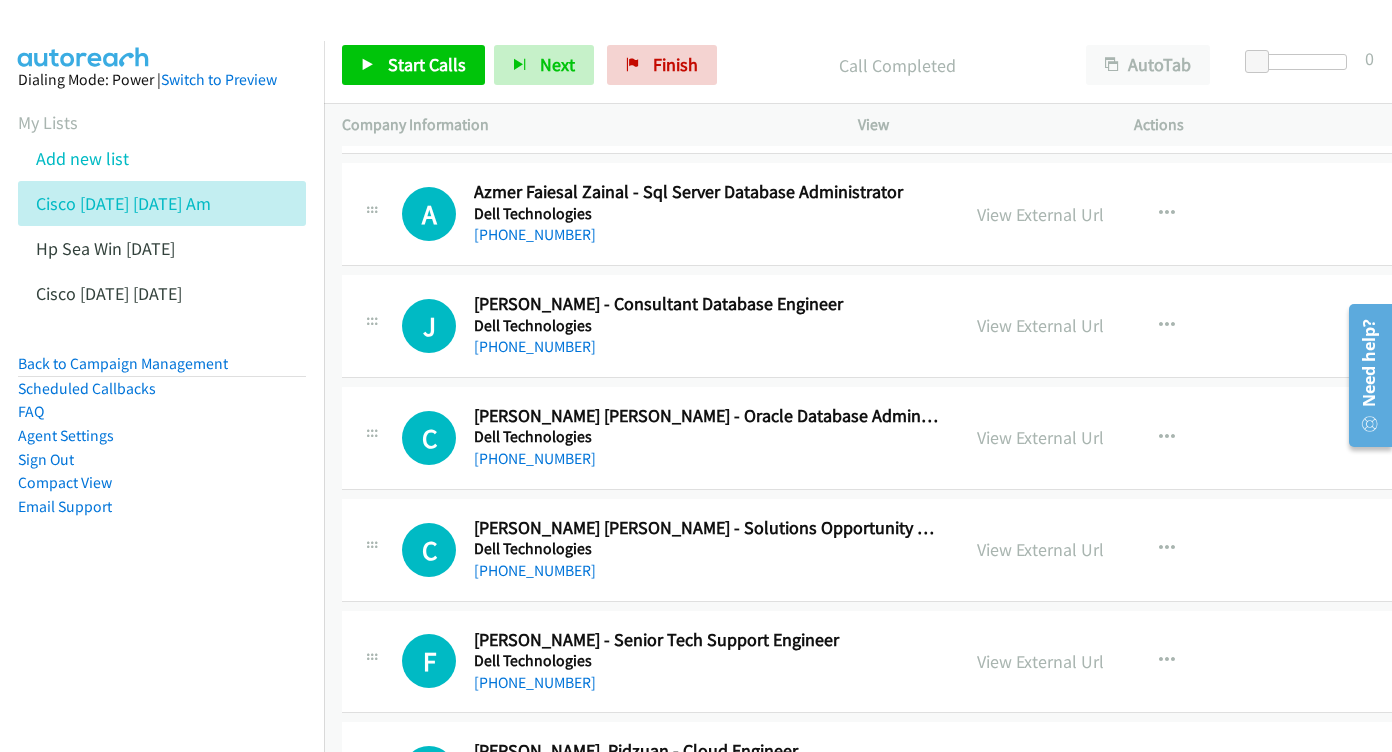 scroll, scrollTop: 4969, scrollLeft: 0, axis: vertical 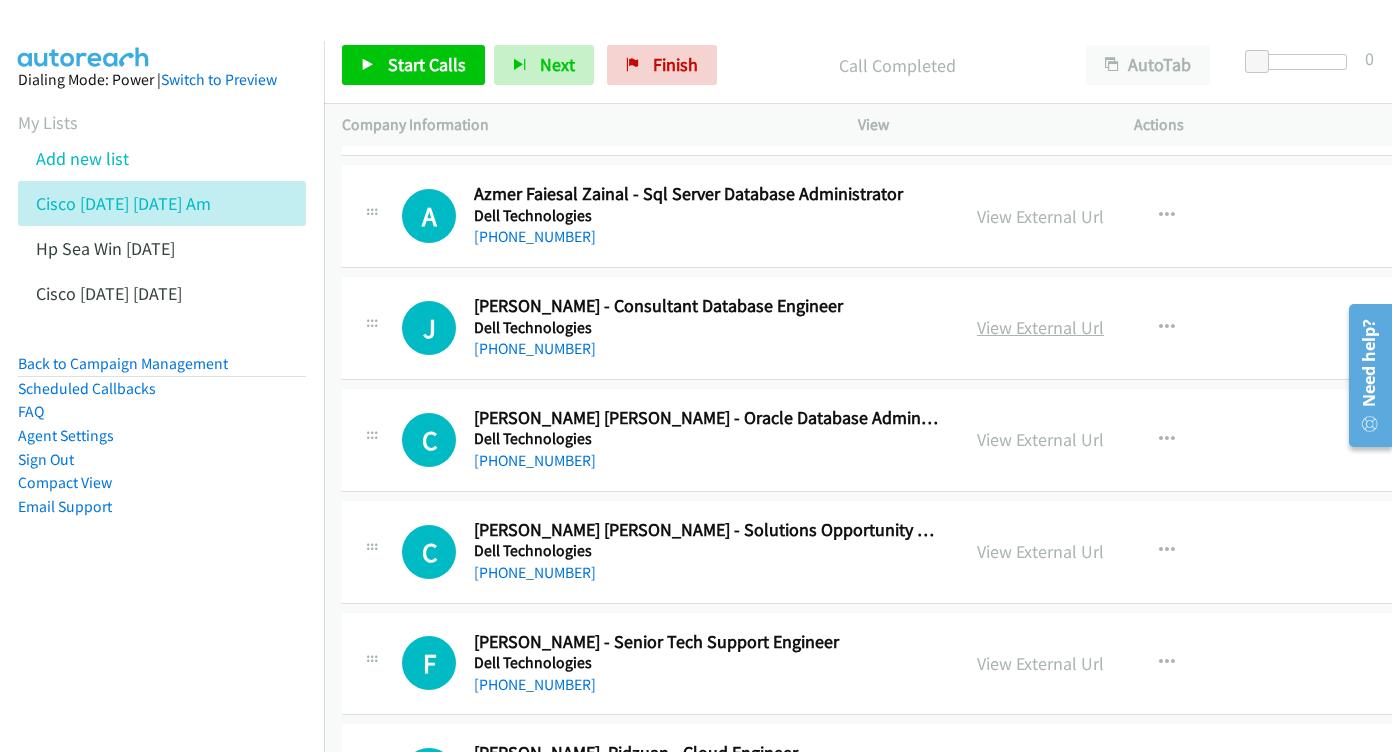 click on "View External Url" at bounding box center (1040, 327) 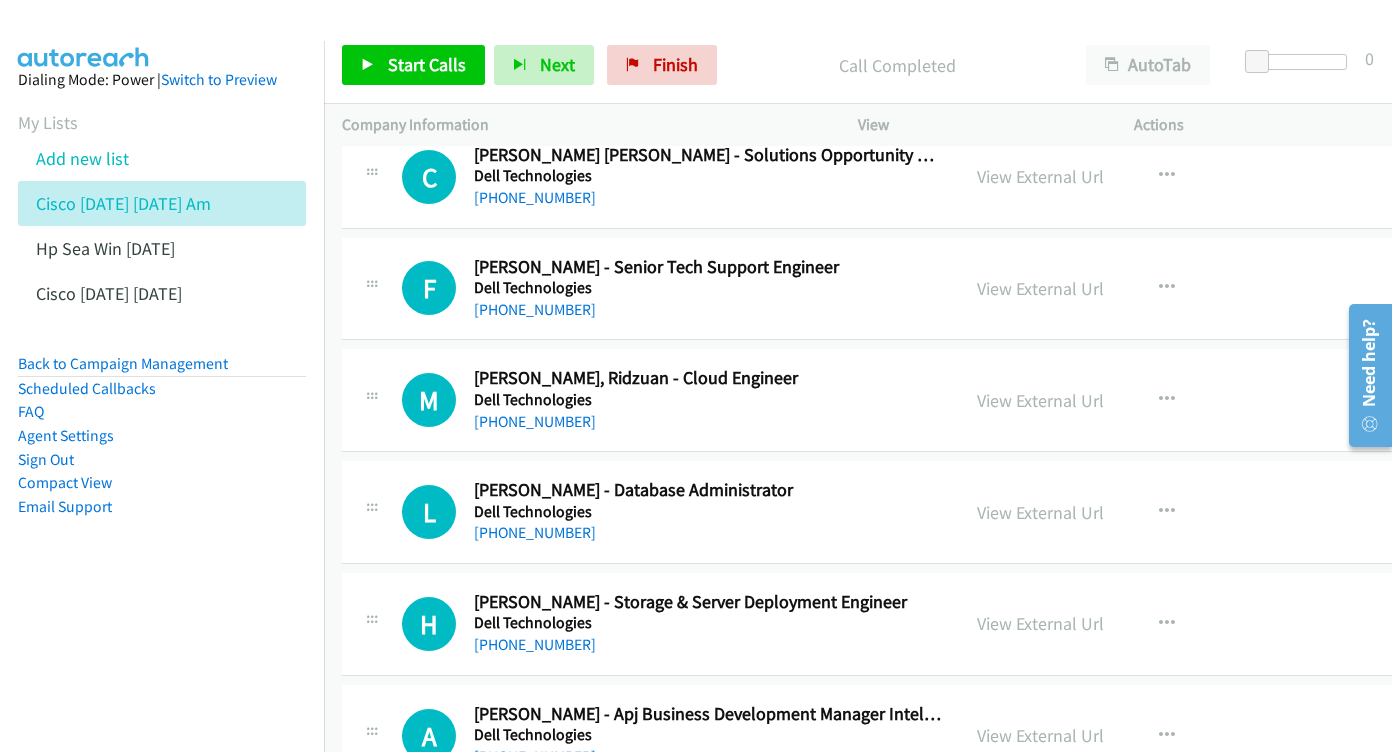 scroll, scrollTop: 5355, scrollLeft: 0, axis: vertical 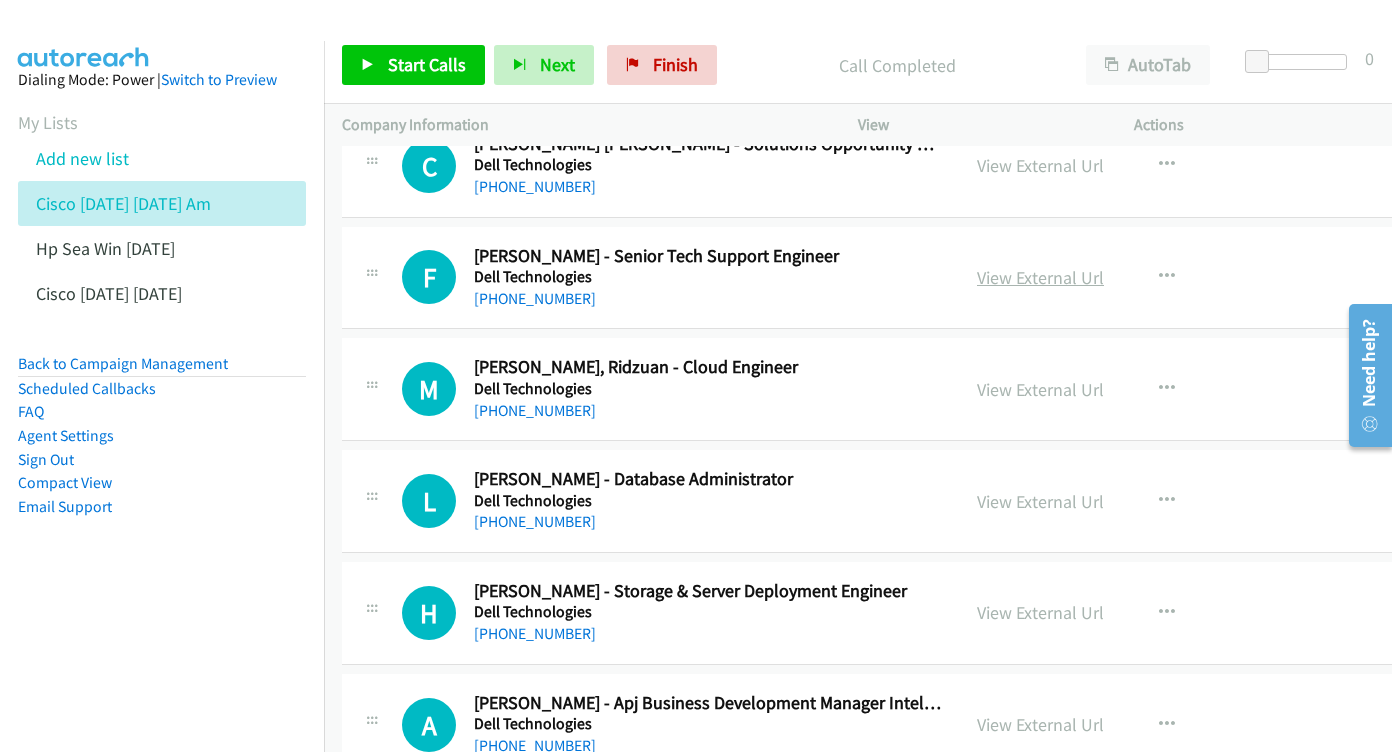 click on "View External Url" at bounding box center [1040, 277] 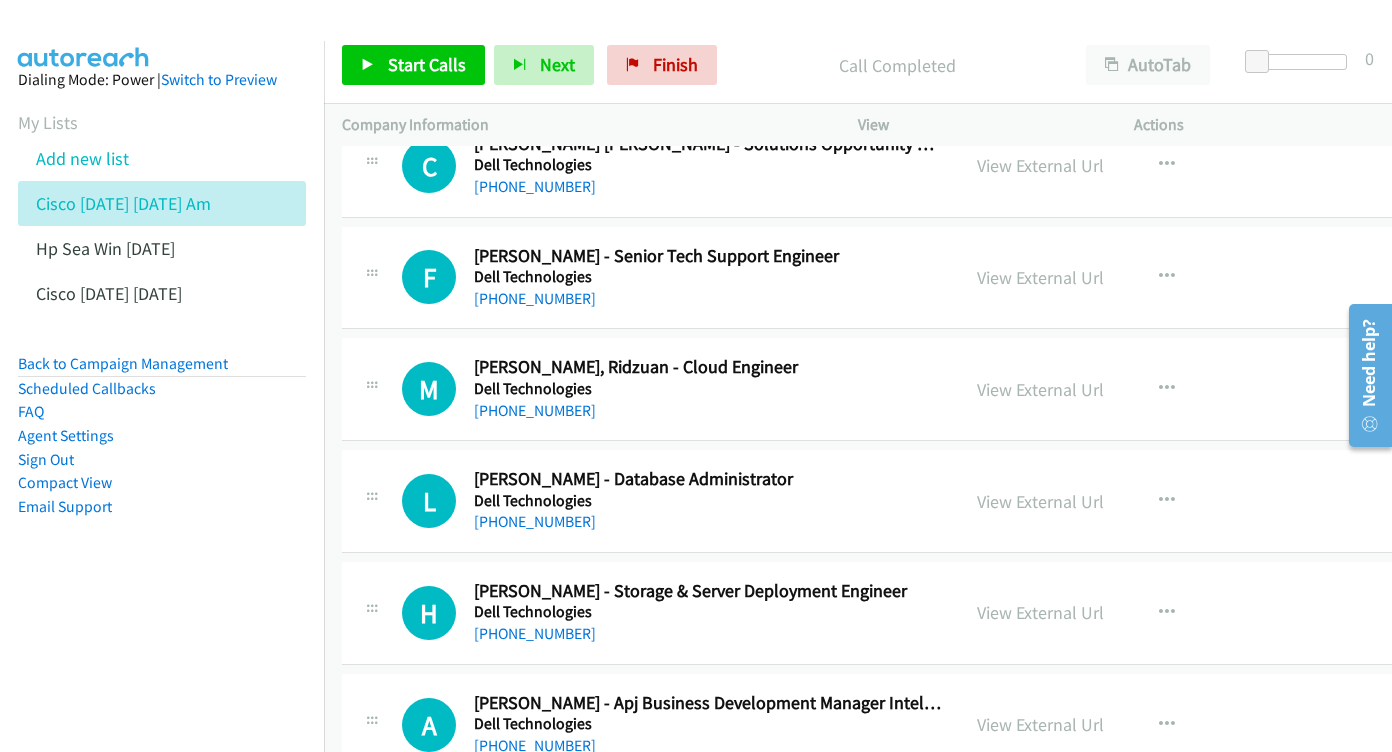 scroll, scrollTop: 5438, scrollLeft: 0, axis: vertical 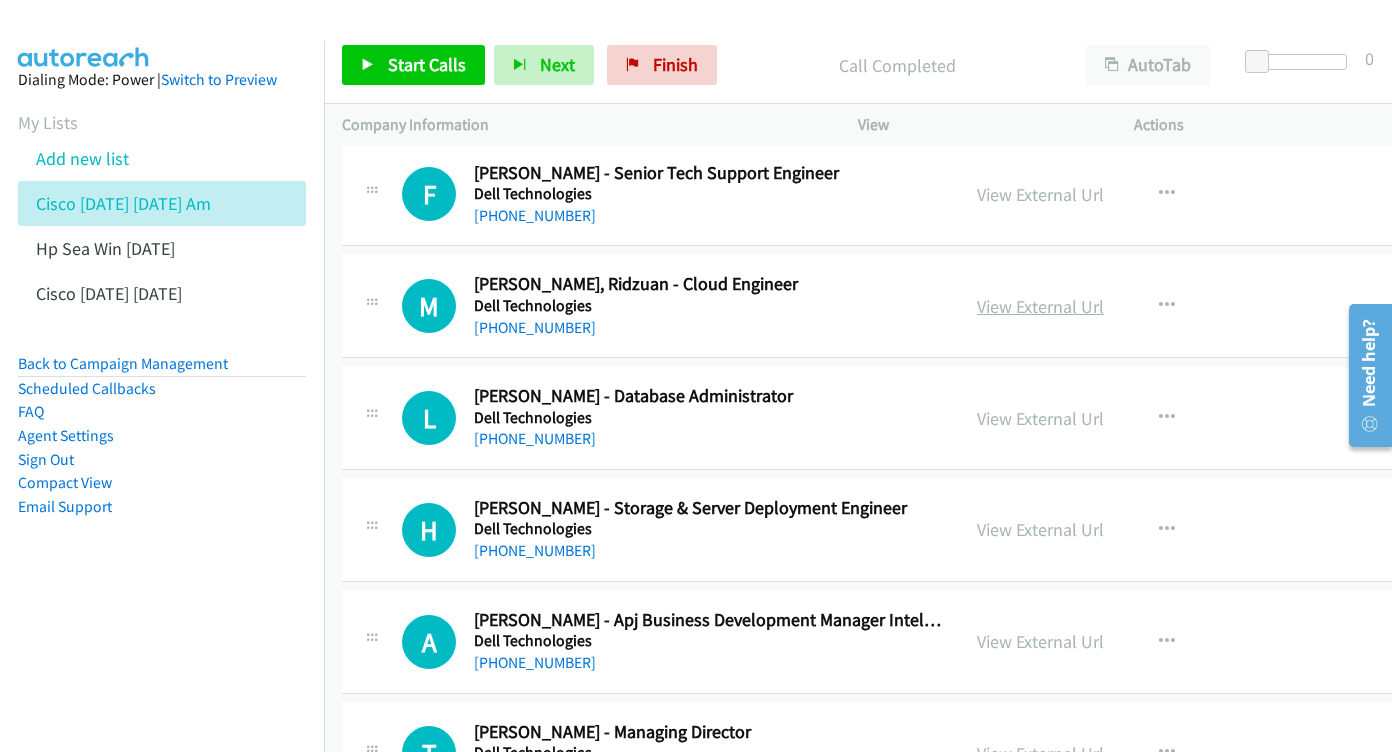click on "View External Url" at bounding box center (1040, 306) 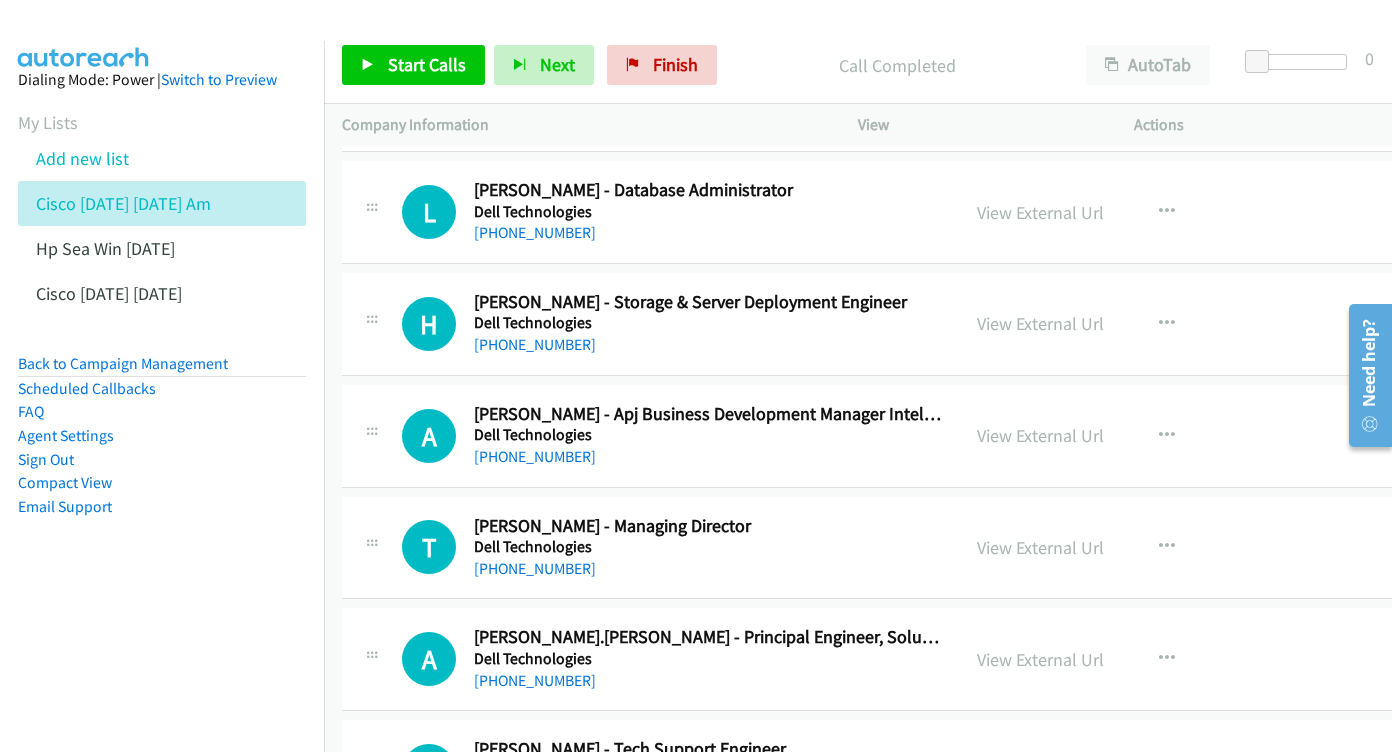 scroll, scrollTop: 5645, scrollLeft: 0, axis: vertical 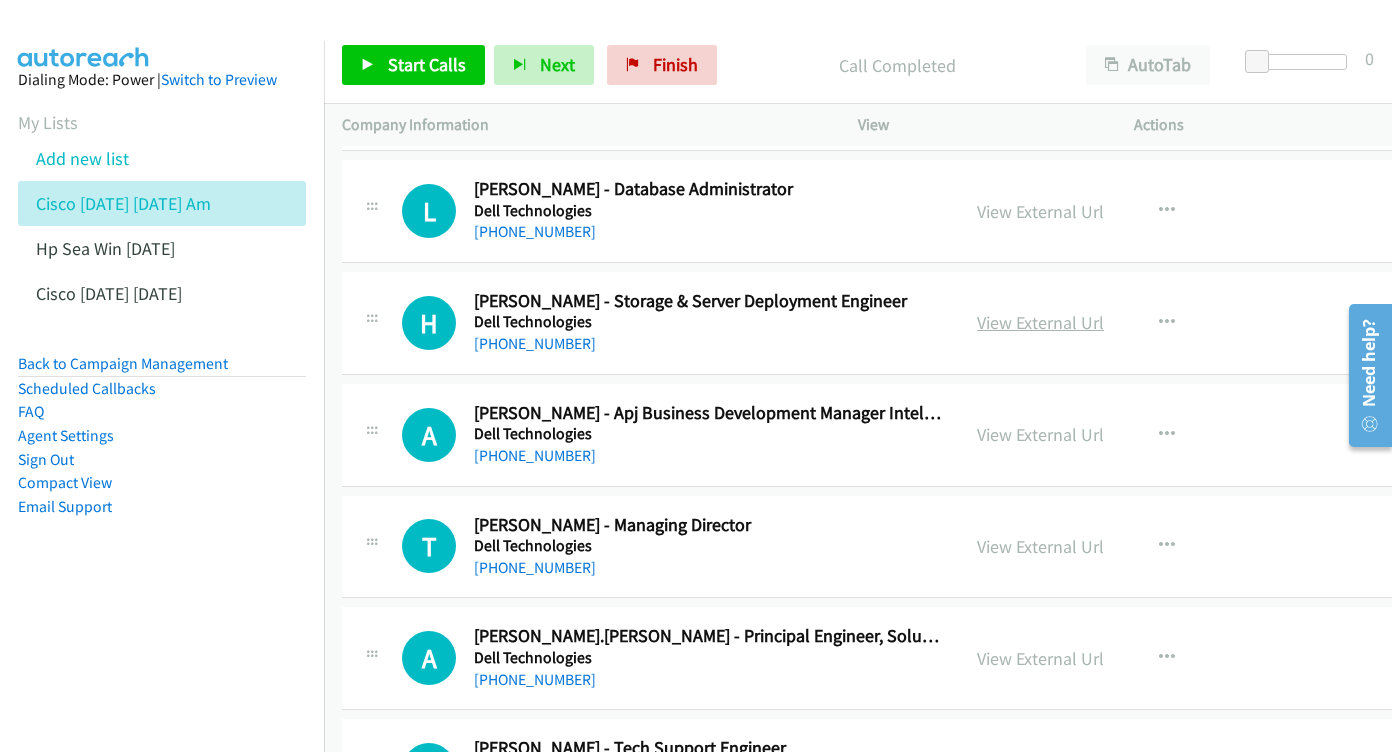 click on "View External Url" at bounding box center (1040, 322) 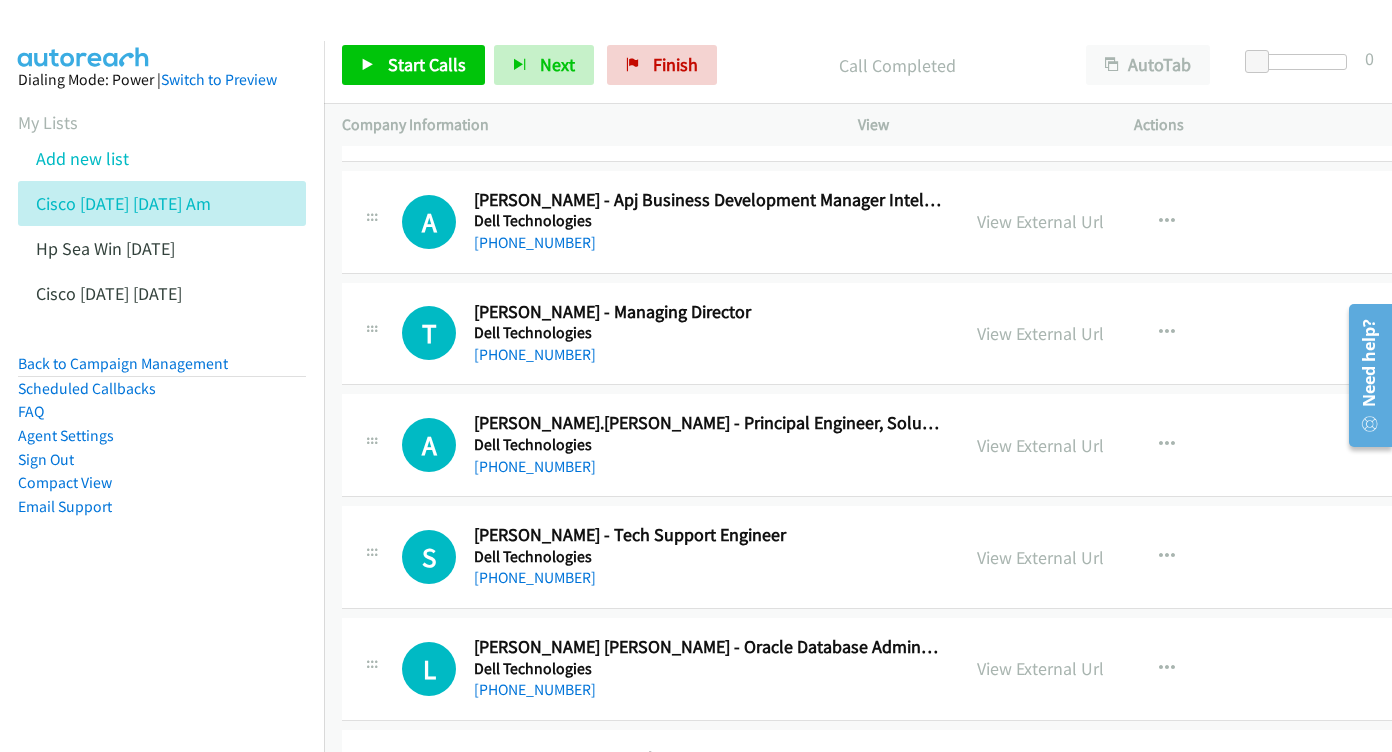 scroll, scrollTop: 5893, scrollLeft: 0, axis: vertical 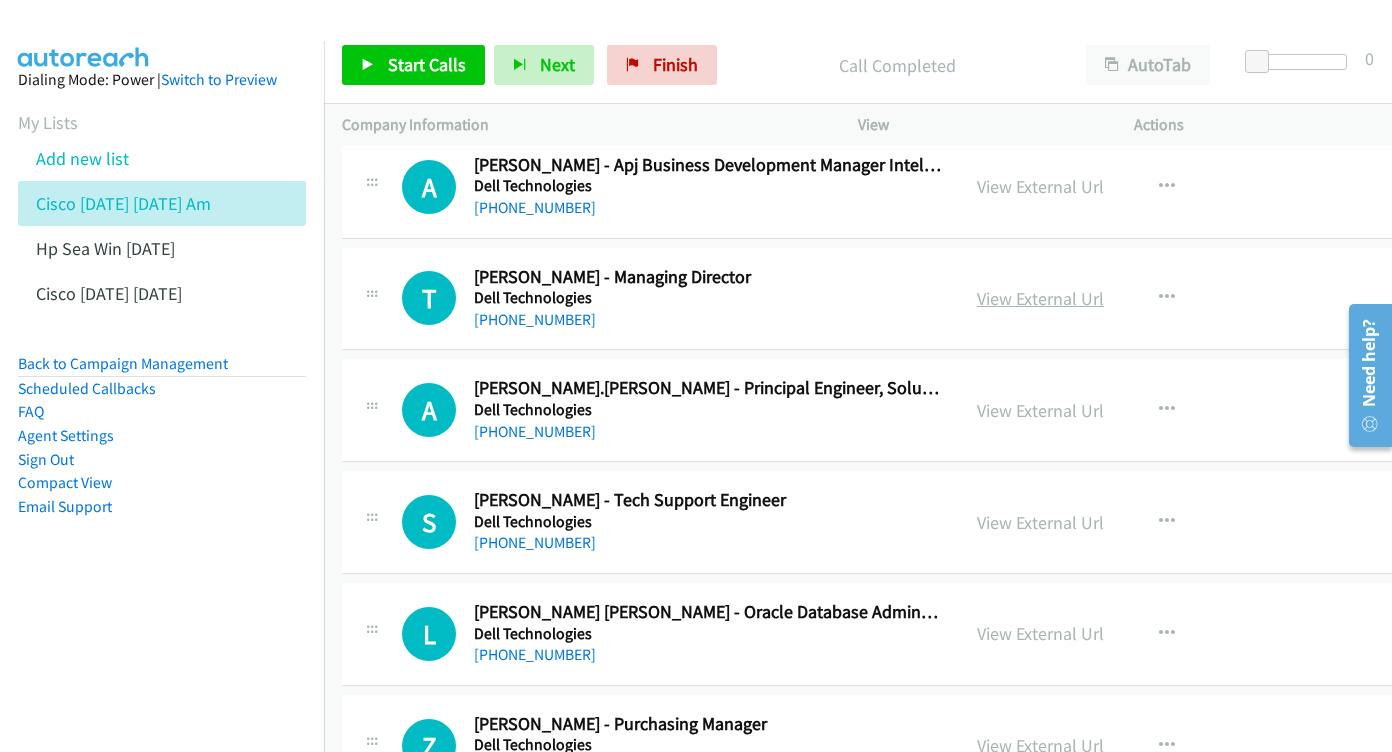 click on "View External Url" at bounding box center (1040, 298) 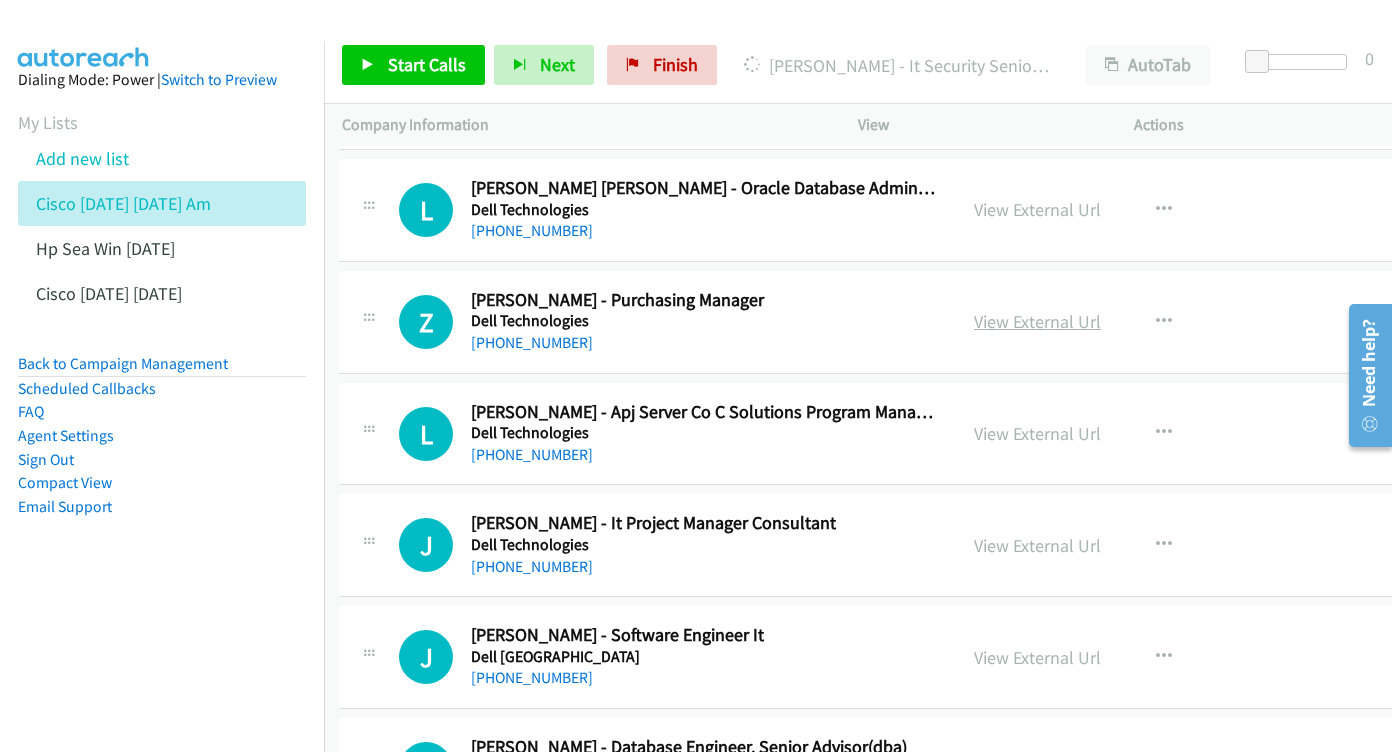 scroll, scrollTop: 6307, scrollLeft: 3, axis: both 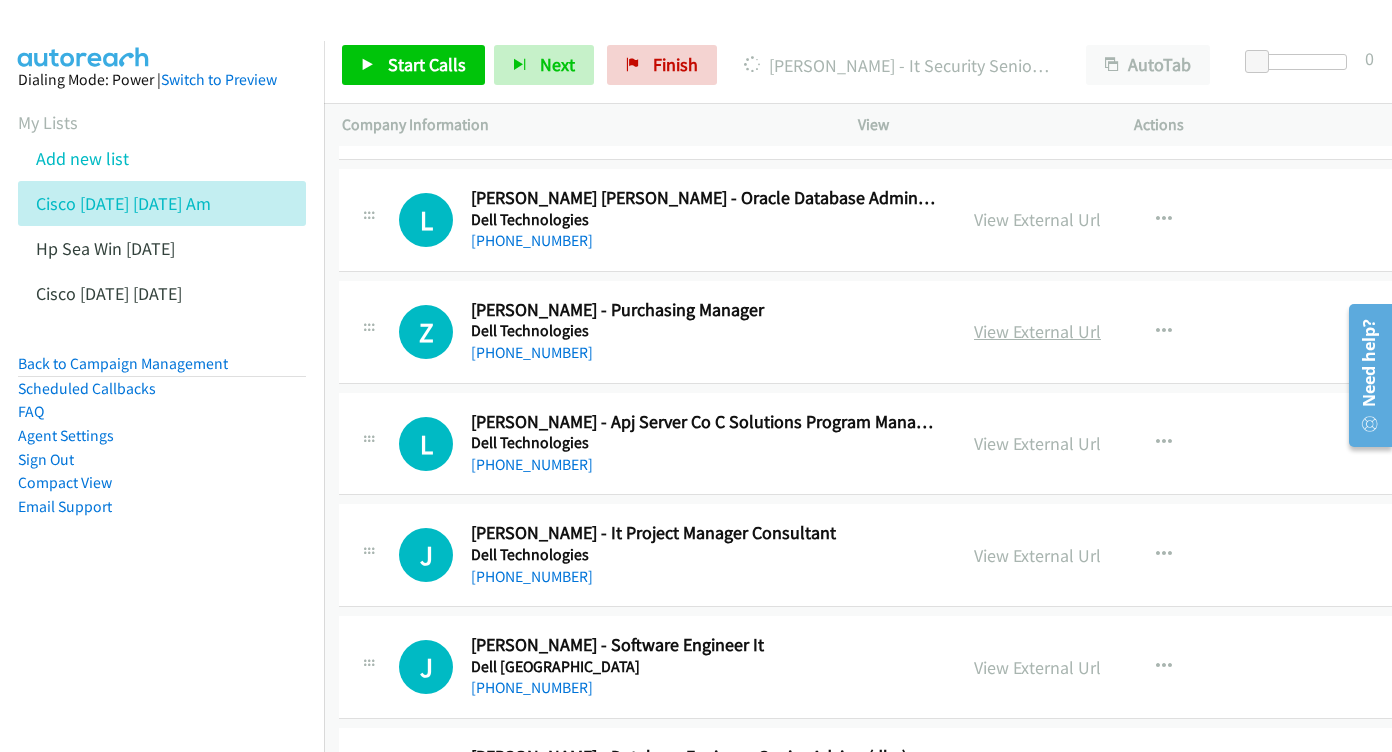 click on "View External Url" at bounding box center (1037, 331) 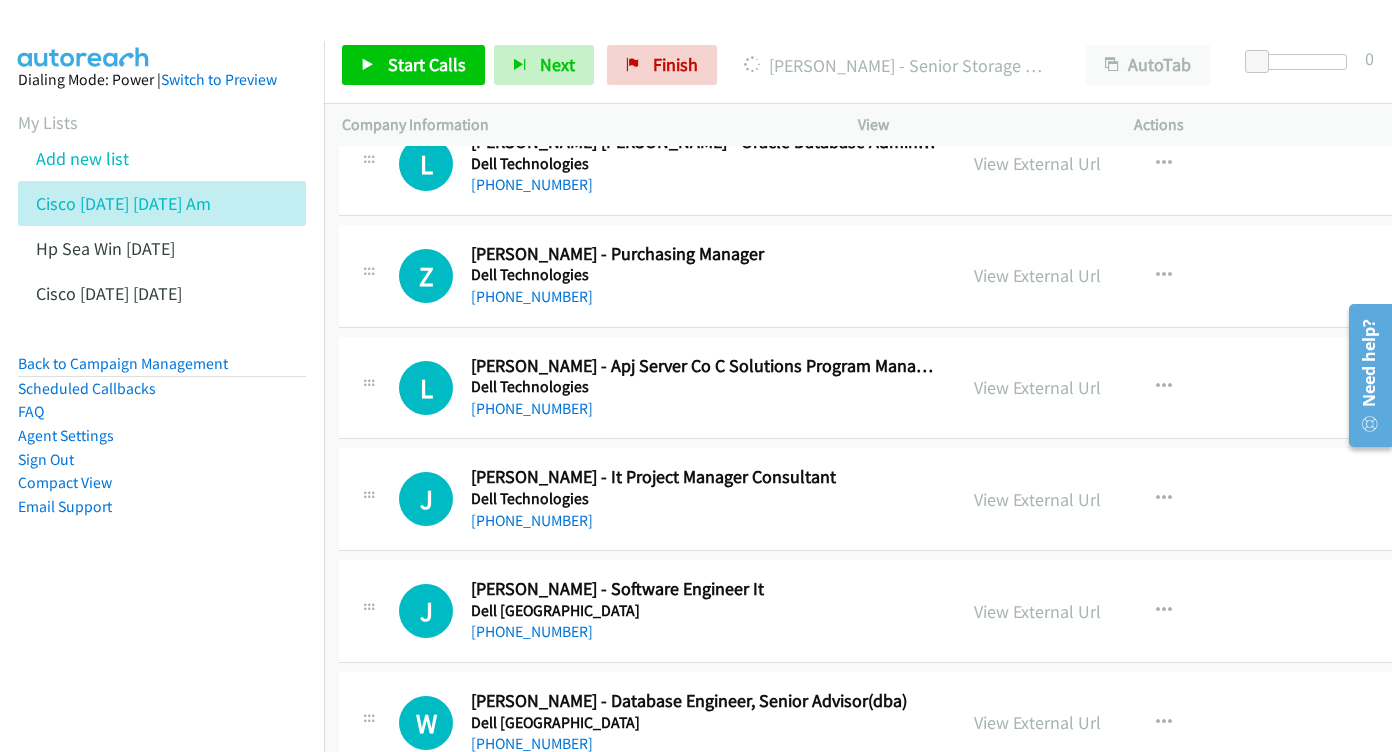 scroll, scrollTop: 6401, scrollLeft: 3, axis: both 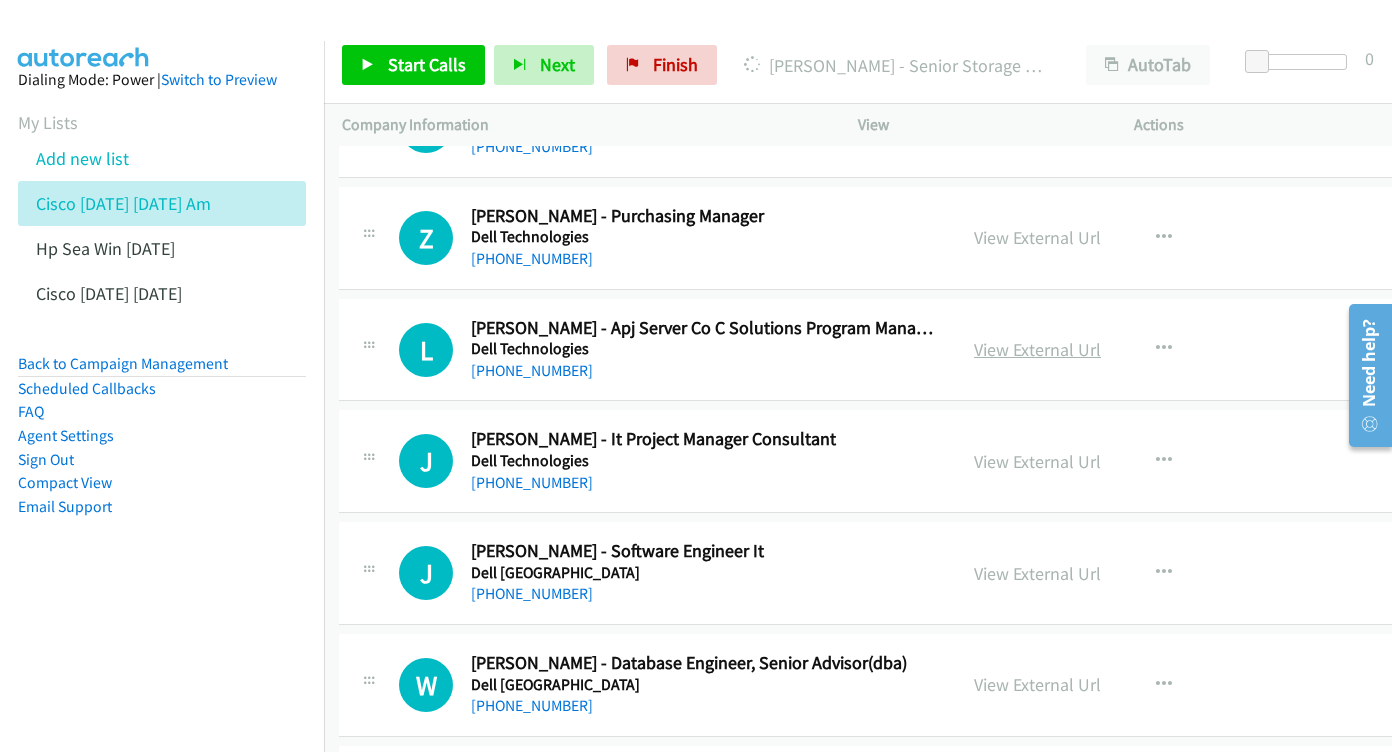 click on "View External Url" at bounding box center [1037, 349] 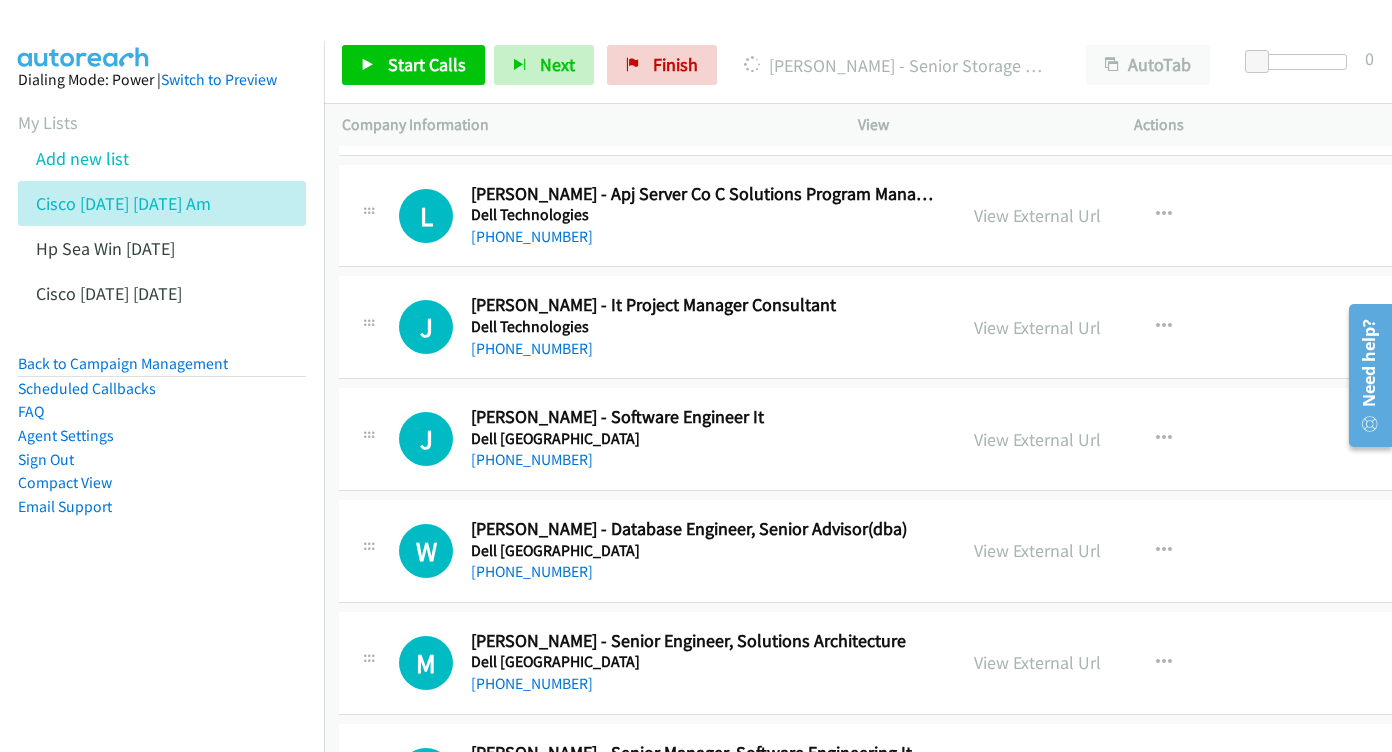 scroll, scrollTop: 6535, scrollLeft: 3, axis: both 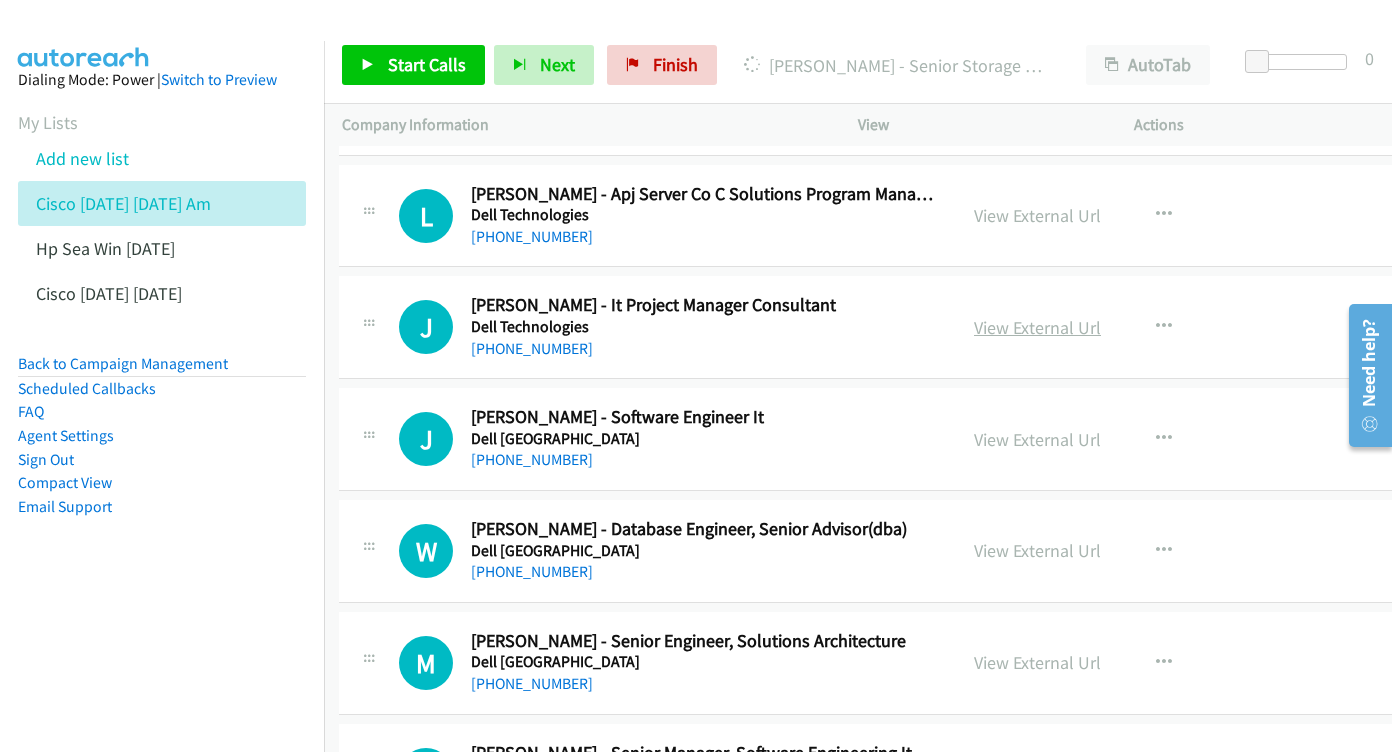 click on "View External Url" at bounding box center [1037, 327] 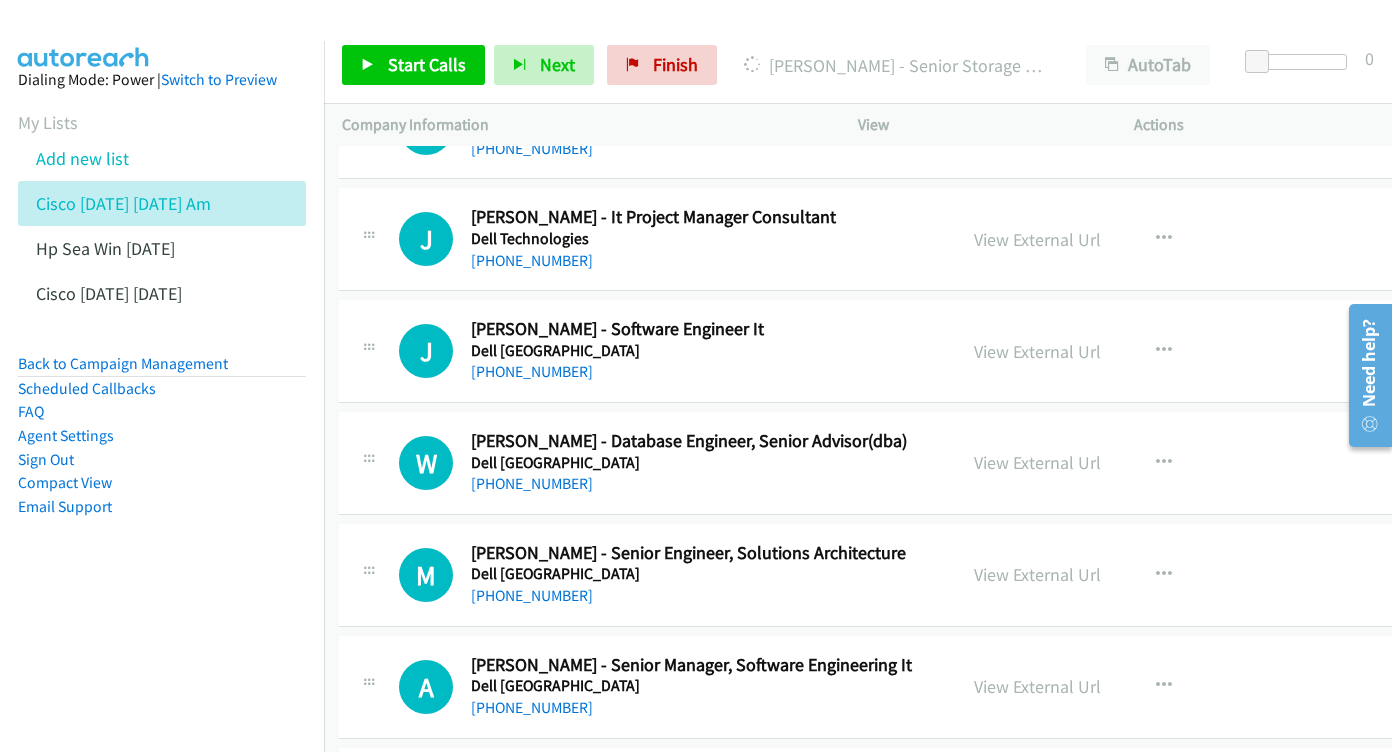 scroll, scrollTop: 6637, scrollLeft: 3, axis: both 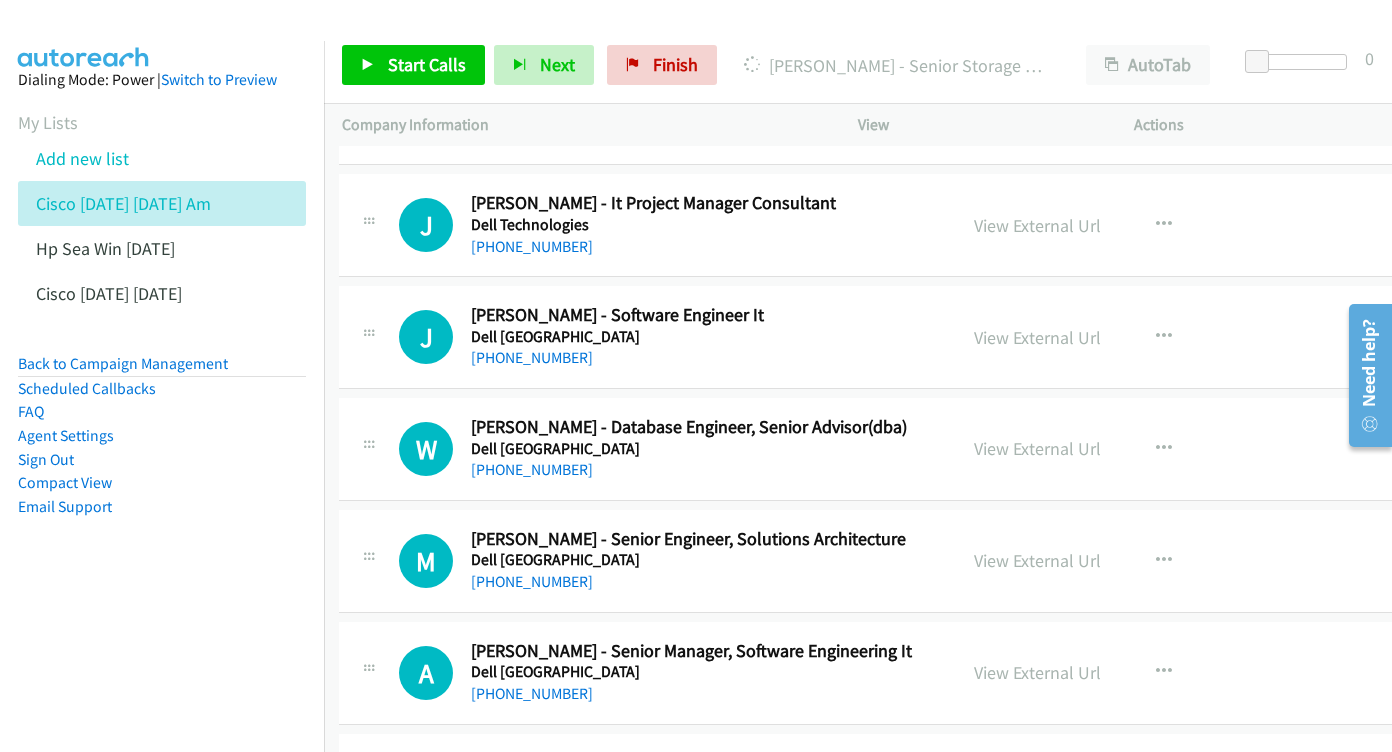 click on "View External Url
View External Url
Schedule/Manage Callback
Start Calls Here
Remove from list
Add to do not call list
Reset Call Status" at bounding box center [1119, 337] 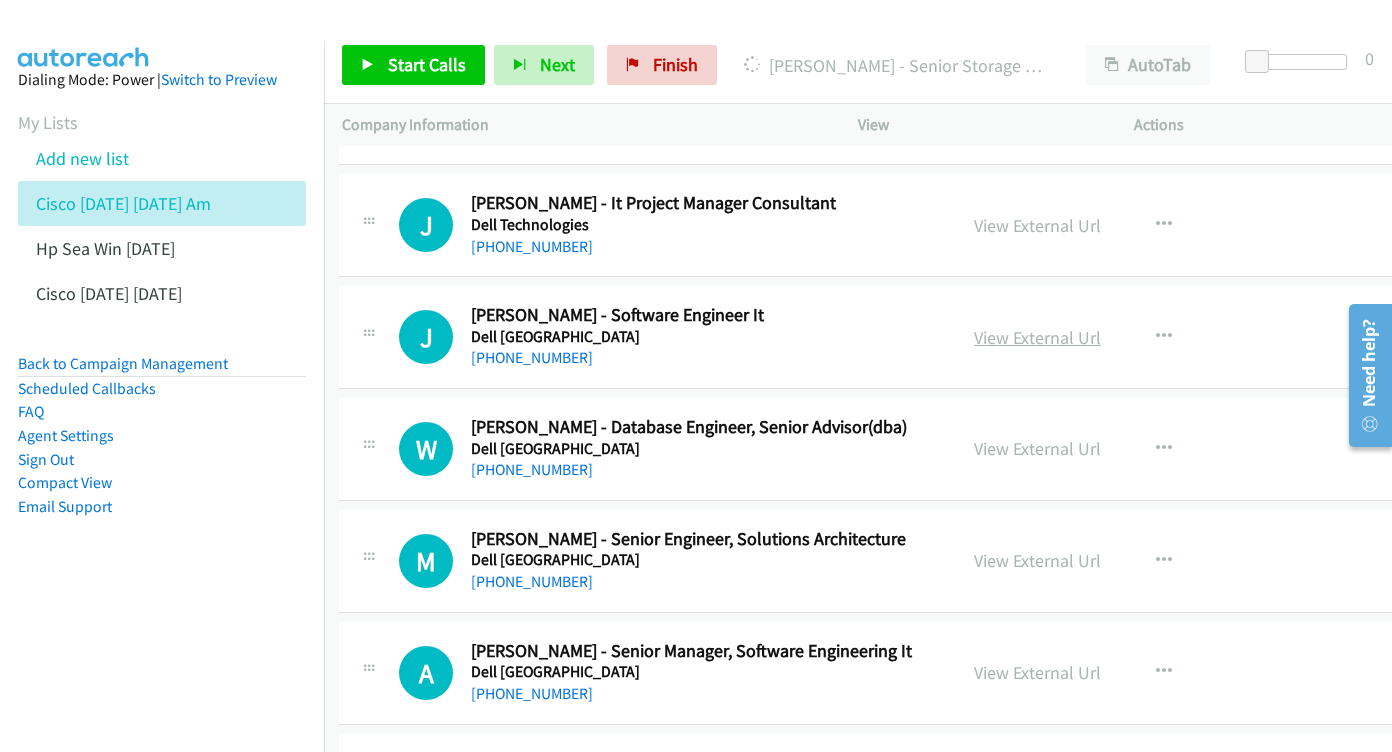 click on "View External Url" at bounding box center [1037, 337] 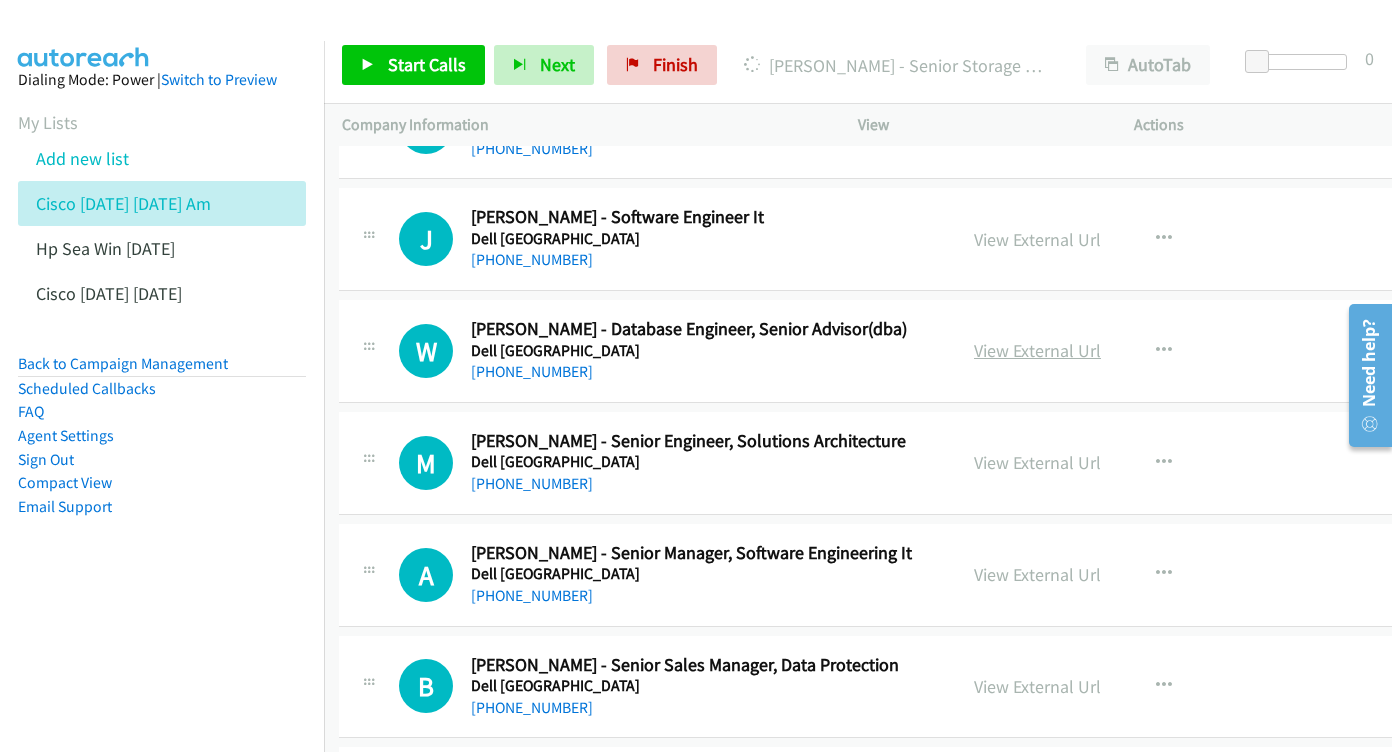 scroll, scrollTop: 6737, scrollLeft: 3, axis: both 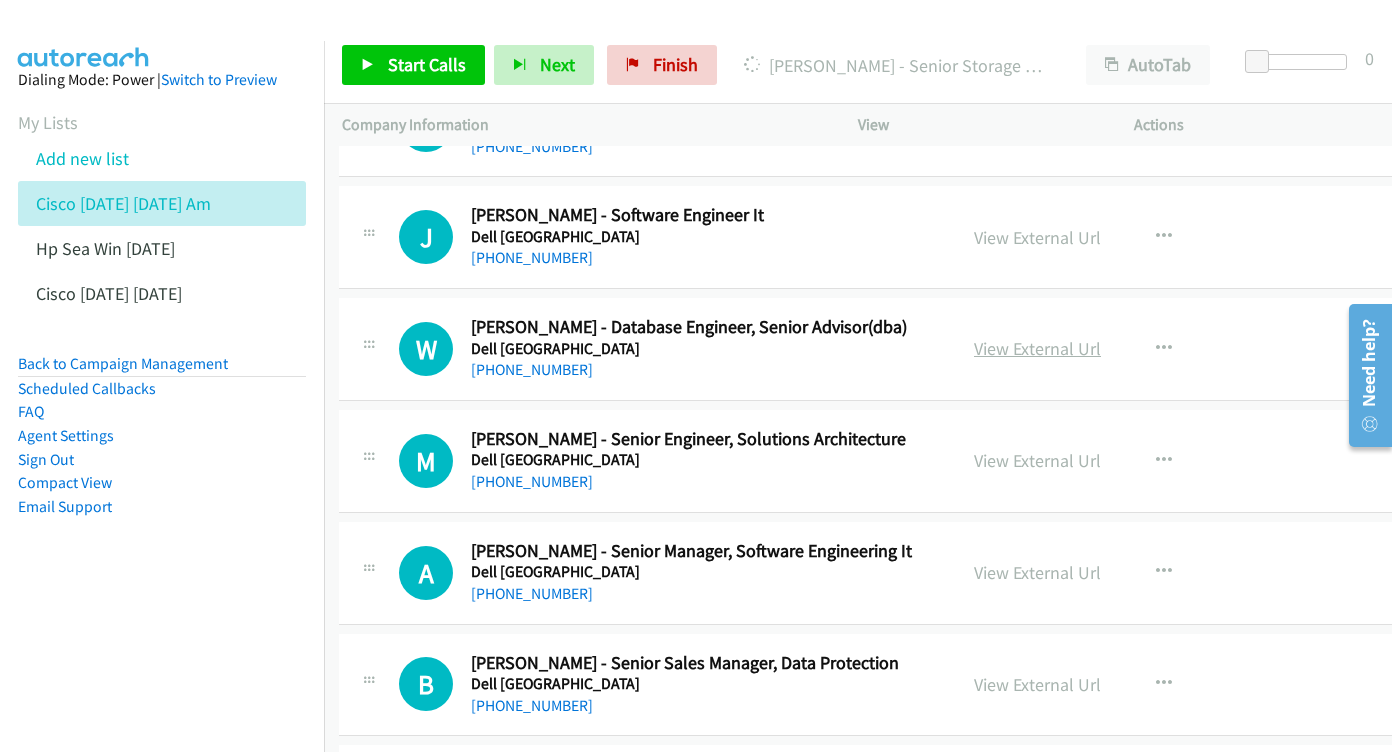 click on "View External Url" at bounding box center [1037, 348] 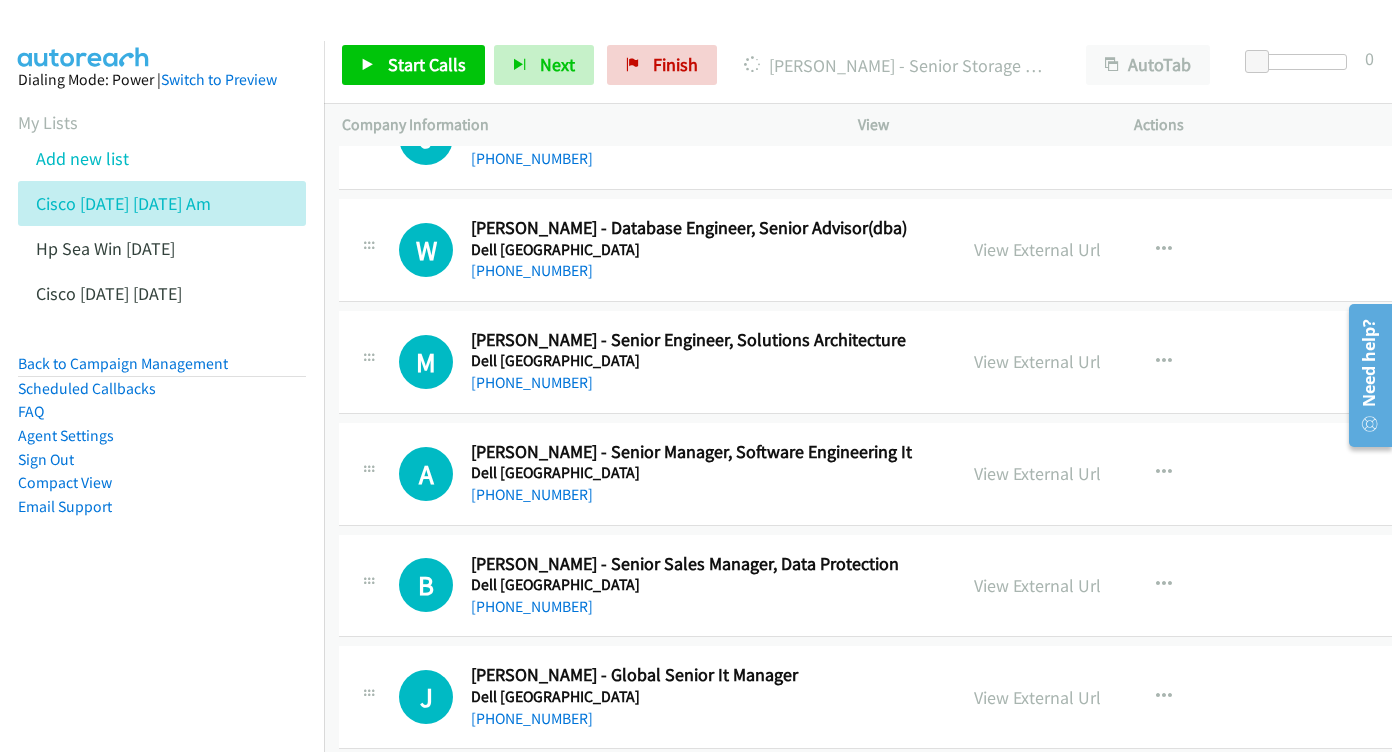 scroll, scrollTop: 6846, scrollLeft: 3, axis: both 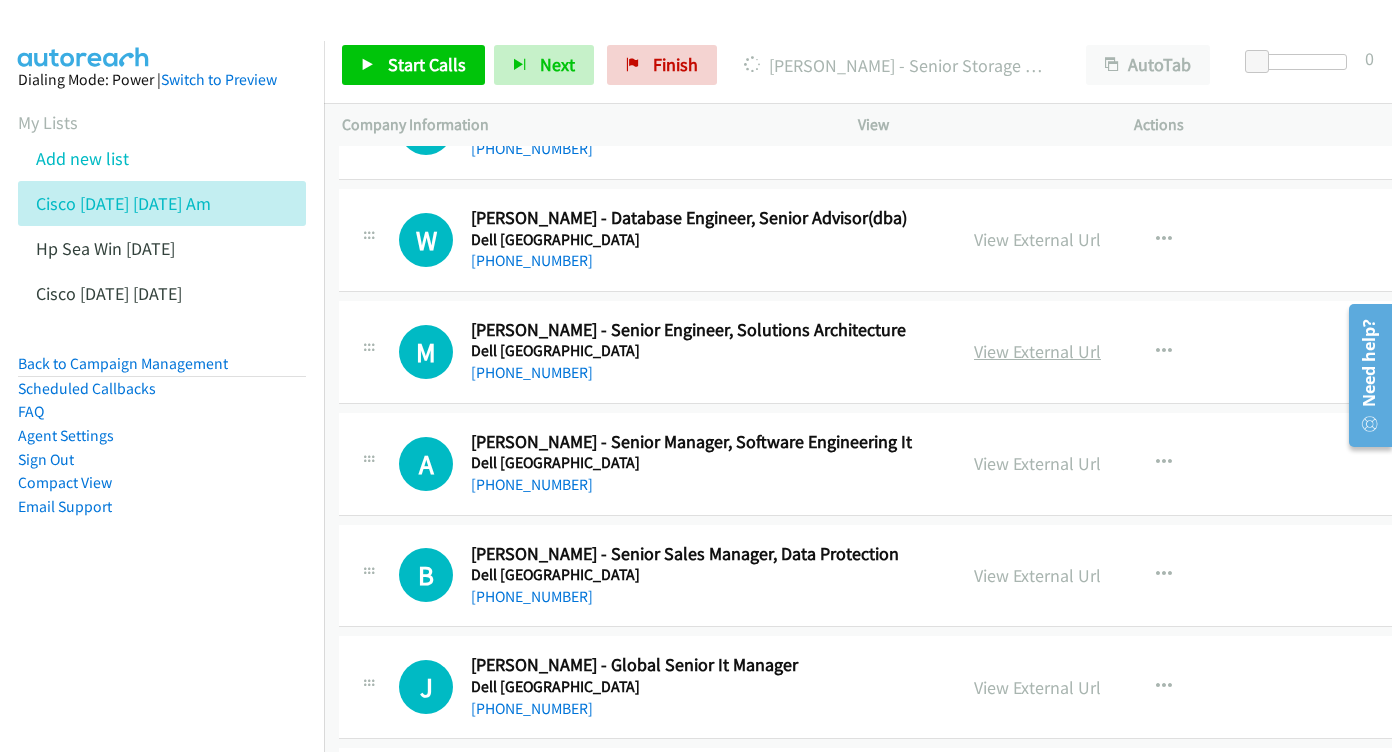 click on "View External Url" at bounding box center [1037, 351] 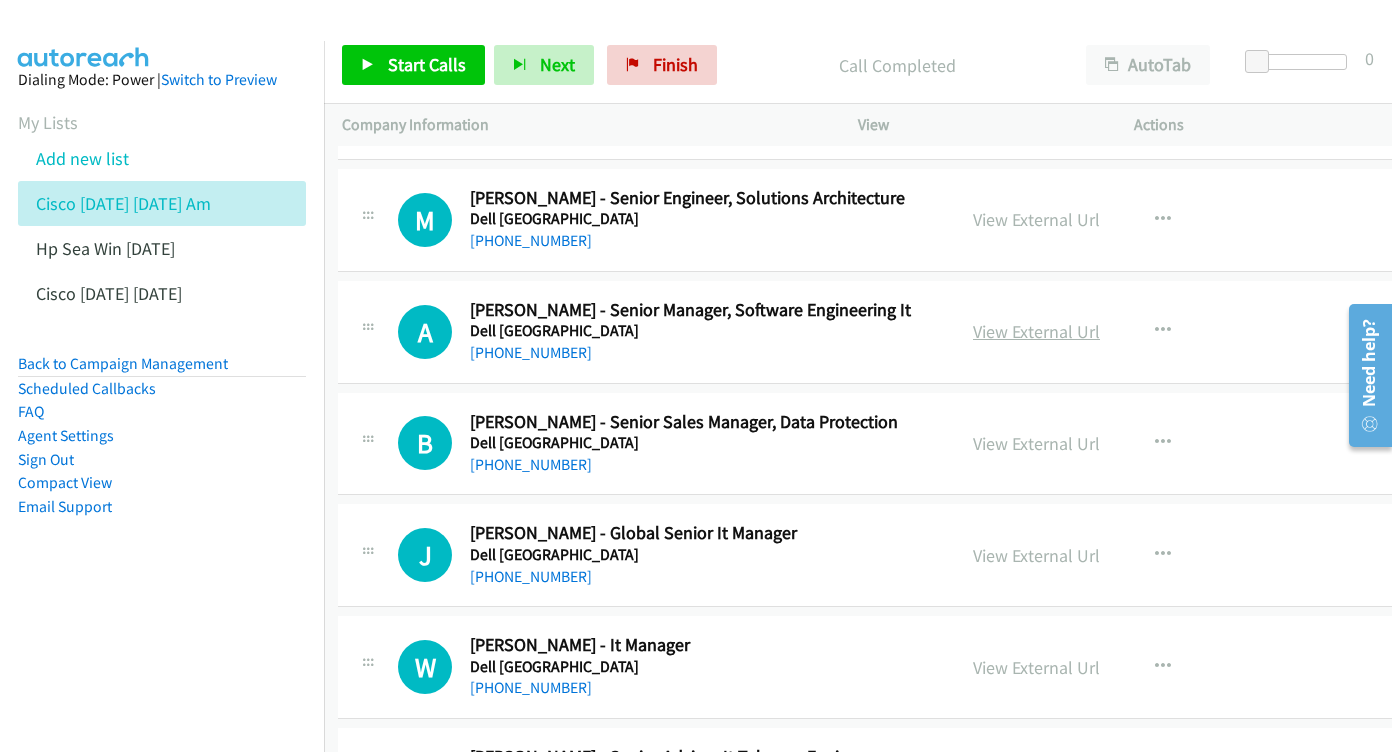 scroll, scrollTop: 6978, scrollLeft: 4, axis: both 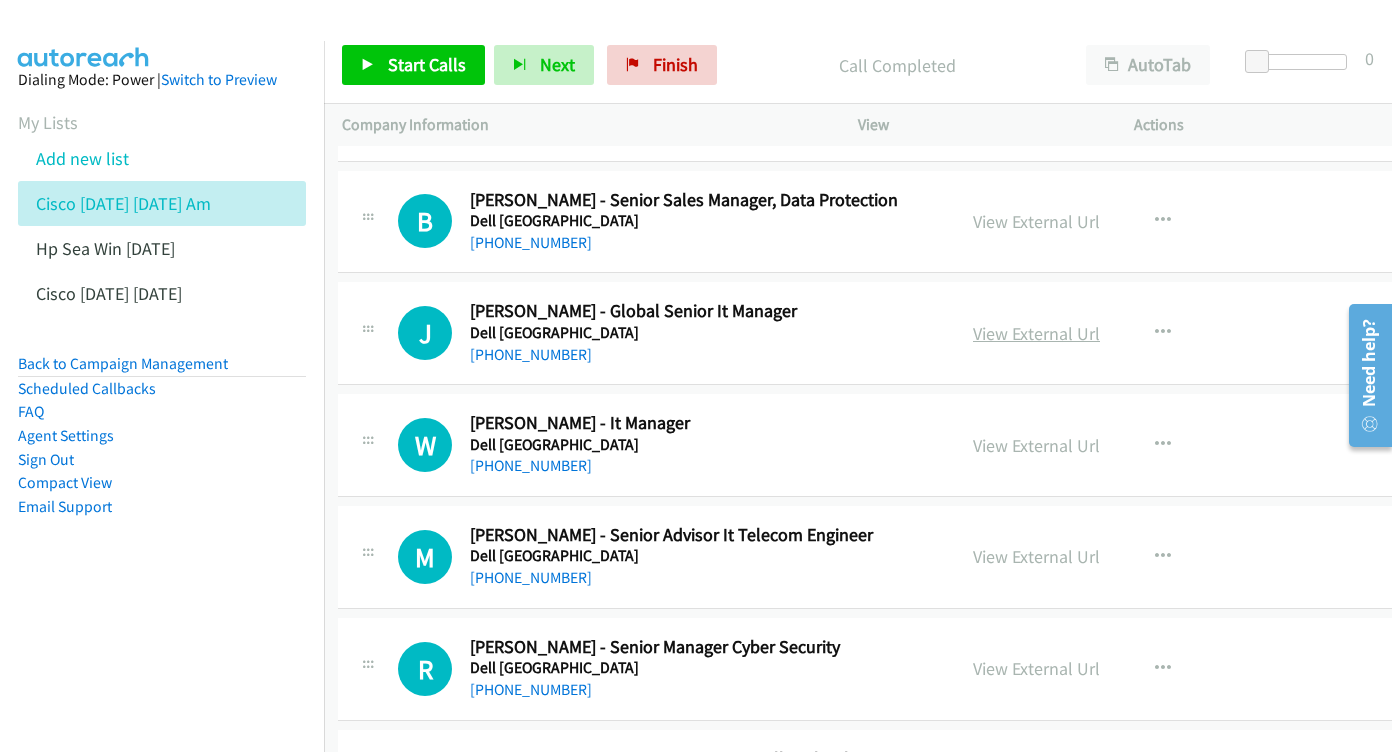 click on "View External Url" at bounding box center [1036, 333] 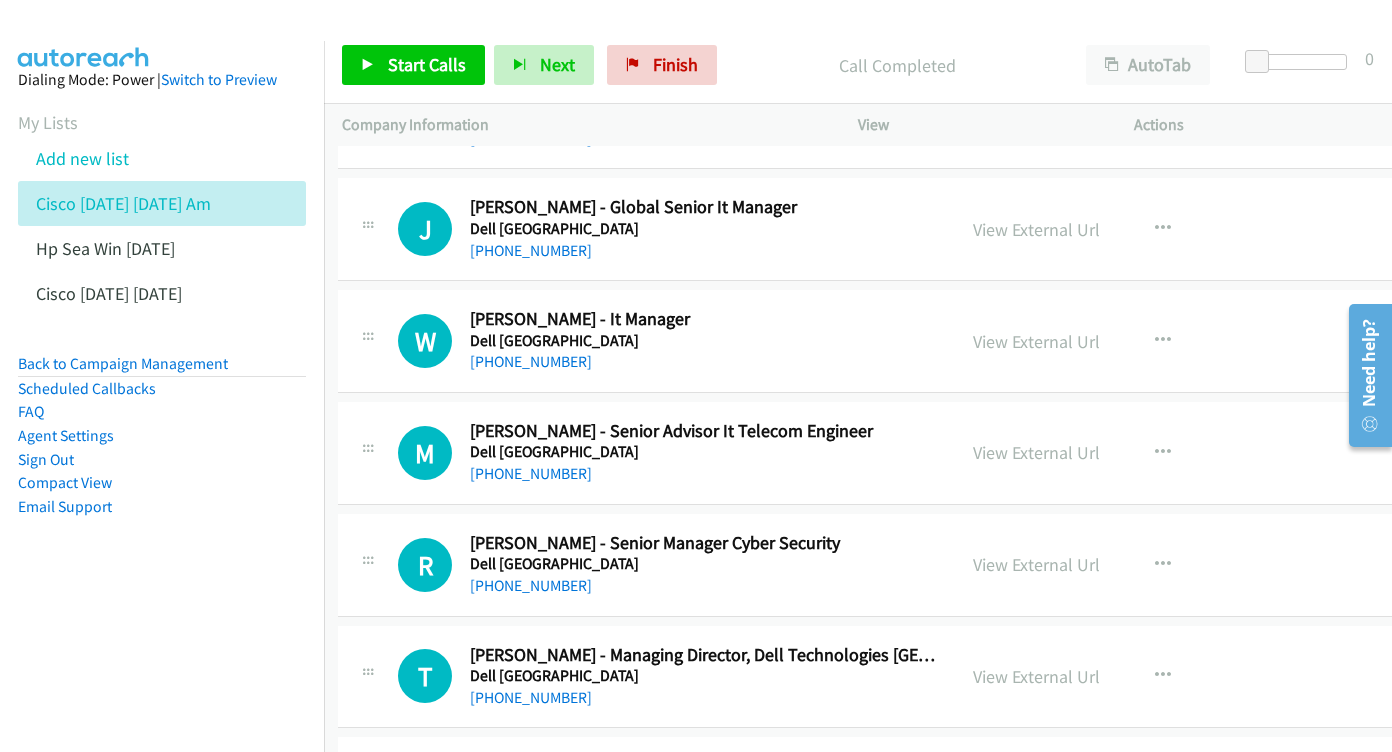 scroll, scrollTop: 7306, scrollLeft: 4, axis: both 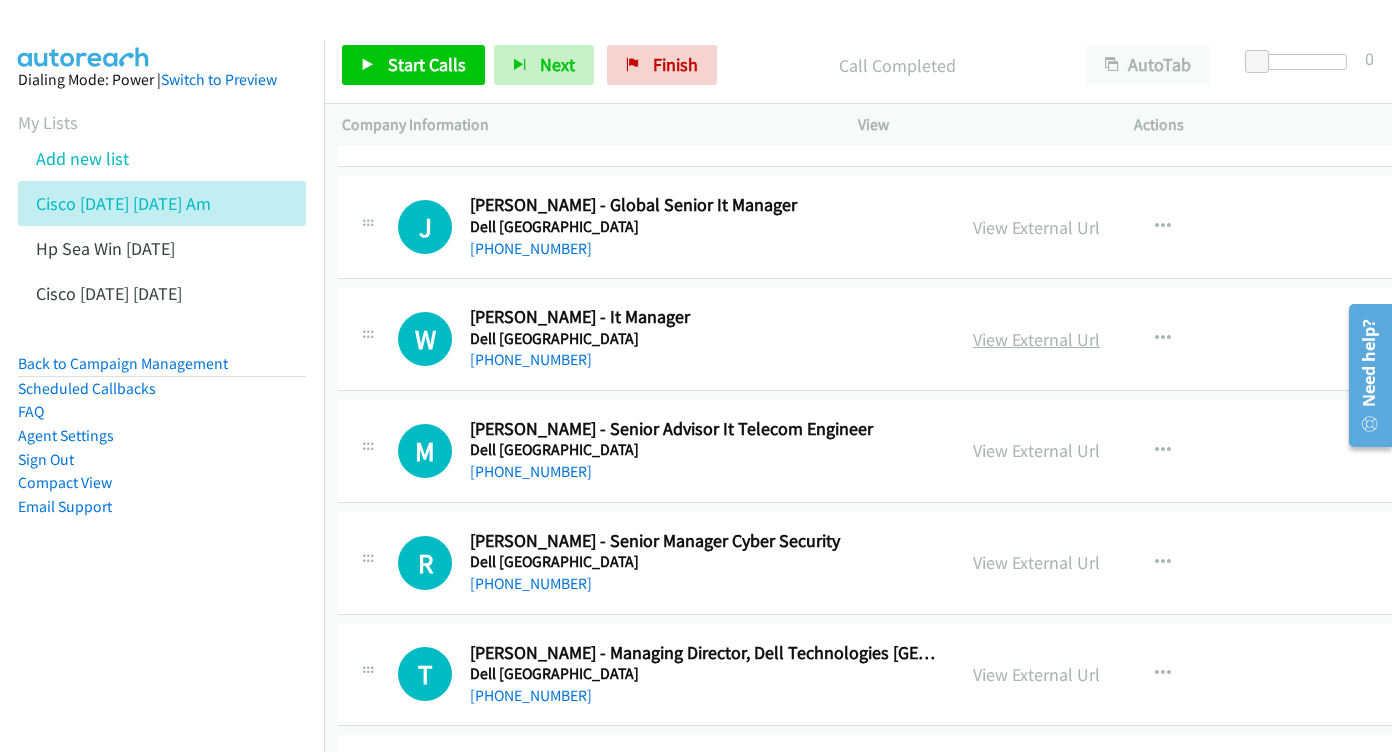 click on "View External Url" at bounding box center (1036, 339) 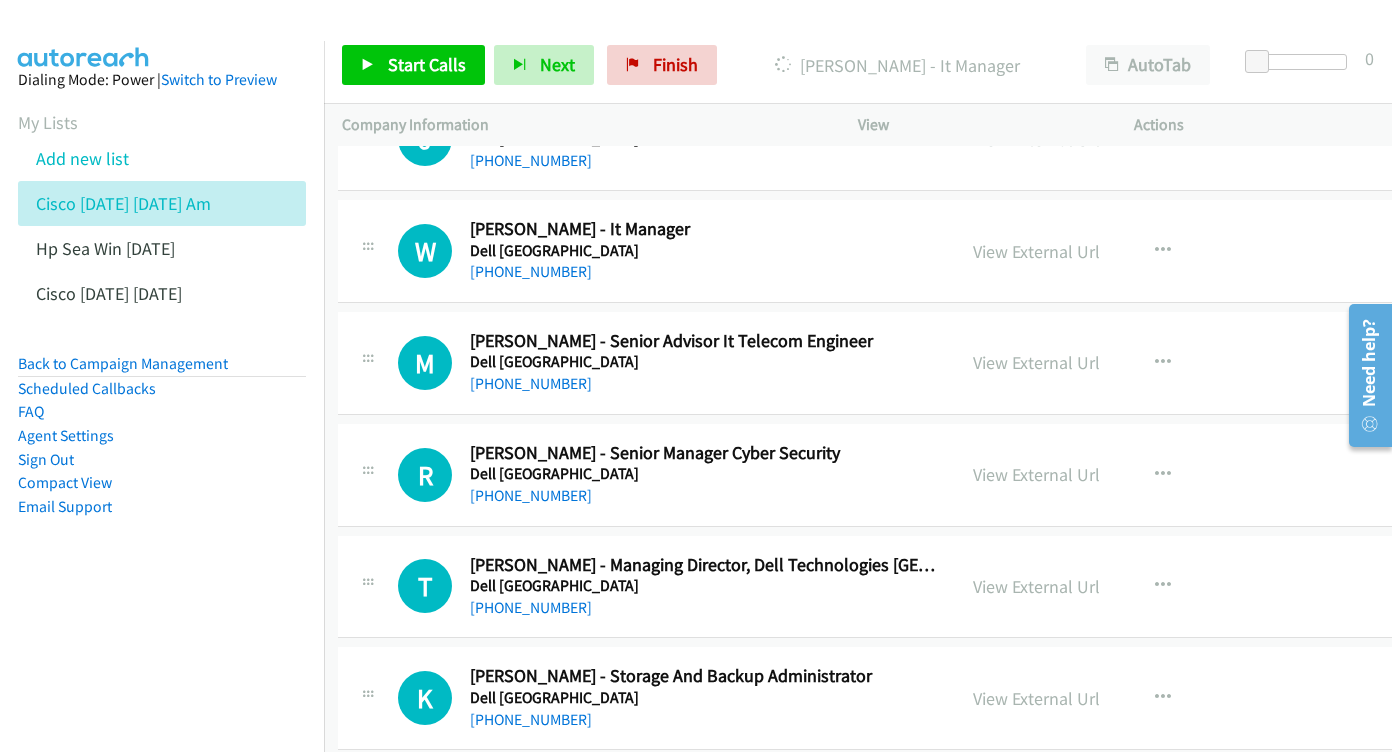 scroll, scrollTop: 7395, scrollLeft: 4, axis: both 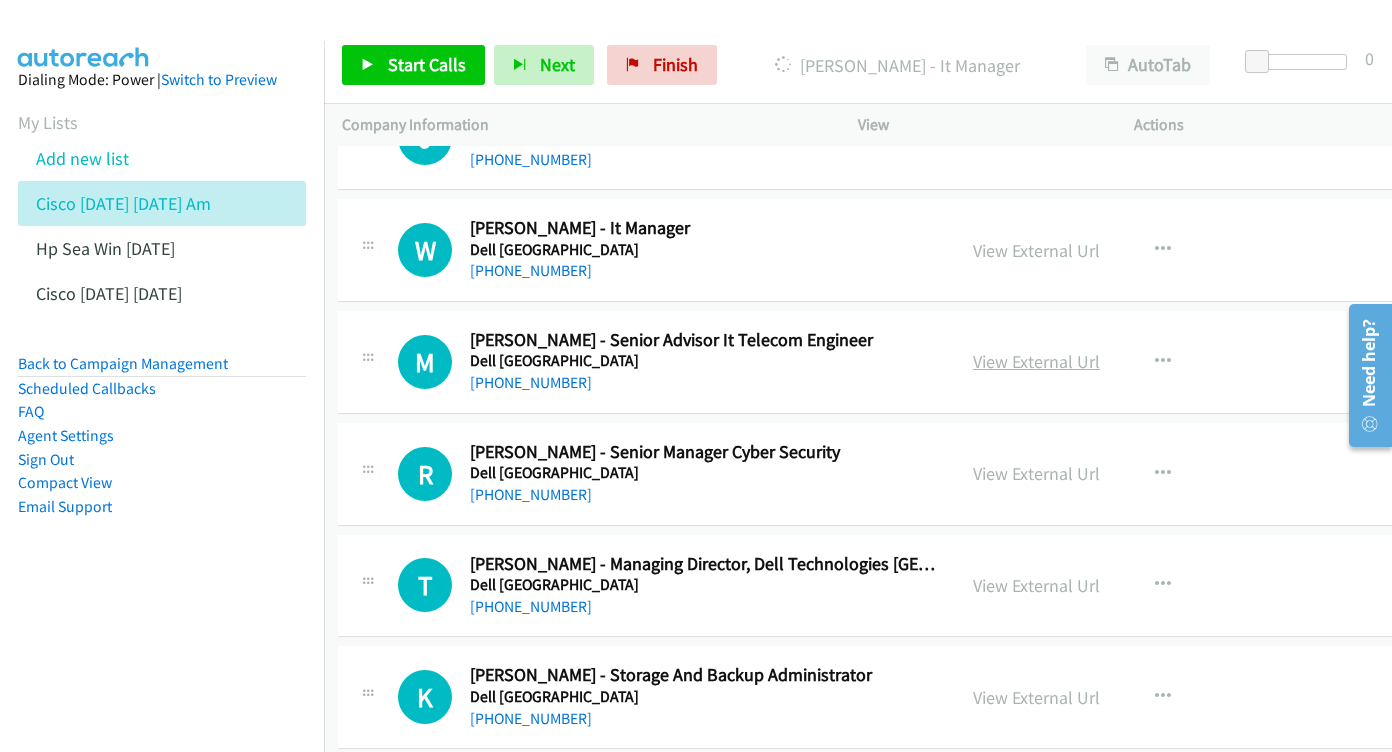 click on "View External Url" at bounding box center [1036, 361] 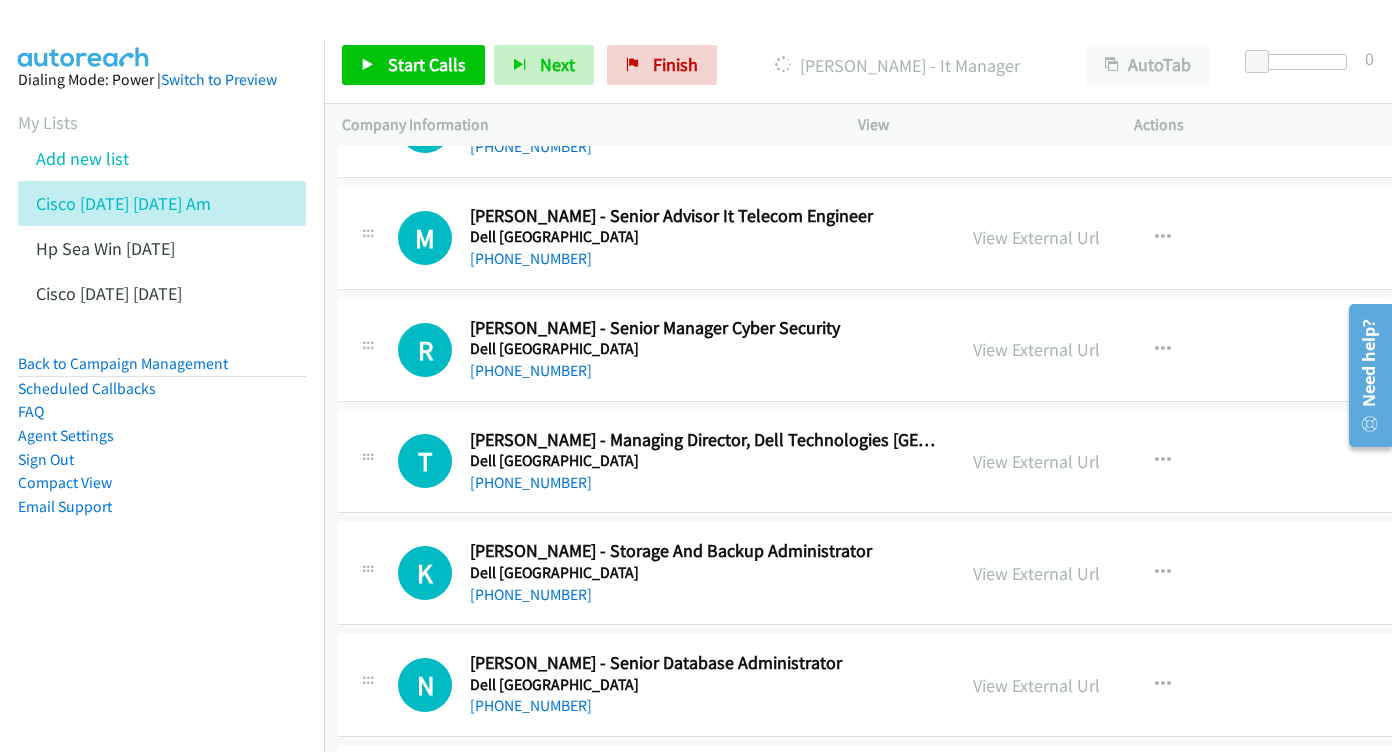 scroll, scrollTop: 7522, scrollLeft: 4, axis: both 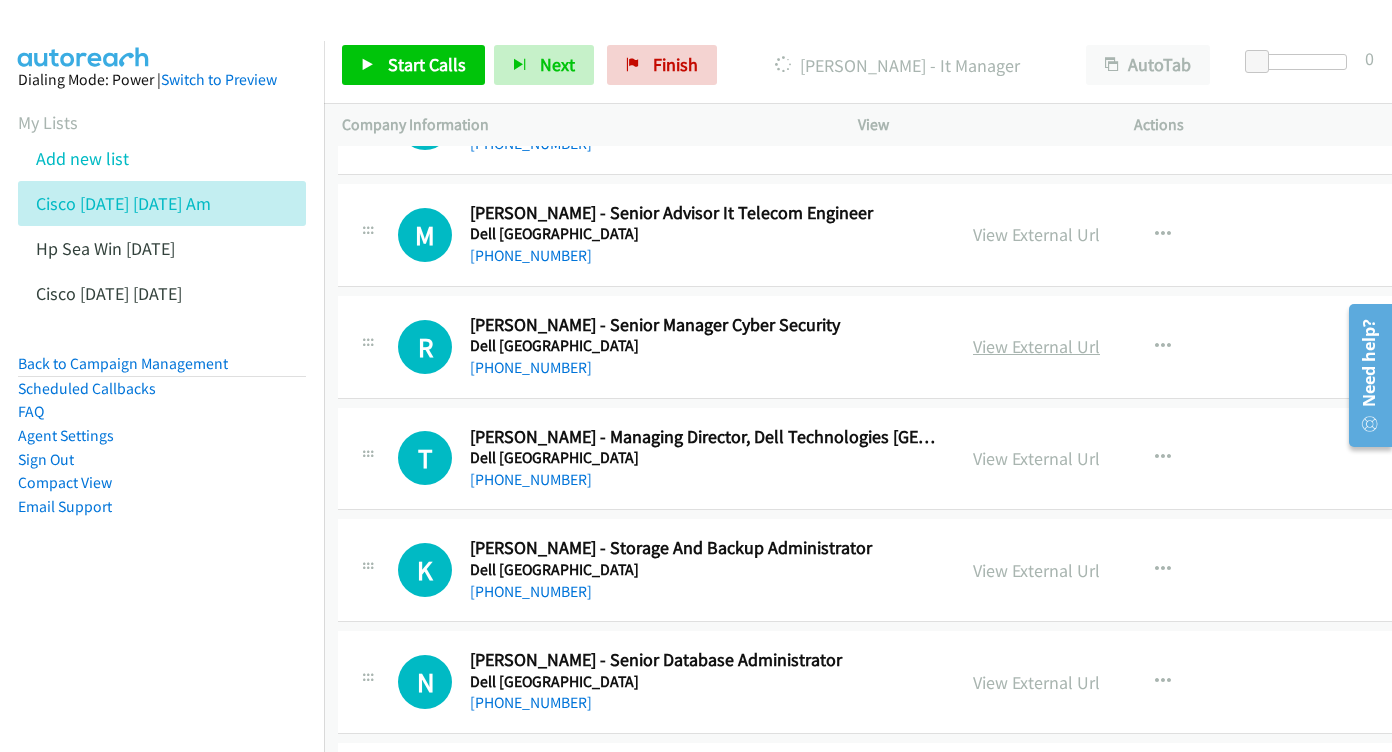 click on "View External Url" at bounding box center [1036, 346] 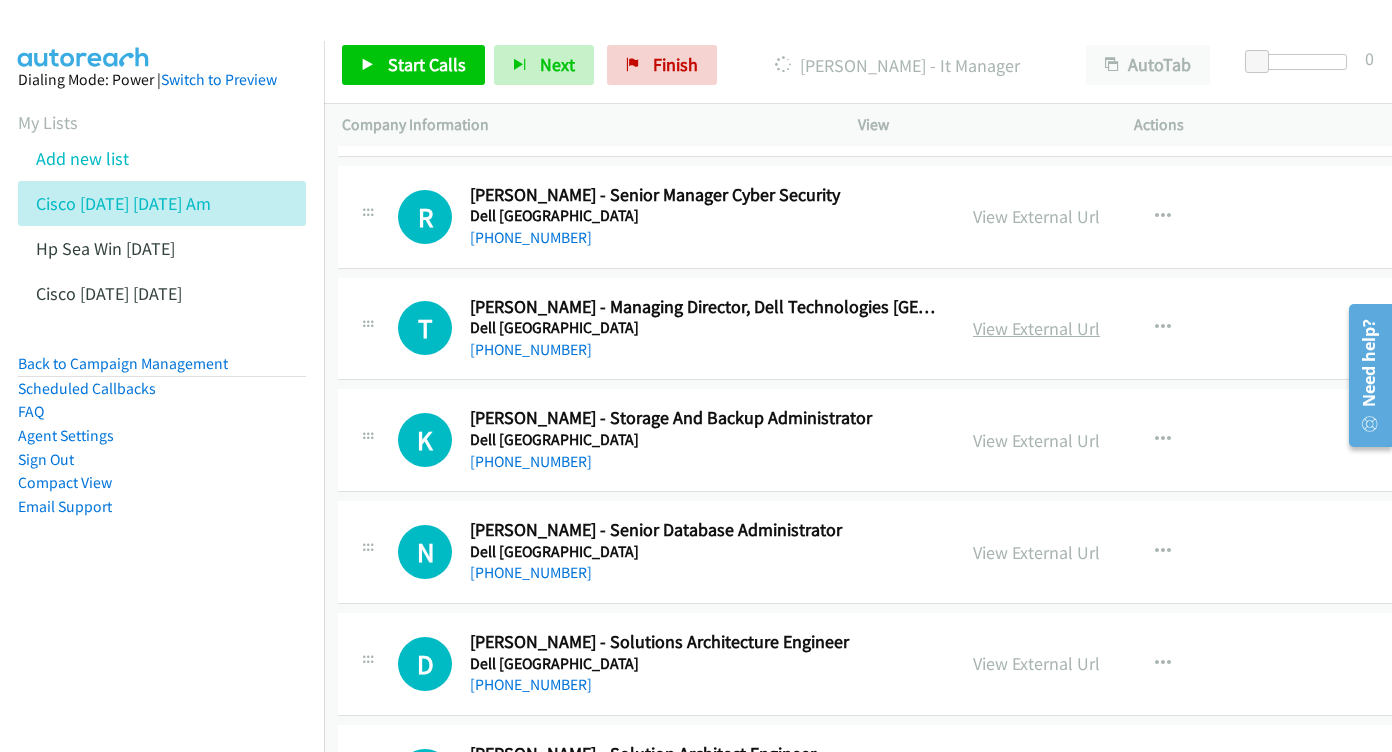 scroll, scrollTop: 7652, scrollLeft: 2, axis: both 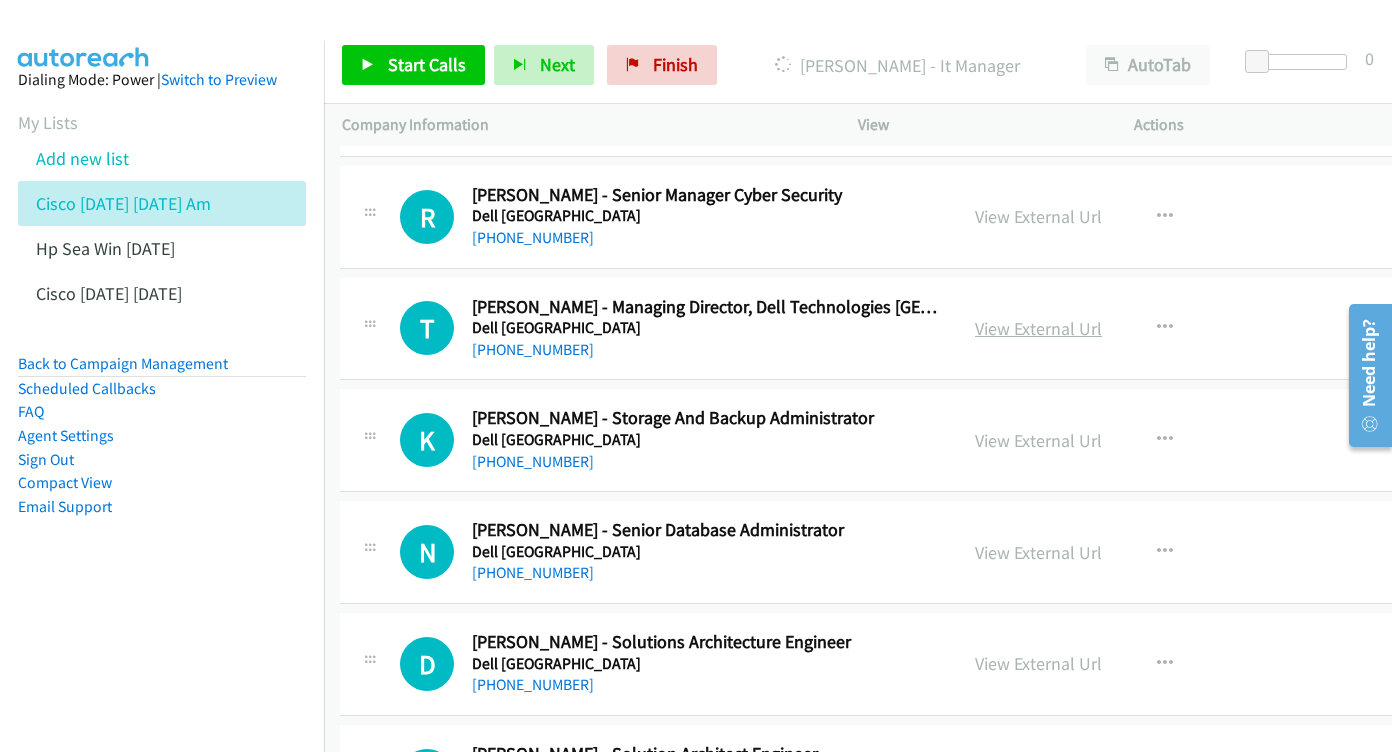 click on "View External Url" at bounding box center (1038, 328) 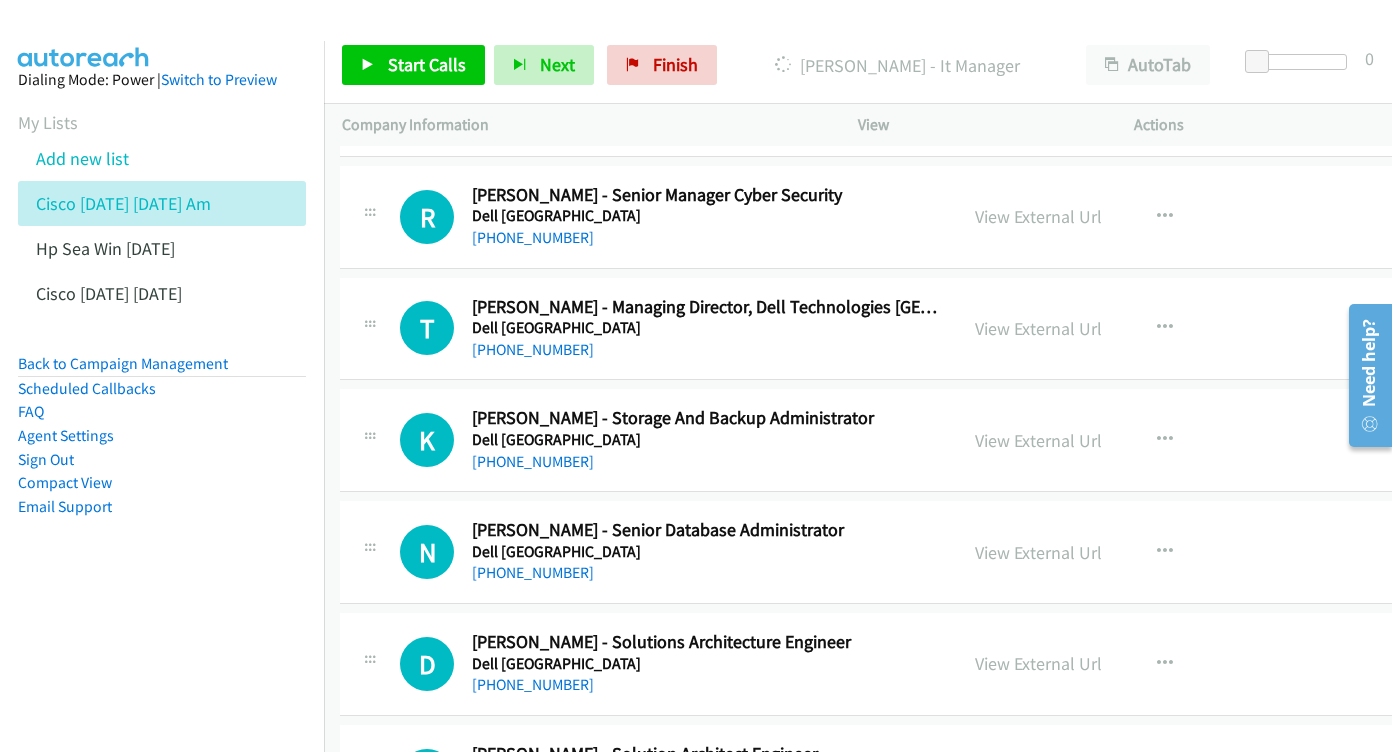 scroll, scrollTop: 7770, scrollLeft: 2, axis: both 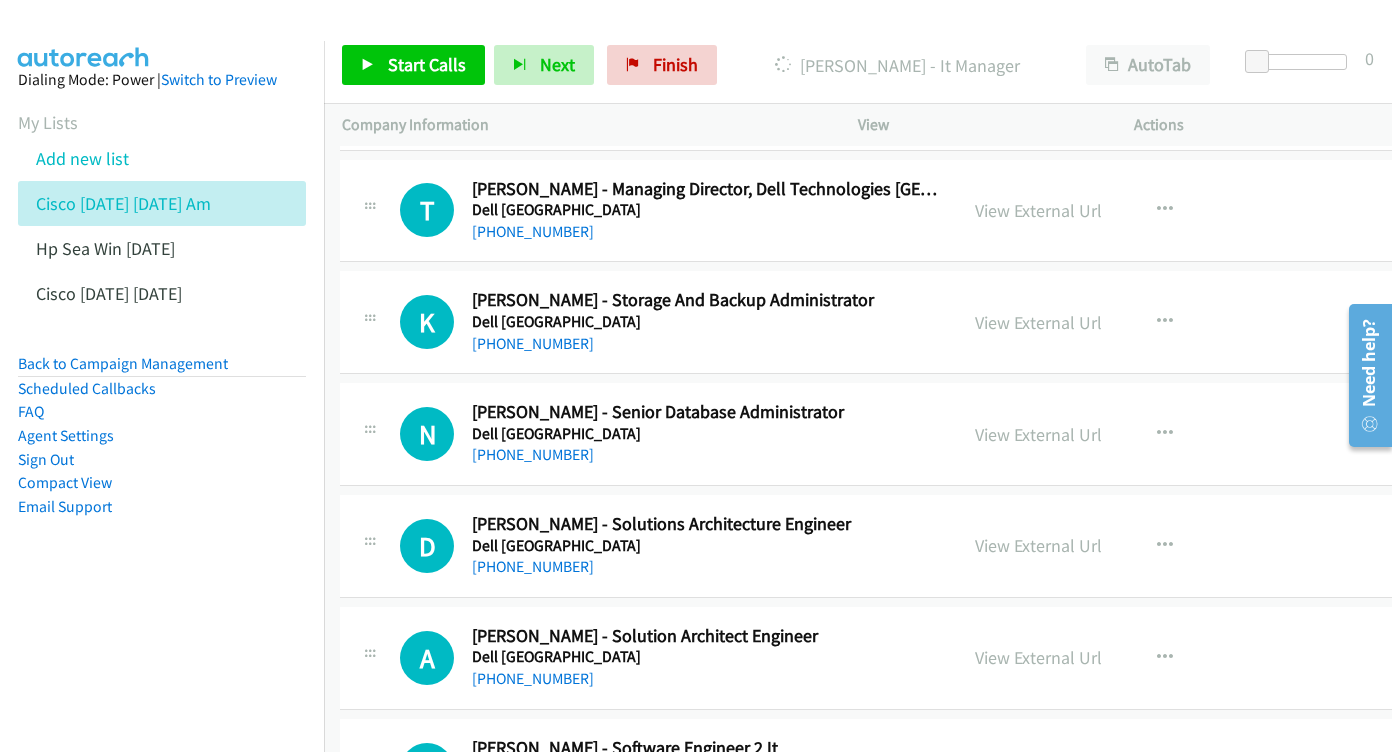 click on "View External Url
View External Url
Schedule/Manage Callback
Start Calls Here
Remove from list
Add to do not call list
Reset Call Status" at bounding box center (1120, 322) 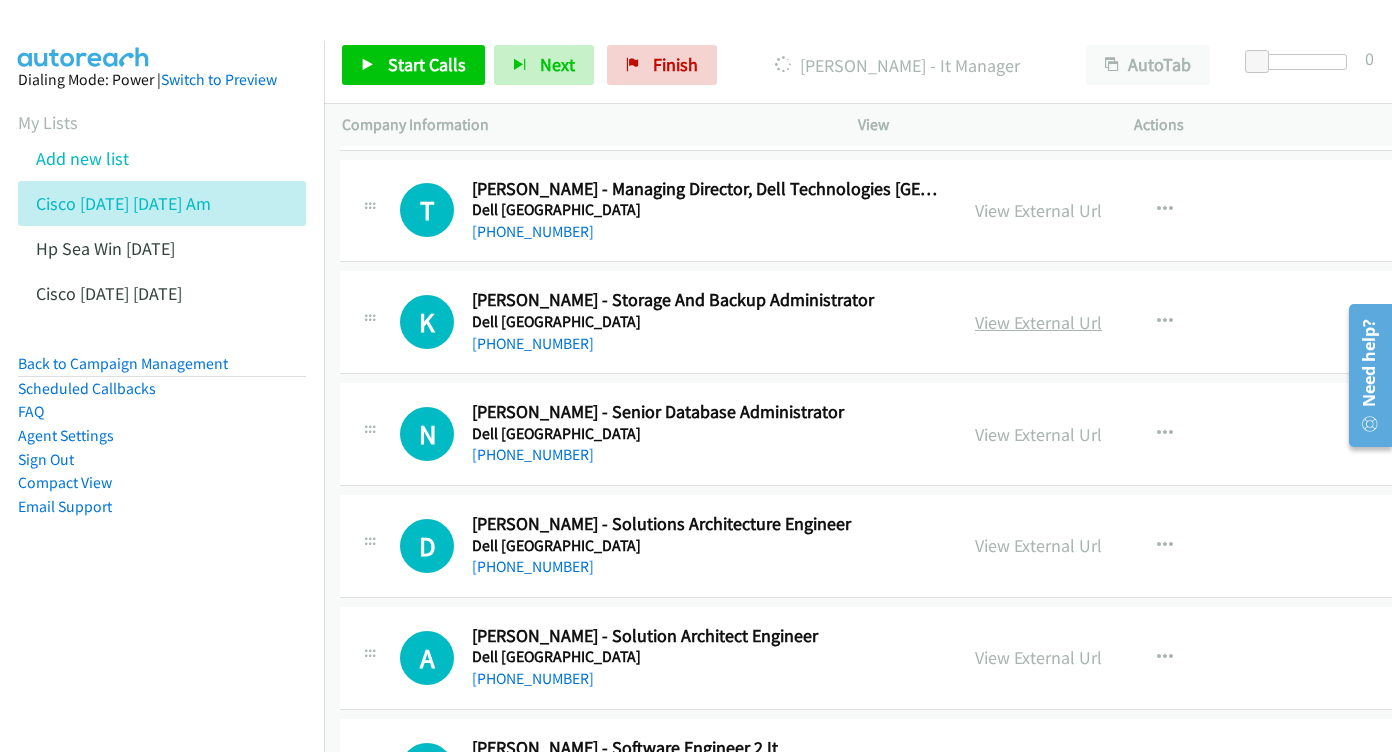 click on "View External Url" at bounding box center (1038, 322) 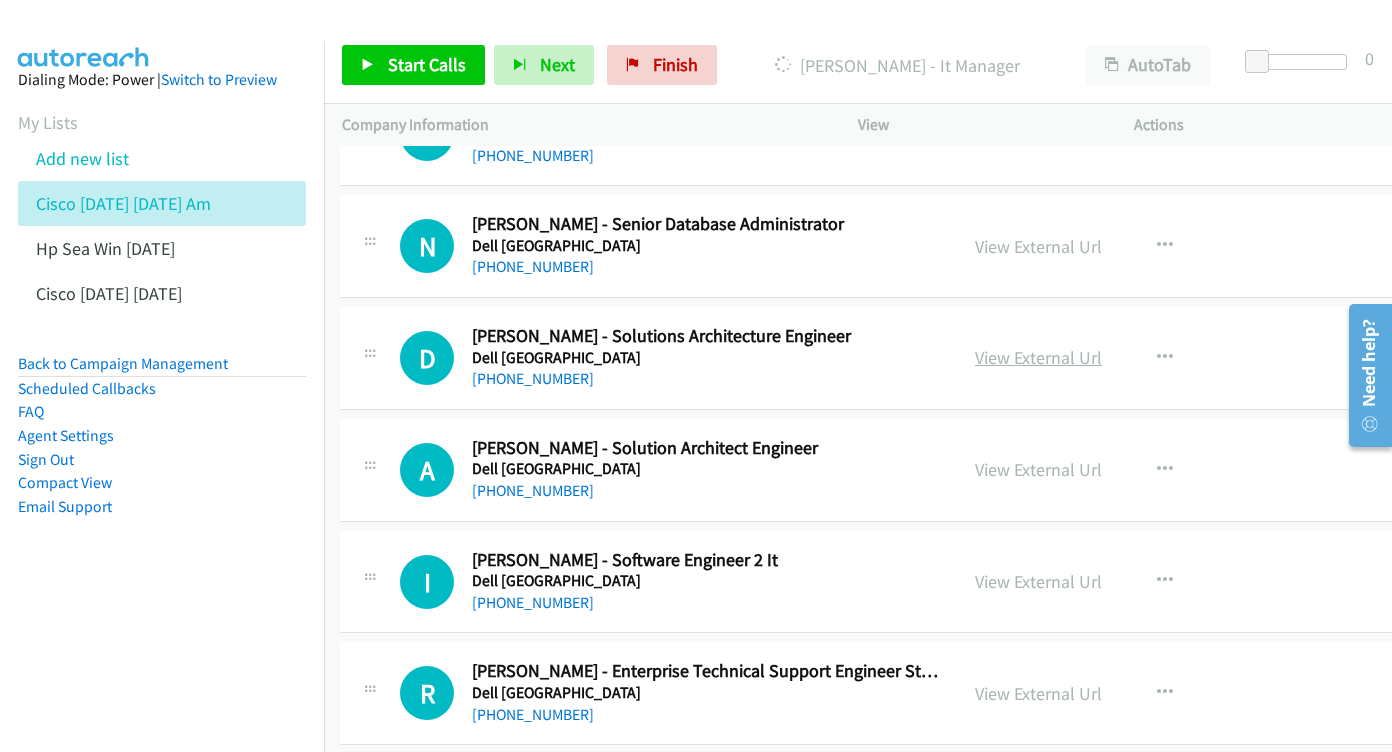 scroll, scrollTop: 7959, scrollLeft: 2, axis: both 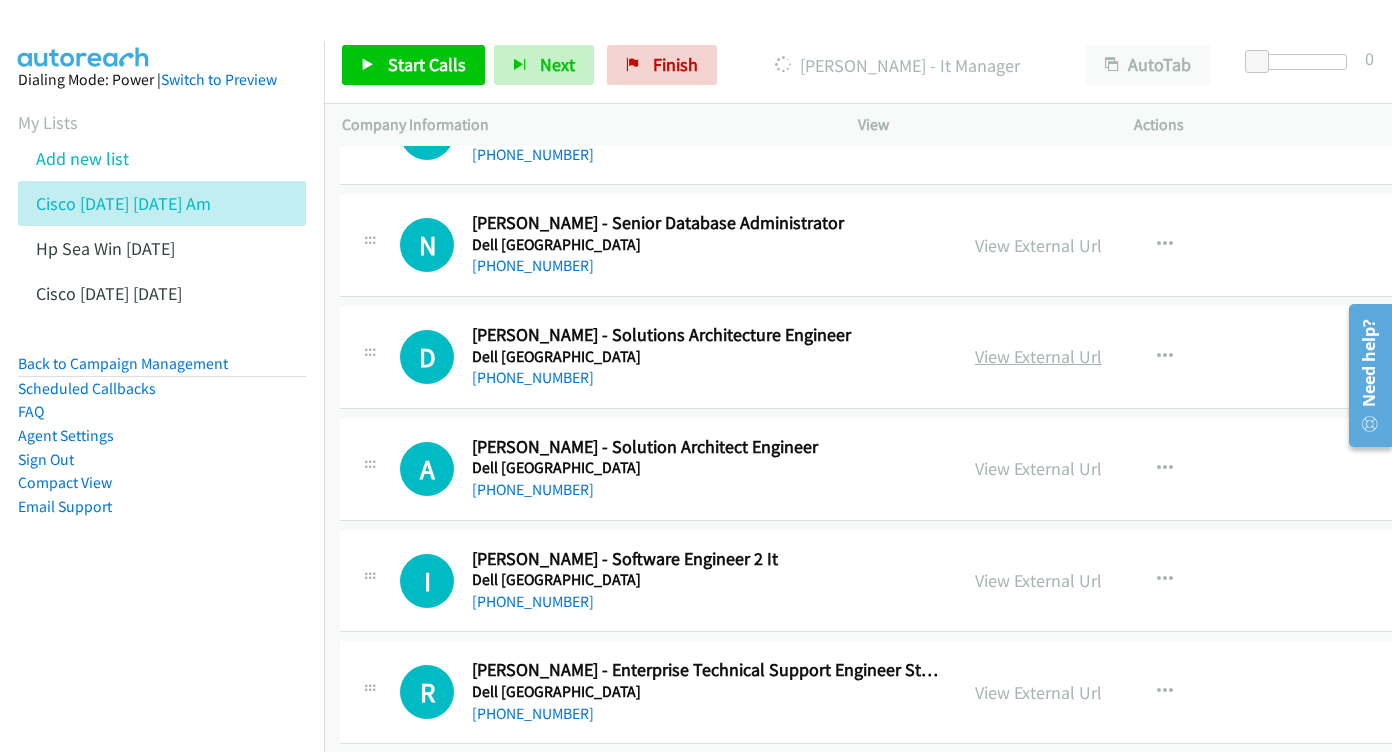 click on "View External Url" at bounding box center (1038, 356) 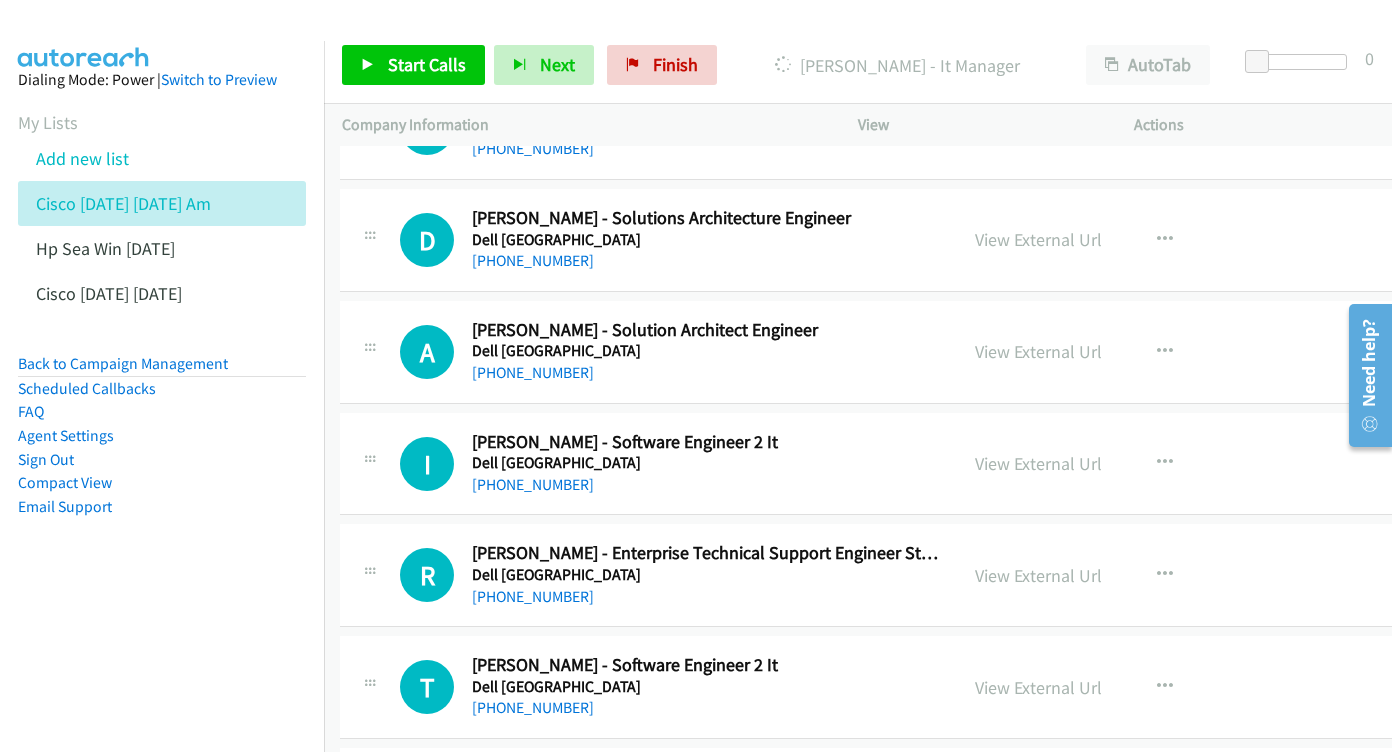 scroll, scrollTop: 8078, scrollLeft: 2, axis: both 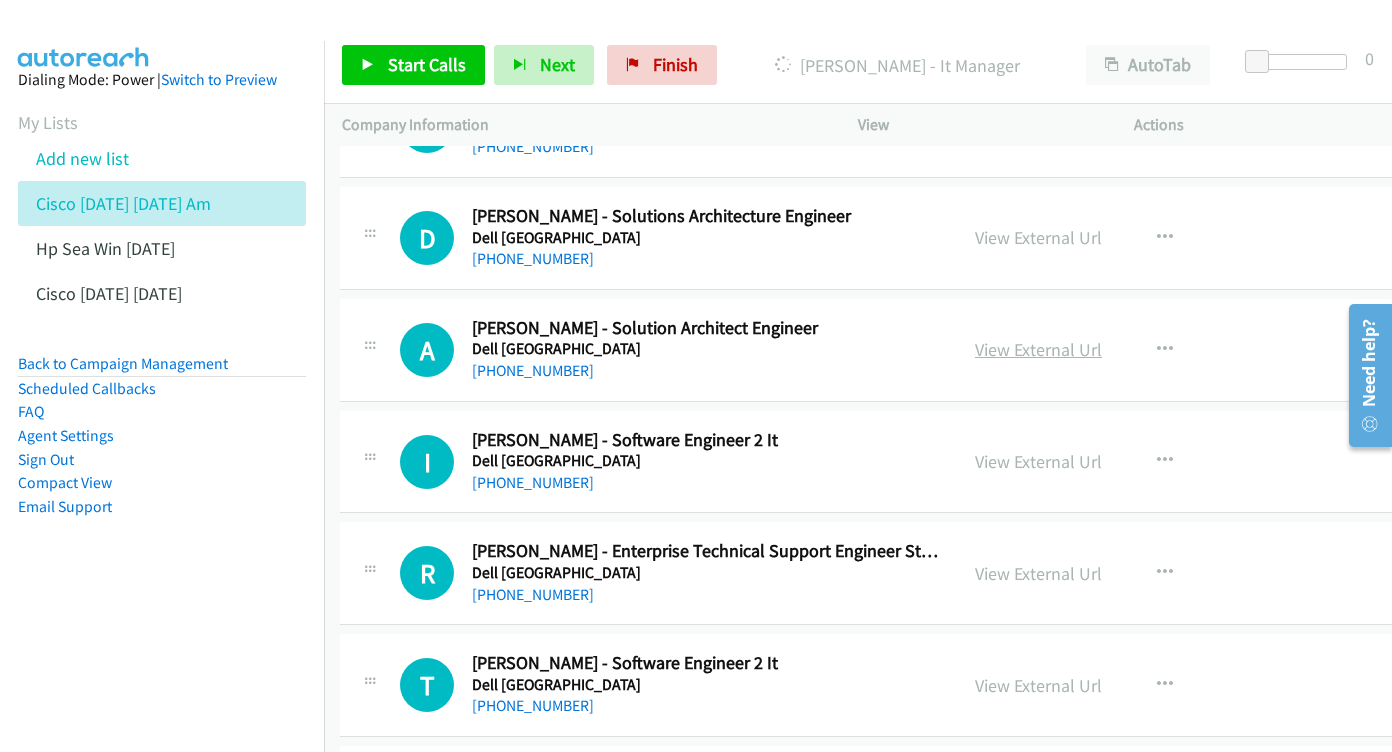 click on "View External Url" at bounding box center (1038, 349) 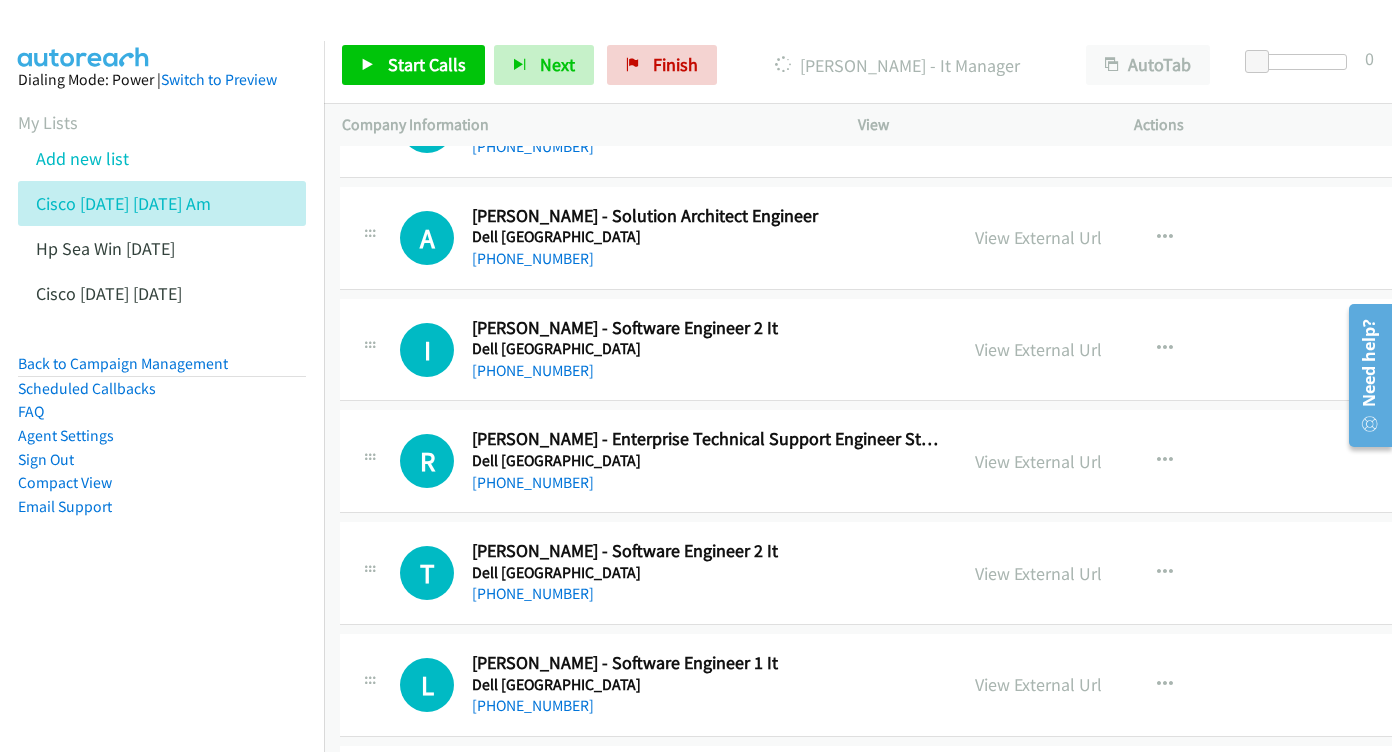 scroll, scrollTop: 8193, scrollLeft: 2, axis: both 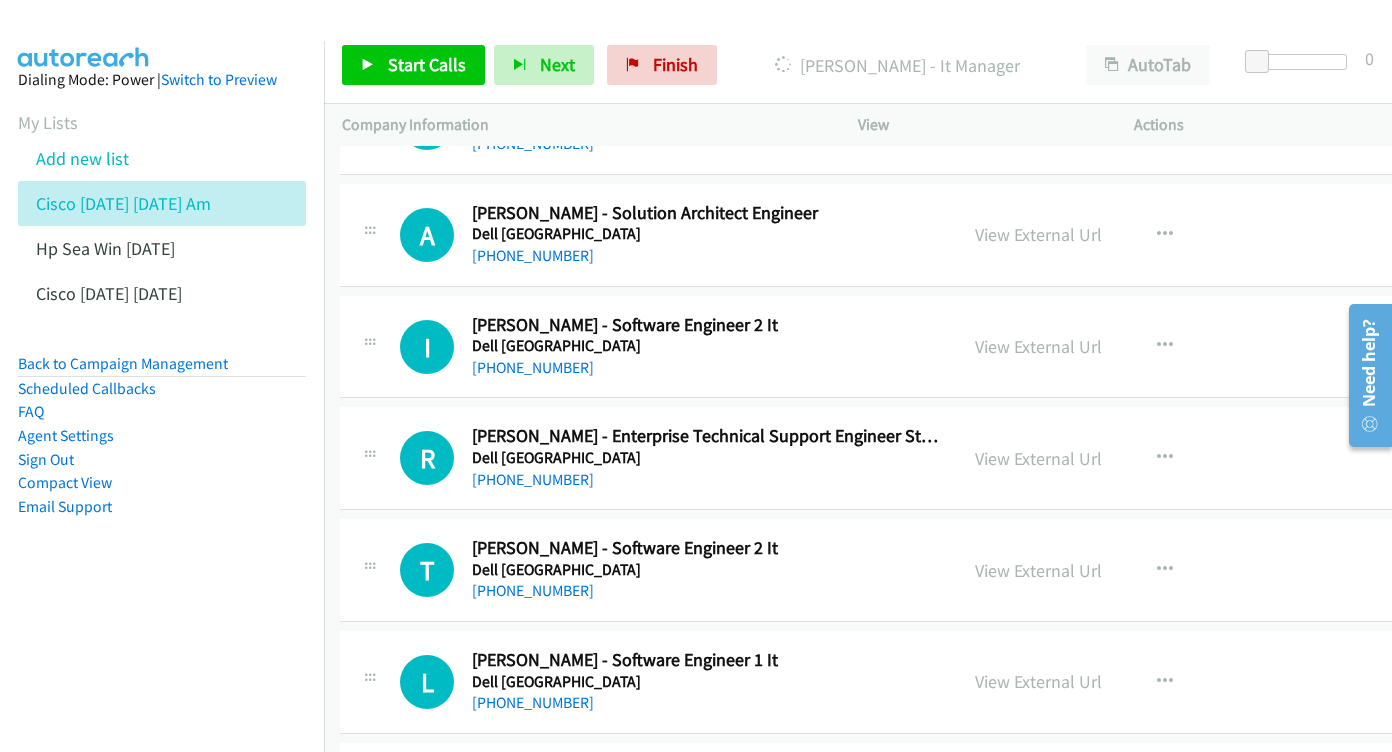 click on "View External Url
View External Url
Schedule/Manage Callback
Start Calls Here
Remove from list
Add to do not call list
Reset Call Status" at bounding box center [1120, 347] 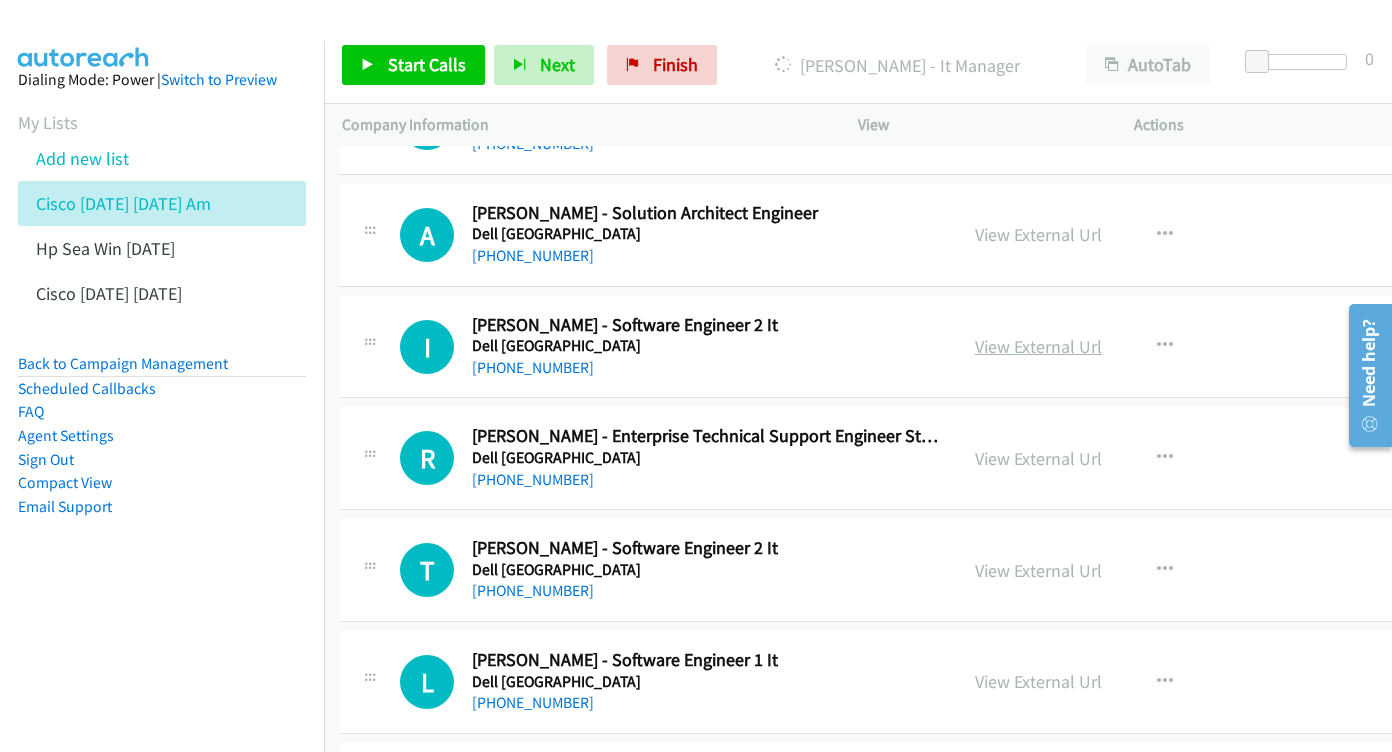 click on "View External Url" at bounding box center (1038, 346) 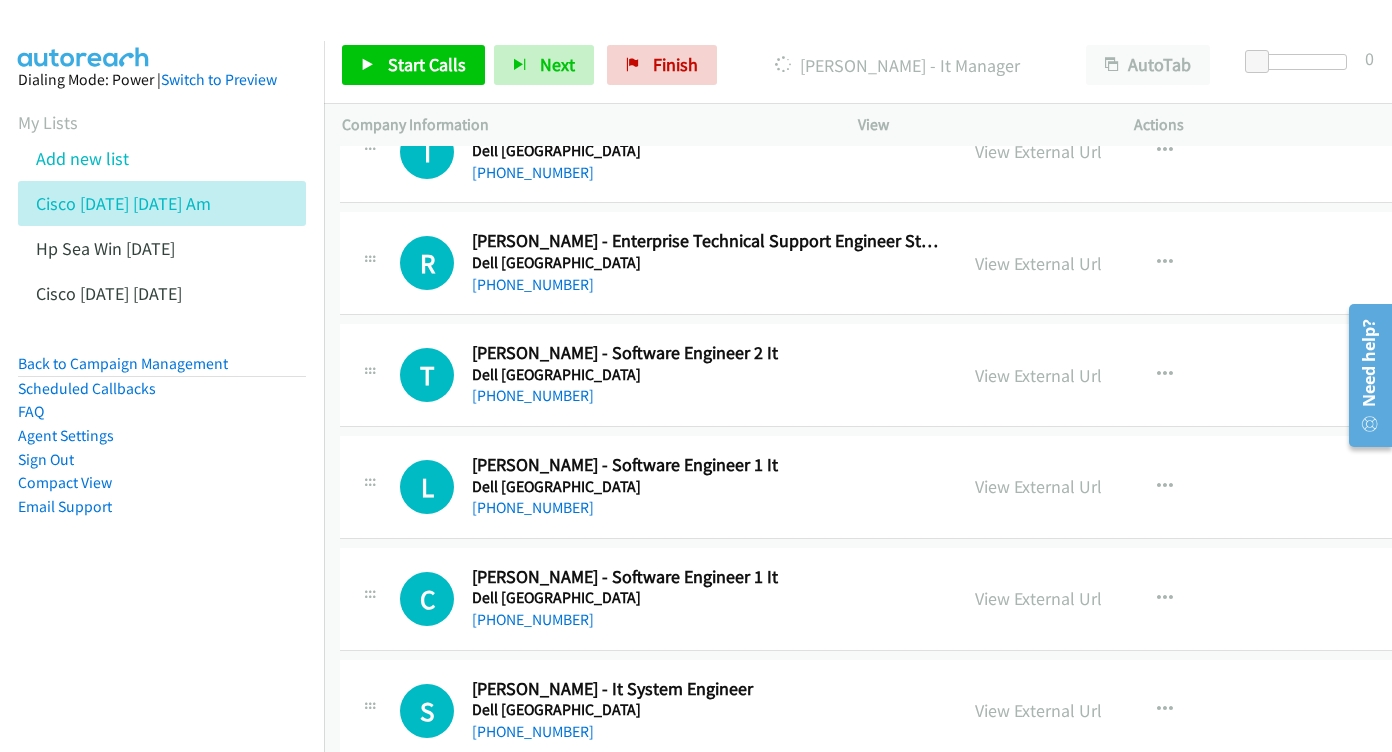 scroll, scrollTop: 8388, scrollLeft: 2, axis: both 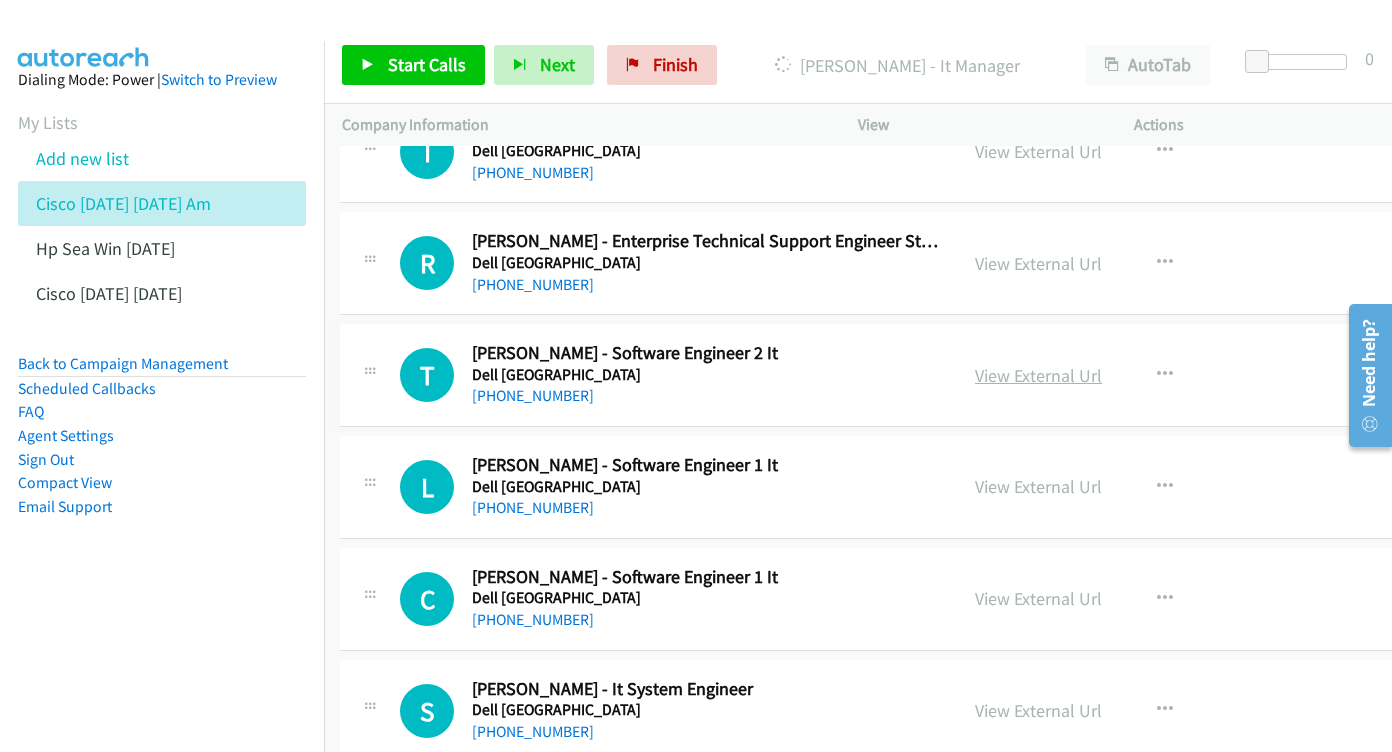 click on "View External Url" at bounding box center (1038, 375) 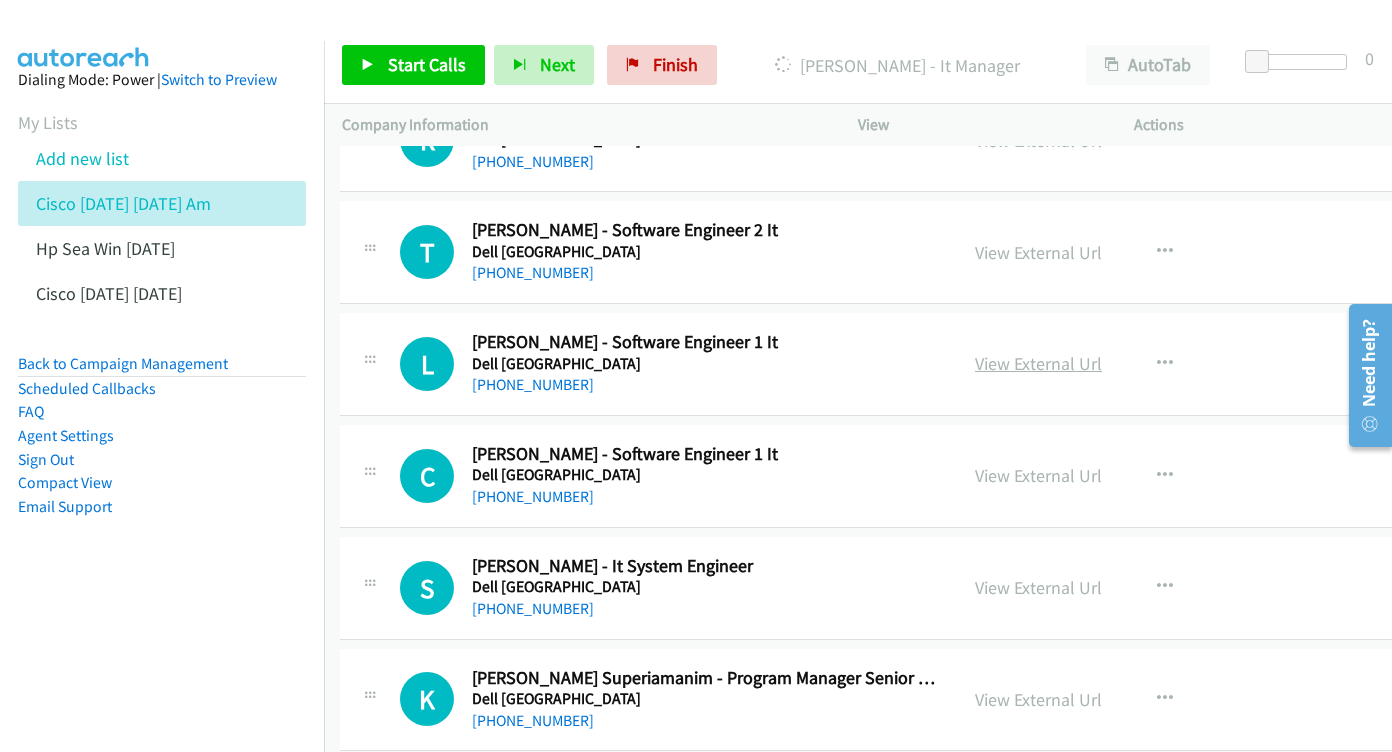 scroll, scrollTop: 8520, scrollLeft: 2, axis: both 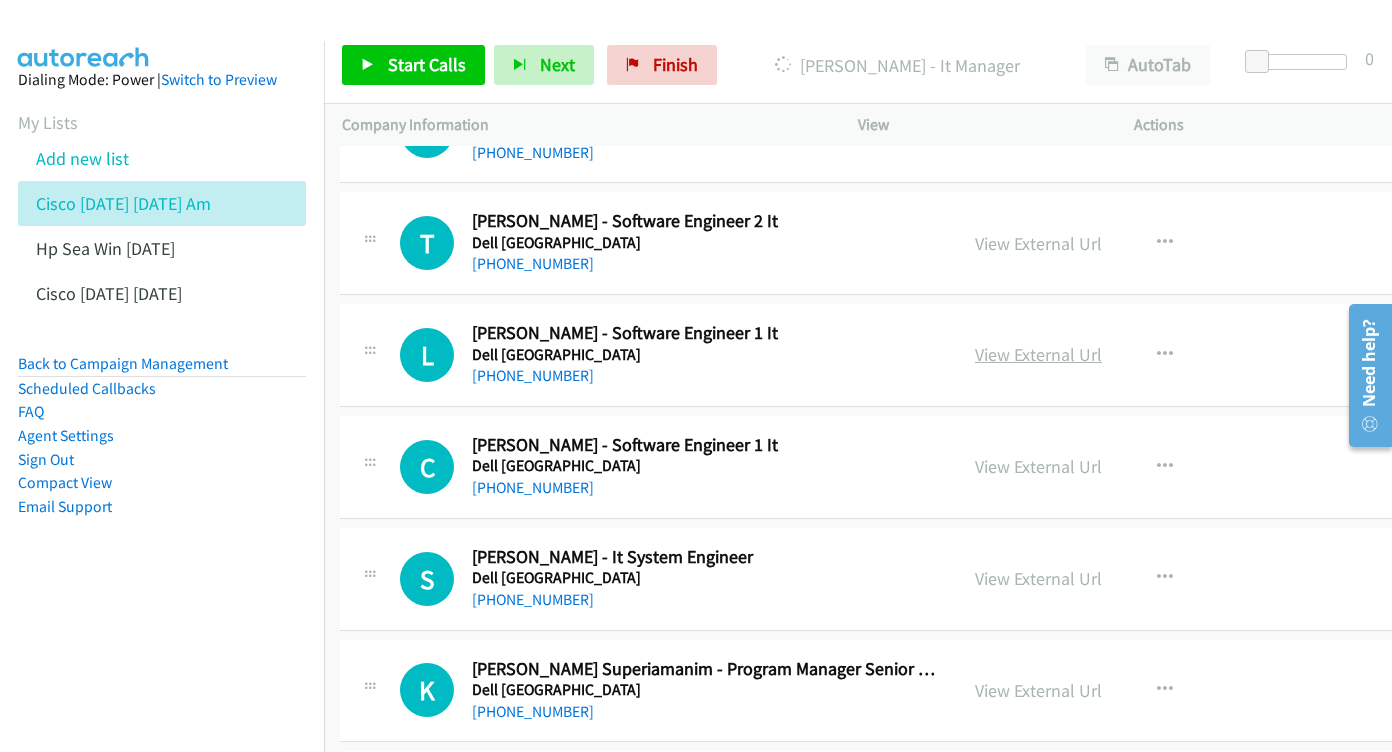 click on "View External Url" at bounding box center [1038, 354] 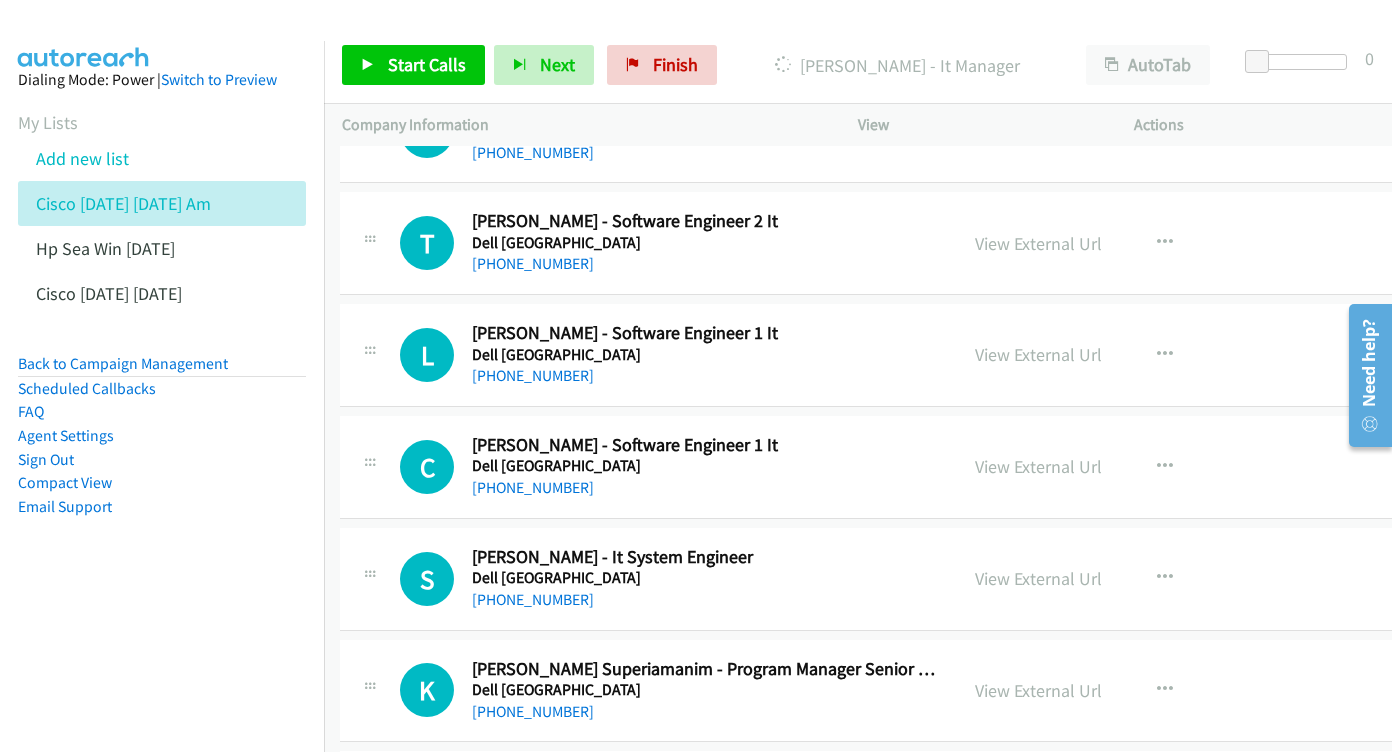 scroll, scrollTop: 8653, scrollLeft: 2, axis: both 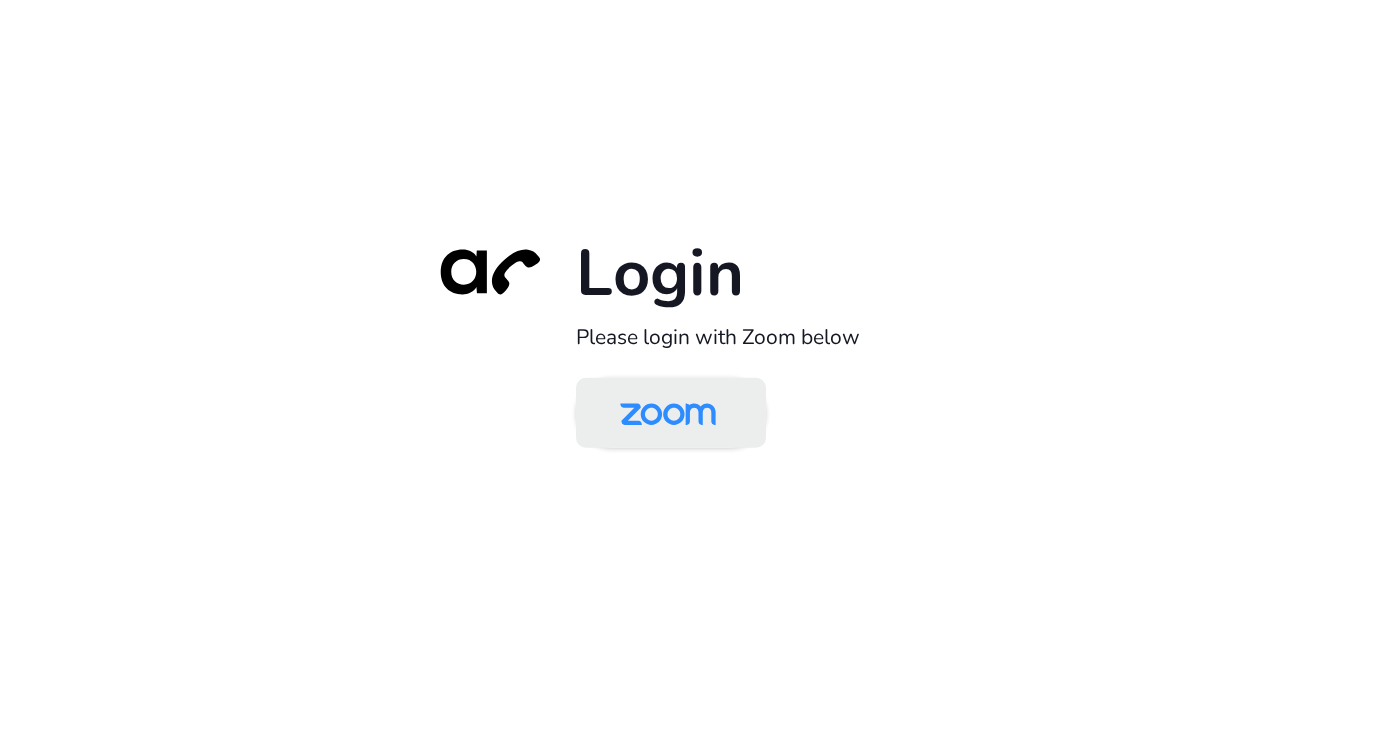 click at bounding box center (668, 414) 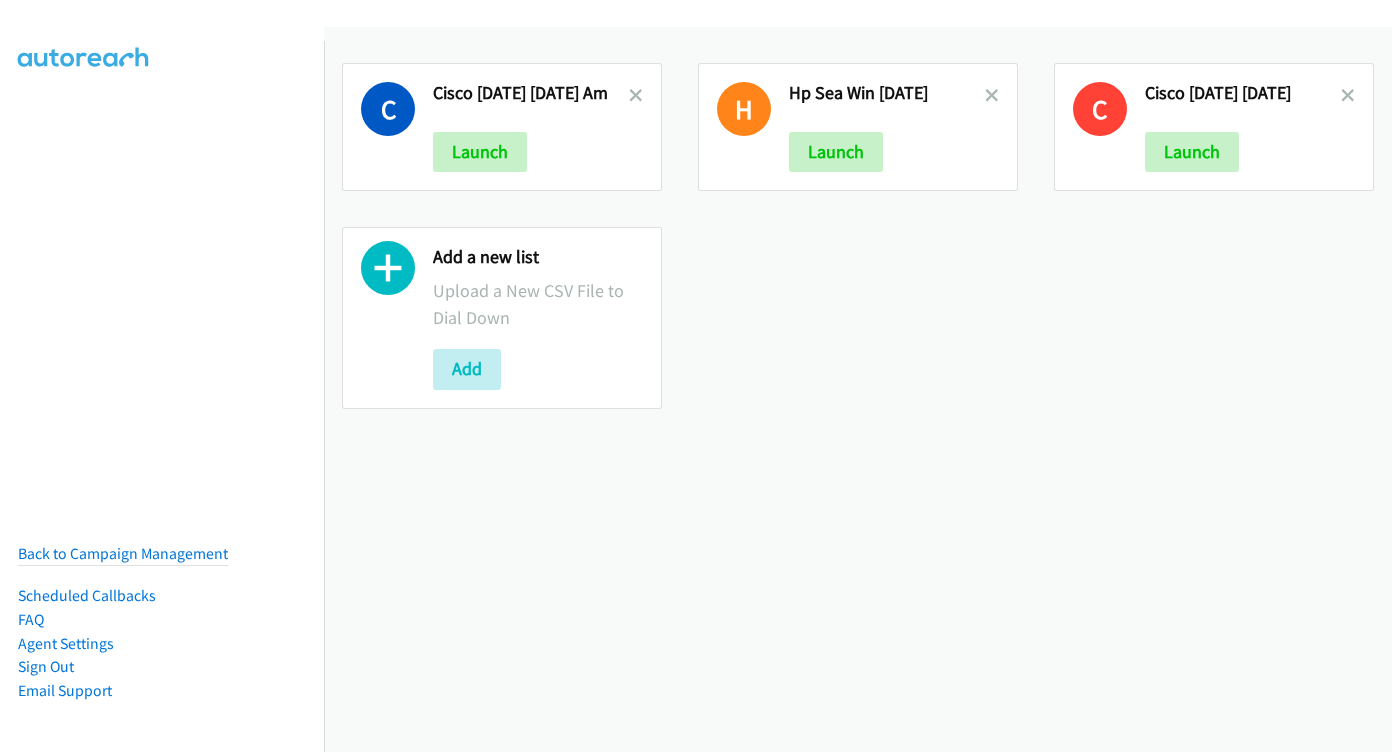 scroll, scrollTop: 0, scrollLeft: 0, axis: both 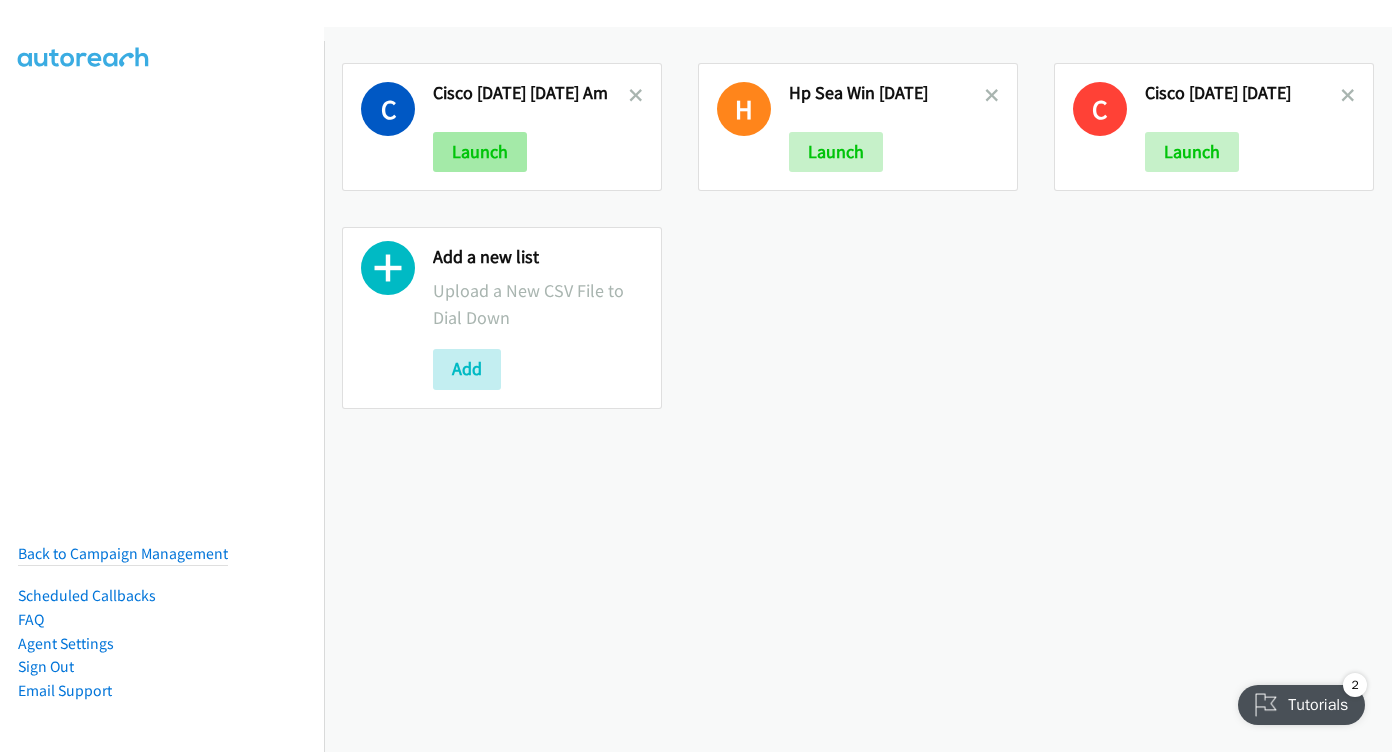 click on "Launch" at bounding box center (480, 152) 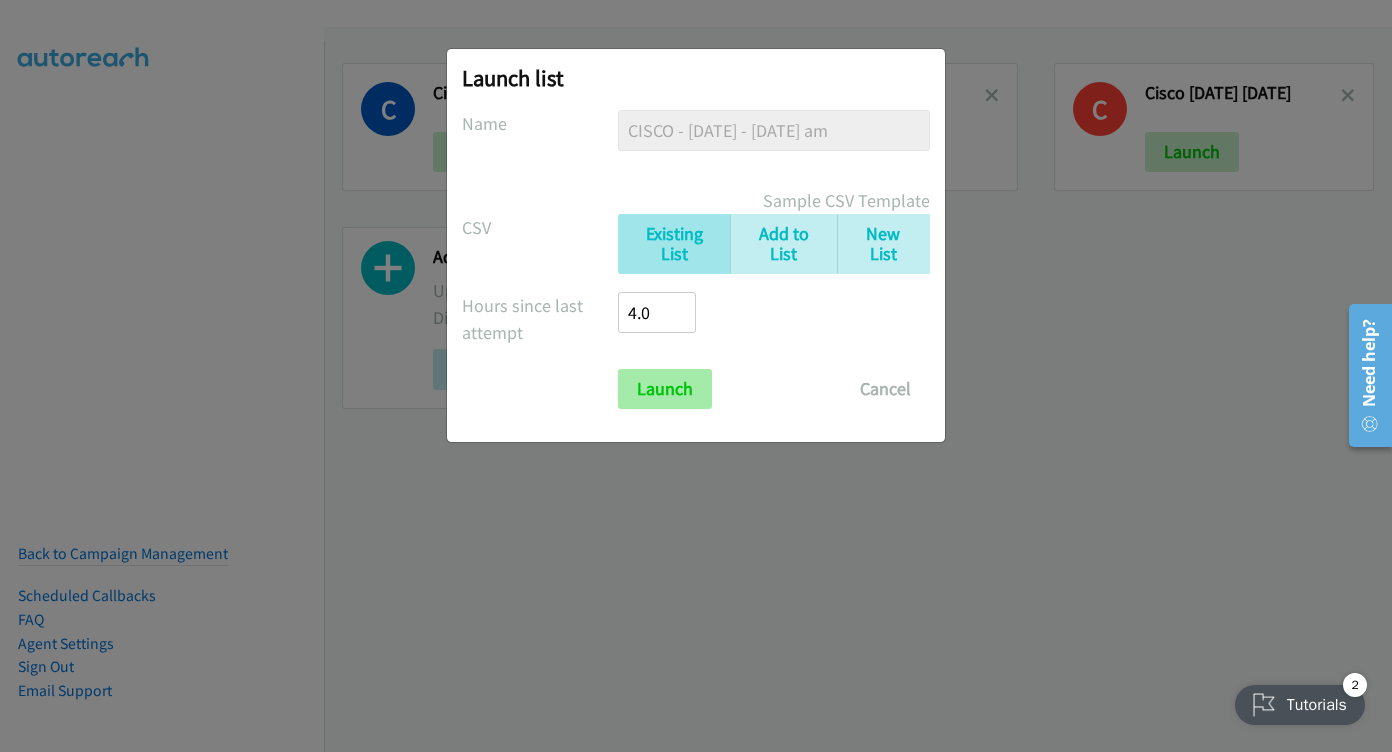 click on "Launch" at bounding box center (665, 389) 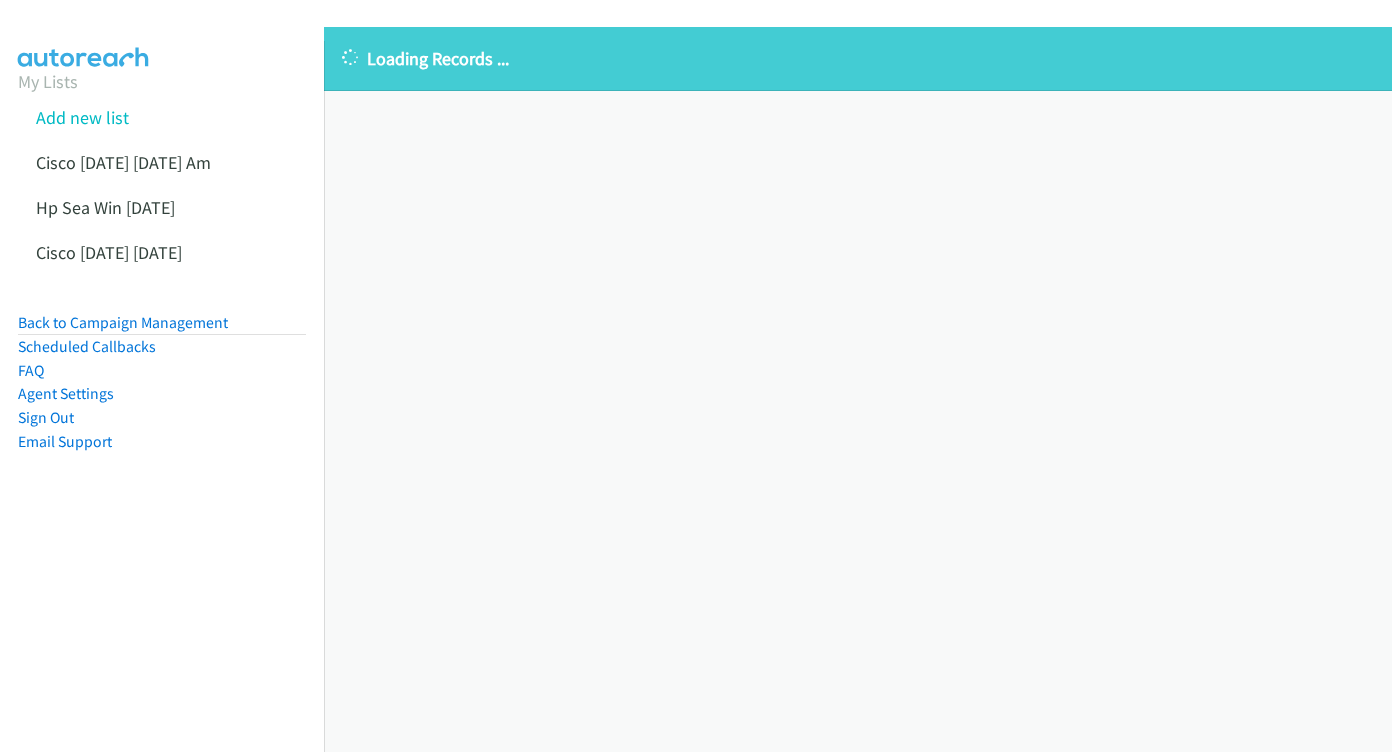 scroll, scrollTop: 0, scrollLeft: 0, axis: both 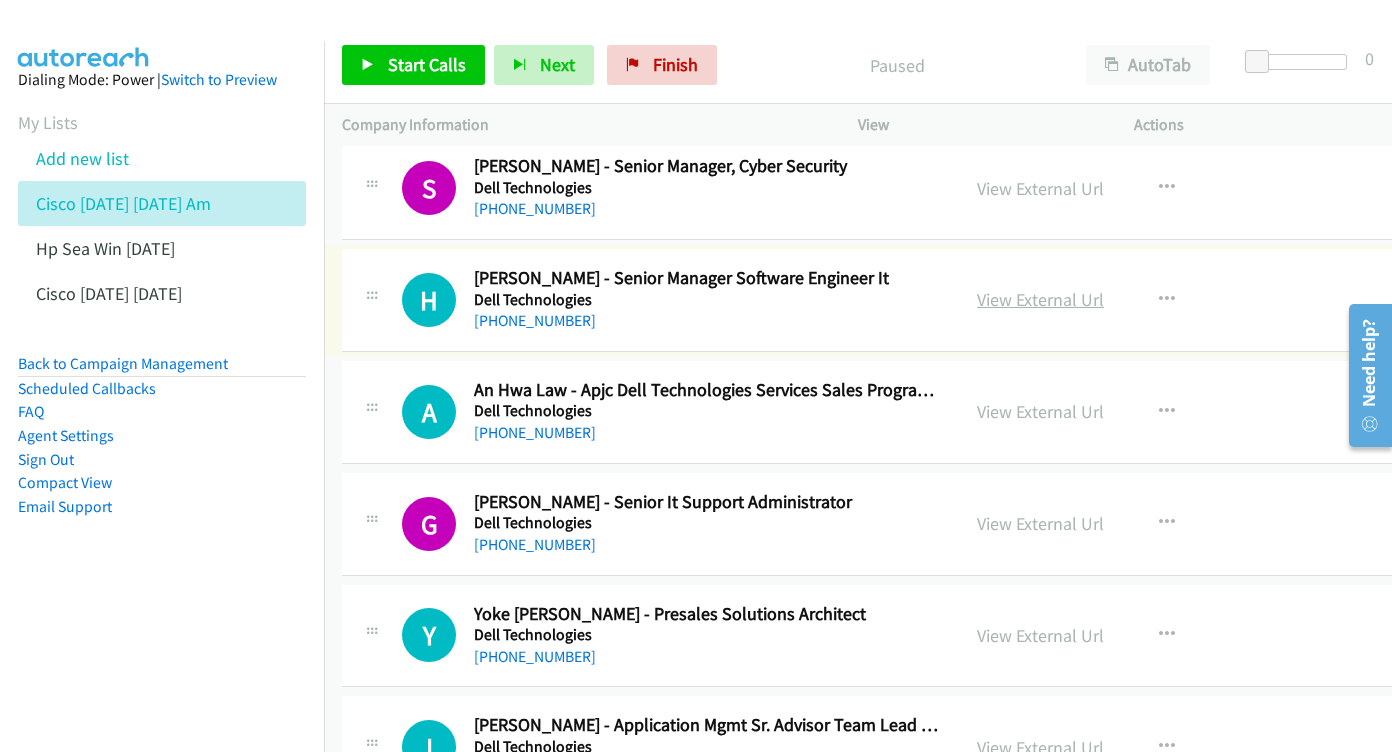 click on "View External Url" at bounding box center [1040, 299] 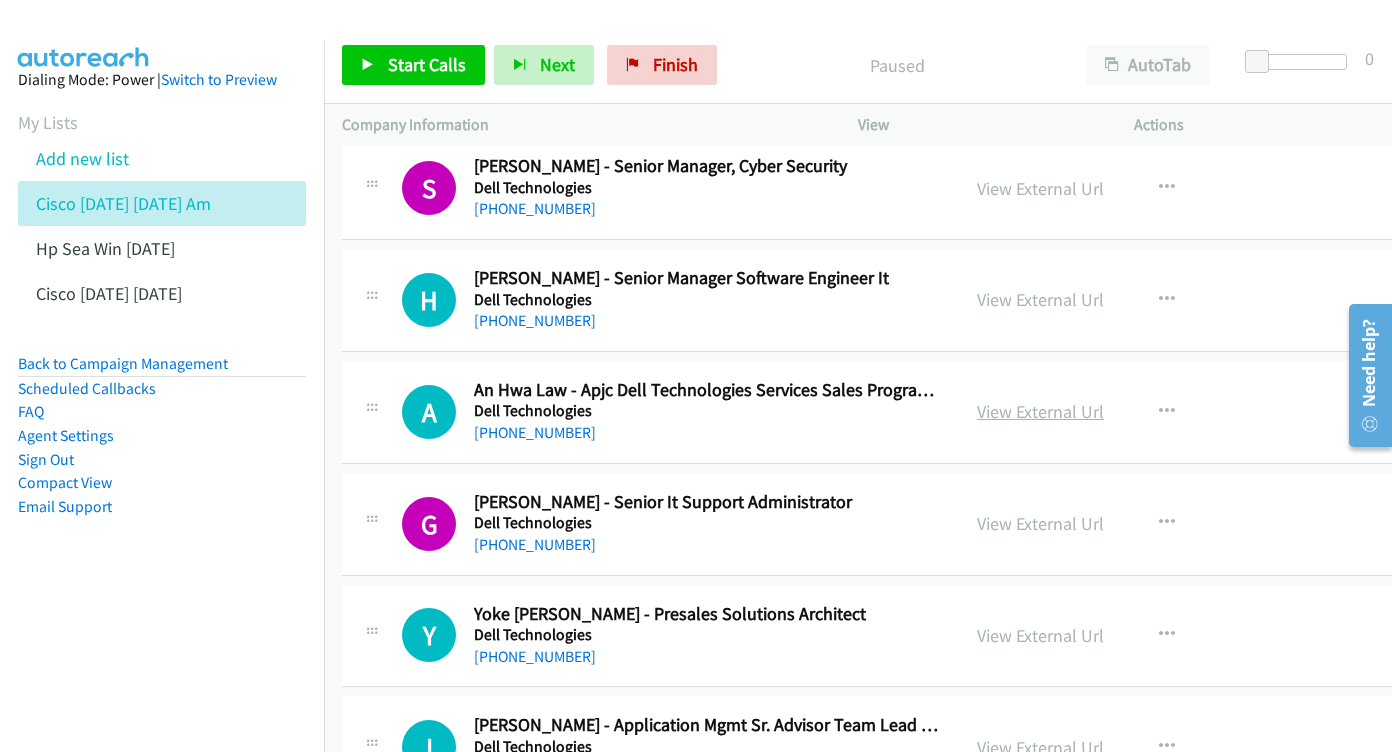 click on "View External Url" at bounding box center (1040, 411) 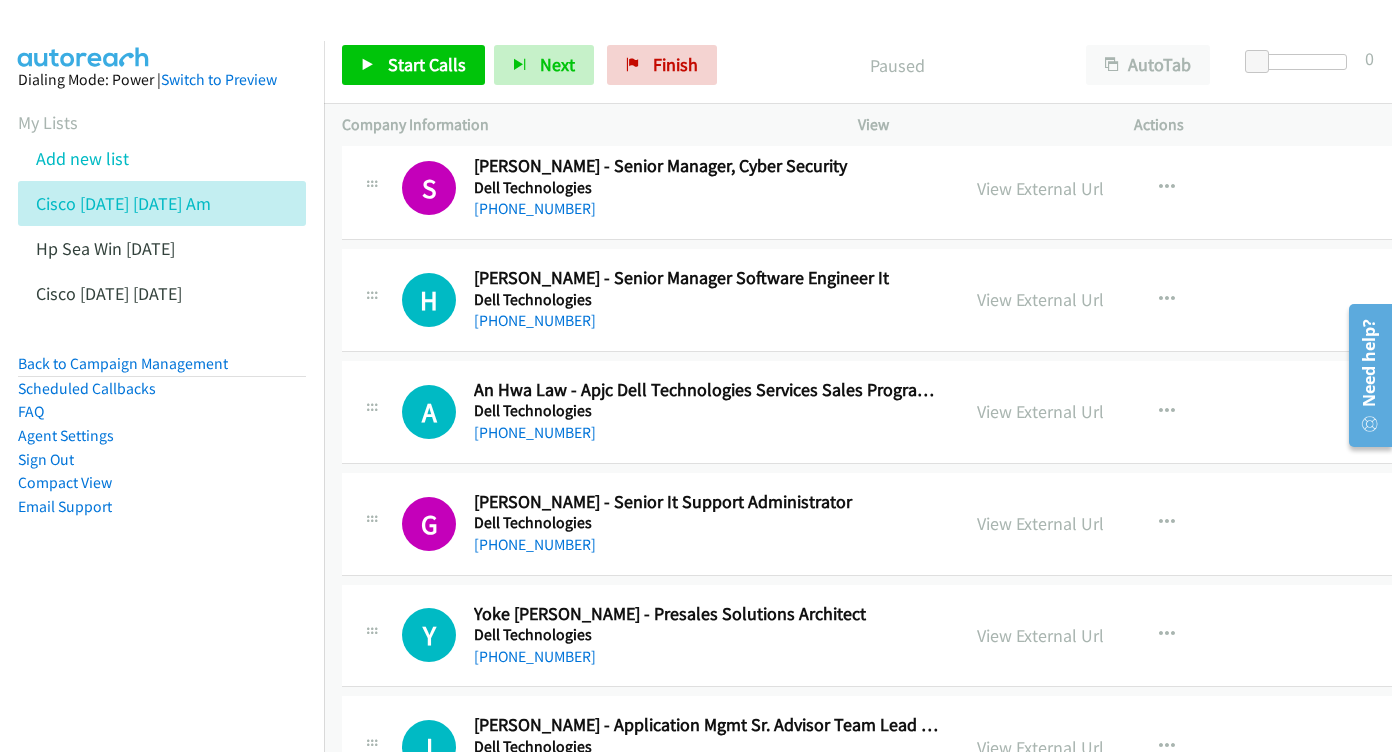 scroll, scrollTop: 3359, scrollLeft: 0, axis: vertical 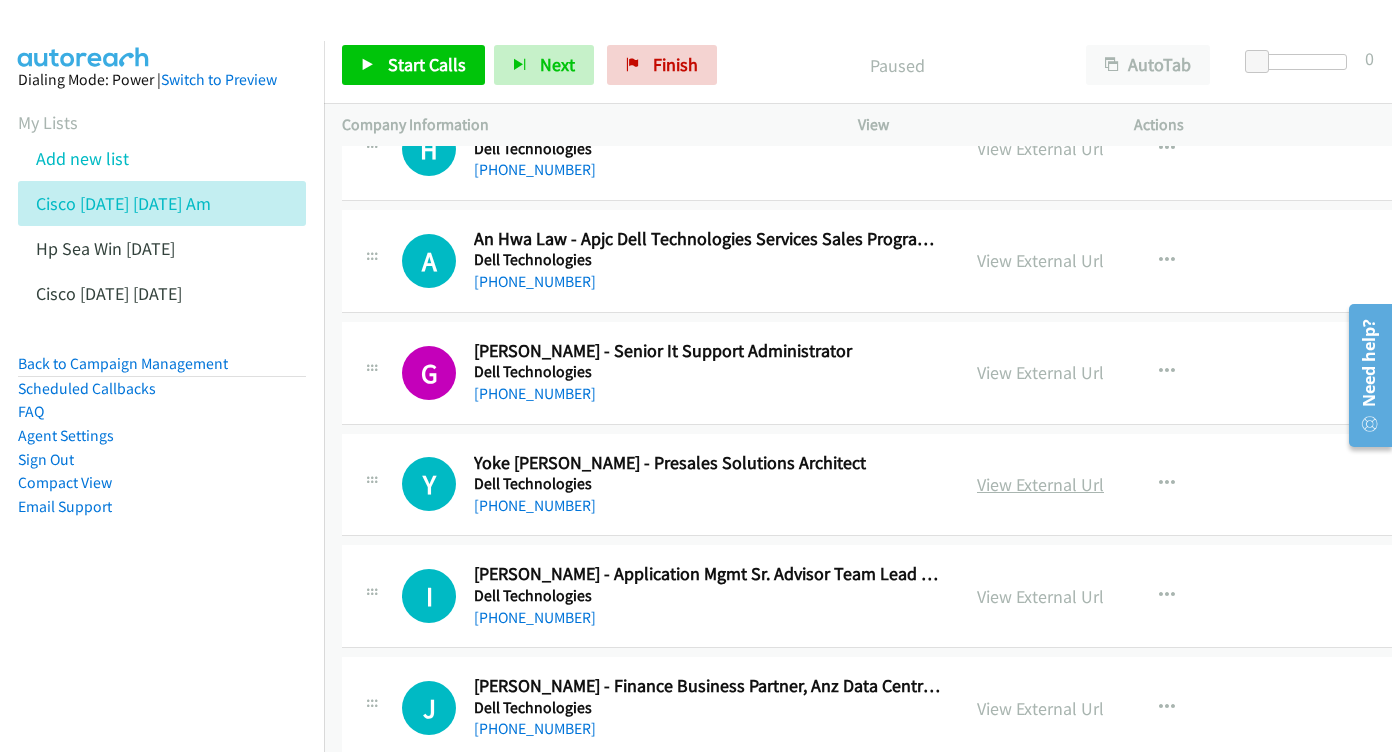 click on "View External Url" at bounding box center [1040, 484] 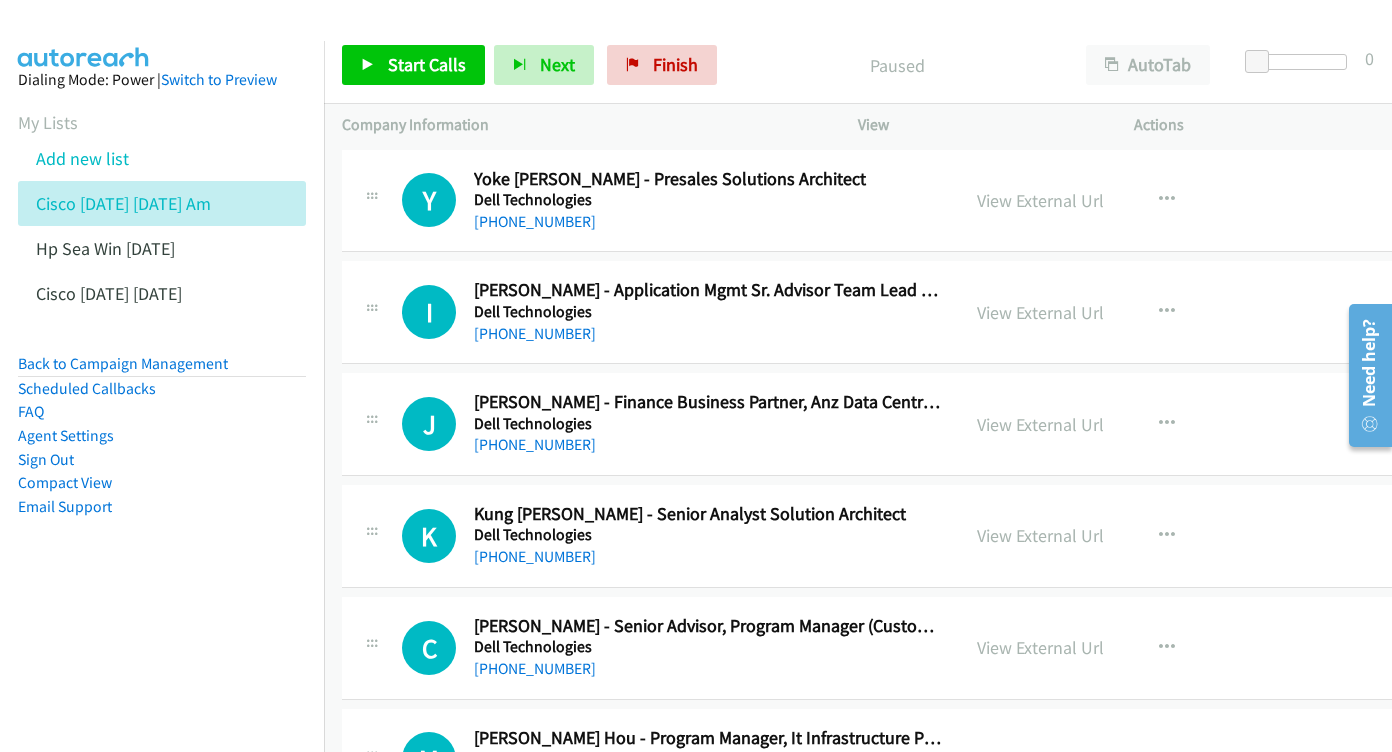 scroll, scrollTop: 3680, scrollLeft: 0, axis: vertical 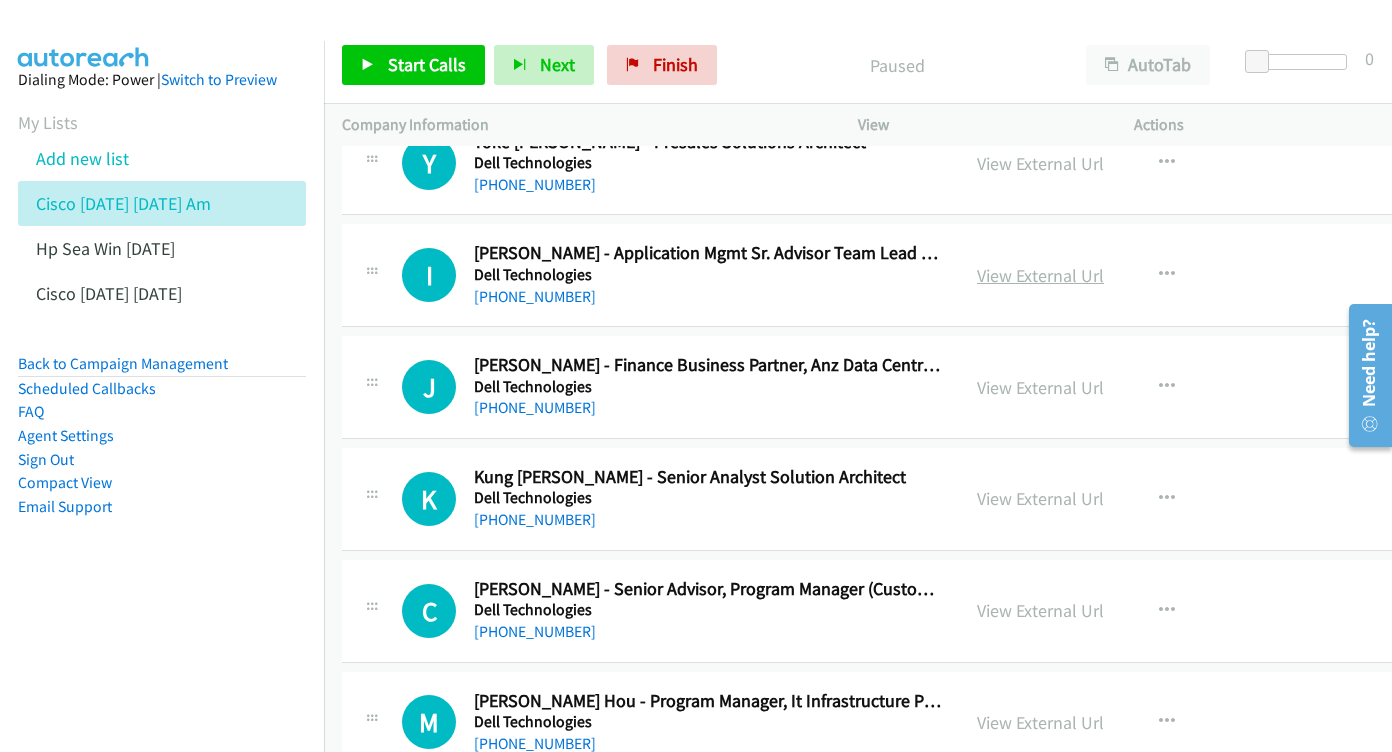 click on "View External Url" at bounding box center (1040, 275) 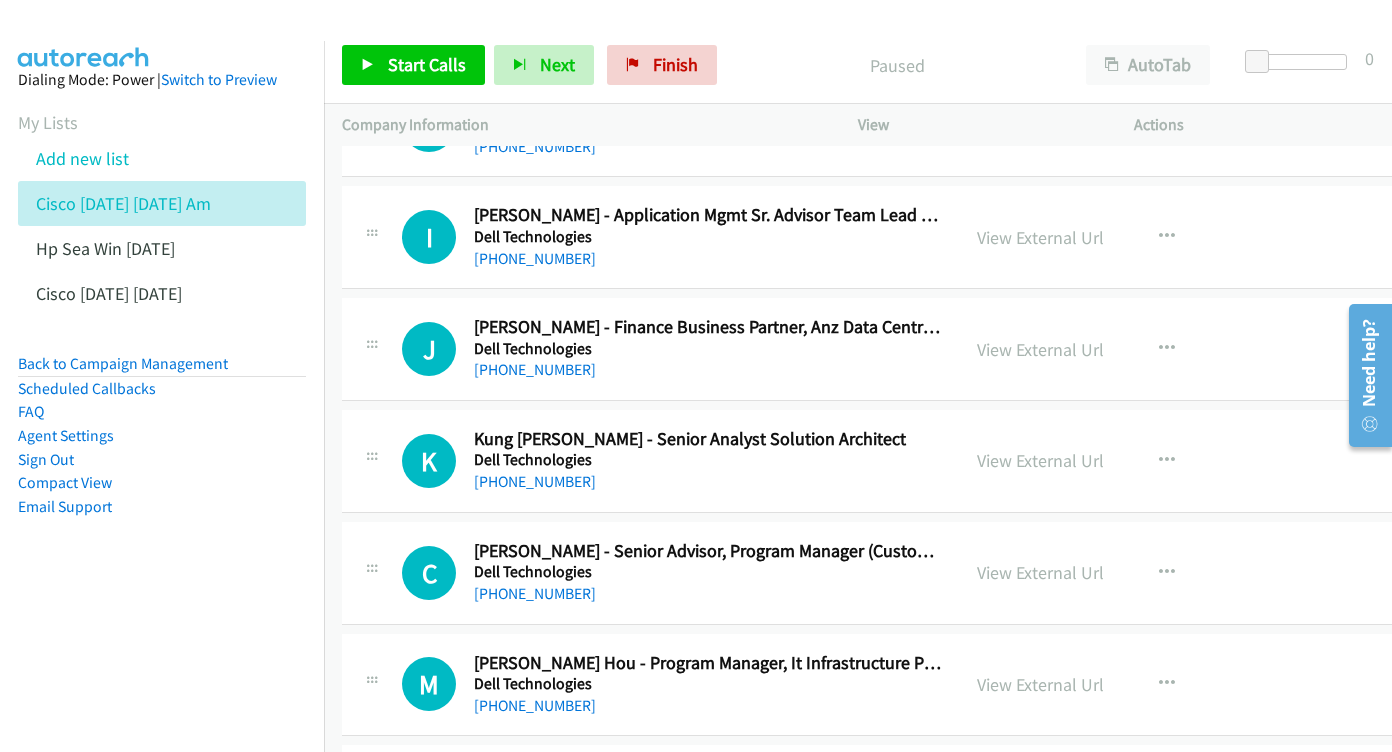 scroll, scrollTop: 3752, scrollLeft: 0, axis: vertical 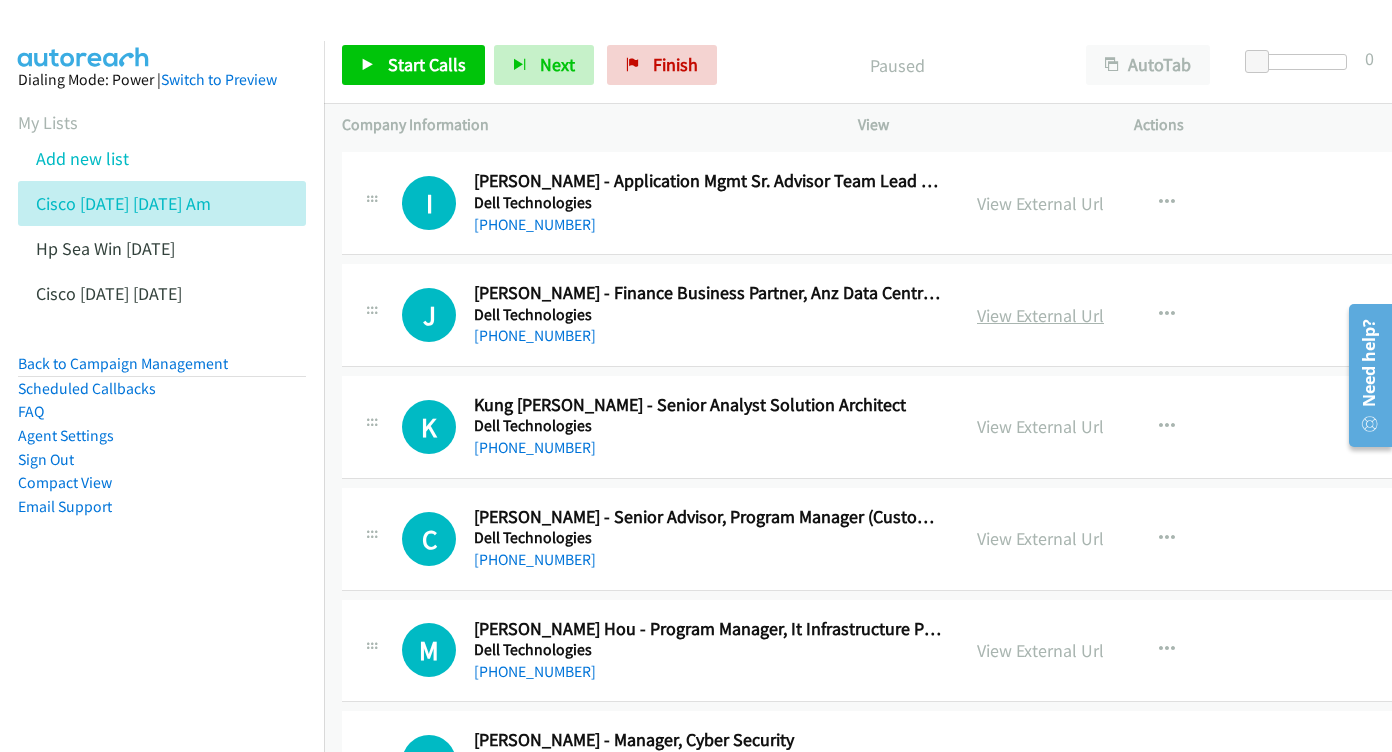 click on "View External Url" at bounding box center (1040, 315) 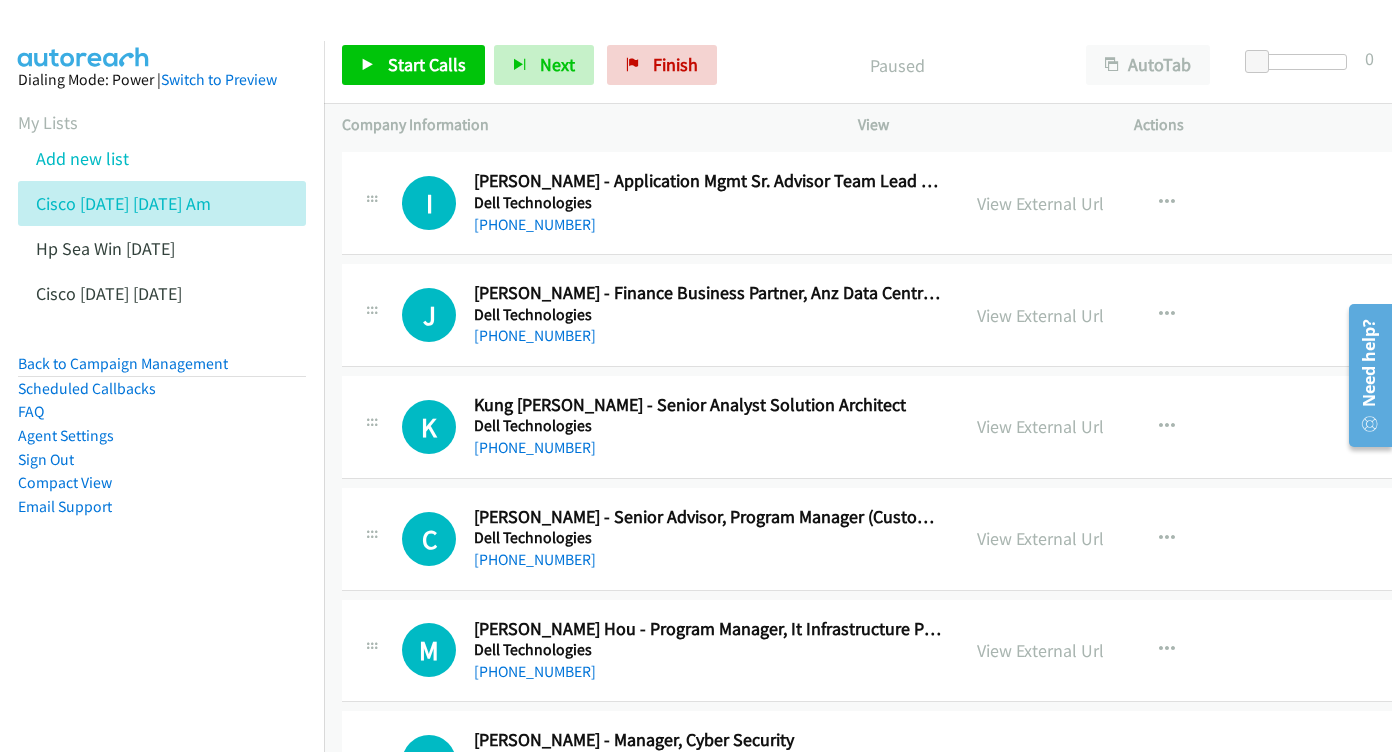 scroll, scrollTop: 3876, scrollLeft: 0, axis: vertical 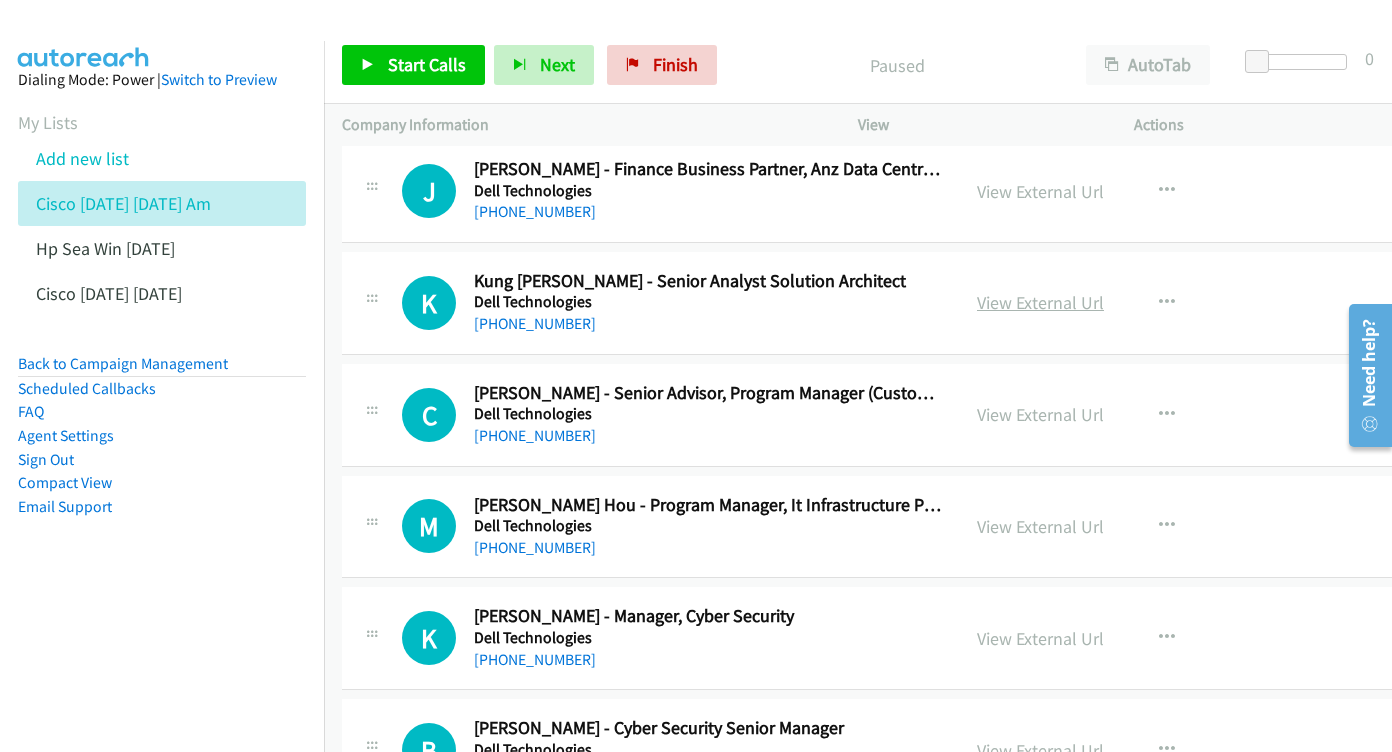 click on "View External Url" at bounding box center [1040, 302] 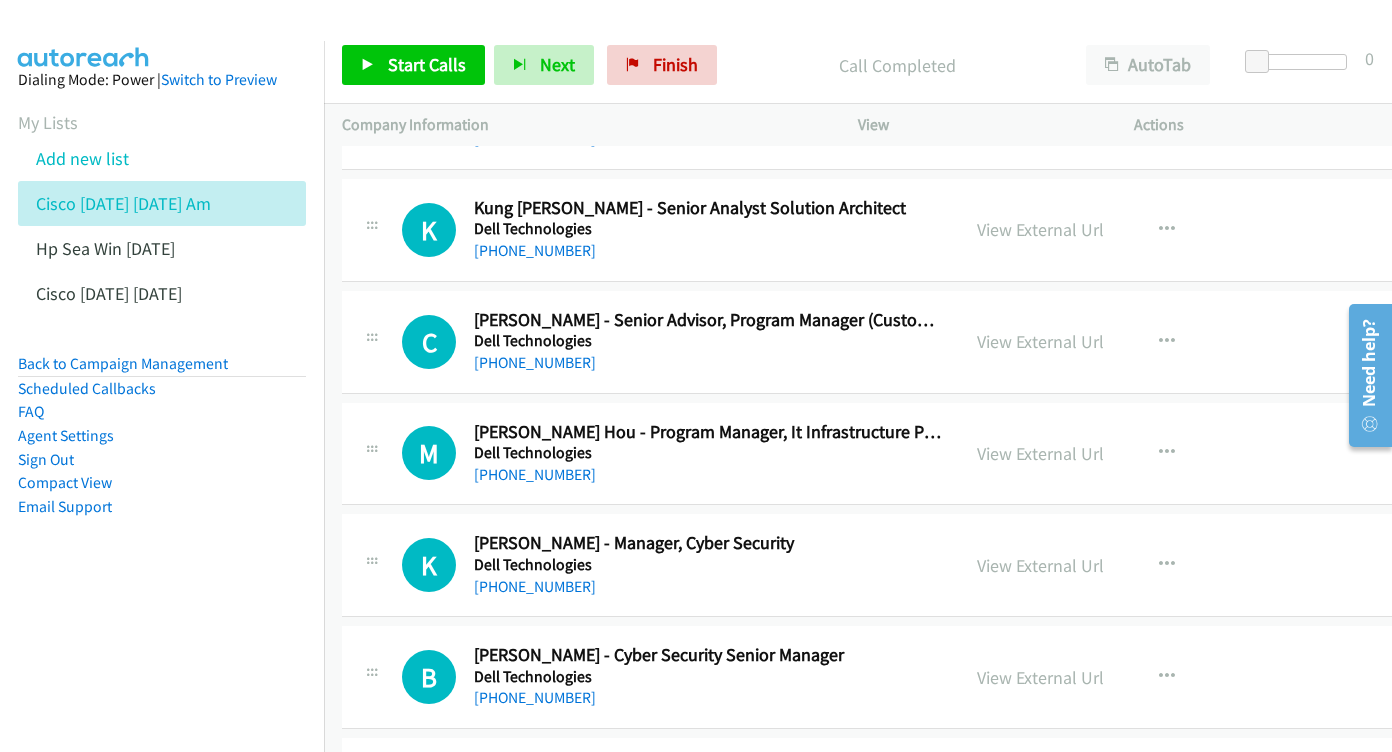 scroll, scrollTop: 3953, scrollLeft: 0, axis: vertical 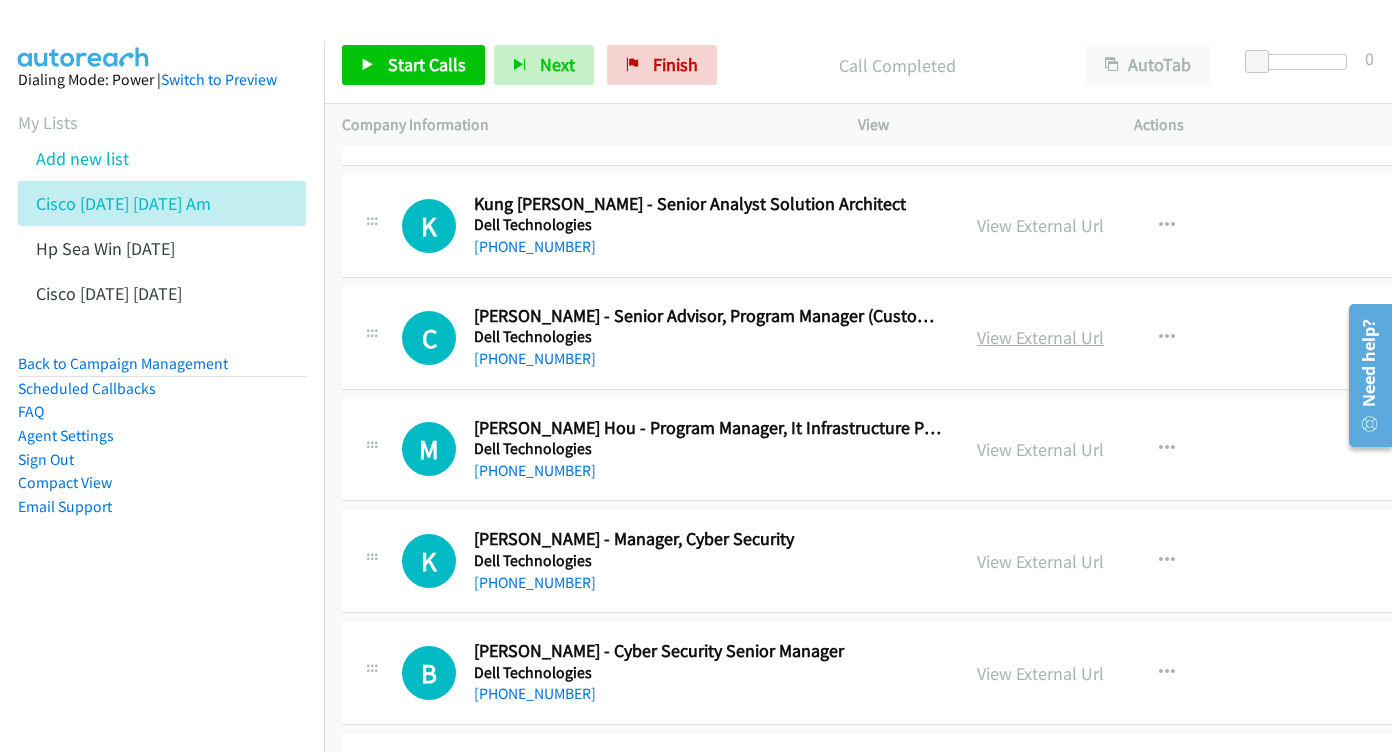 click on "View External Url" at bounding box center (1040, 337) 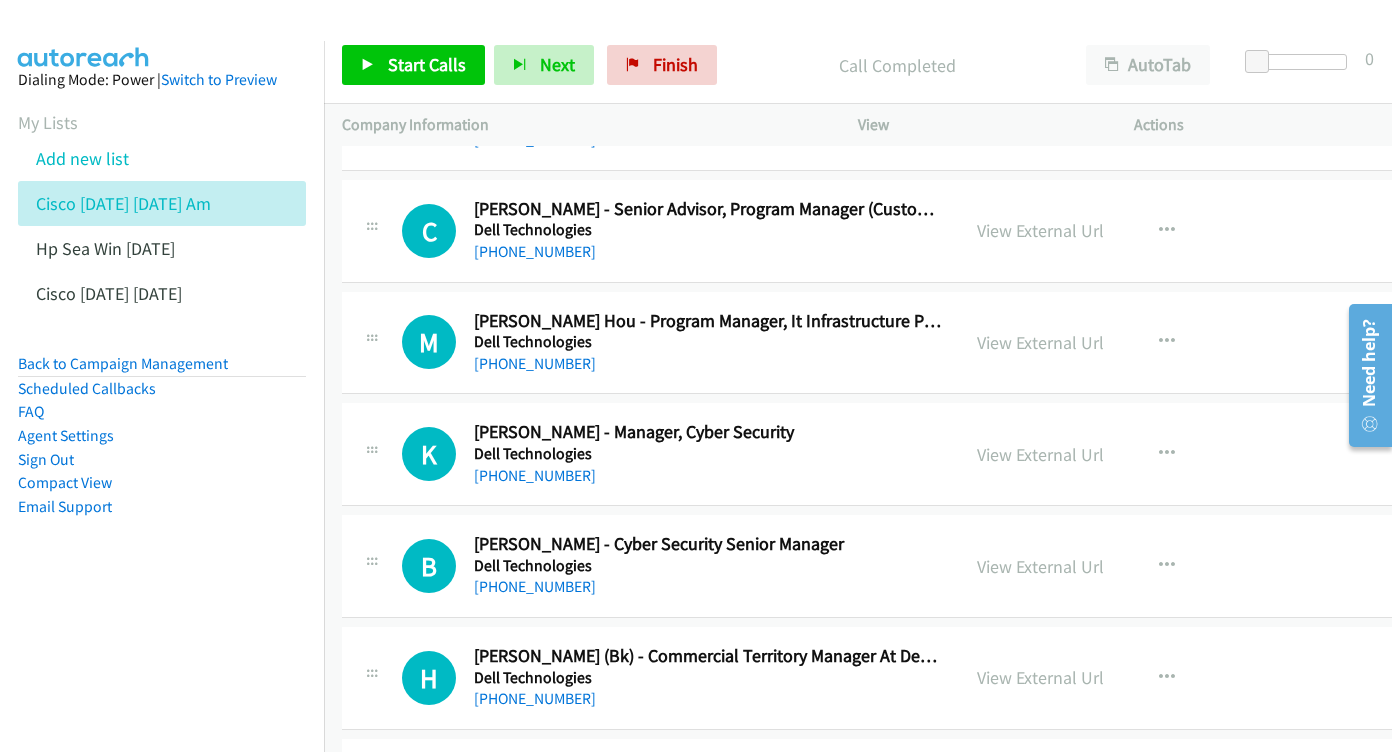 scroll, scrollTop: 4092, scrollLeft: 0, axis: vertical 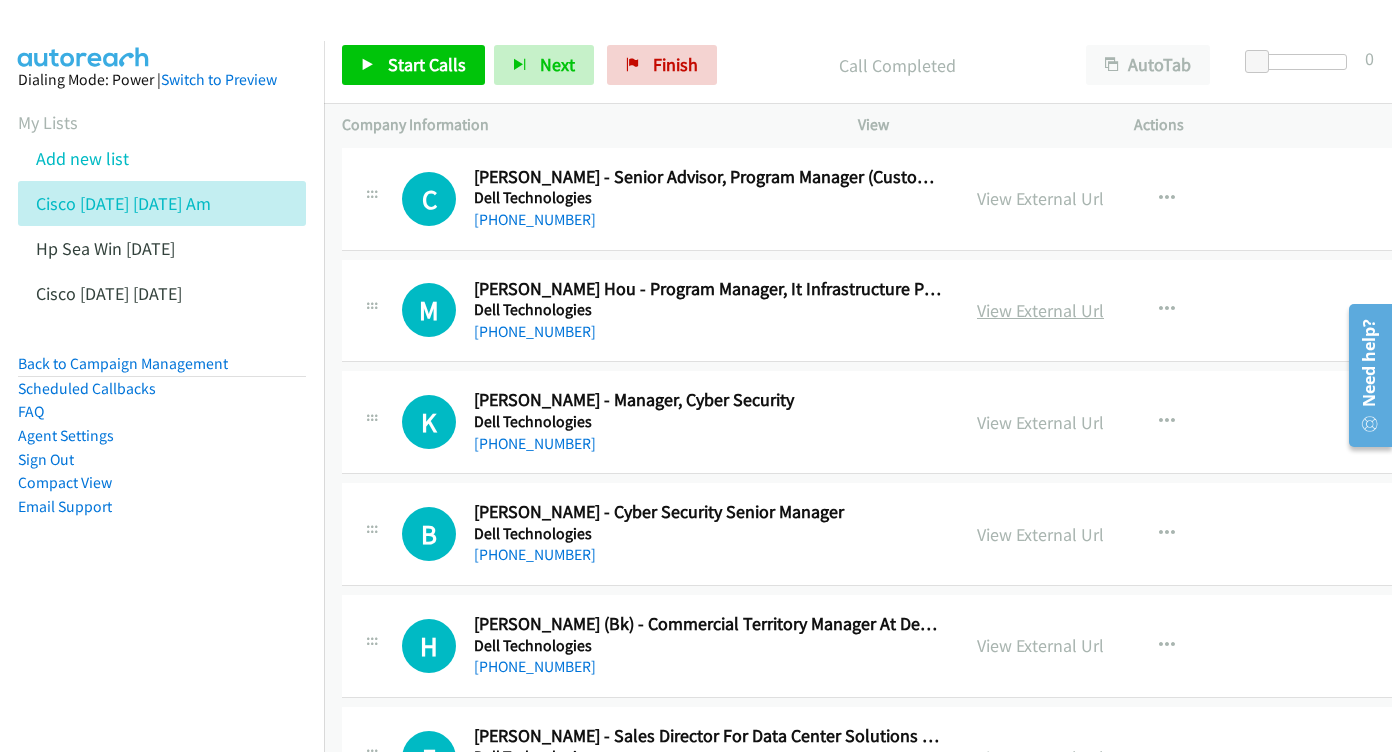 click on "View External Url" at bounding box center (1040, 310) 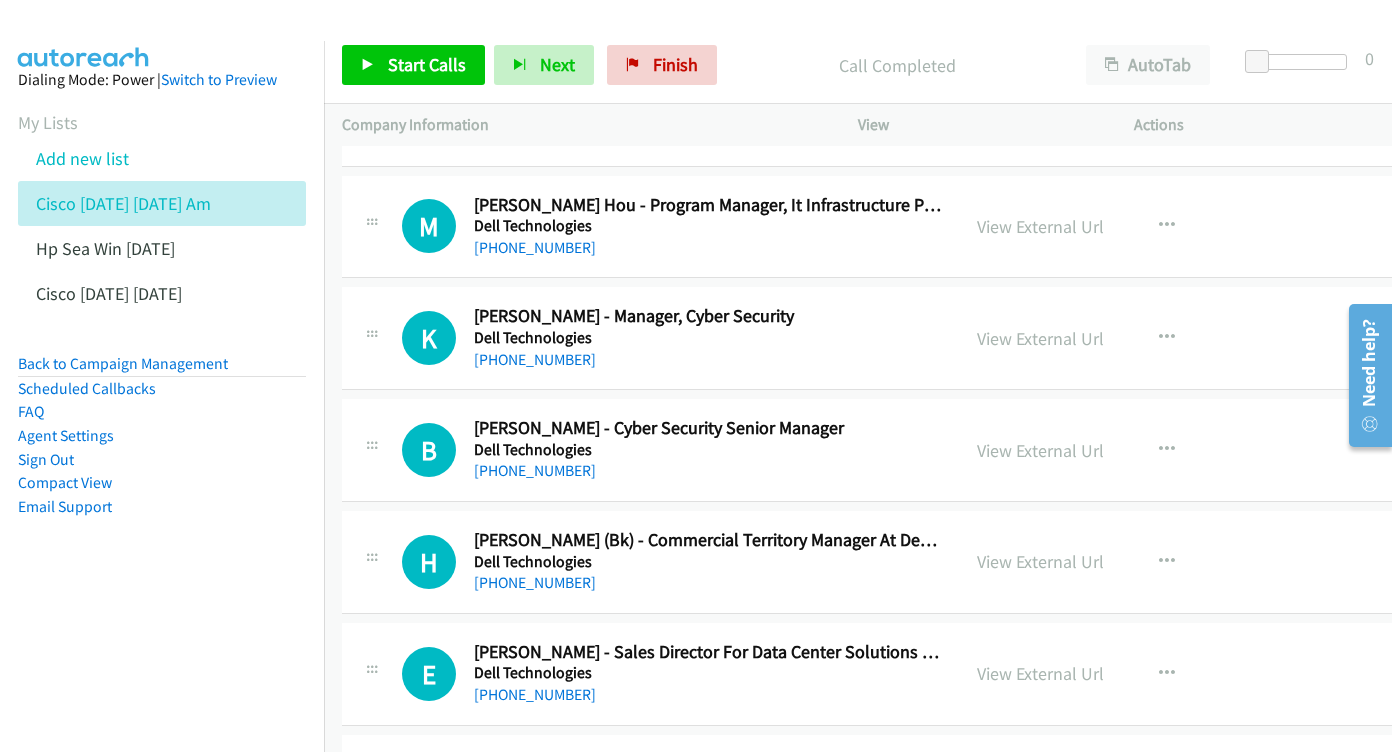 scroll, scrollTop: 4203, scrollLeft: 0, axis: vertical 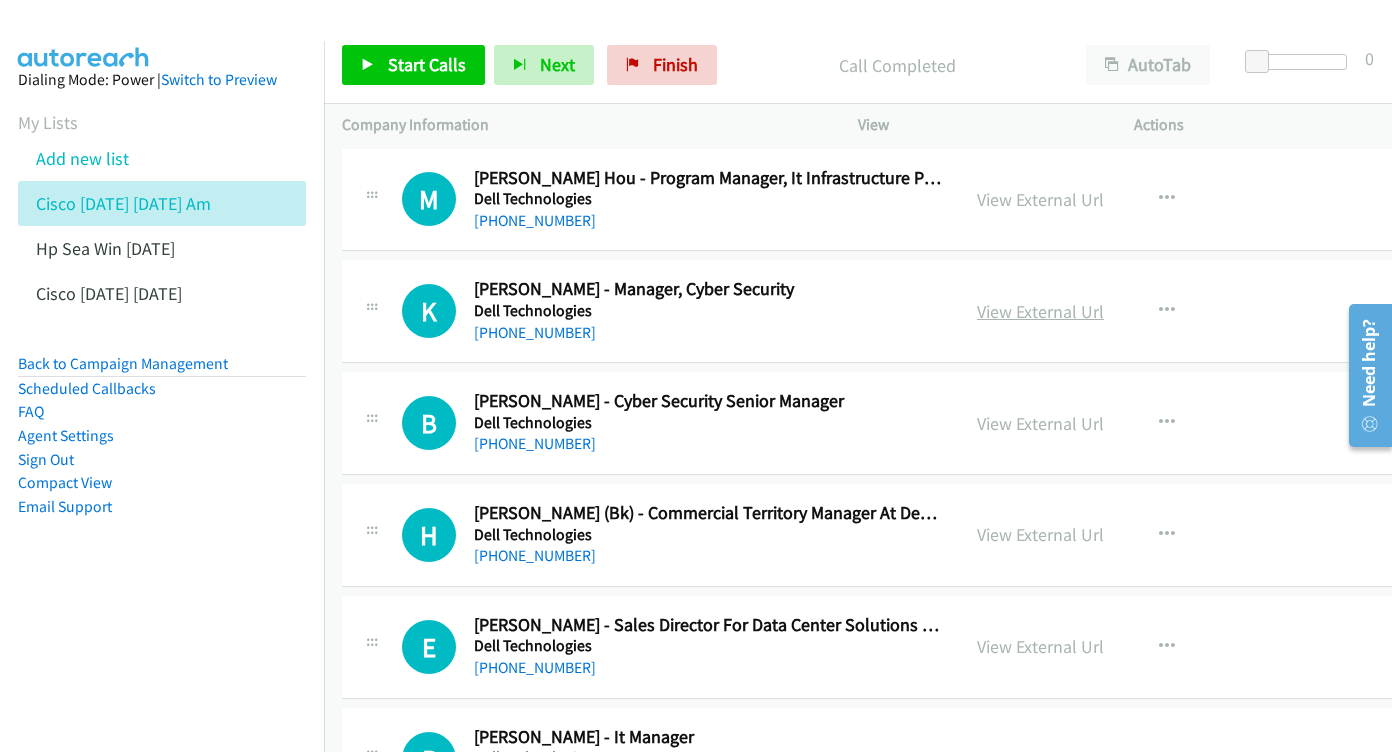 click on "View External Url" at bounding box center (1040, 311) 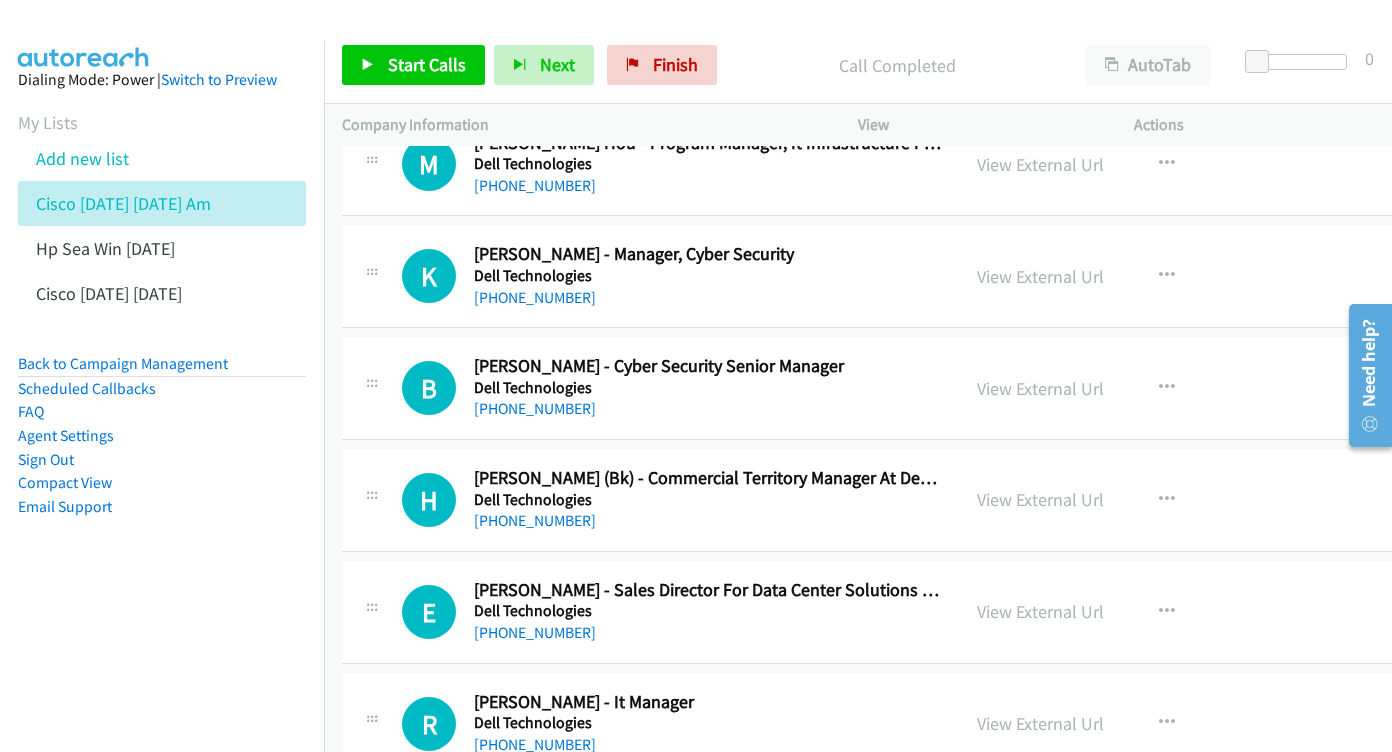 scroll, scrollTop: 4319, scrollLeft: 0, axis: vertical 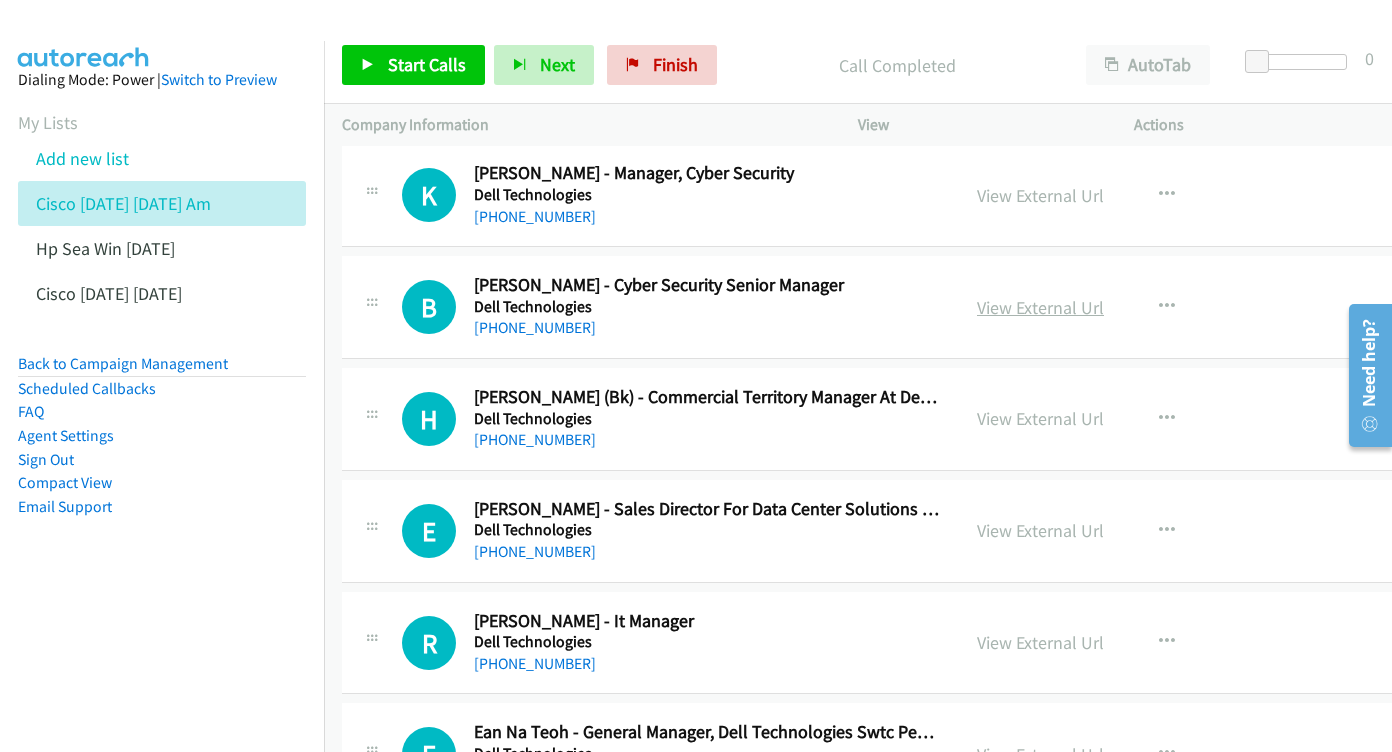 click on "View External Url" at bounding box center (1040, 307) 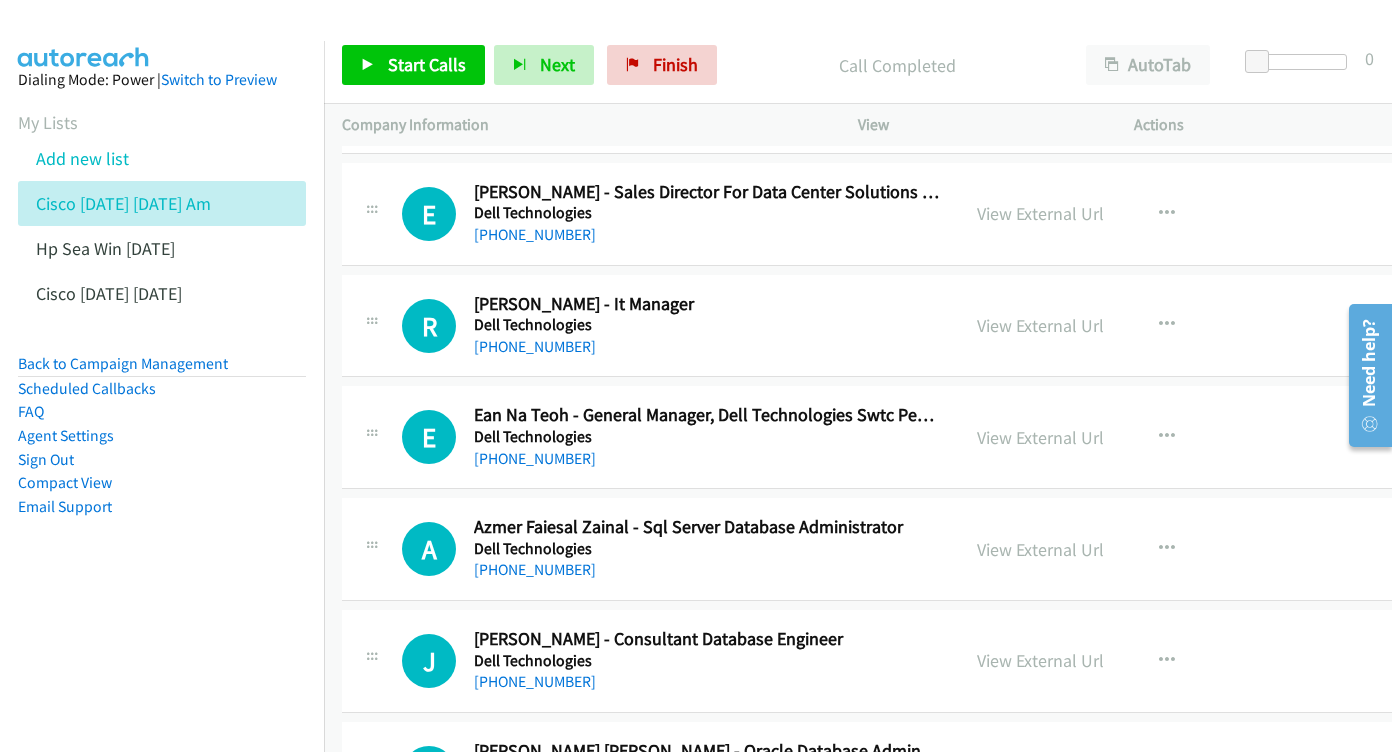 scroll, scrollTop: 4674, scrollLeft: 0, axis: vertical 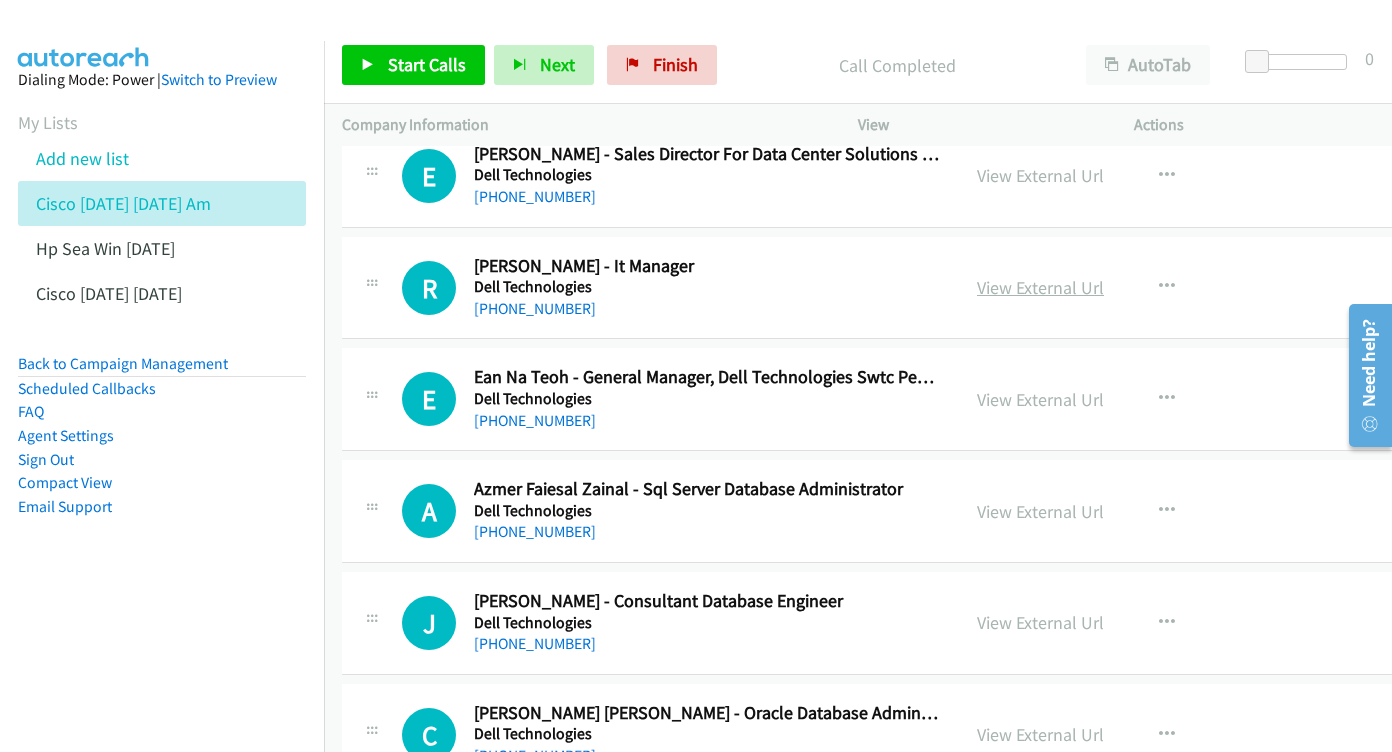 click on "View External Url" at bounding box center [1040, 287] 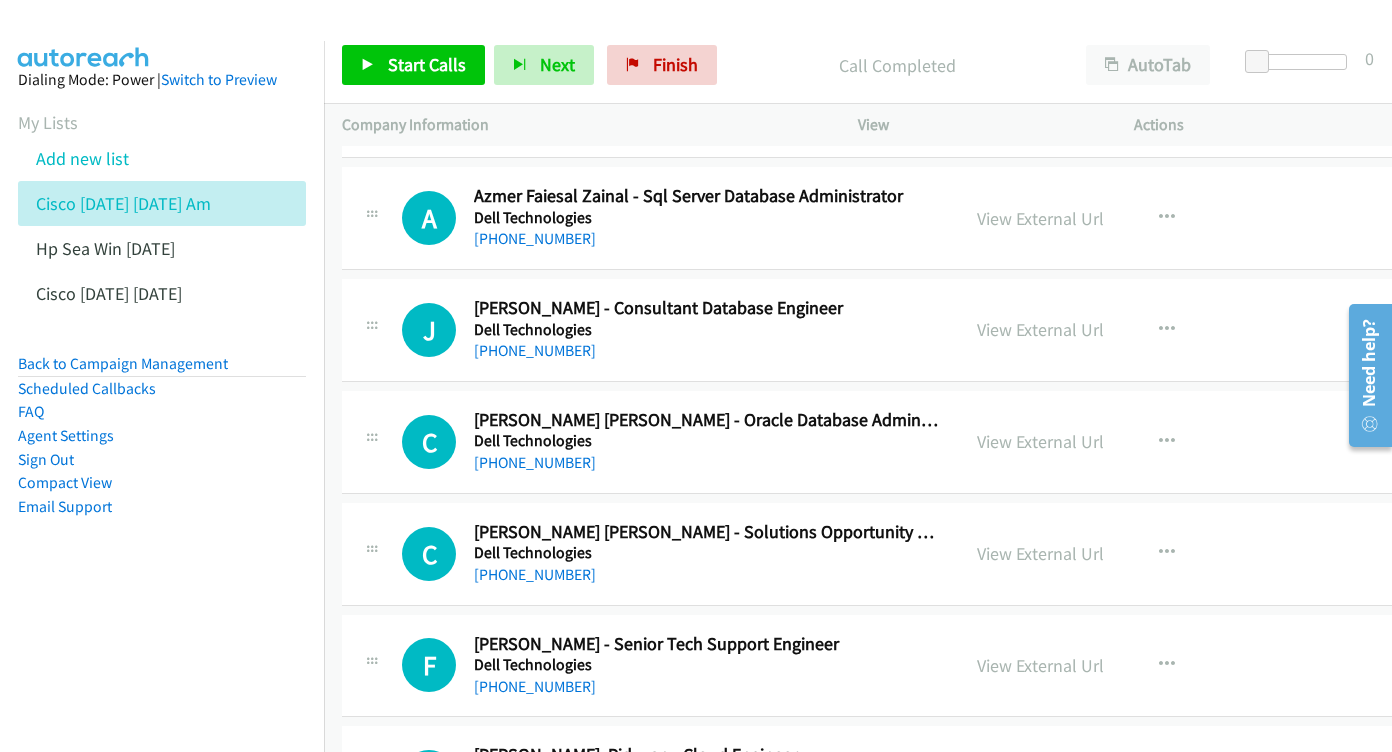 scroll, scrollTop: 4971, scrollLeft: 0, axis: vertical 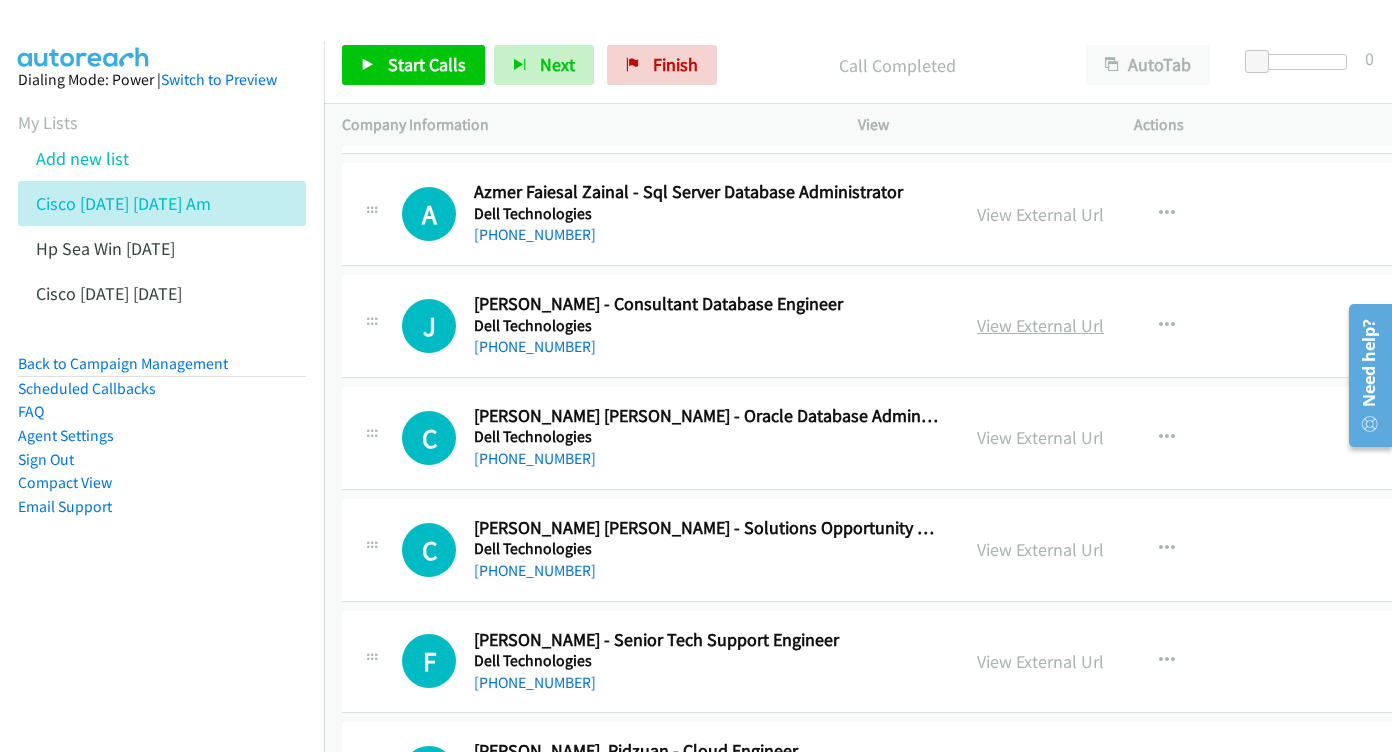 click on "View External Url" at bounding box center [1040, 325] 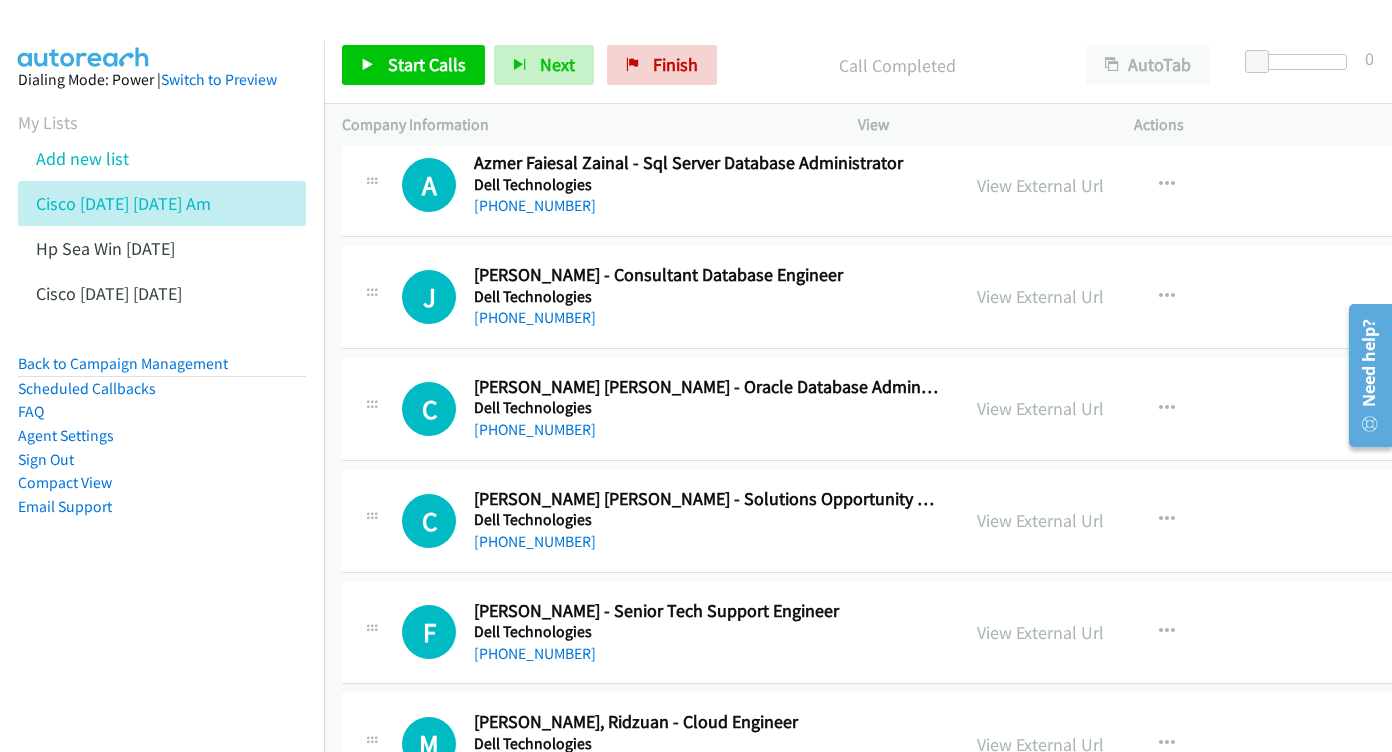 scroll, scrollTop: 5147, scrollLeft: 0, axis: vertical 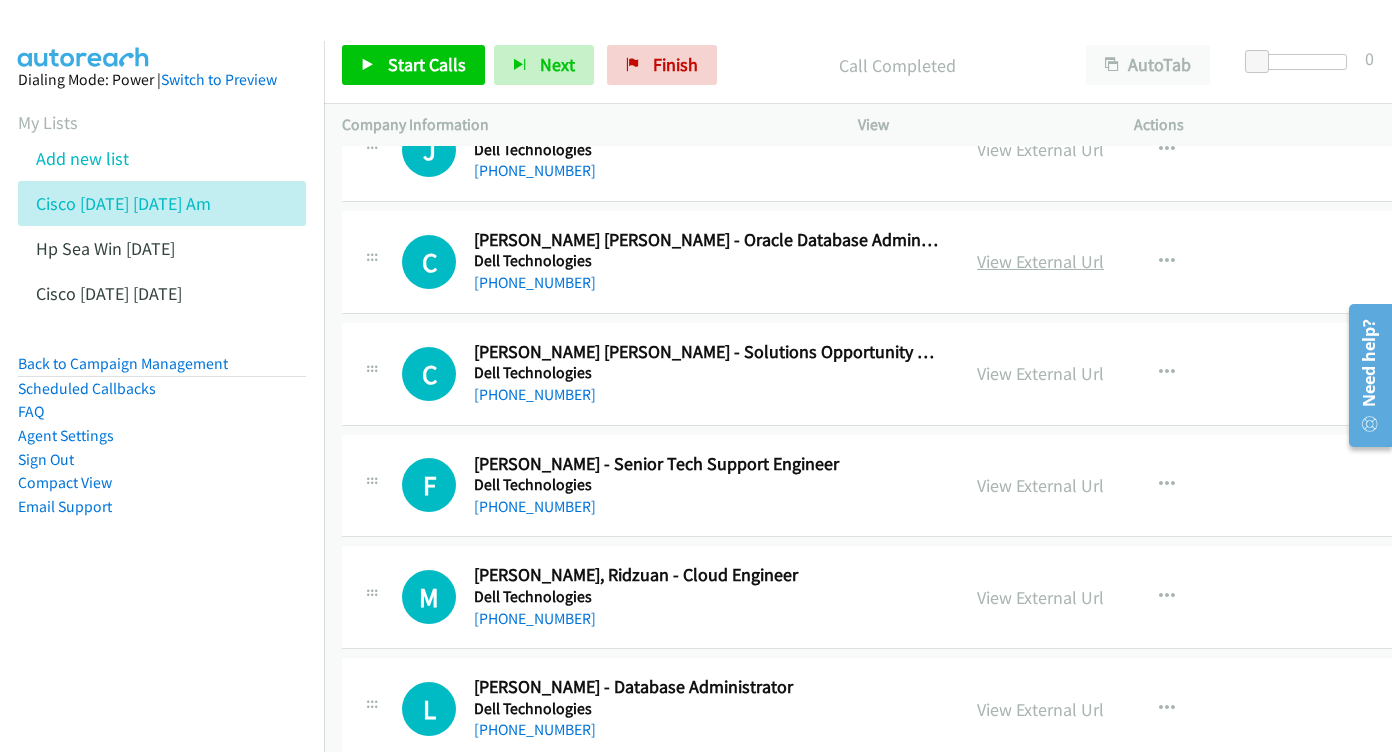 click on "View External Url" at bounding box center (1040, 261) 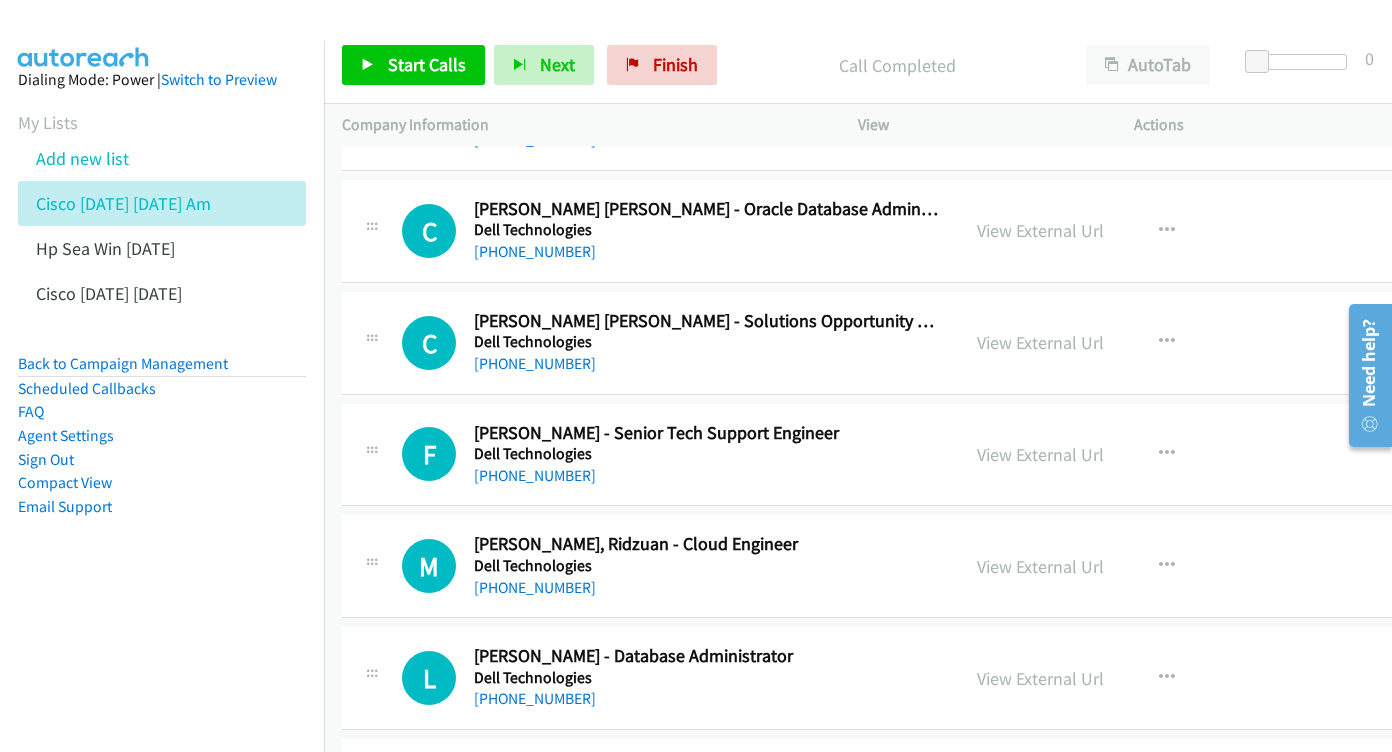 scroll, scrollTop: 5209, scrollLeft: 0, axis: vertical 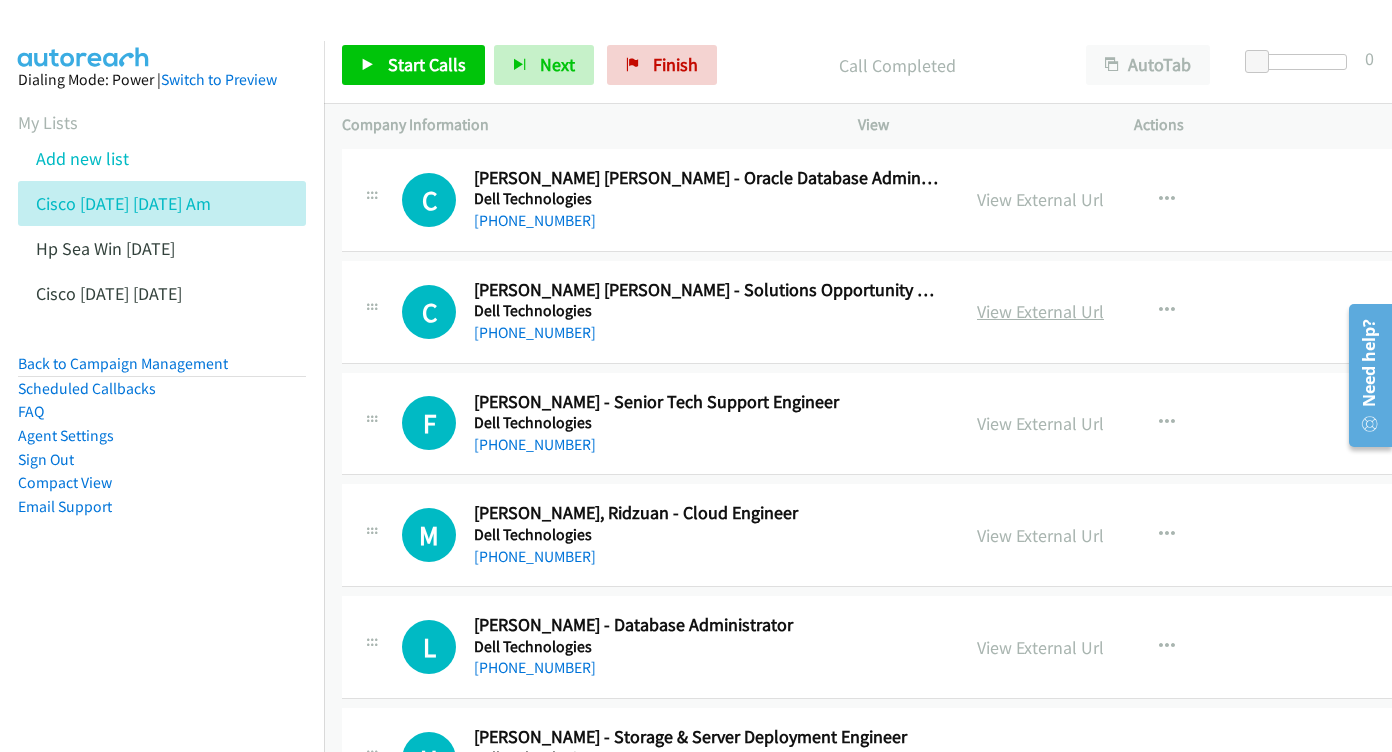click on "View External Url" at bounding box center (1040, 311) 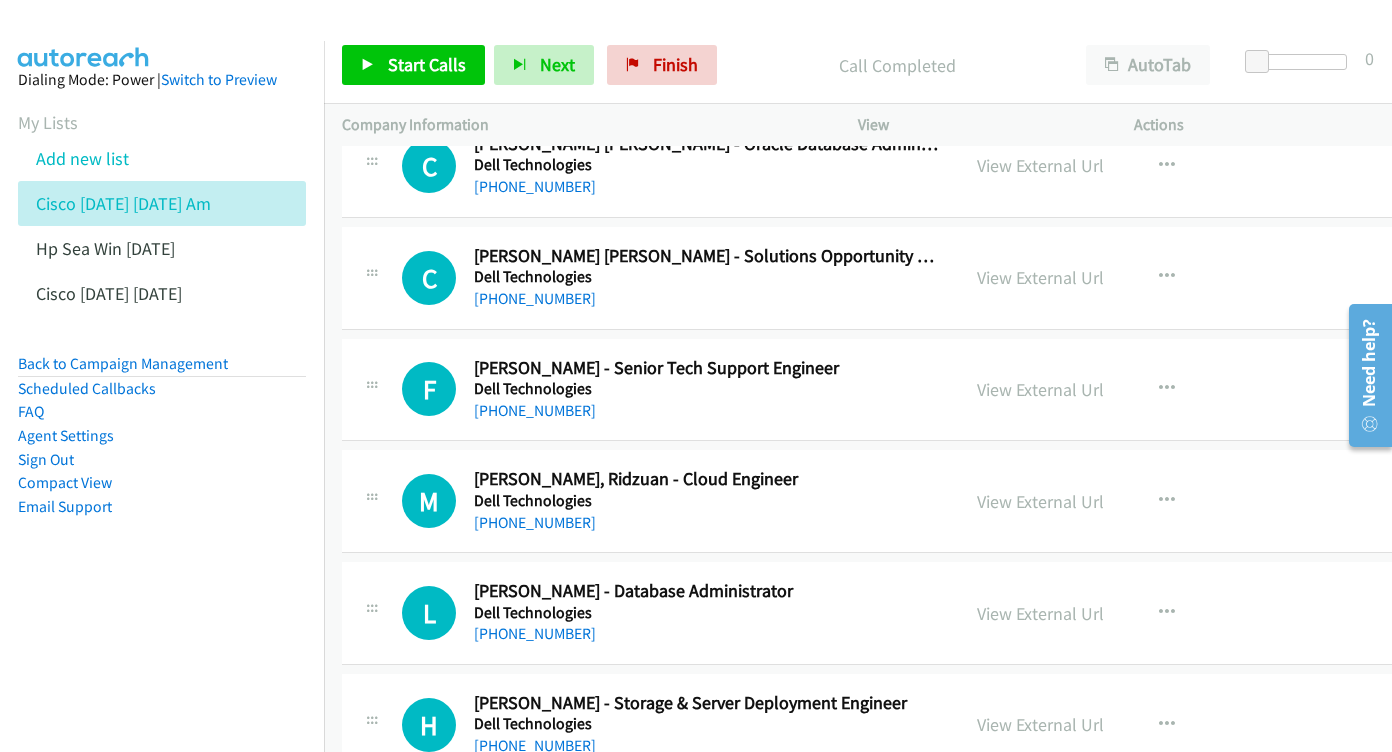 scroll, scrollTop: 5278, scrollLeft: 0, axis: vertical 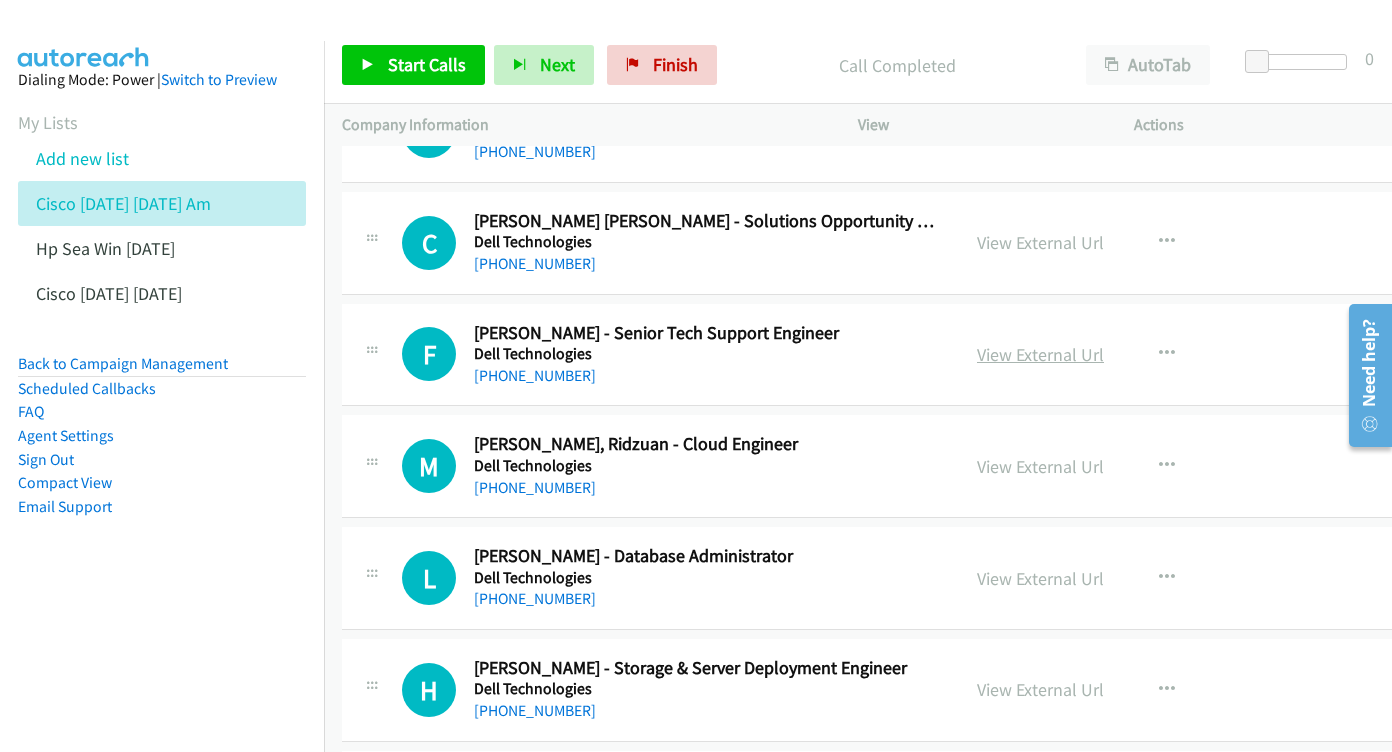 click on "View External Url" at bounding box center (1040, 354) 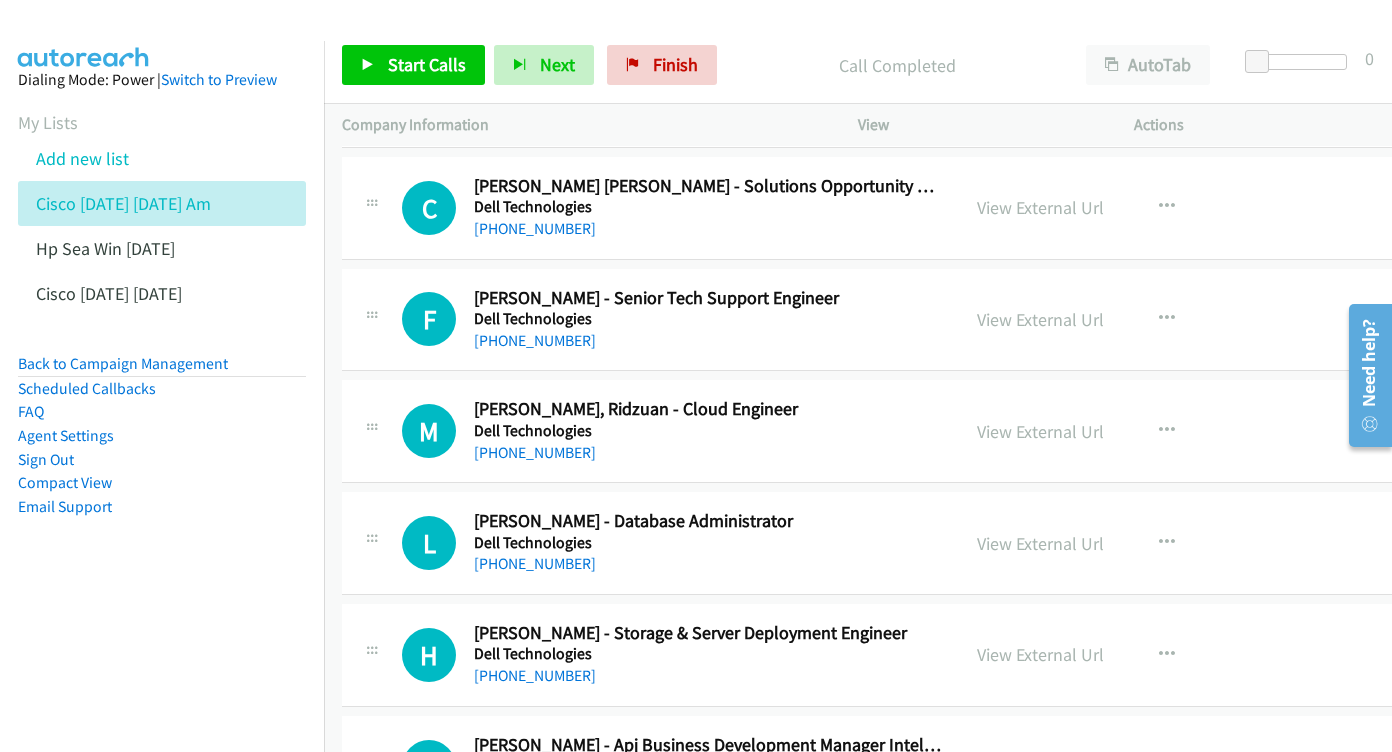 scroll, scrollTop: 5470, scrollLeft: 0, axis: vertical 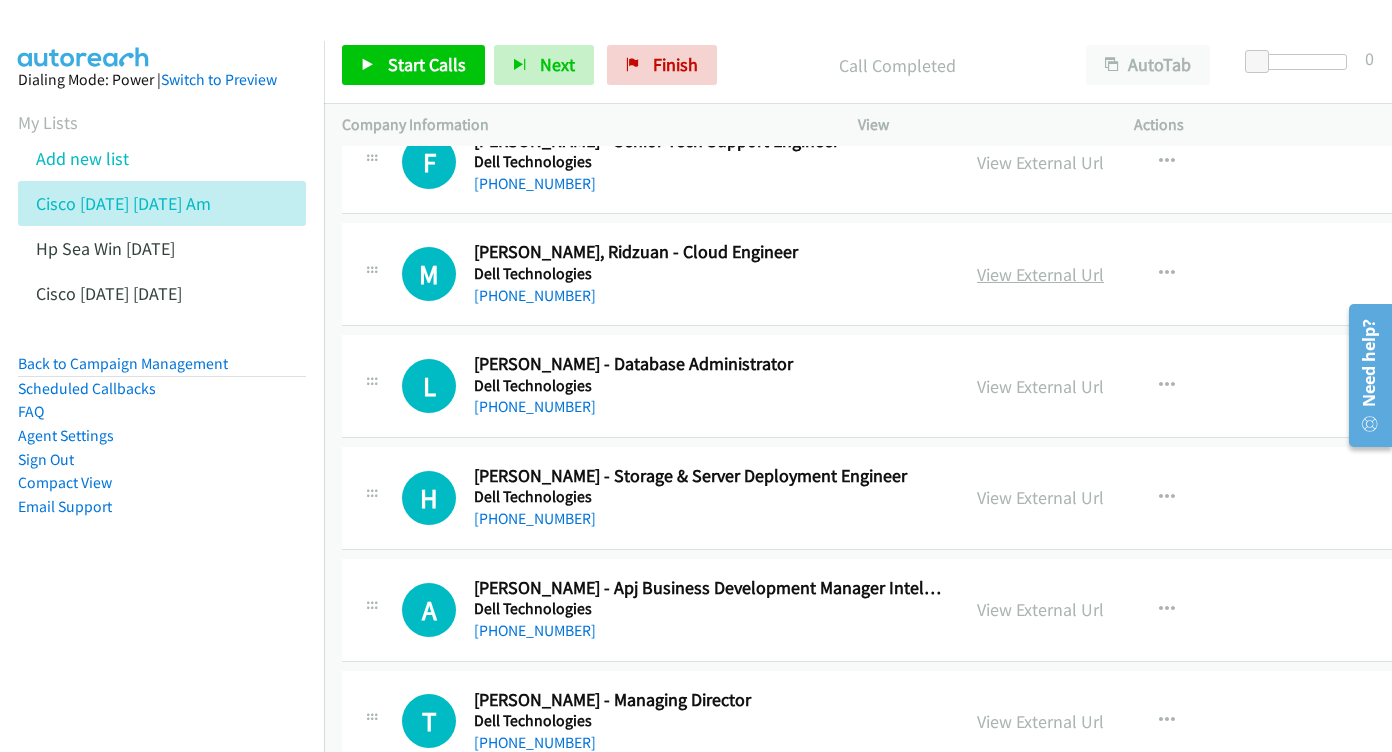 click on "View External Url" at bounding box center (1040, 274) 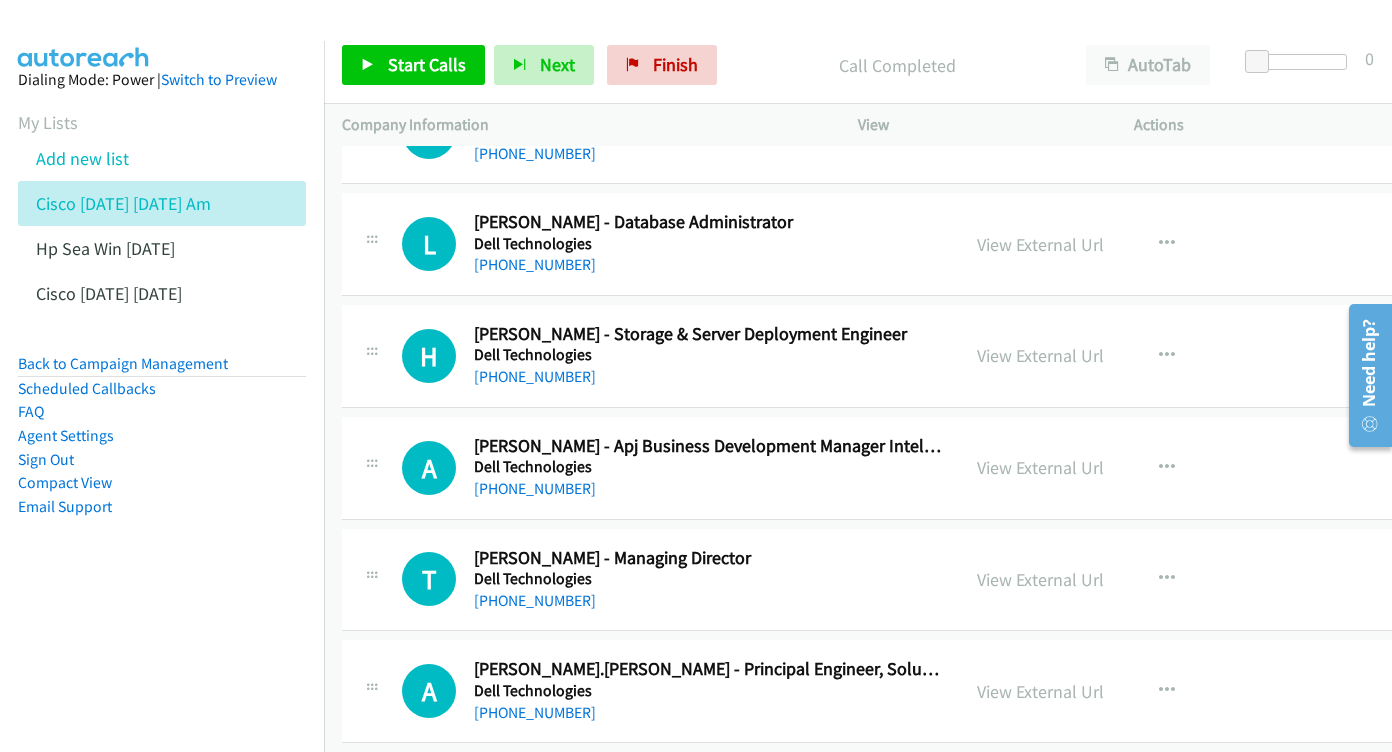 scroll, scrollTop: 5645, scrollLeft: 0, axis: vertical 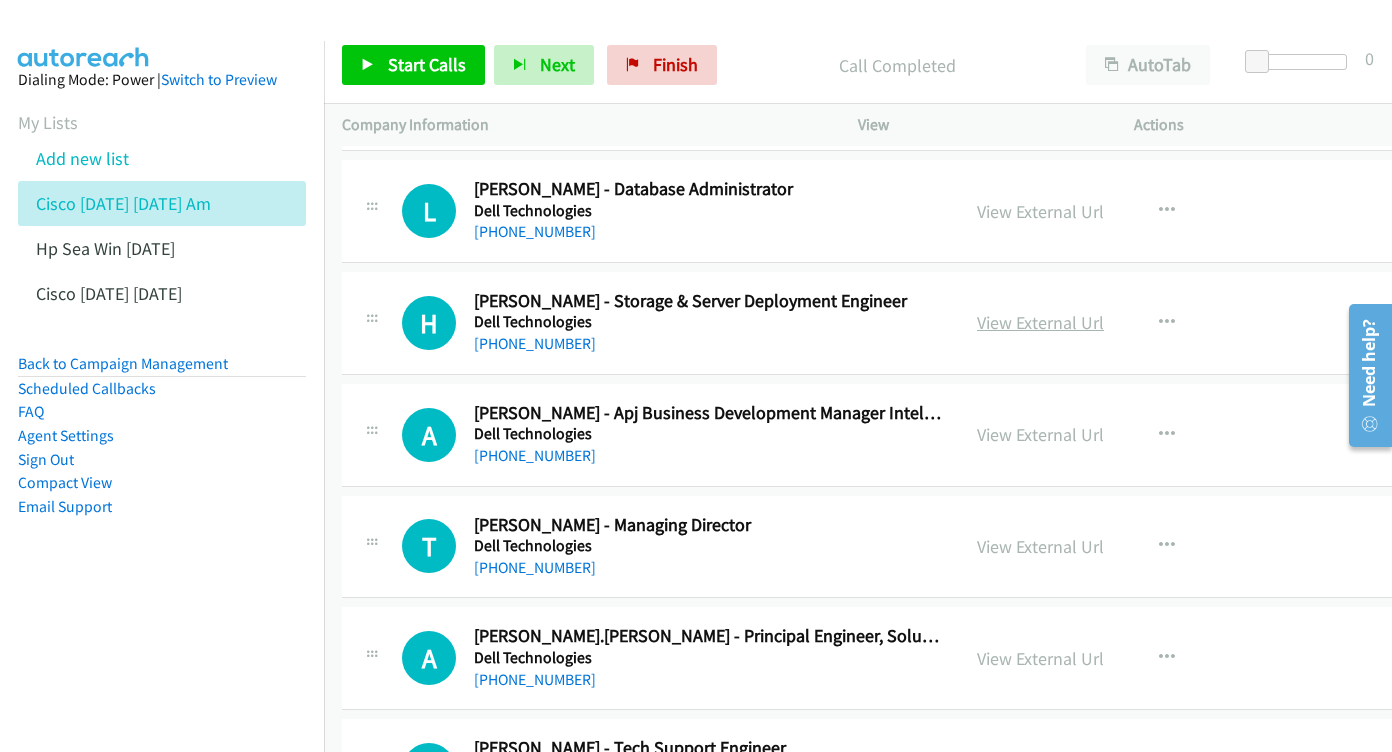 click on "View External Url" at bounding box center (1040, 322) 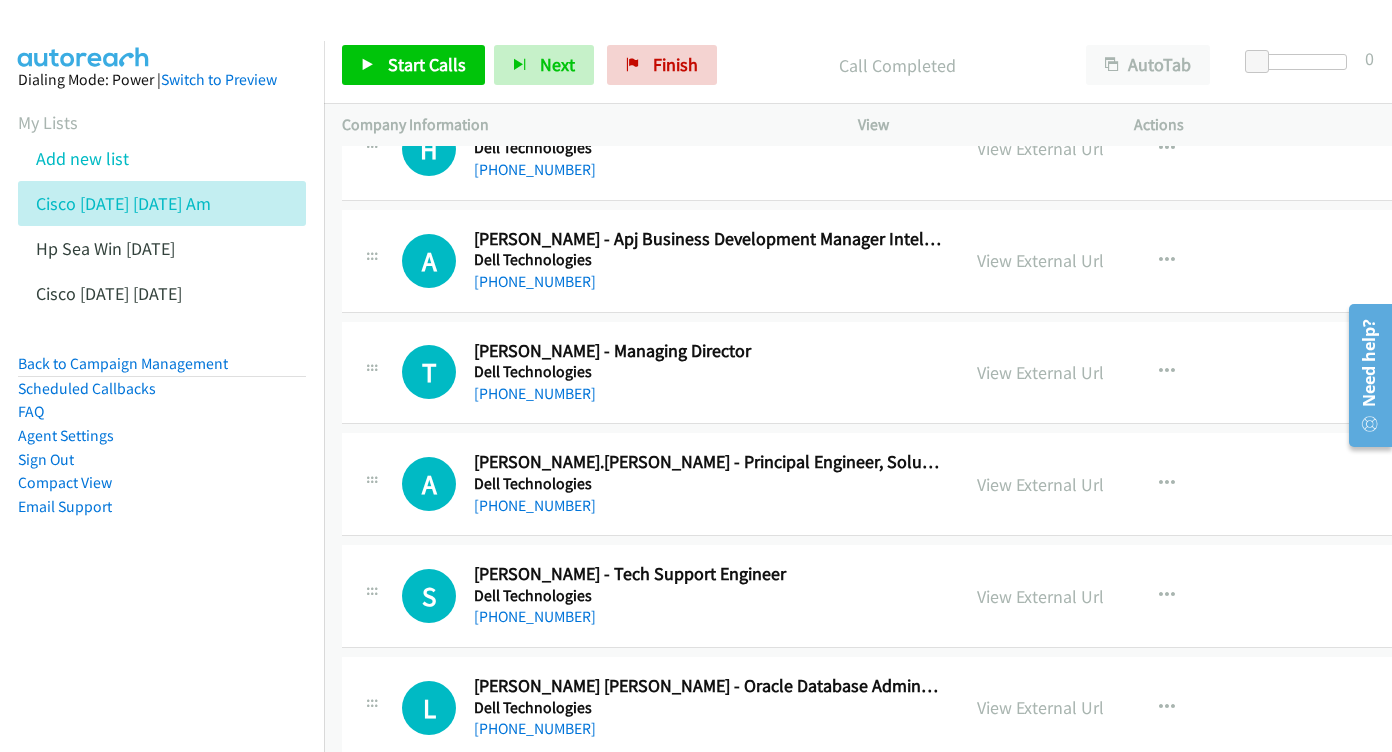 scroll, scrollTop: 5823, scrollLeft: 0, axis: vertical 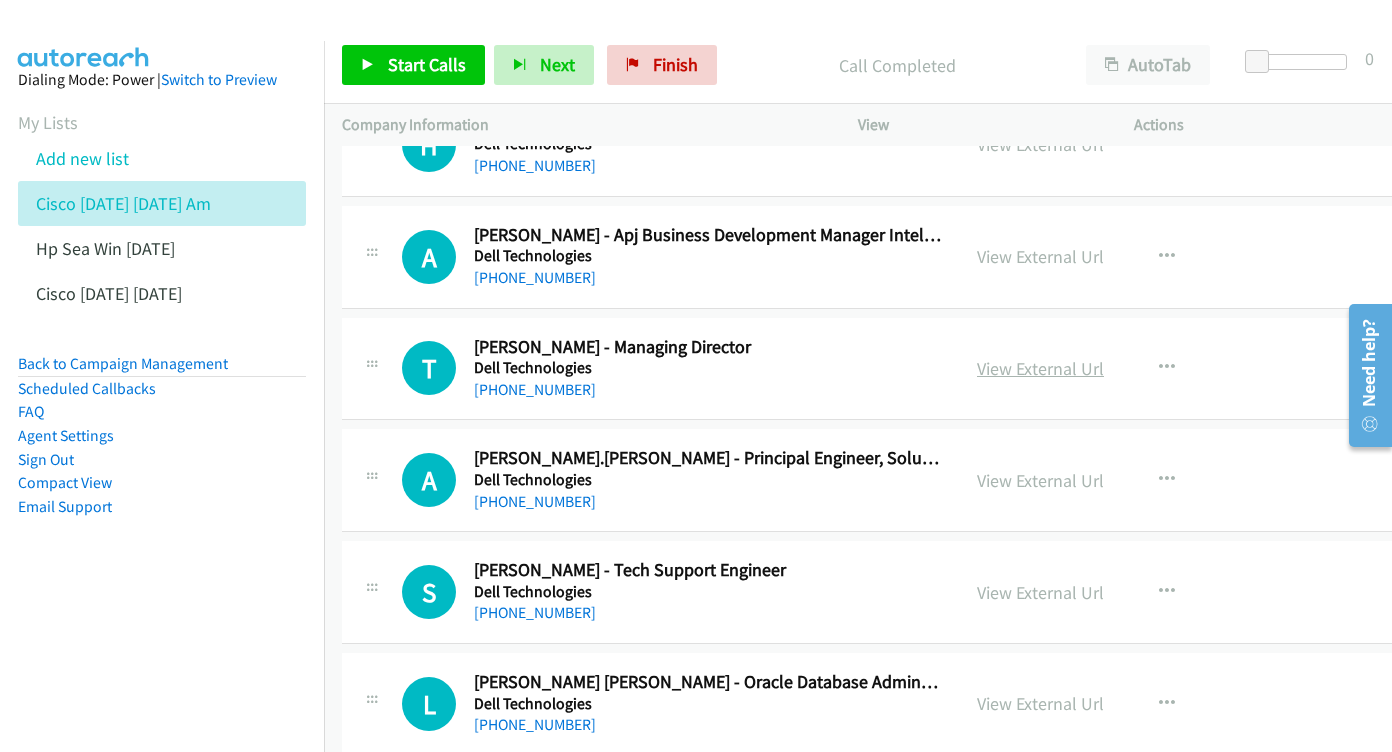 click on "View External Url" at bounding box center (1040, 368) 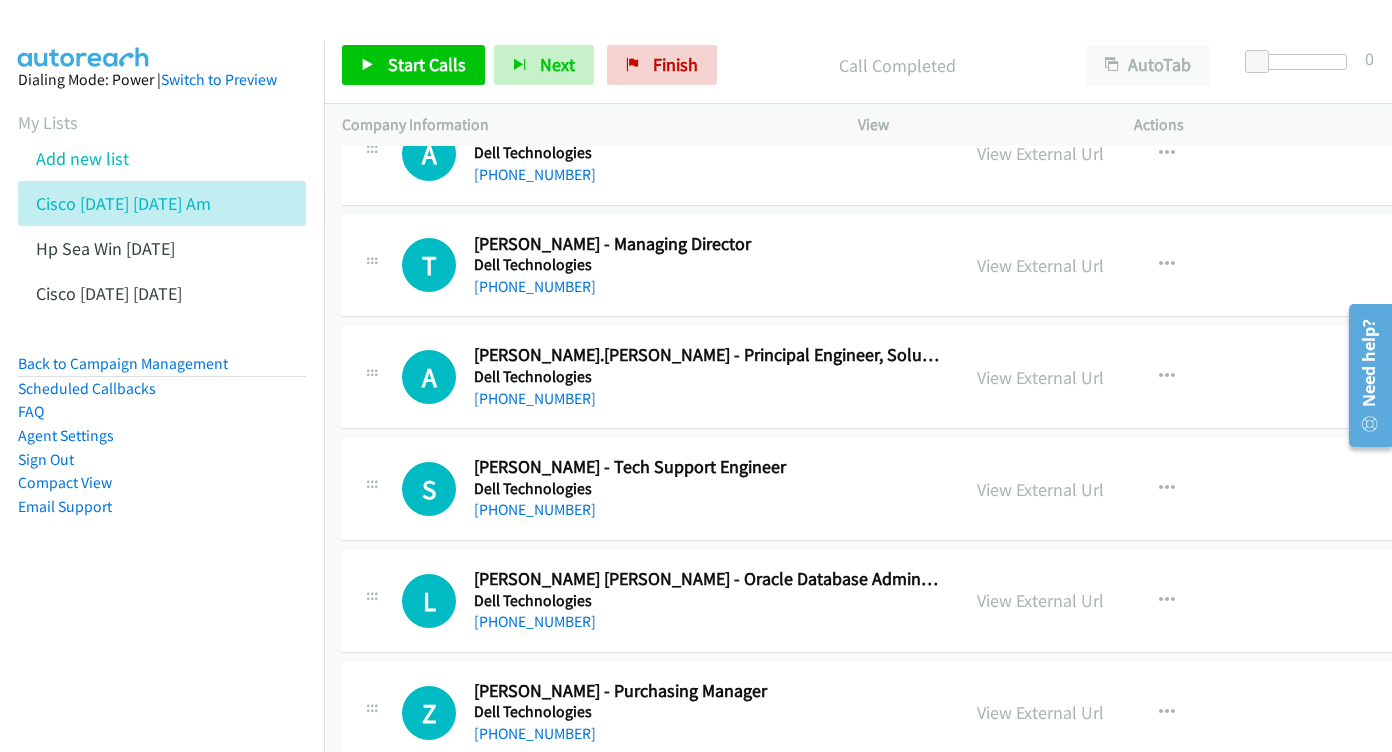 scroll, scrollTop: 5949, scrollLeft: 0, axis: vertical 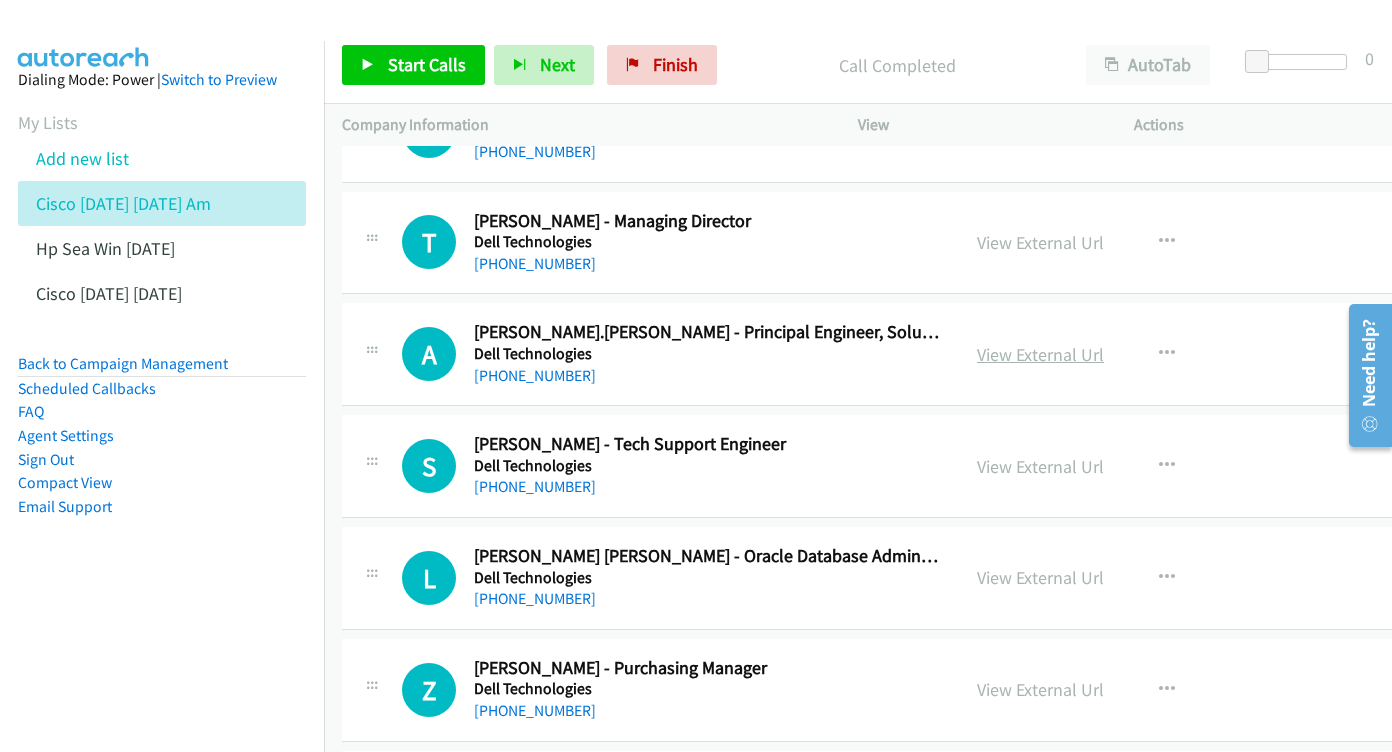 click on "View External Url" at bounding box center (1040, 354) 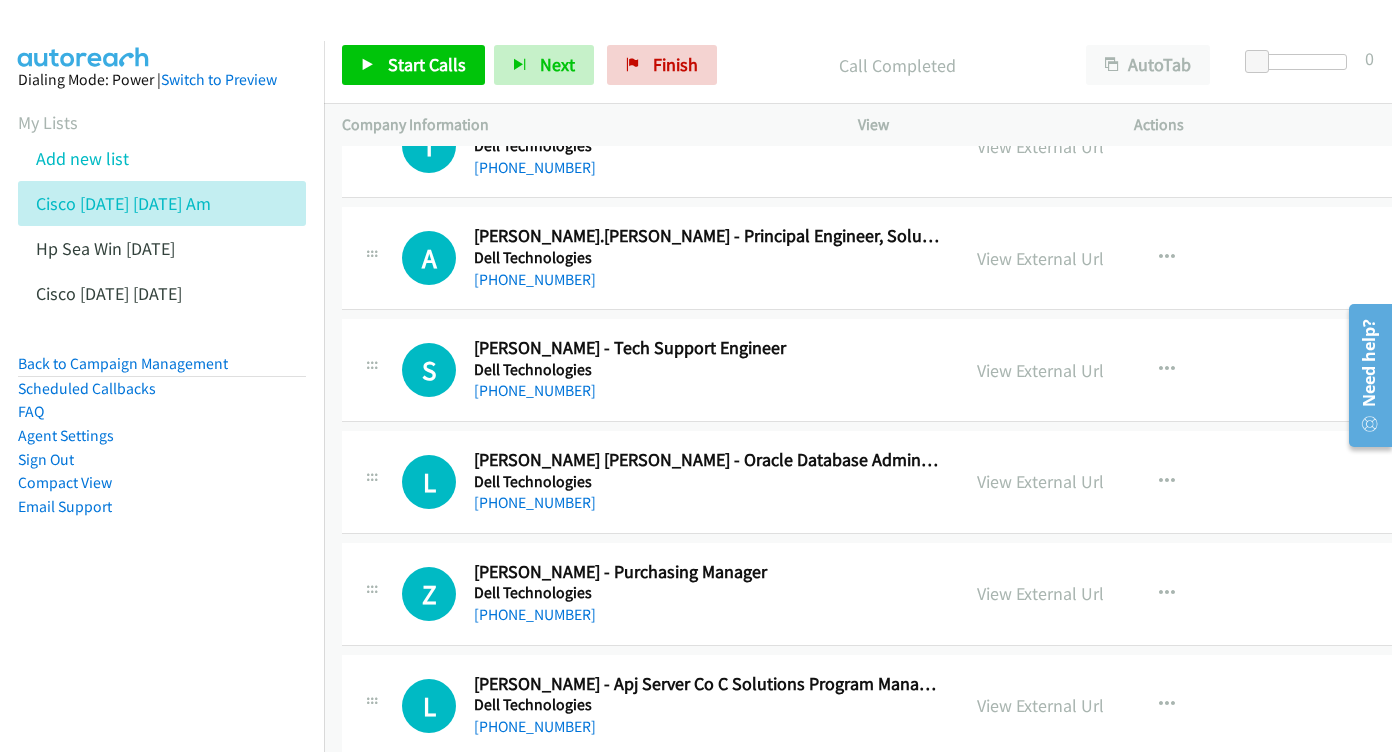 scroll, scrollTop: 6068, scrollLeft: 0, axis: vertical 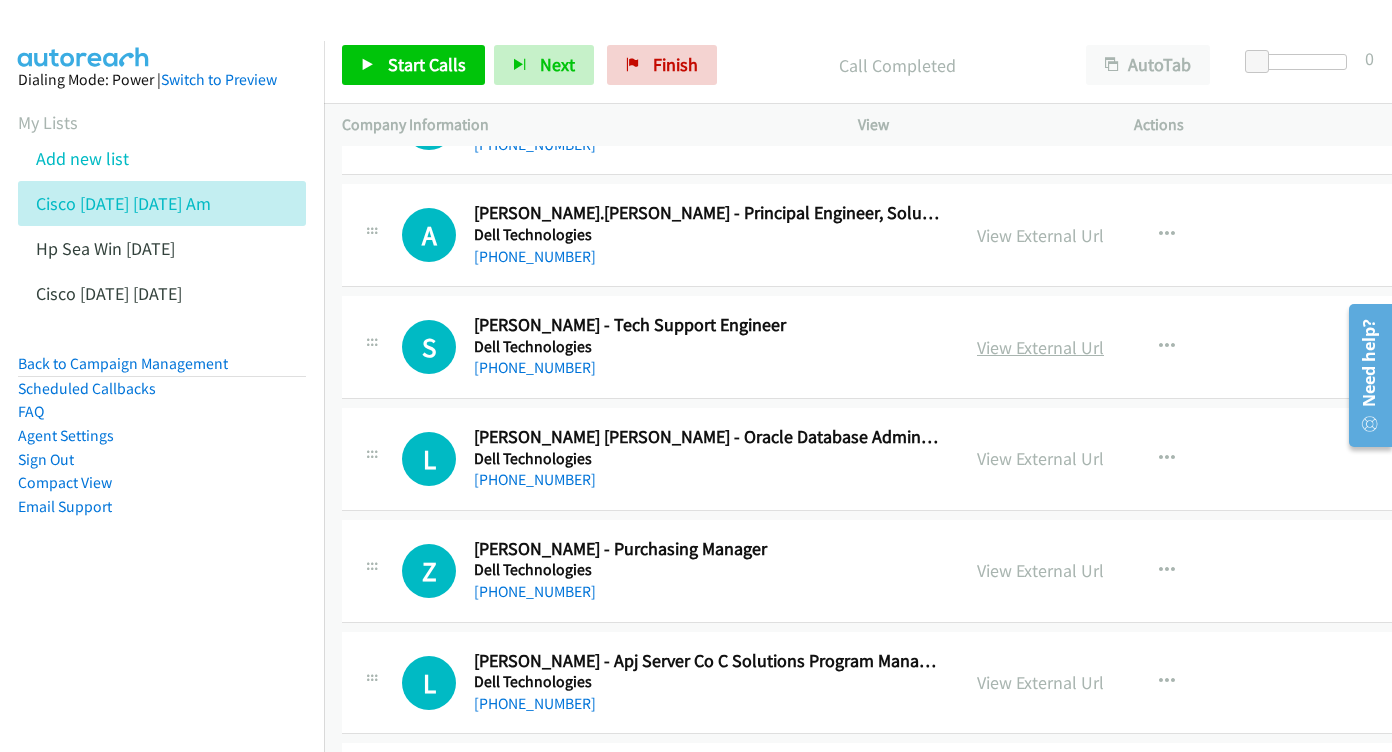 click on "View External Url" at bounding box center [1040, 347] 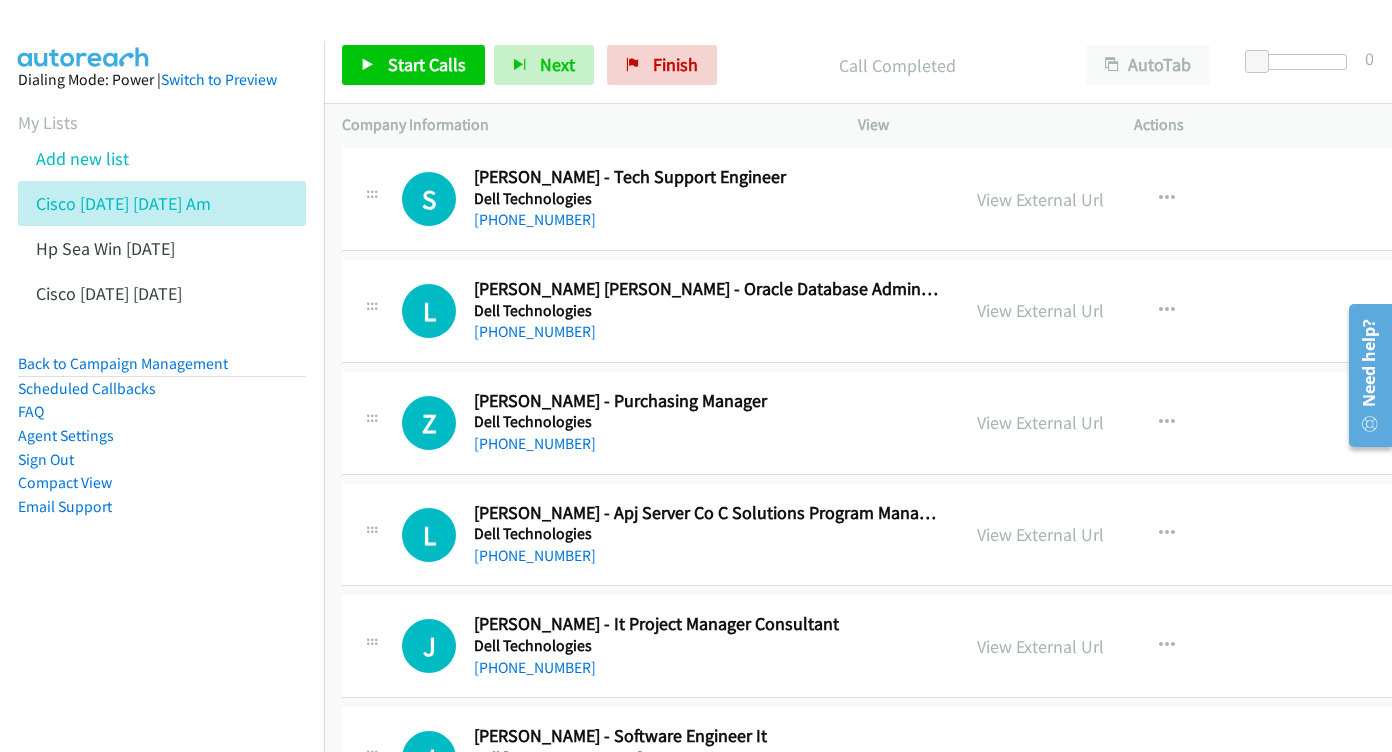 scroll, scrollTop: 6212, scrollLeft: 0, axis: vertical 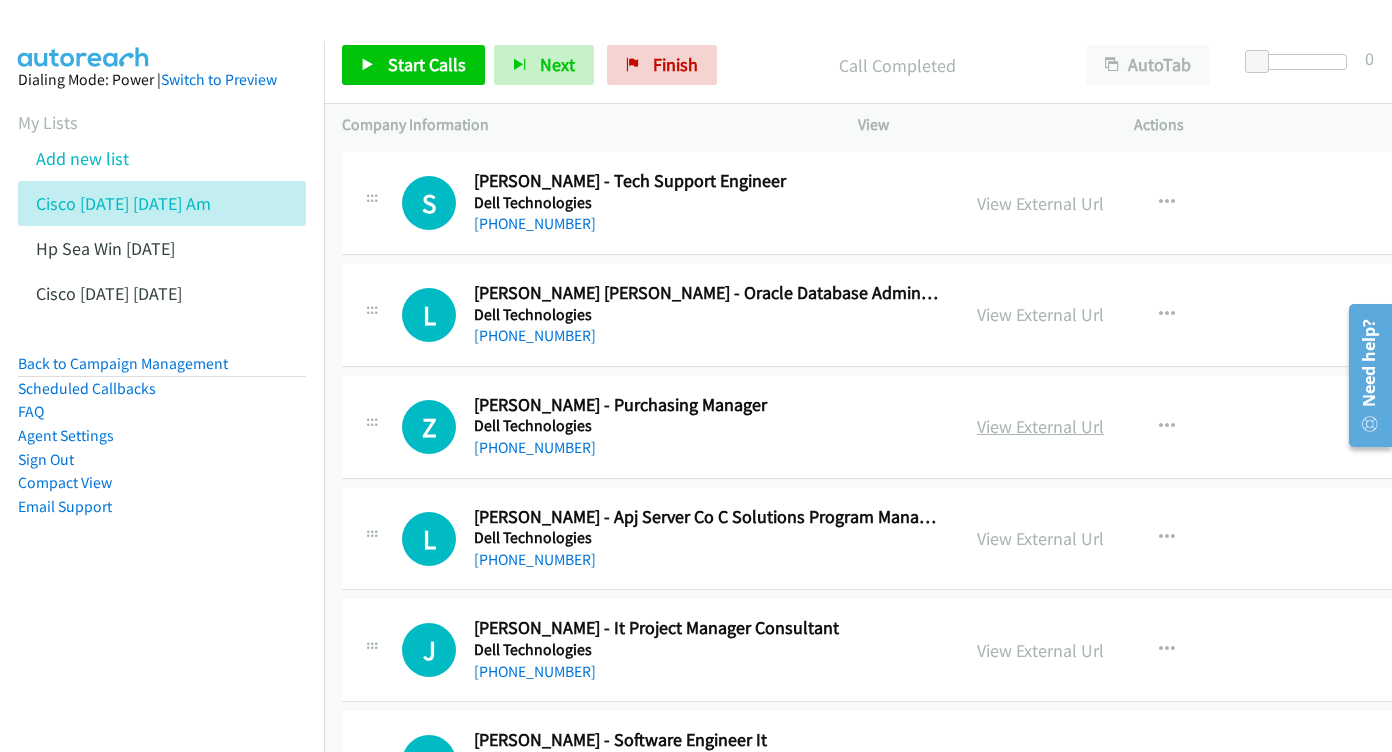 click on "View External Url" at bounding box center [1040, 426] 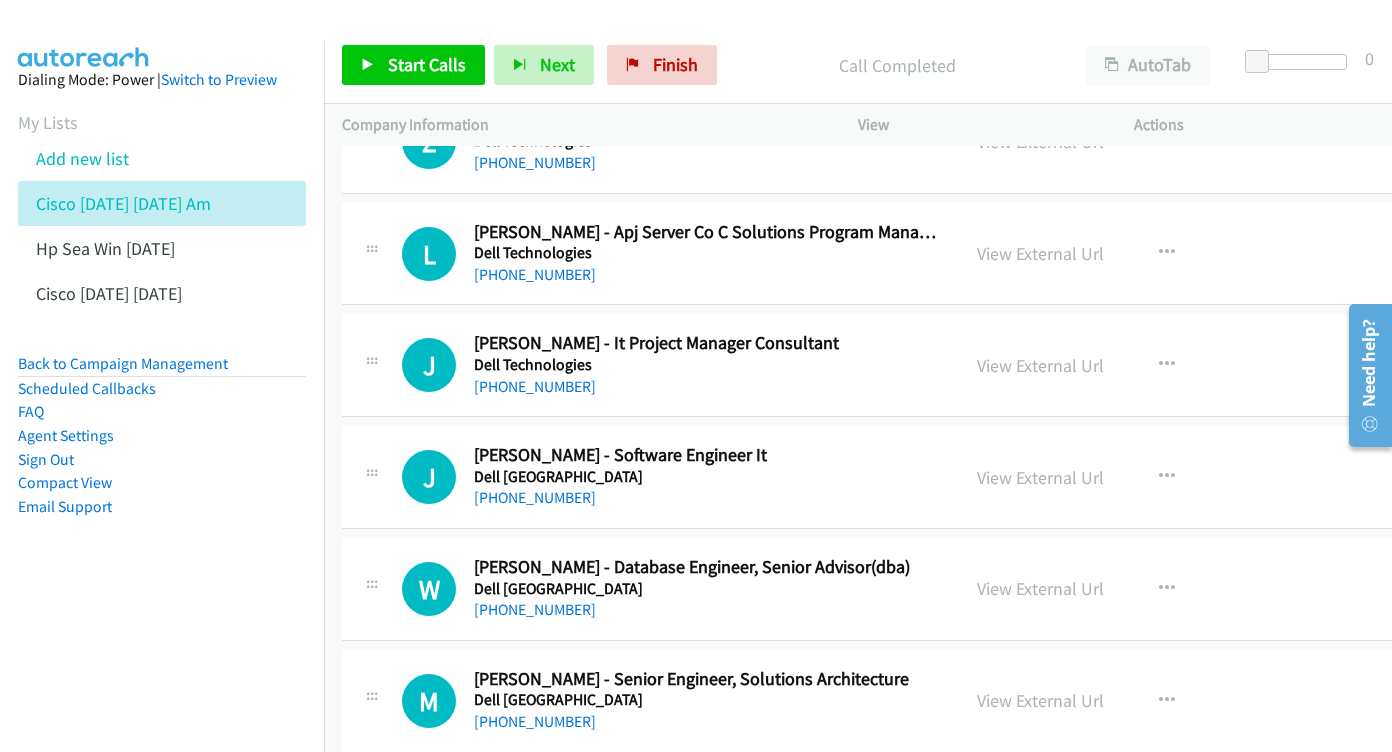 scroll, scrollTop: 6501, scrollLeft: 0, axis: vertical 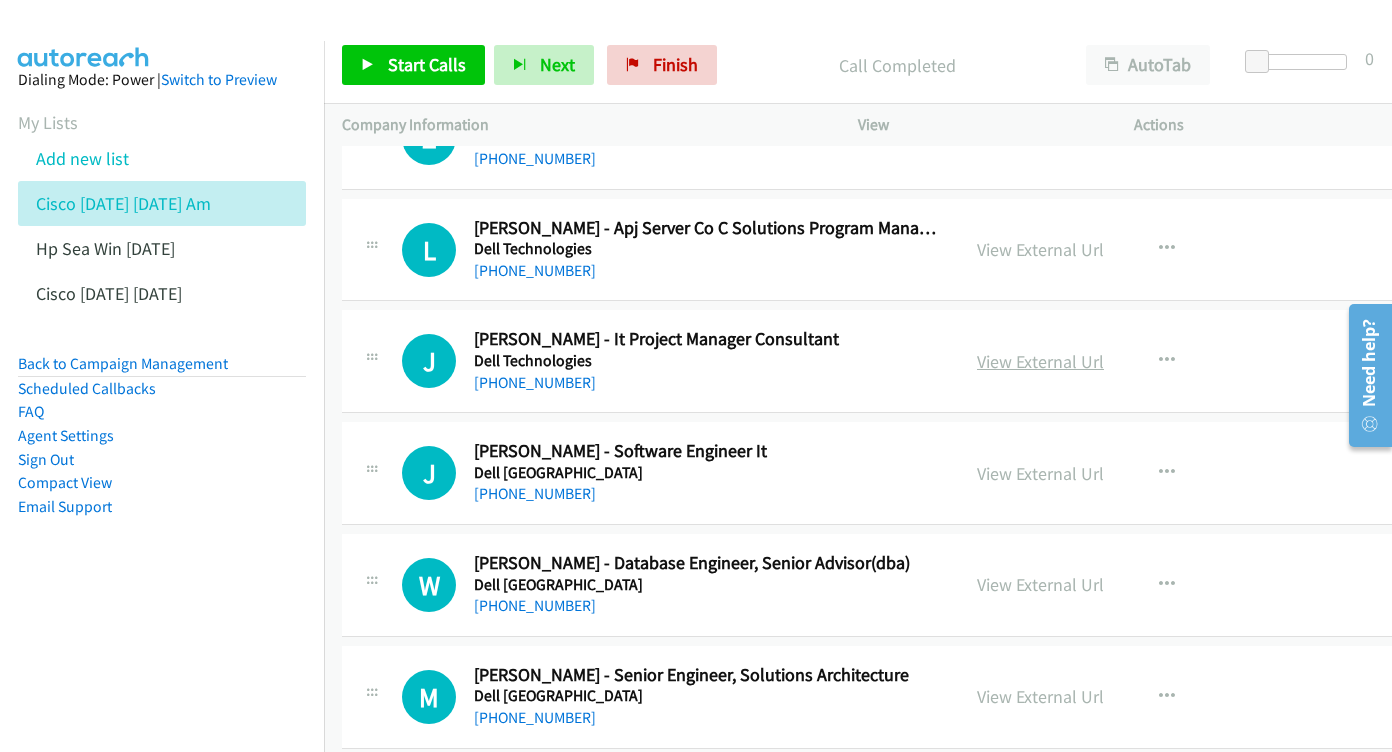 click on "View External Url" at bounding box center (1040, 361) 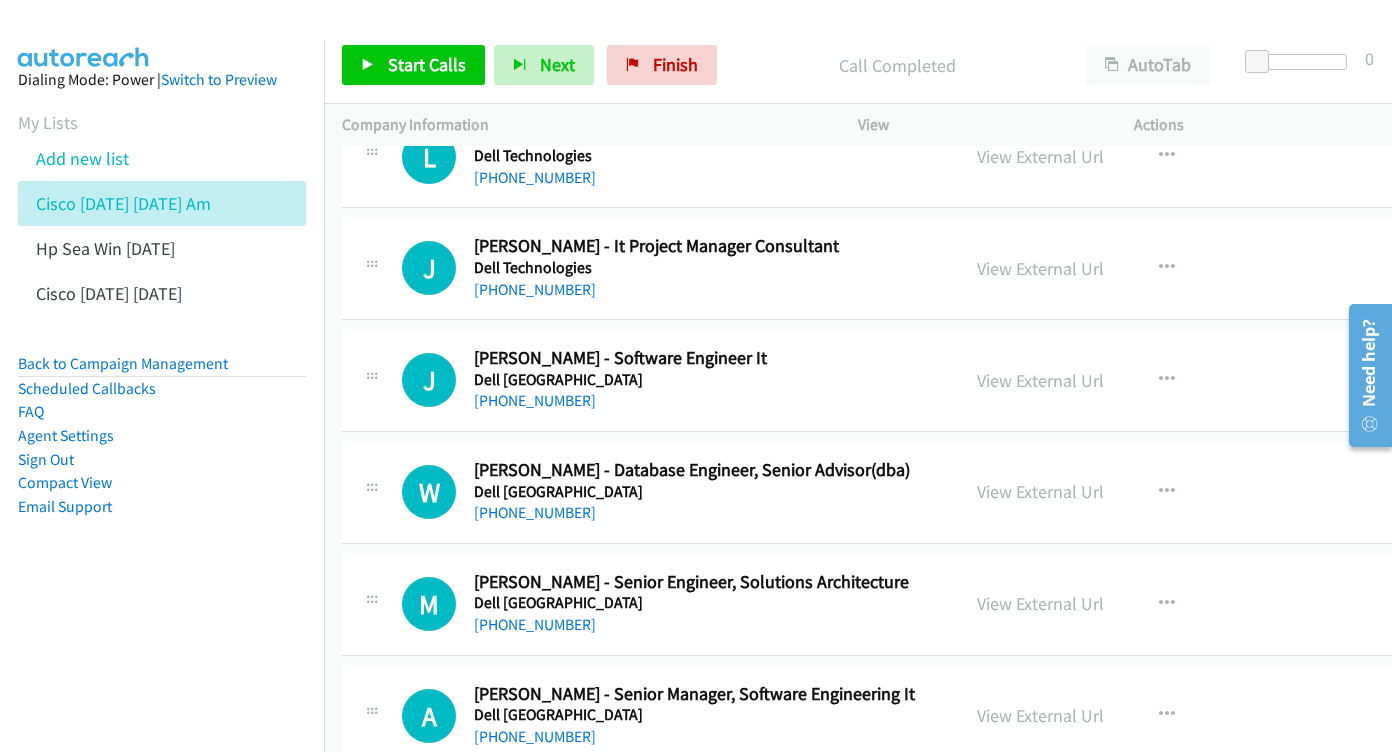 scroll, scrollTop: 6598, scrollLeft: 0, axis: vertical 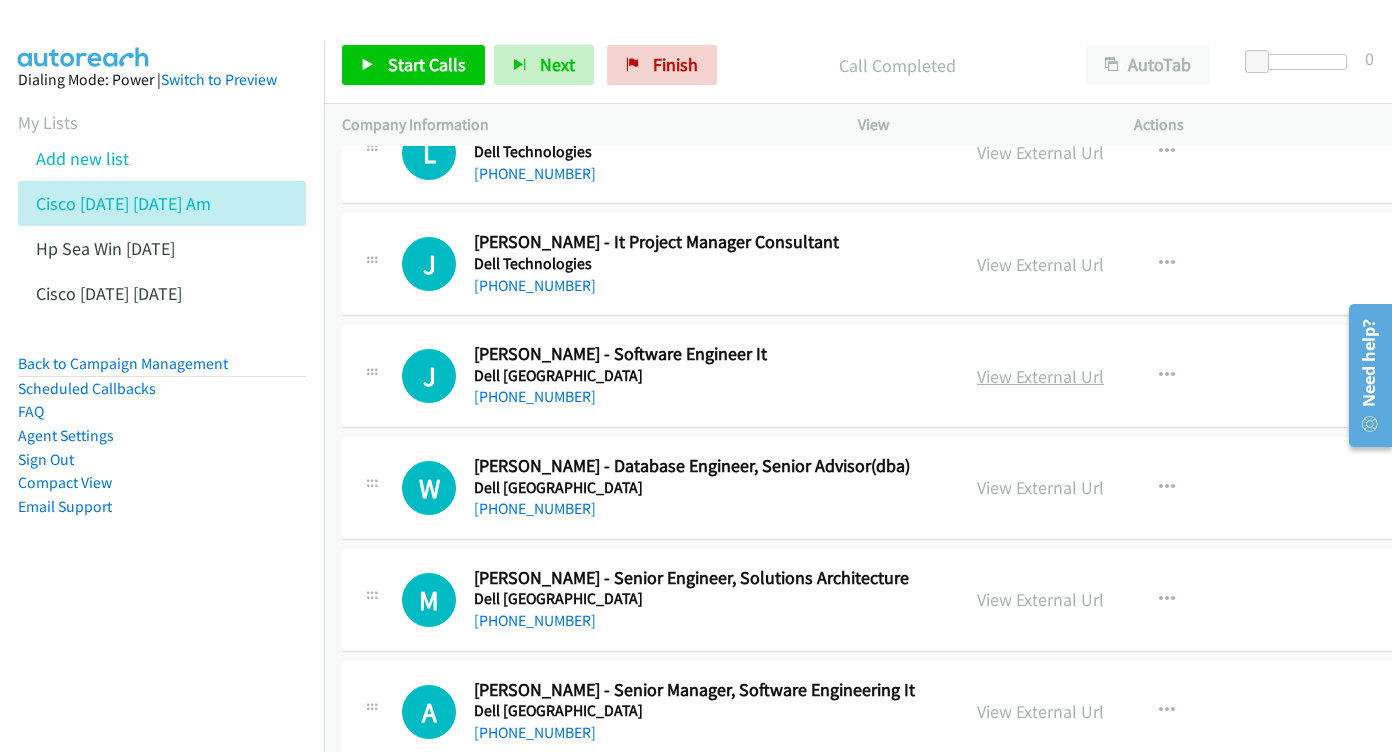 click on "View External Url" at bounding box center (1040, 376) 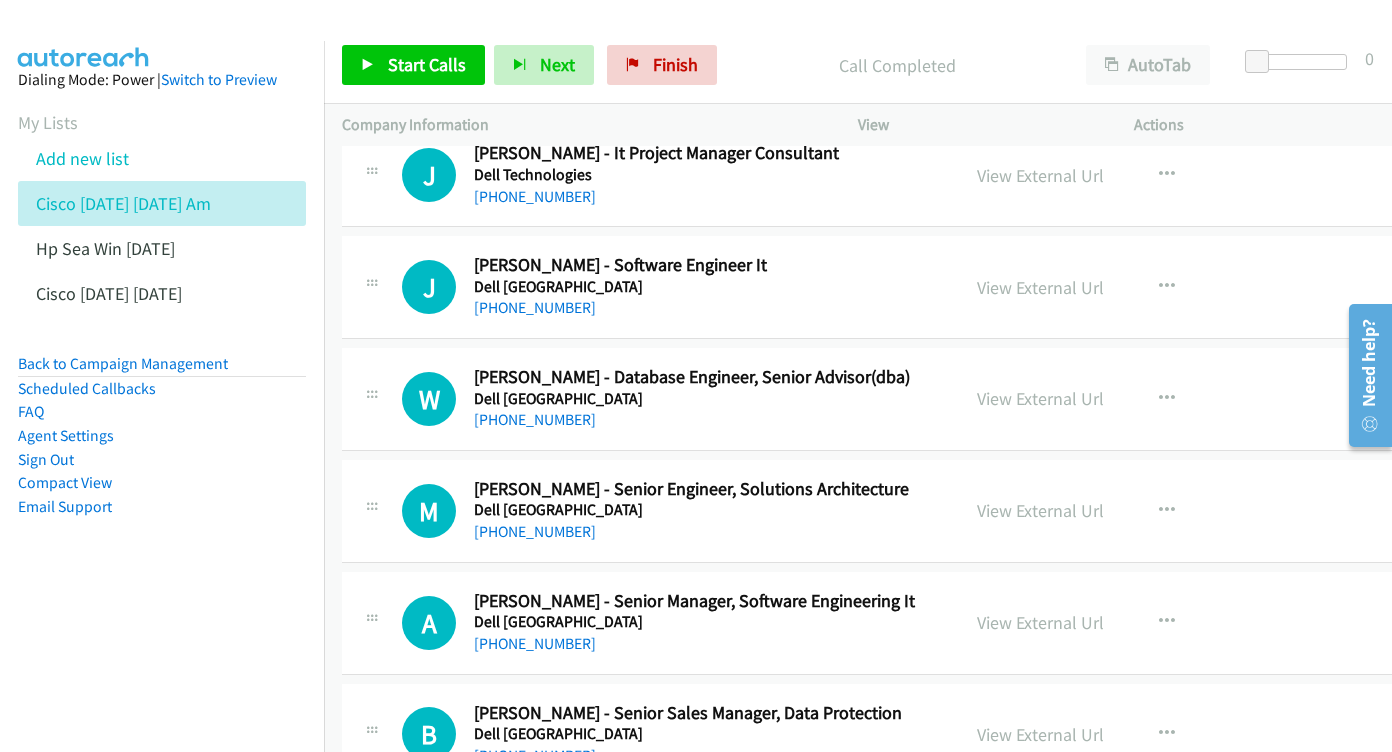 scroll, scrollTop: 6717, scrollLeft: 0, axis: vertical 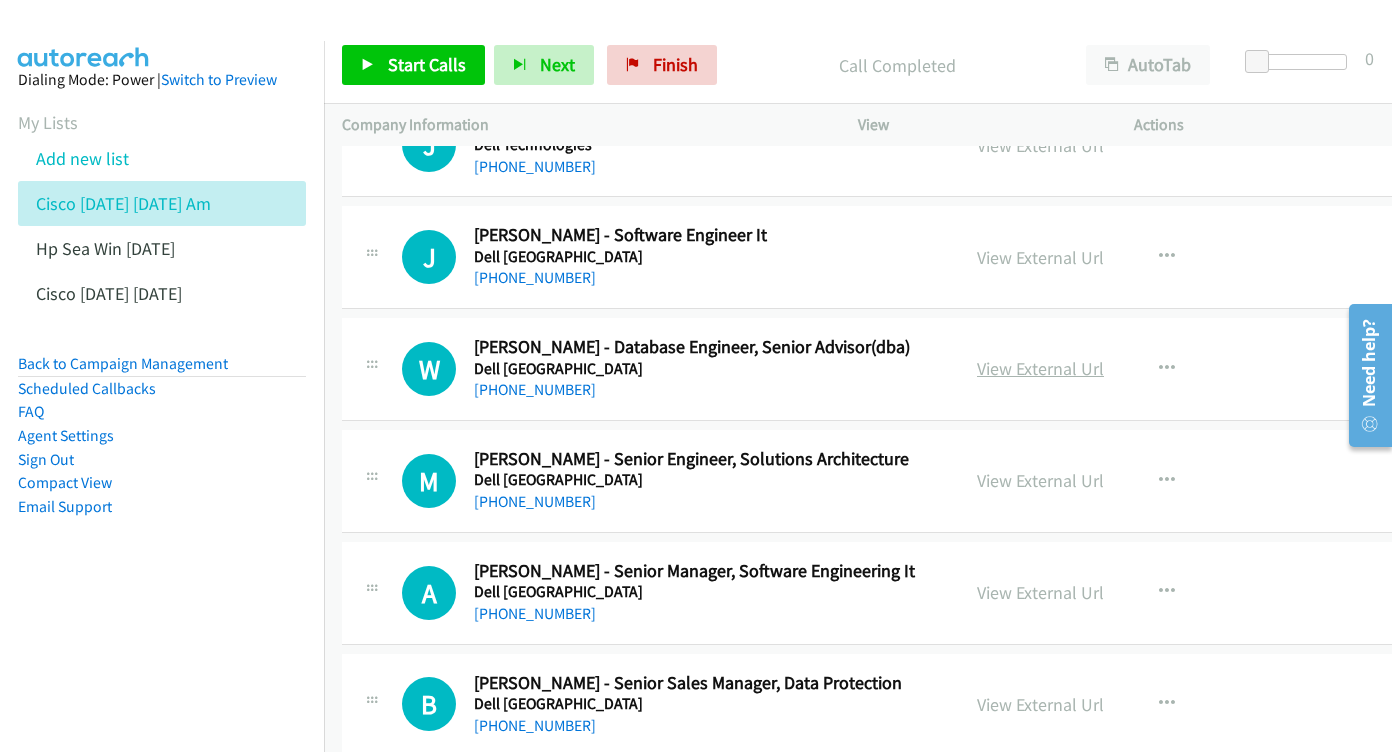 click on "View External Url" at bounding box center [1040, 368] 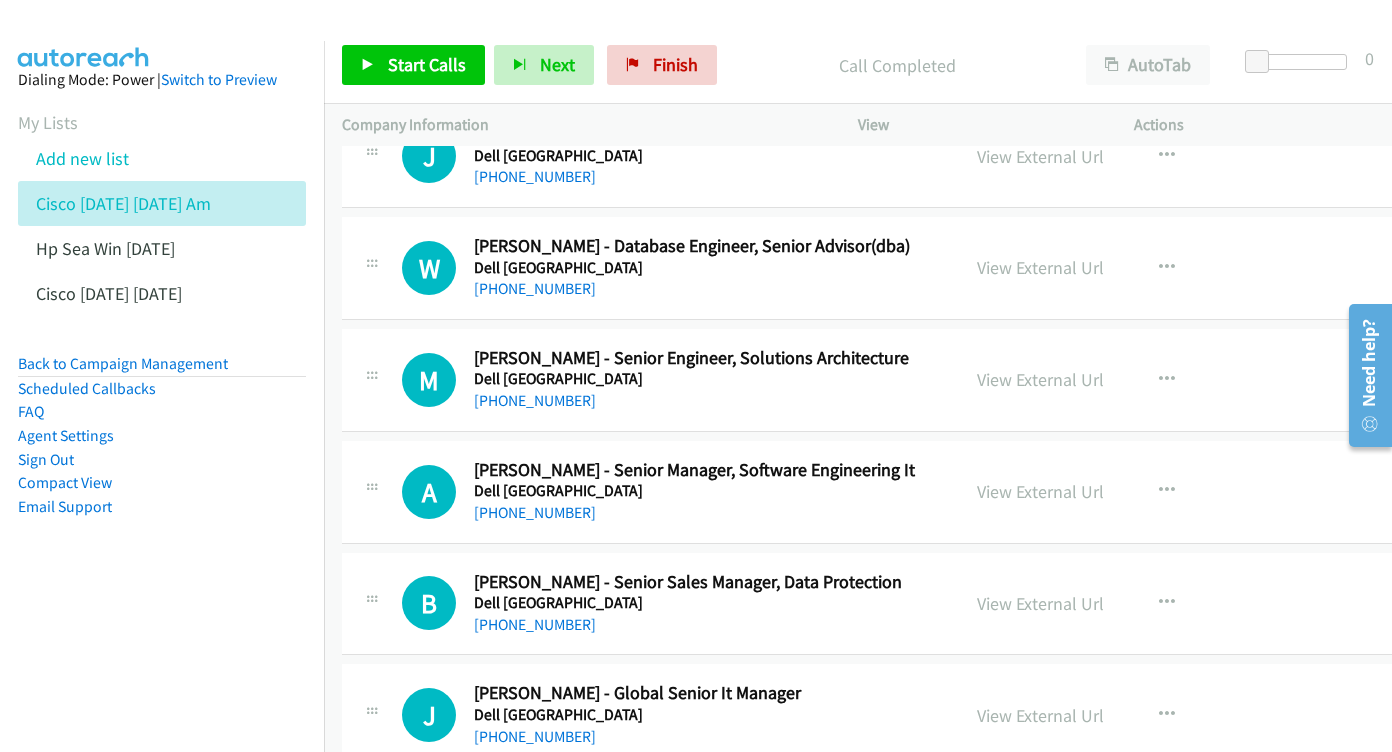 scroll, scrollTop: 6849, scrollLeft: 0, axis: vertical 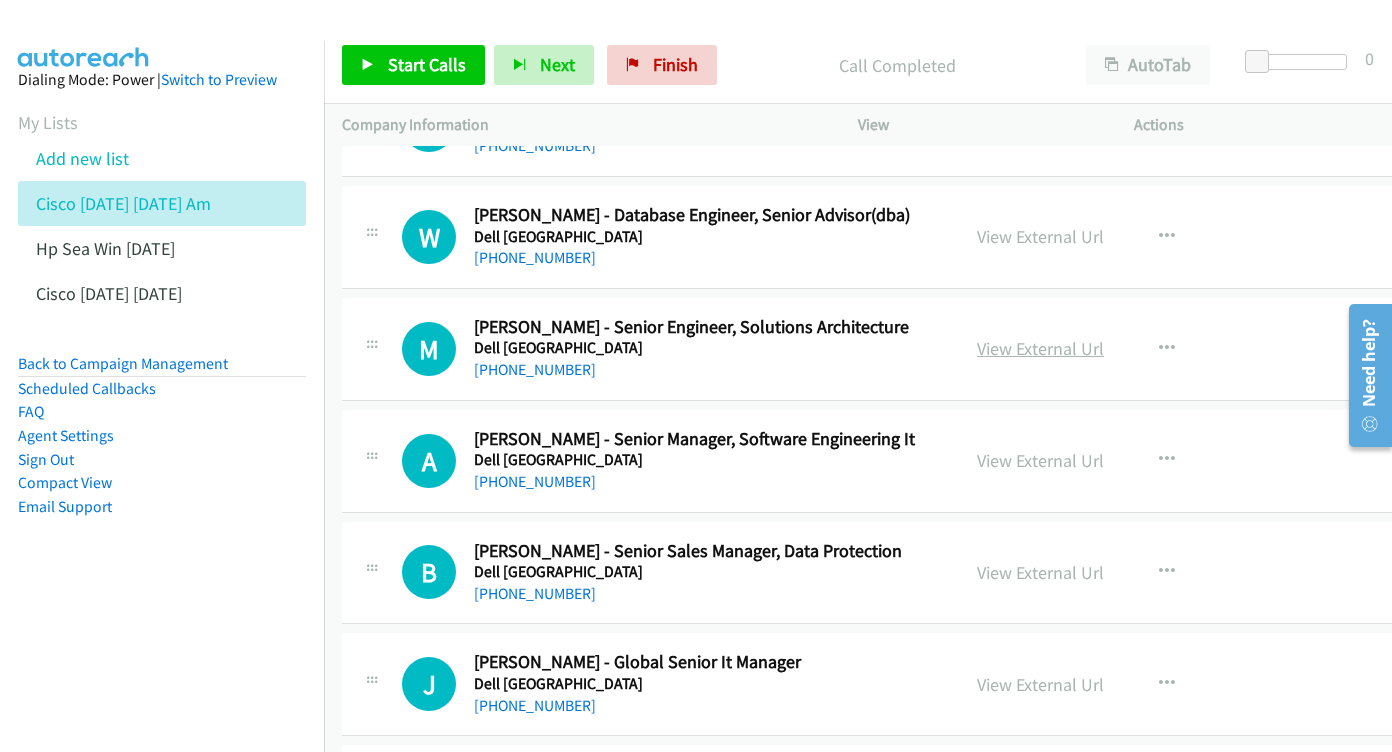 click on "View External Url" at bounding box center [1040, 348] 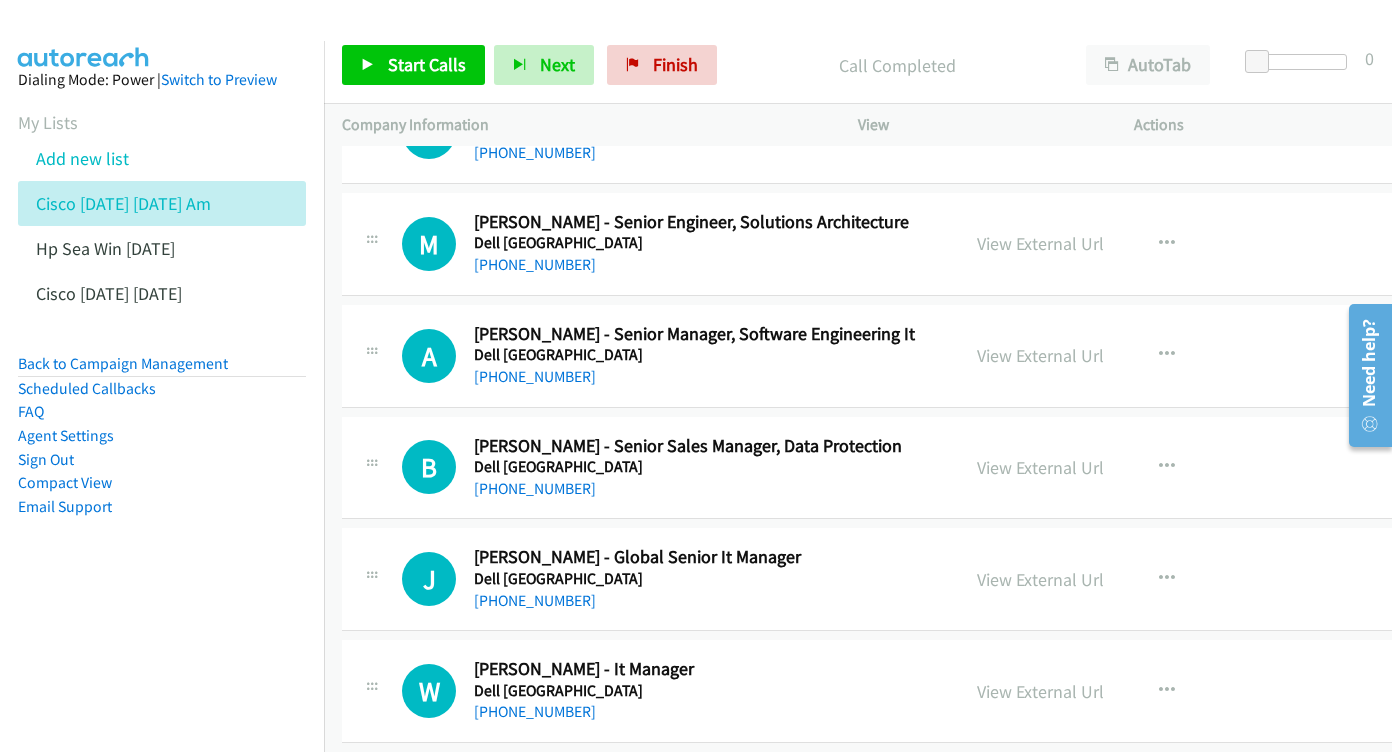 scroll, scrollTop: 6958, scrollLeft: 0, axis: vertical 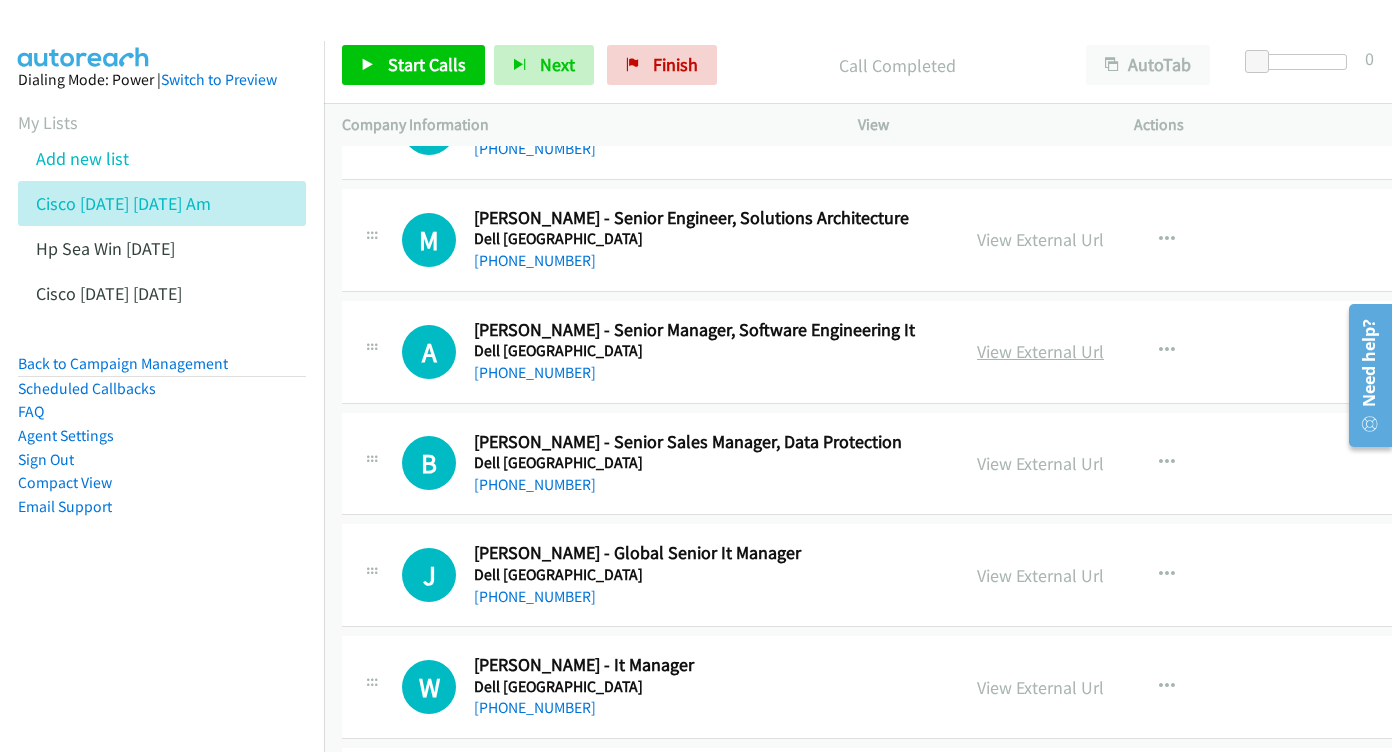 click on "View External Url" at bounding box center [1040, 351] 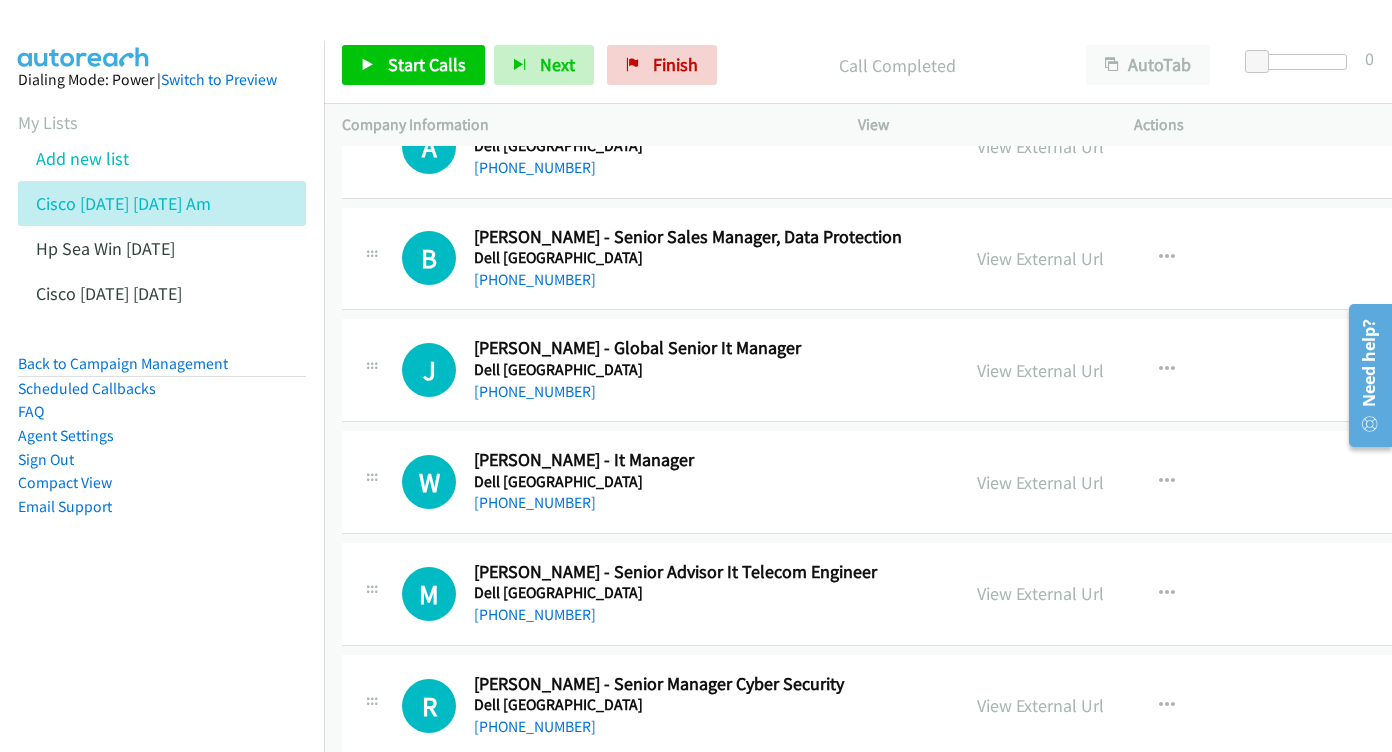 scroll, scrollTop: 7222, scrollLeft: 0, axis: vertical 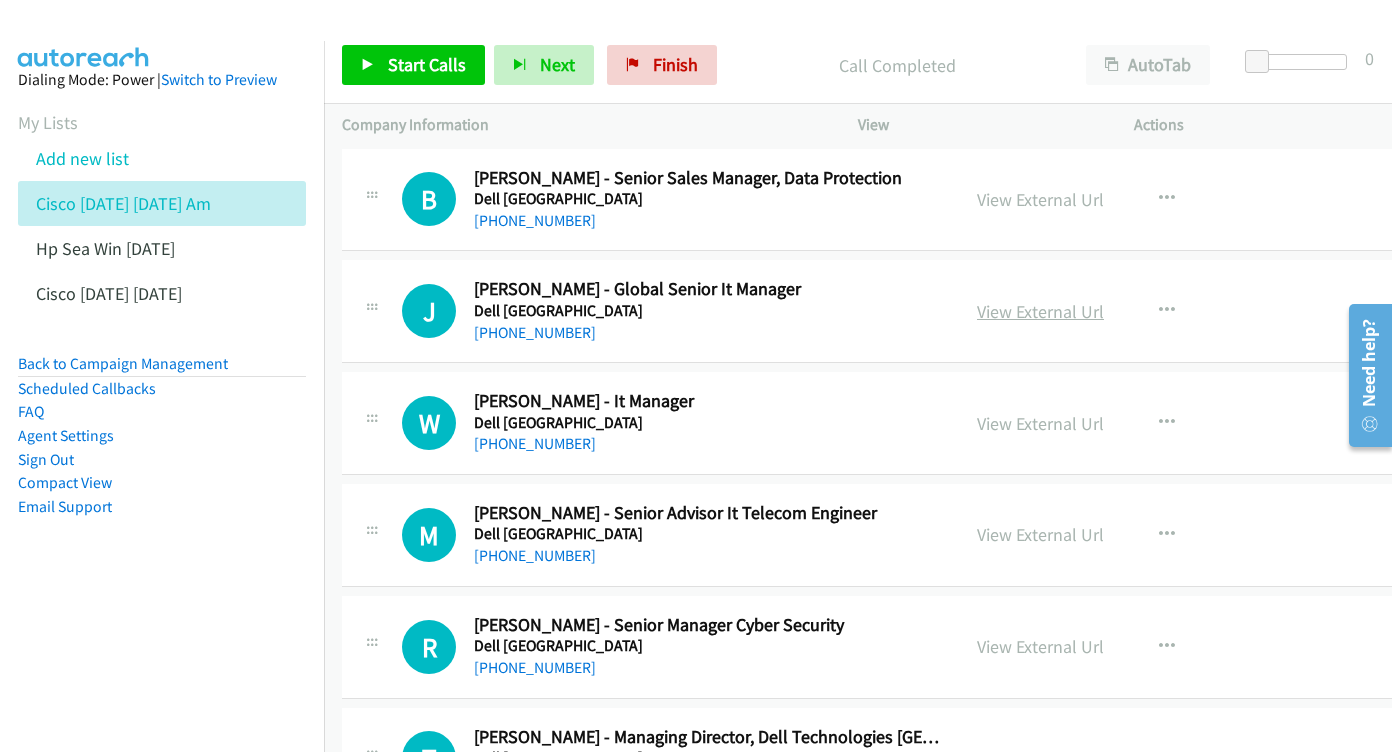 click on "View External Url" at bounding box center (1040, 311) 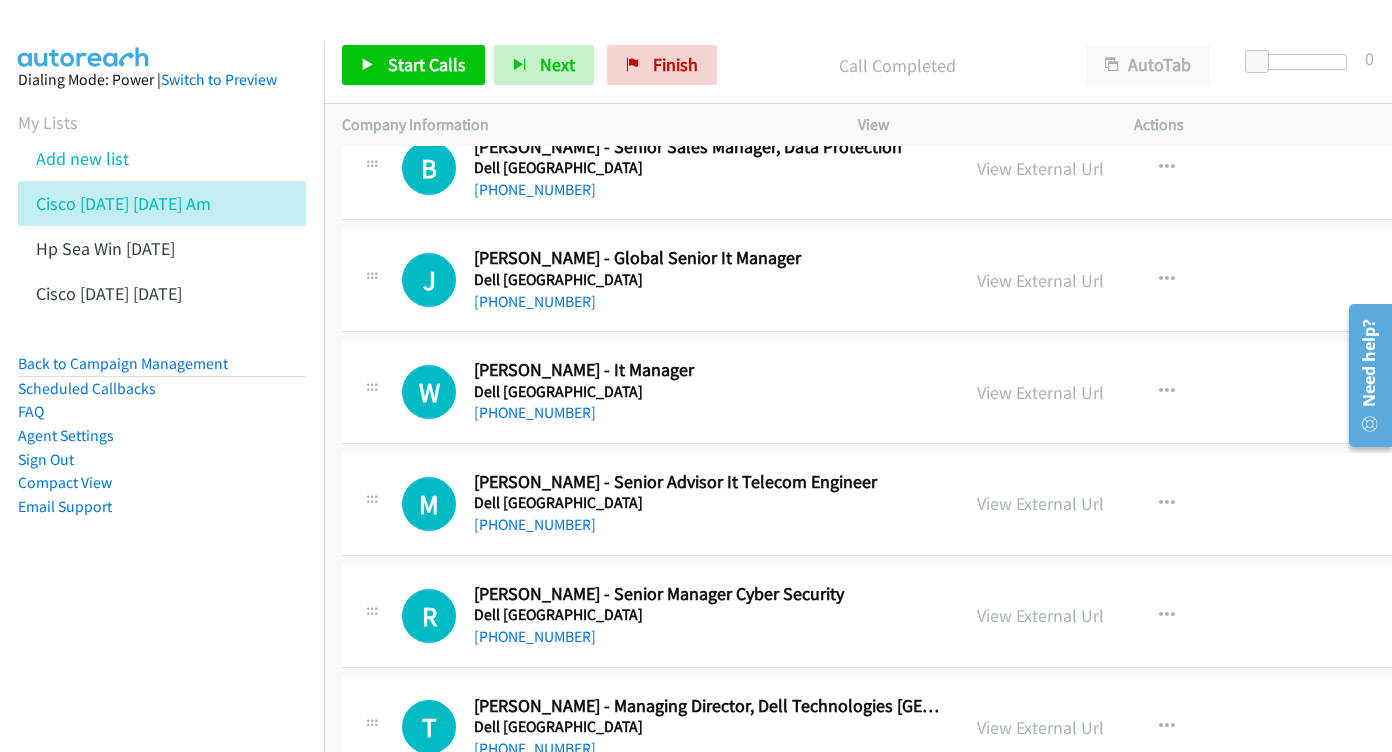 scroll, scrollTop: 7287, scrollLeft: 0, axis: vertical 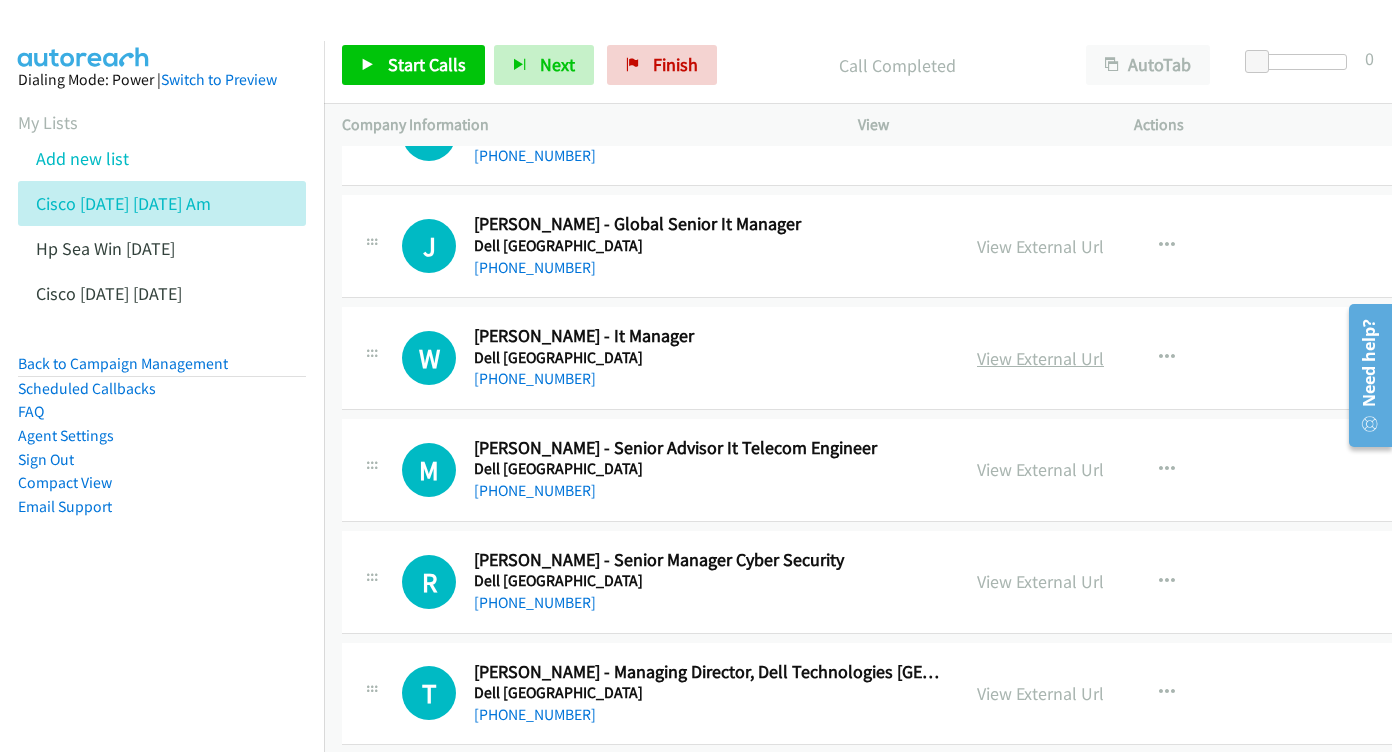 click on "View External Url" at bounding box center [1040, 358] 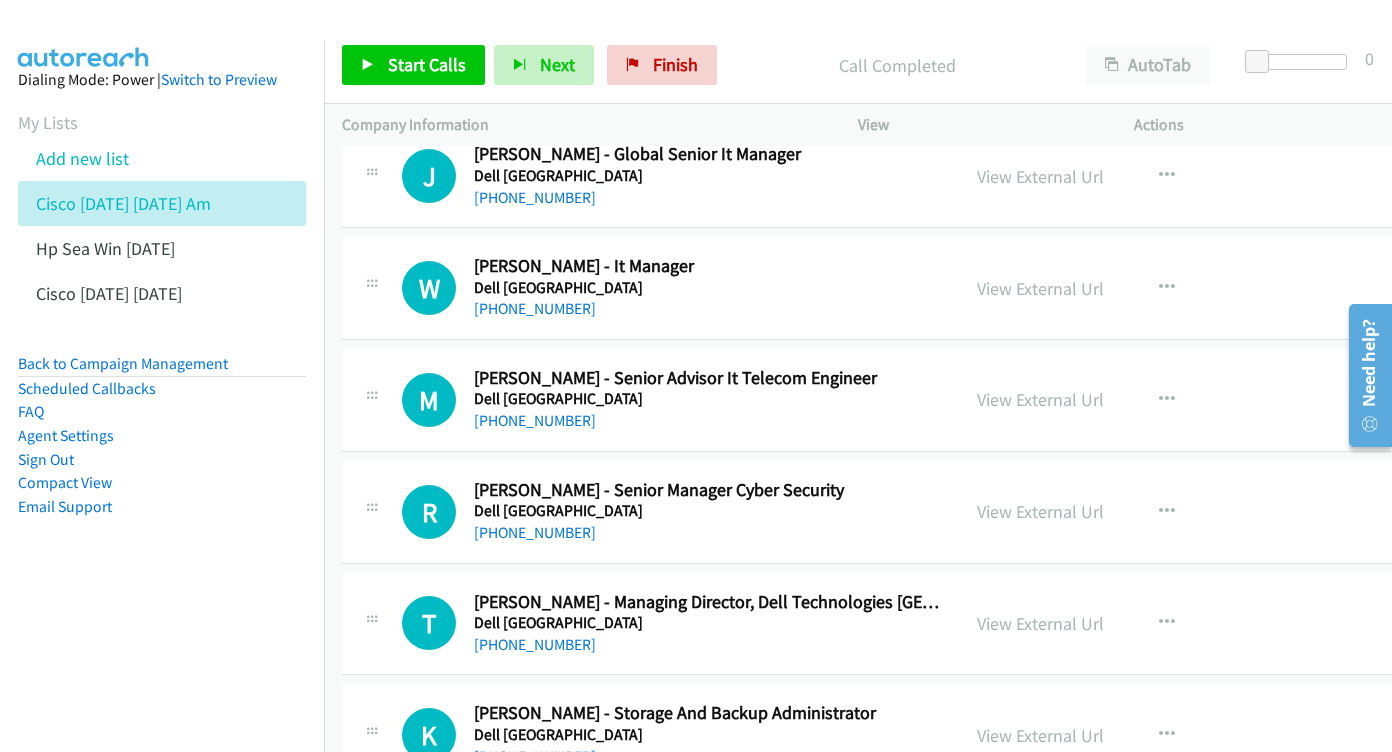 scroll, scrollTop: 7396, scrollLeft: 0, axis: vertical 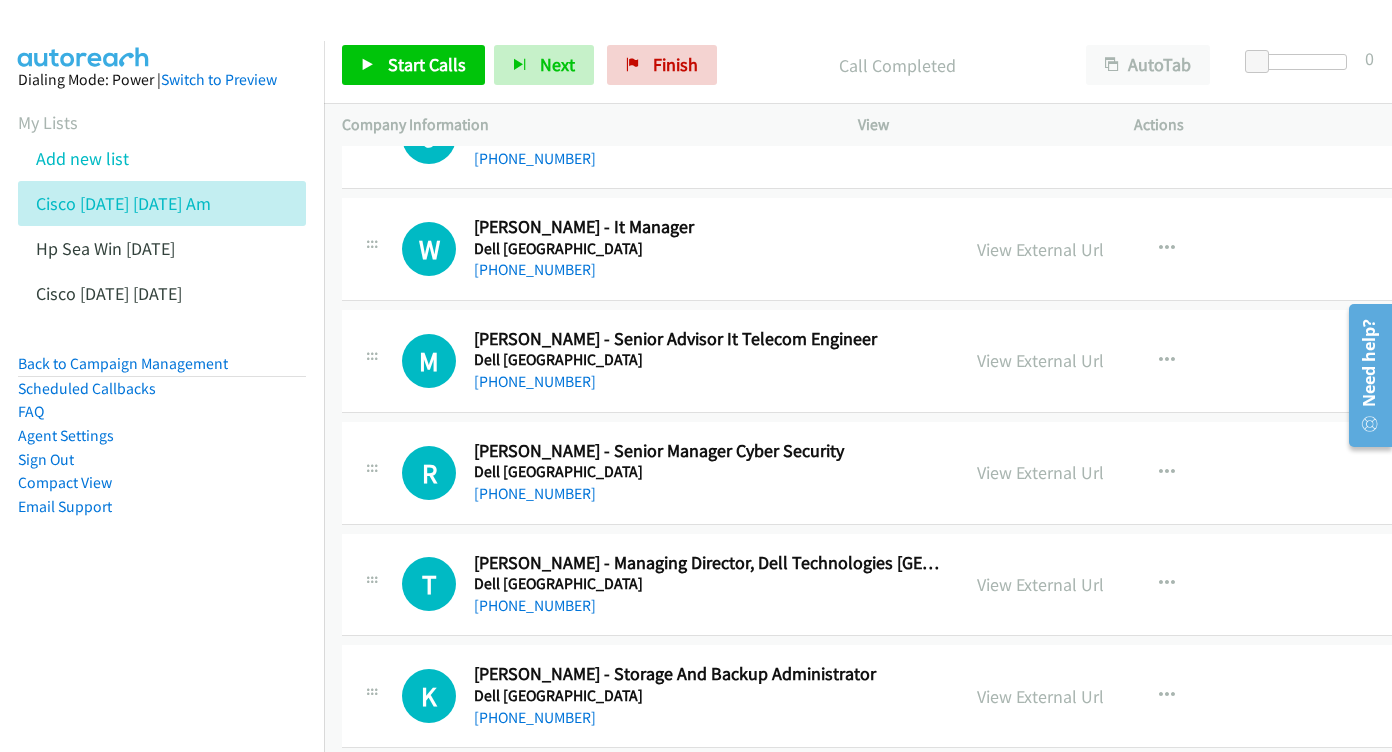 click on "View External Url" at bounding box center [1040, 360] 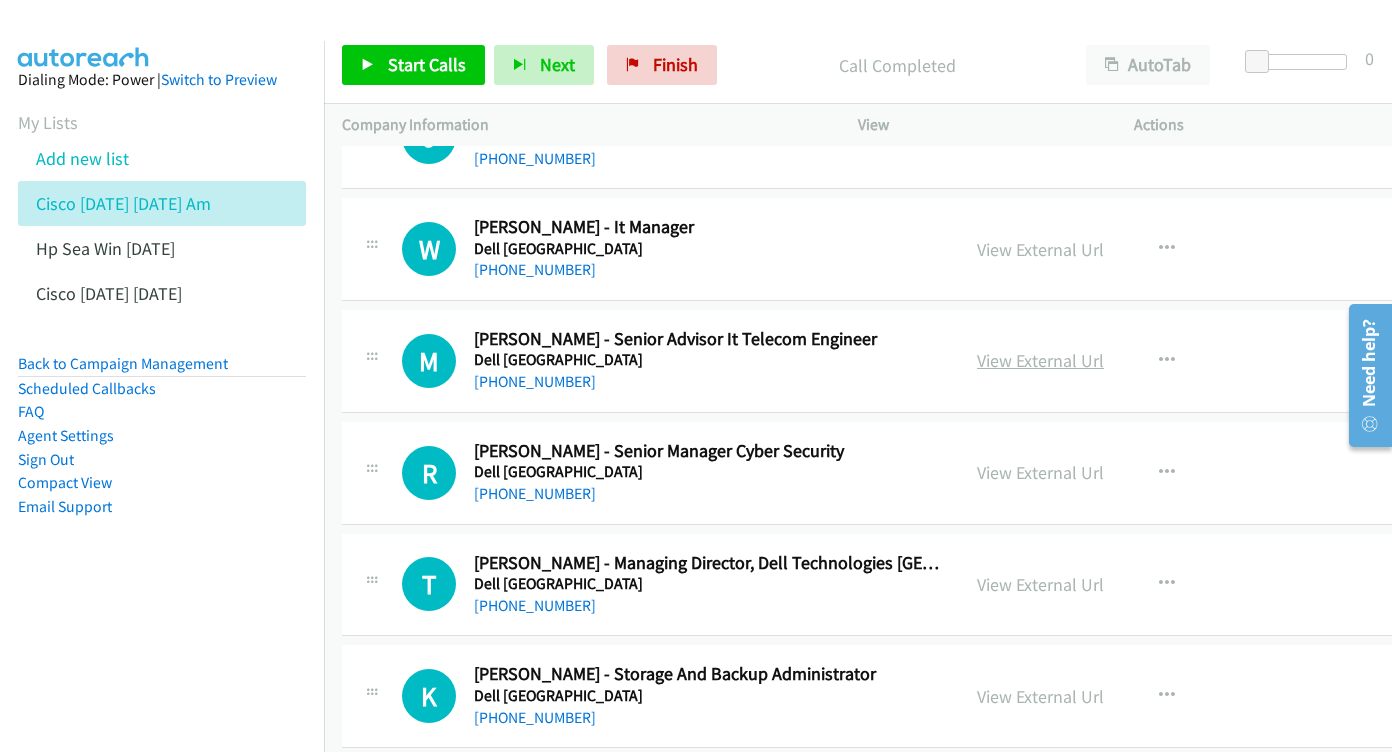 click on "View External Url" at bounding box center (1040, 360) 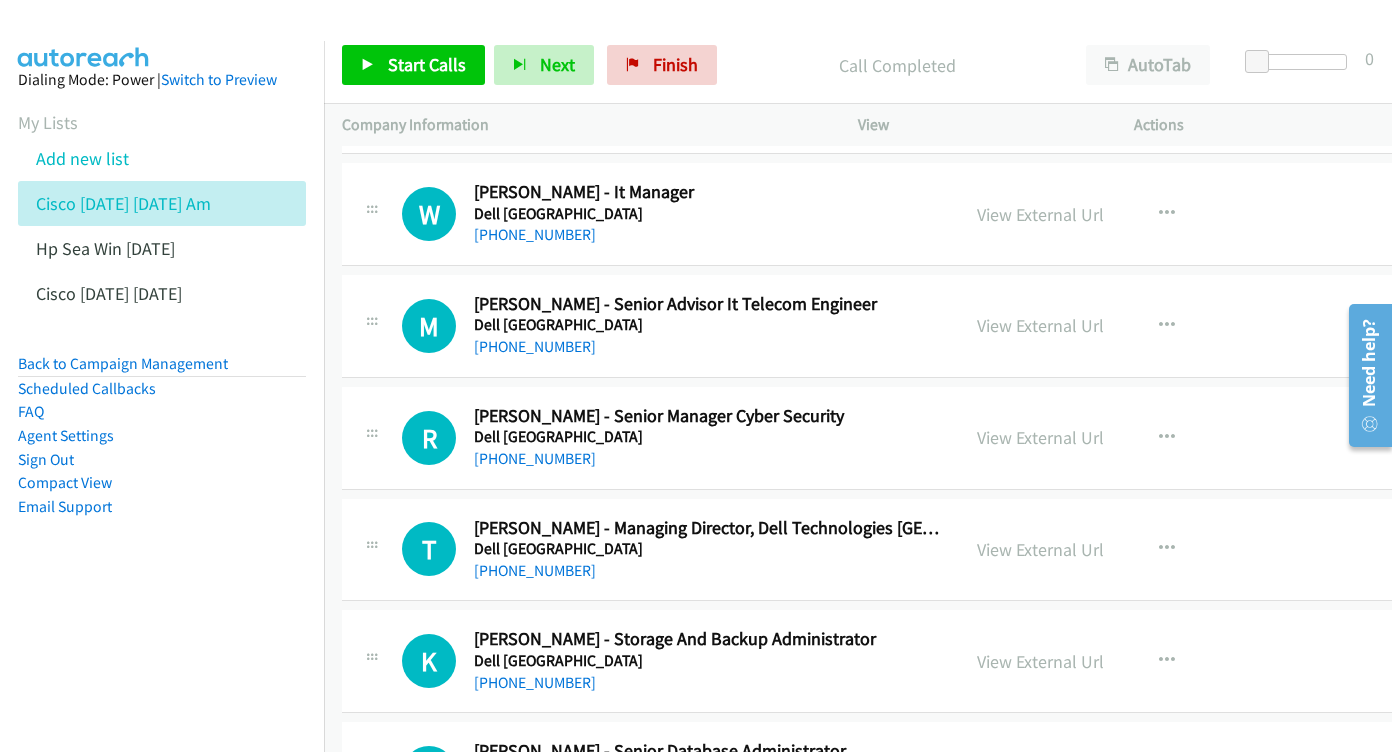 scroll, scrollTop: 7469, scrollLeft: 0, axis: vertical 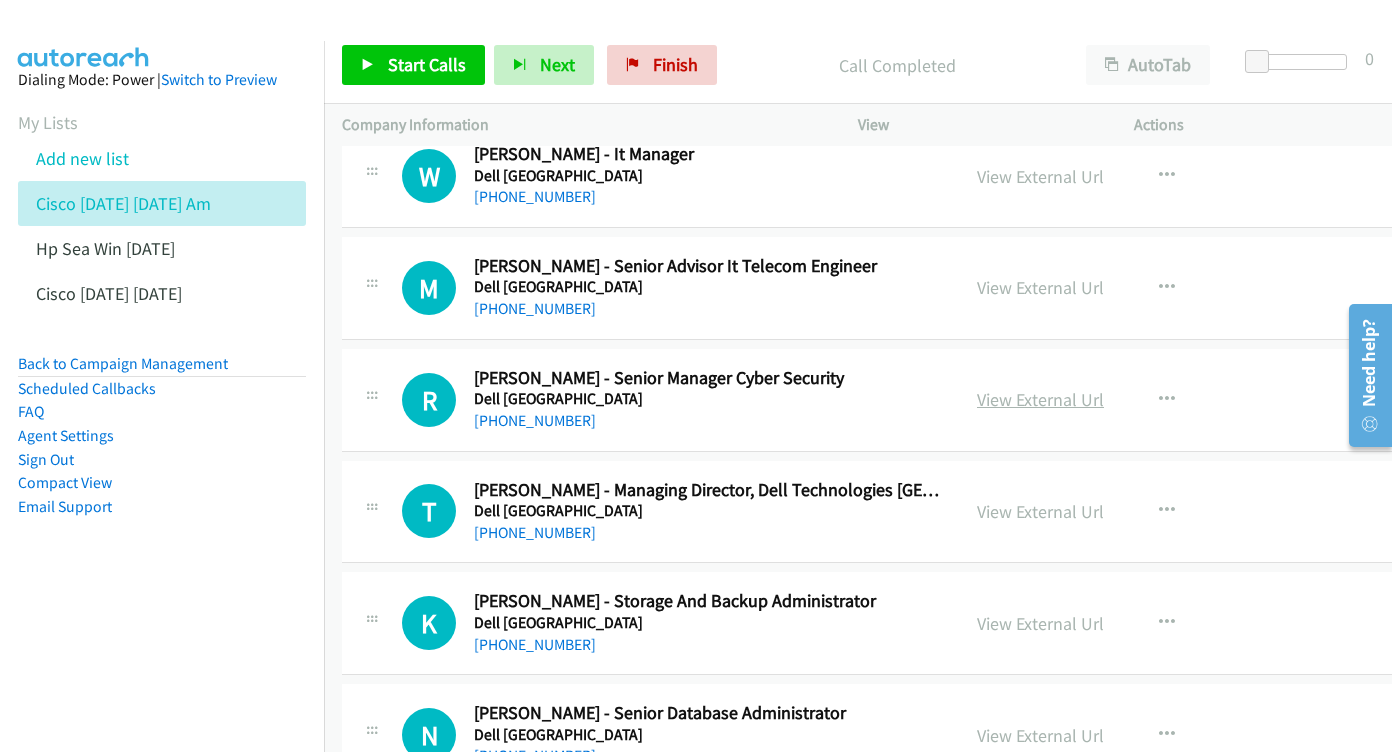 click on "View External Url" at bounding box center [1040, 399] 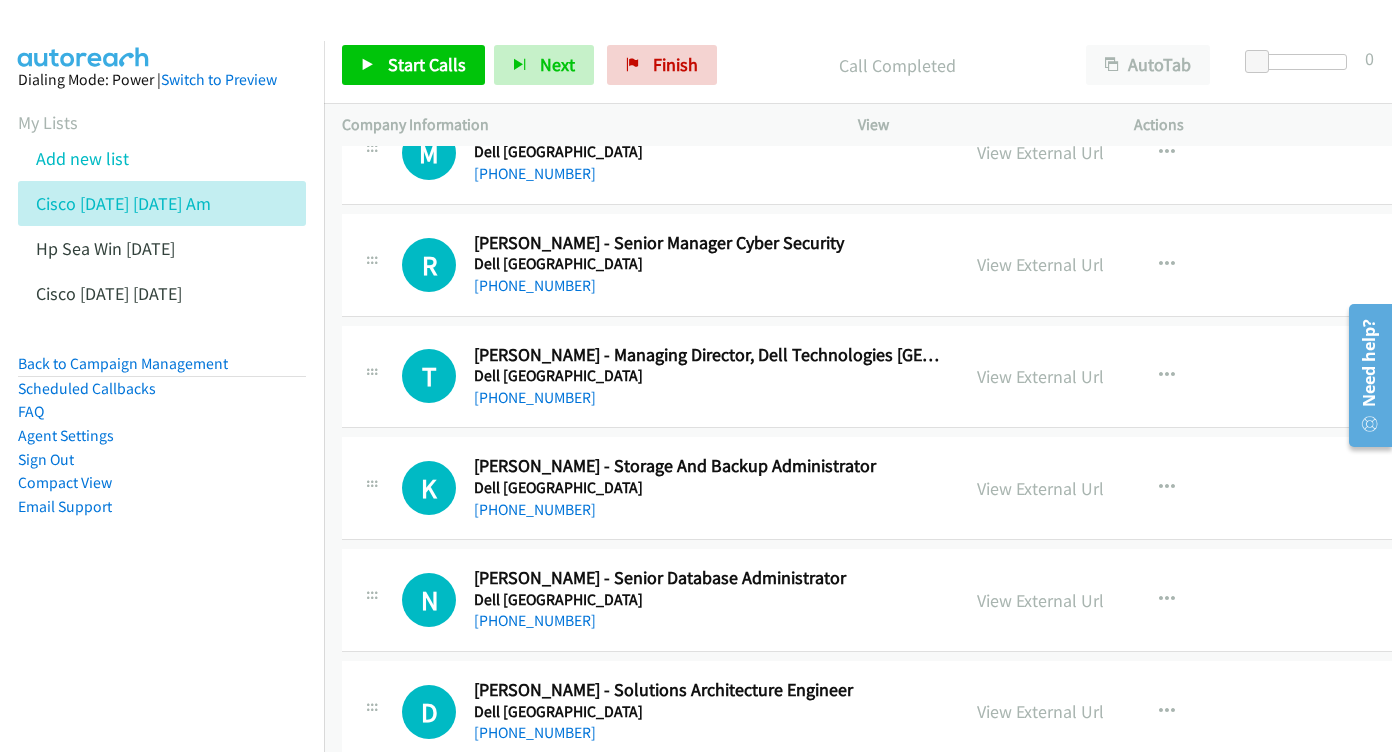 scroll, scrollTop: 7628, scrollLeft: 0, axis: vertical 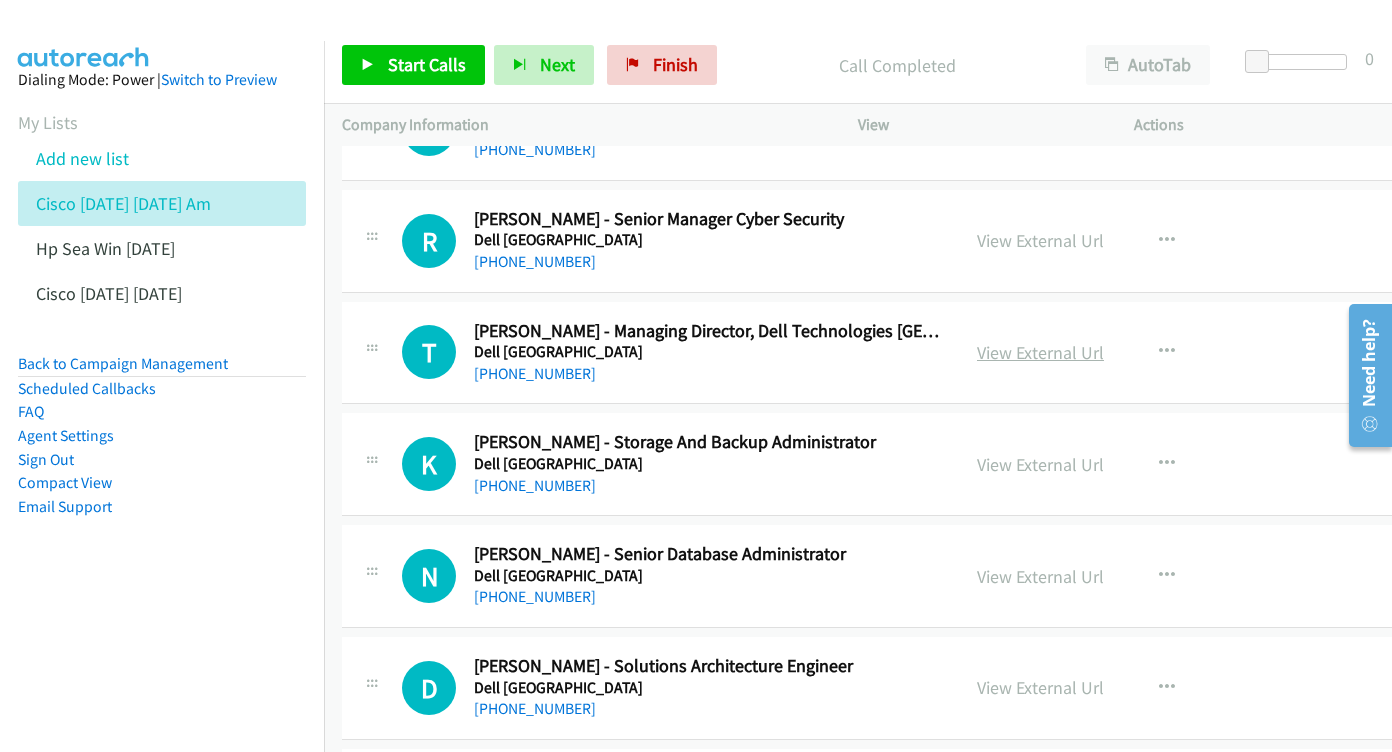 click on "View External Url" at bounding box center (1040, 352) 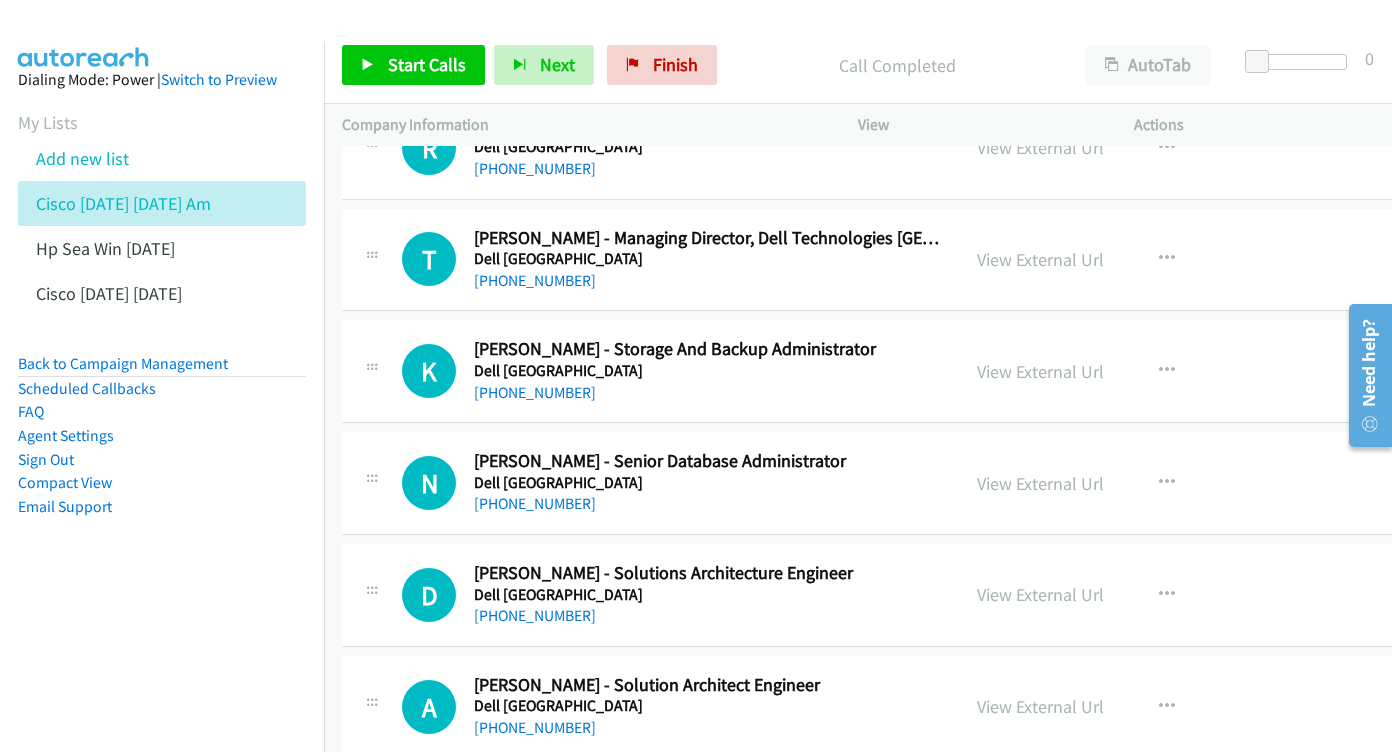 scroll, scrollTop: 7760, scrollLeft: 0, axis: vertical 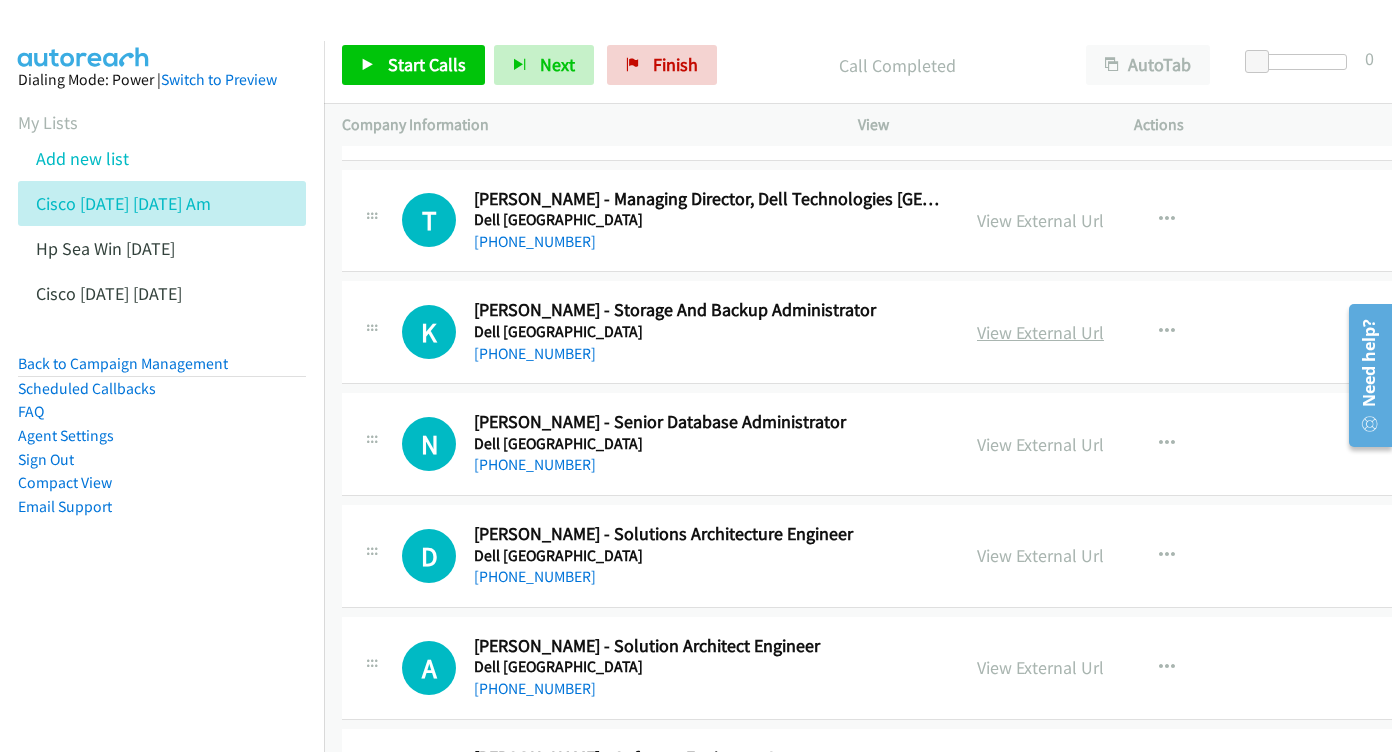 click on "View External Url" at bounding box center [1040, 332] 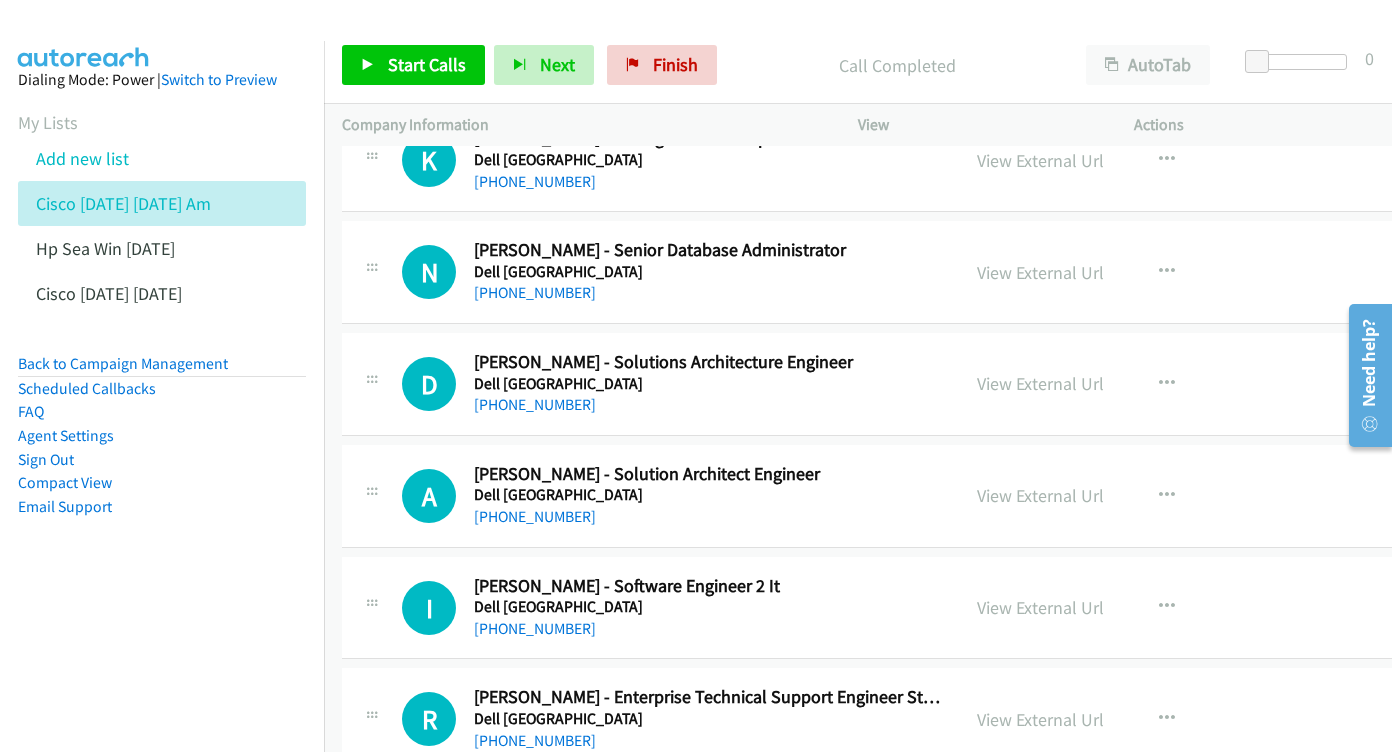 scroll, scrollTop: 7936, scrollLeft: 0, axis: vertical 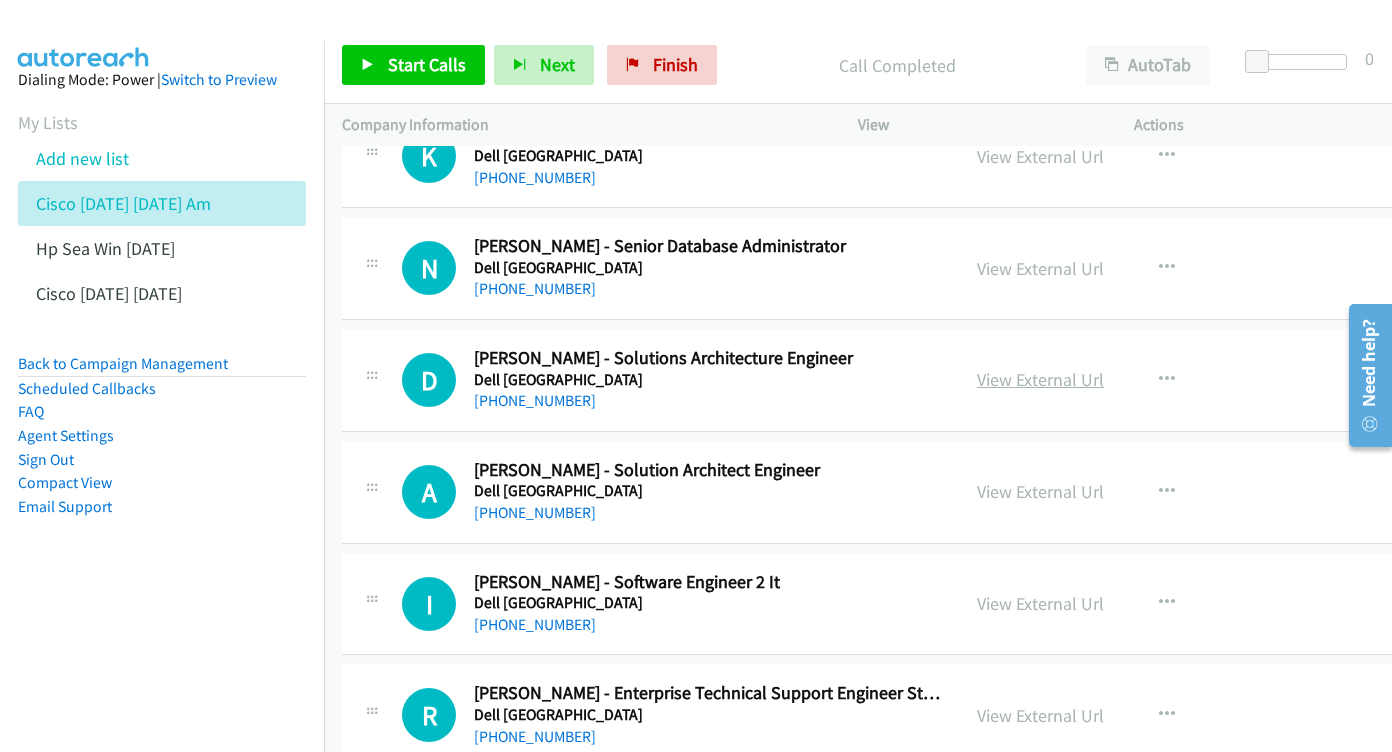 click on "View External Url" at bounding box center (1040, 379) 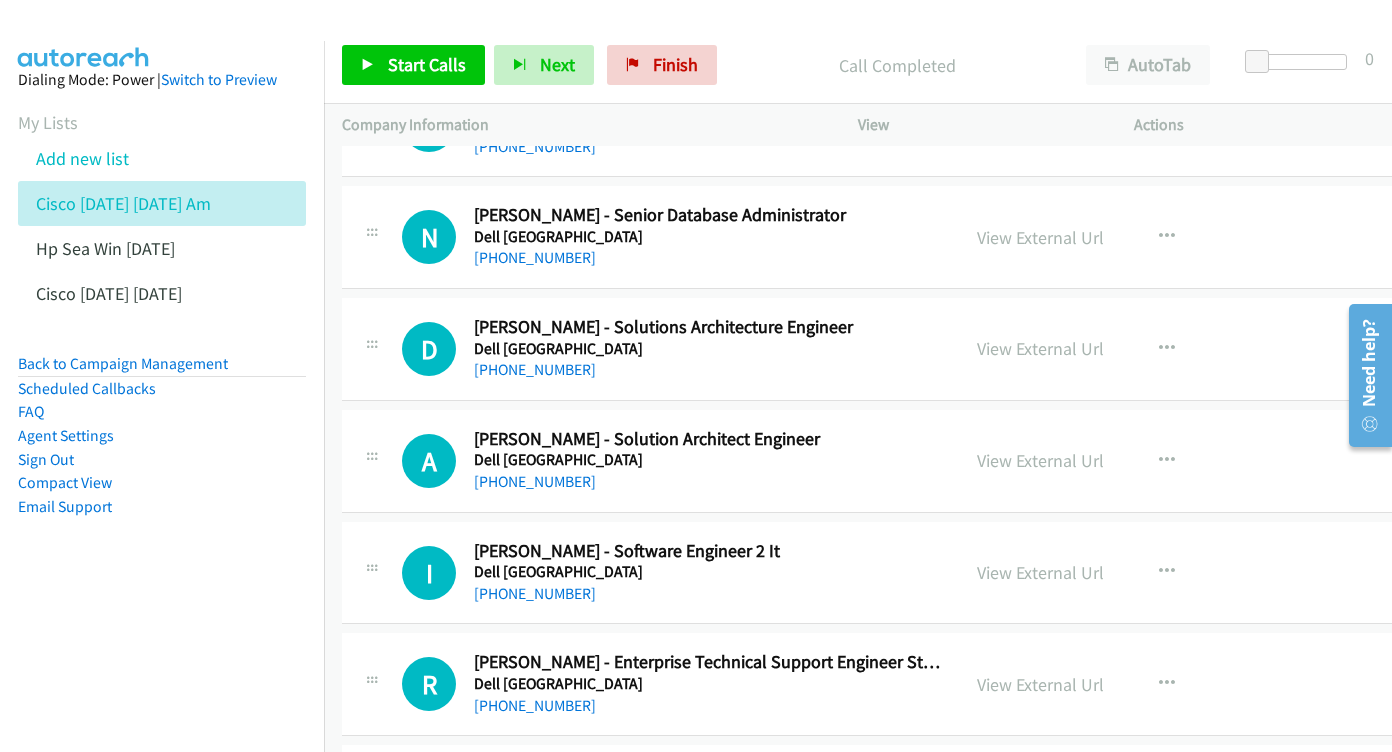 scroll, scrollTop: 8120, scrollLeft: 0, axis: vertical 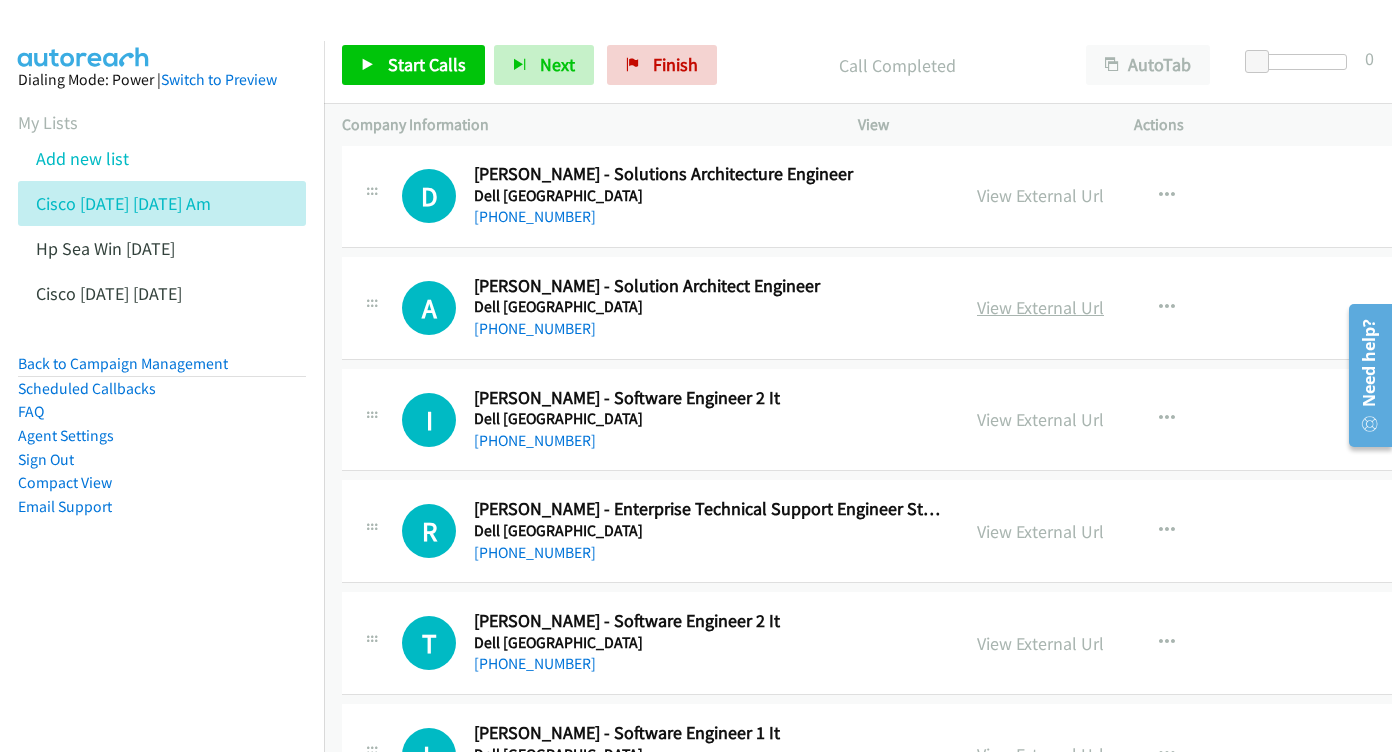 click on "View External Url" at bounding box center [1040, 307] 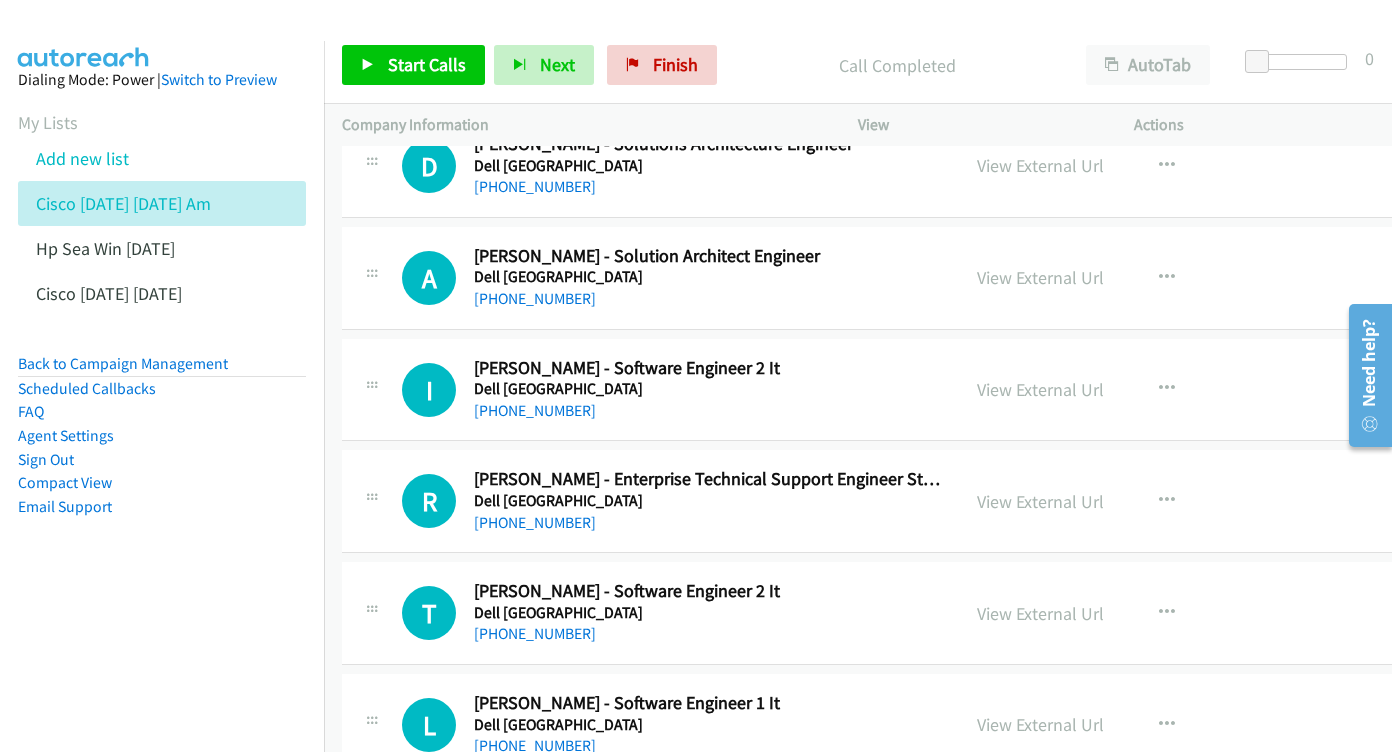 scroll, scrollTop: 8154, scrollLeft: 0, axis: vertical 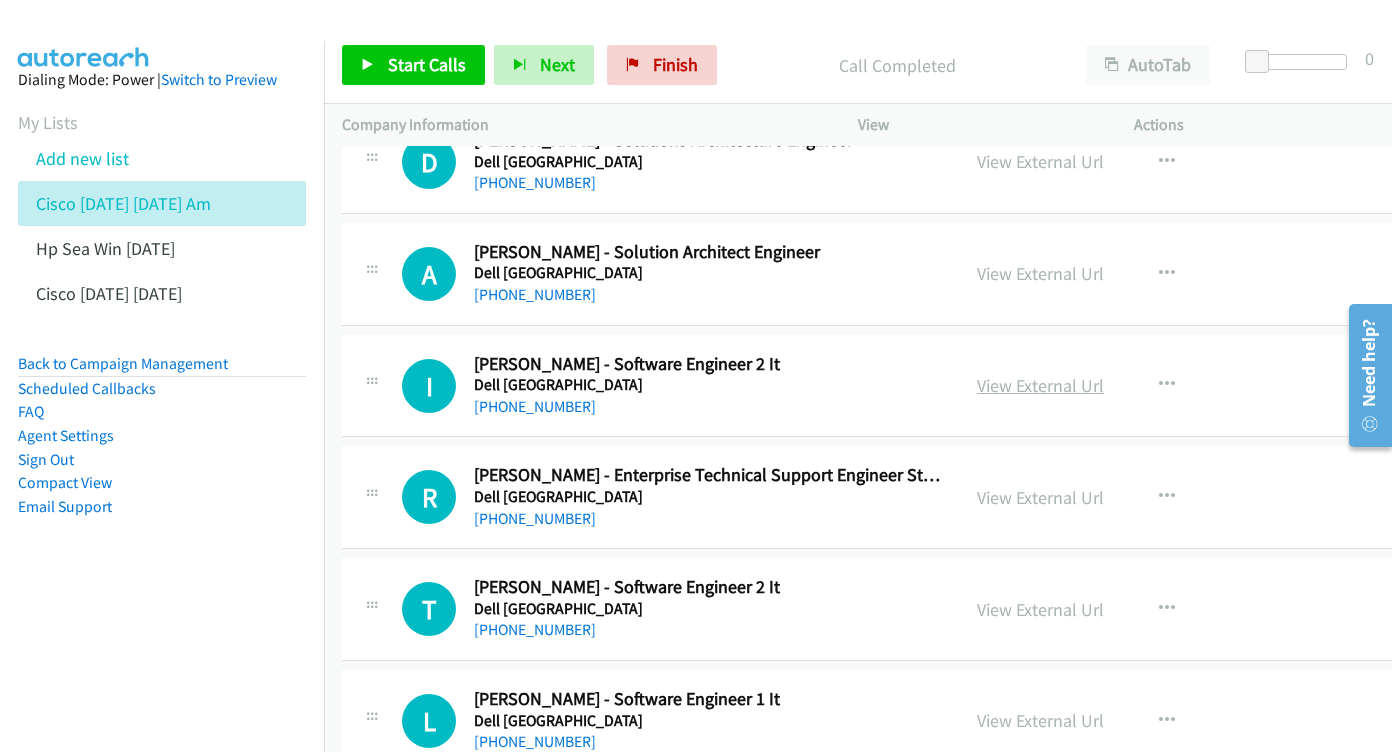 click on "View External Url" at bounding box center (1040, 385) 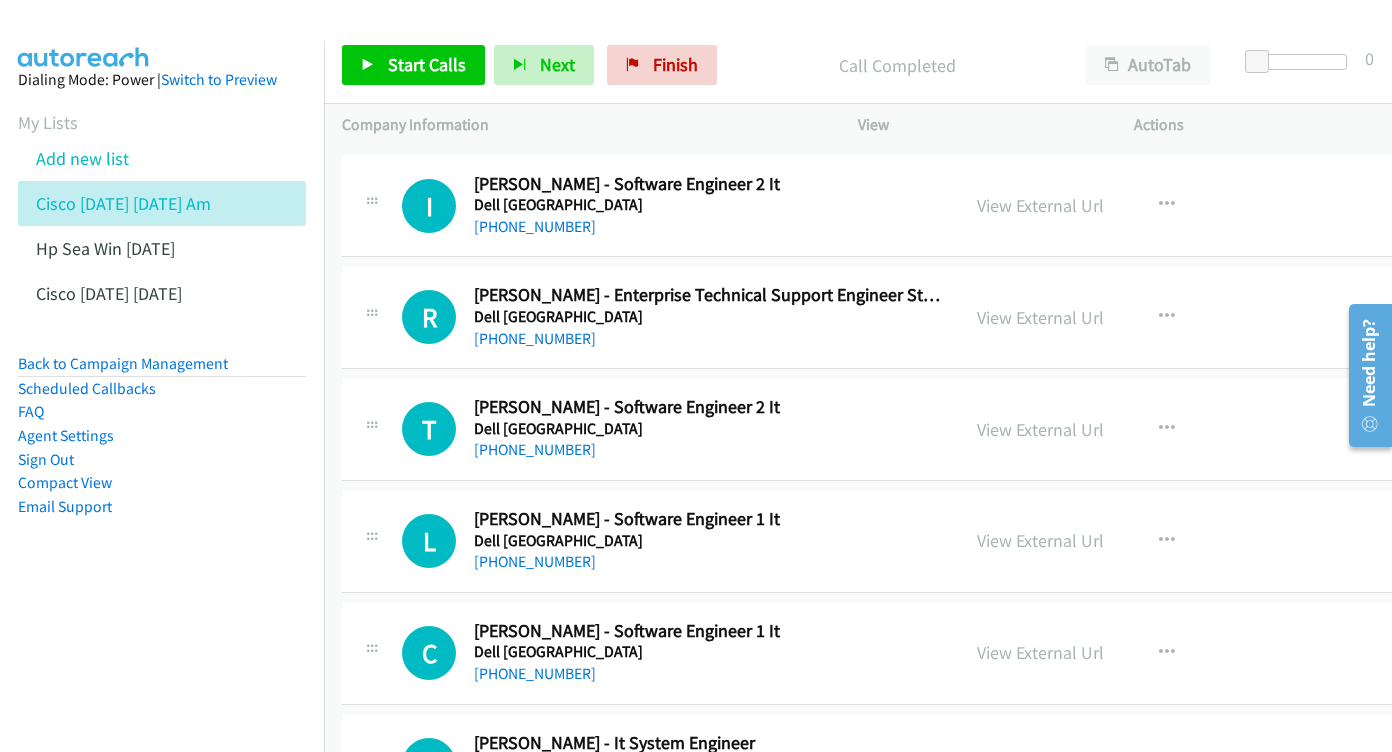 scroll, scrollTop: 8363, scrollLeft: 0, axis: vertical 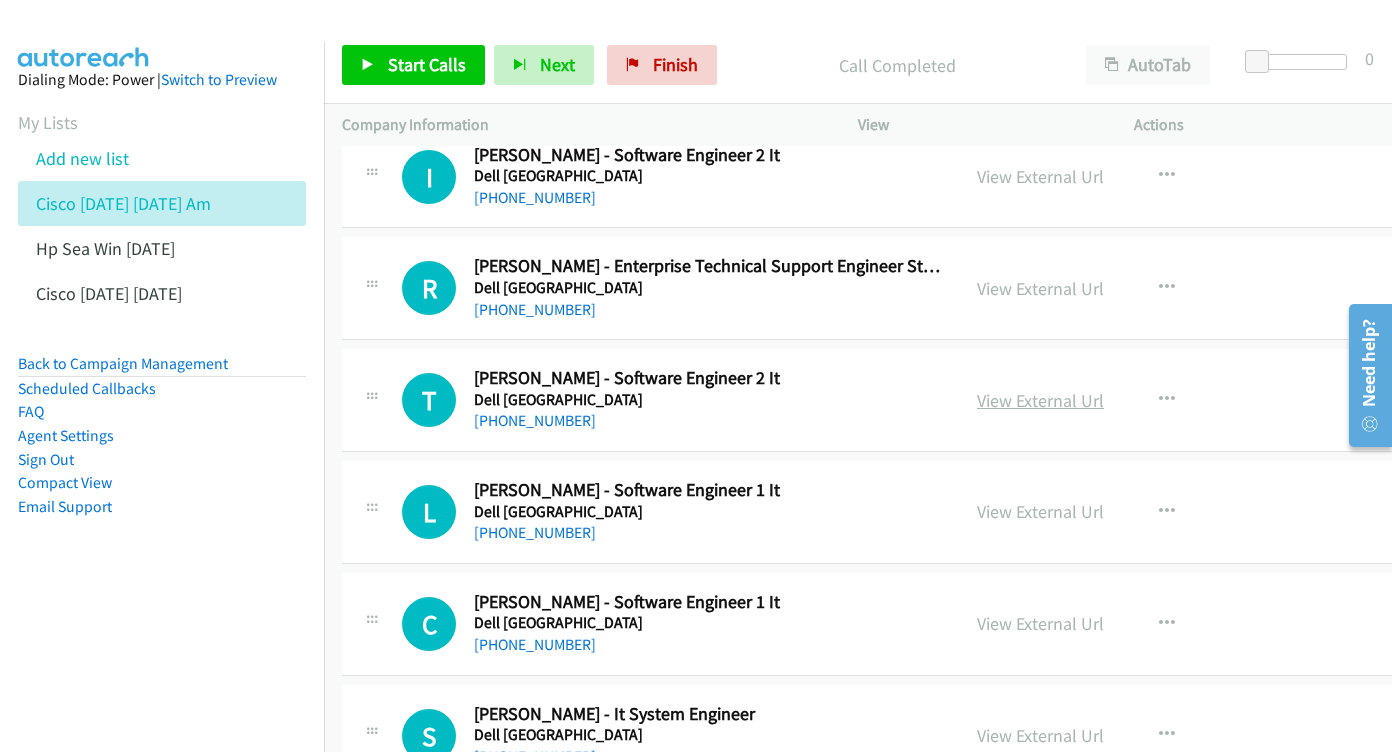 click on "View External Url" at bounding box center (1040, 400) 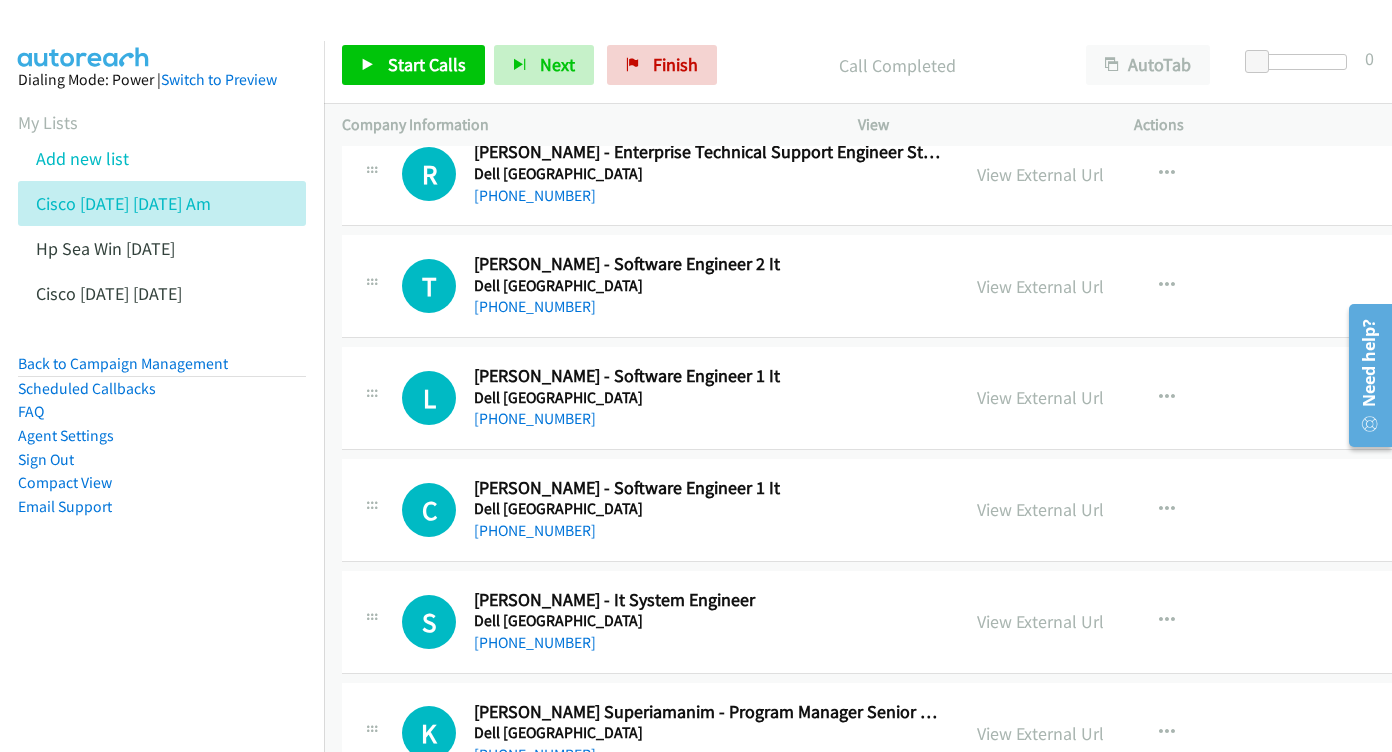 scroll, scrollTop: 8502, scrollLeft: 0, axis: vertical 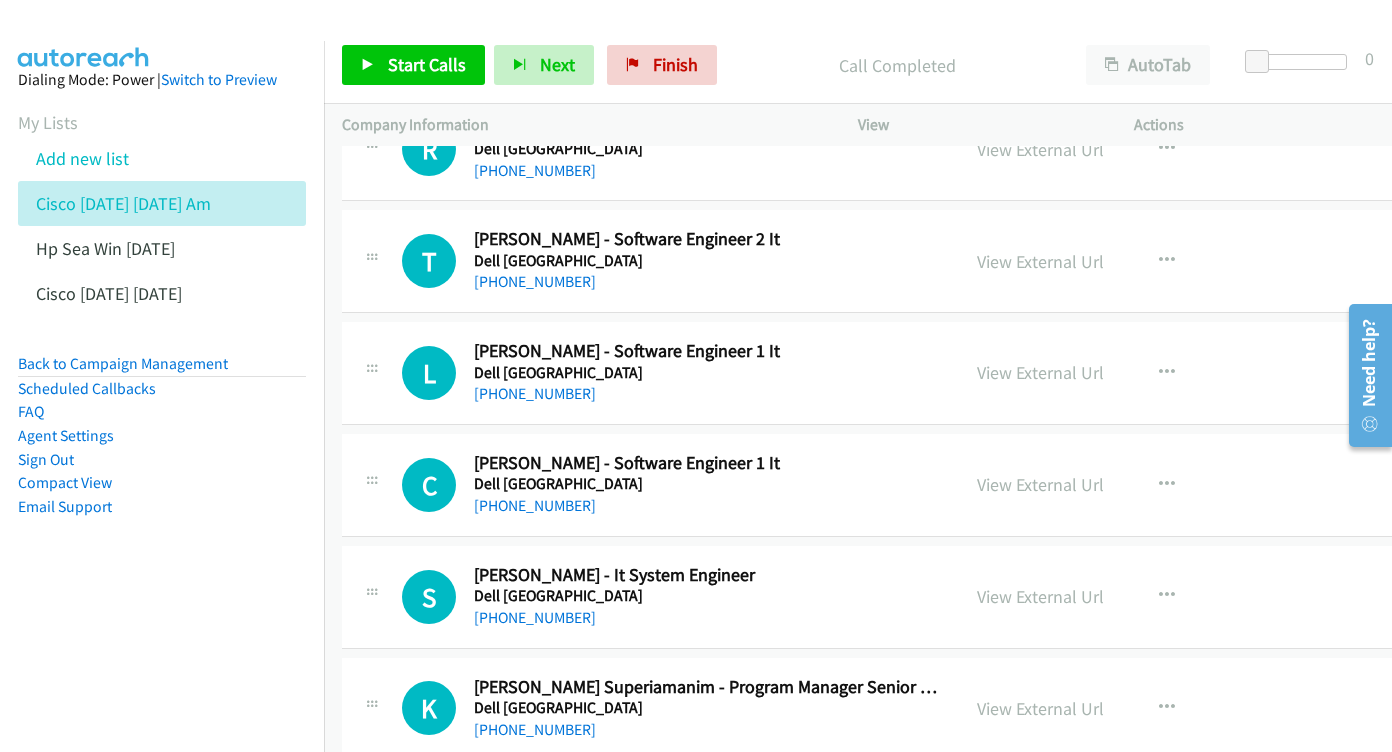 click on "View External Url
View External Url
Schedule/Manage Callback
Start Calls Here
Remove from list
Add to do not call list
Reset Call Status" at bounding box center [1122, 373] 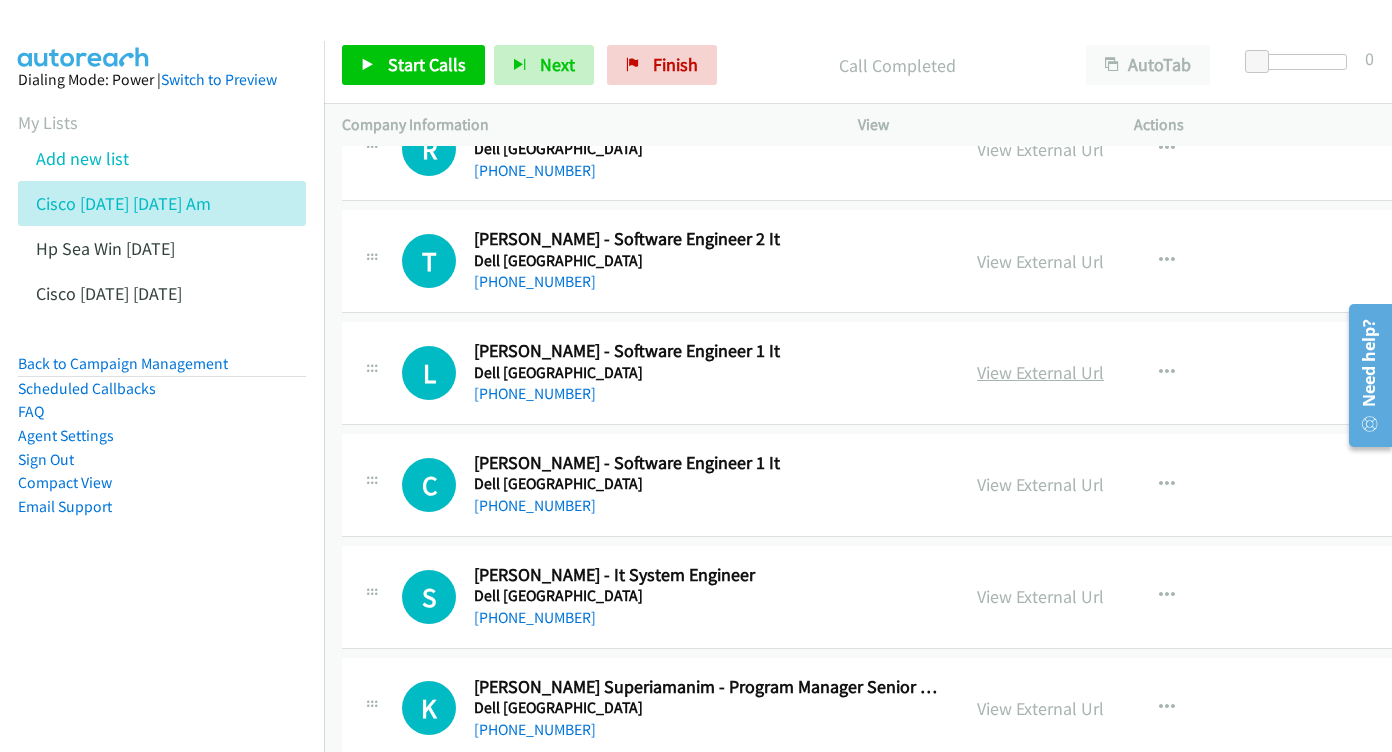 click on "View External Url" at bounding box center [1040, 372] 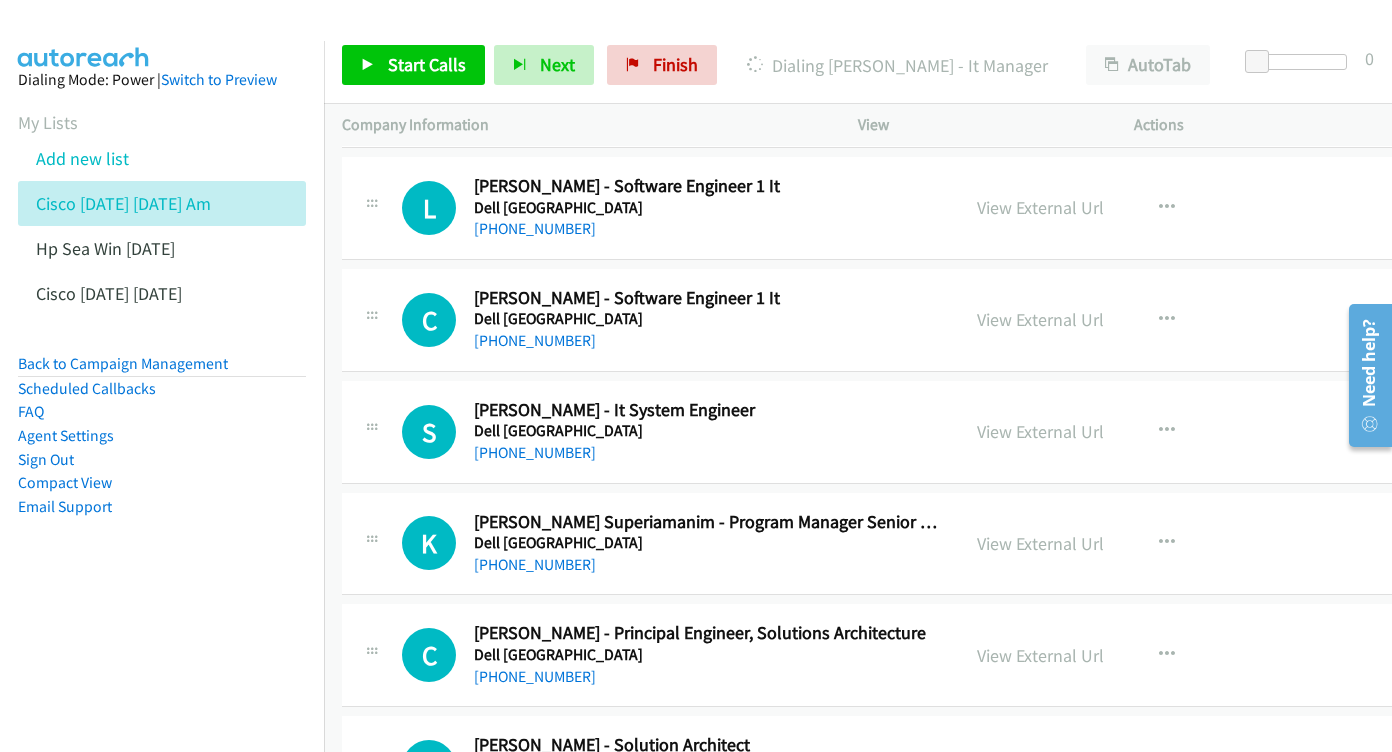 scroll, scrollTop: 8663, scrollLeft: 0, axis: vertical 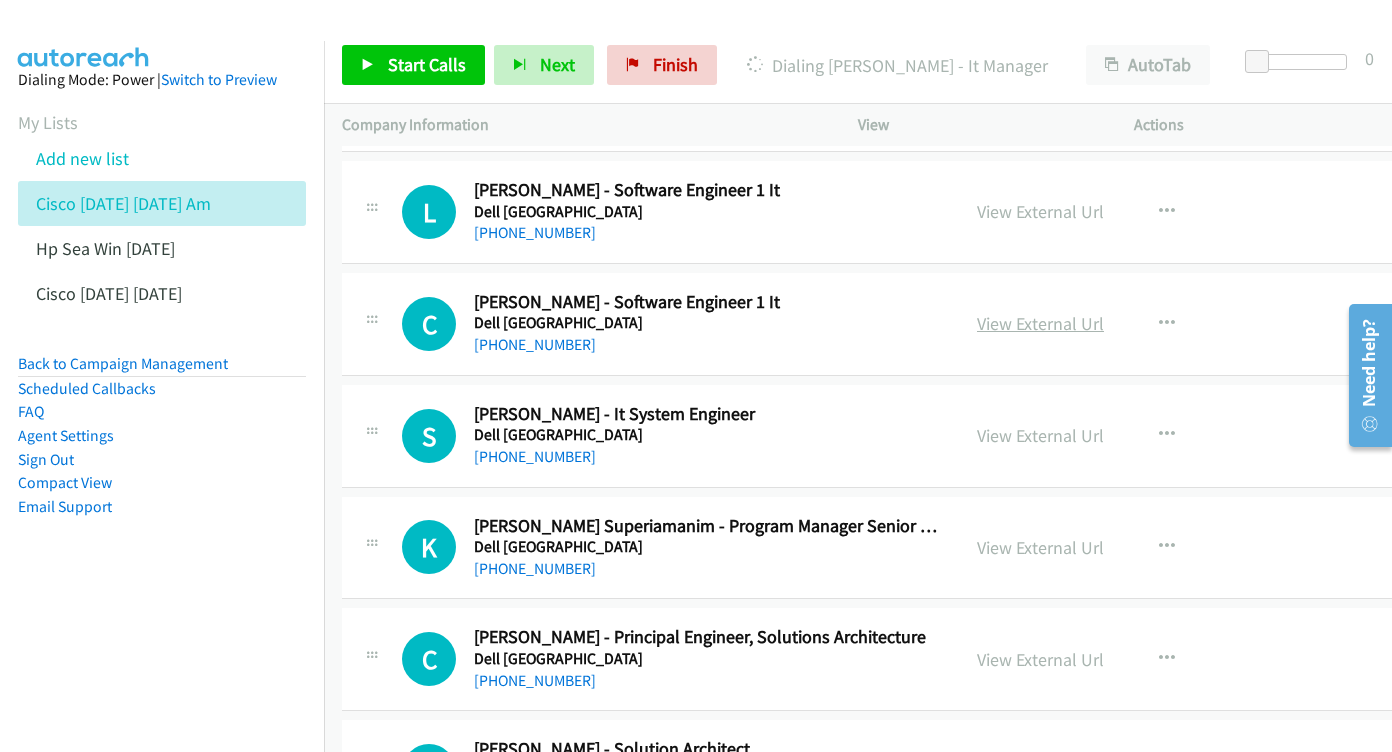 click on "View External Url" at bounding box center [1040, 323] 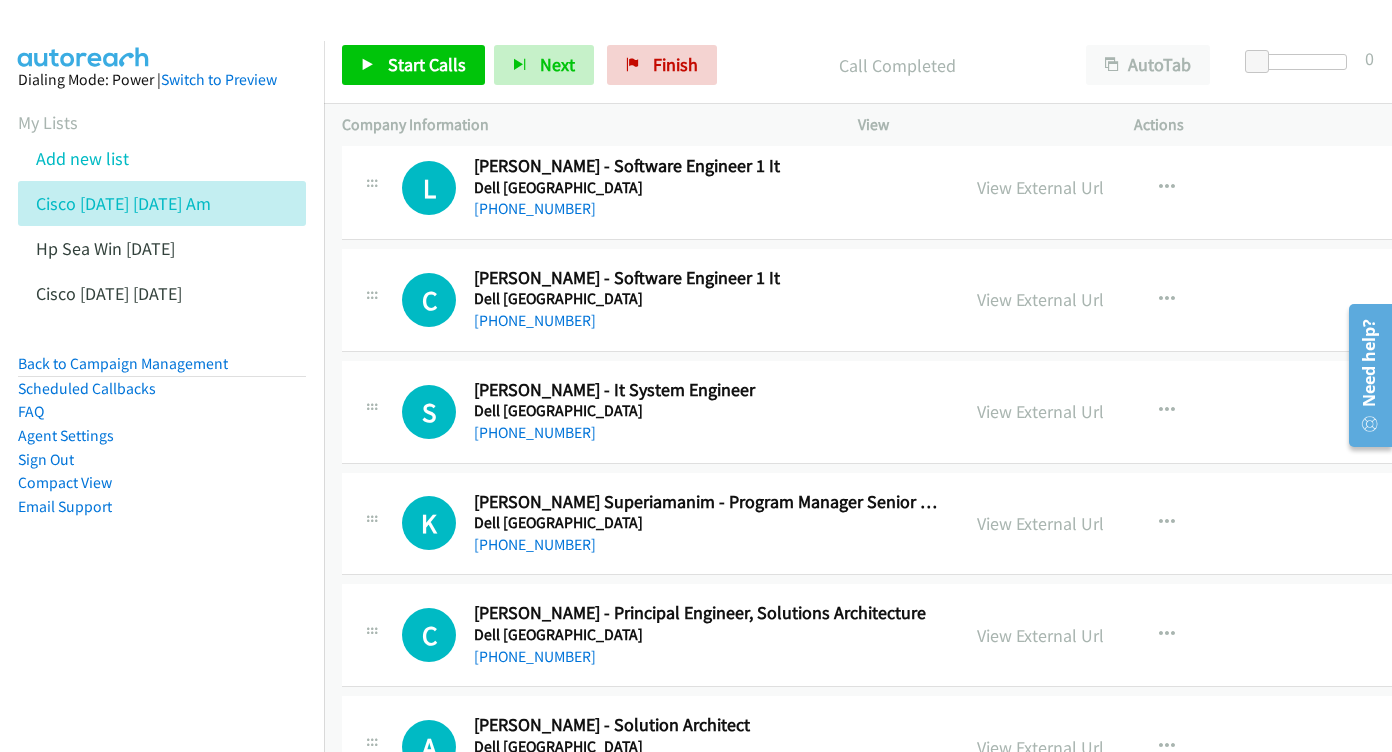 scroll, scrollTop: 8732, scrollLeft: 0, axis: vertical 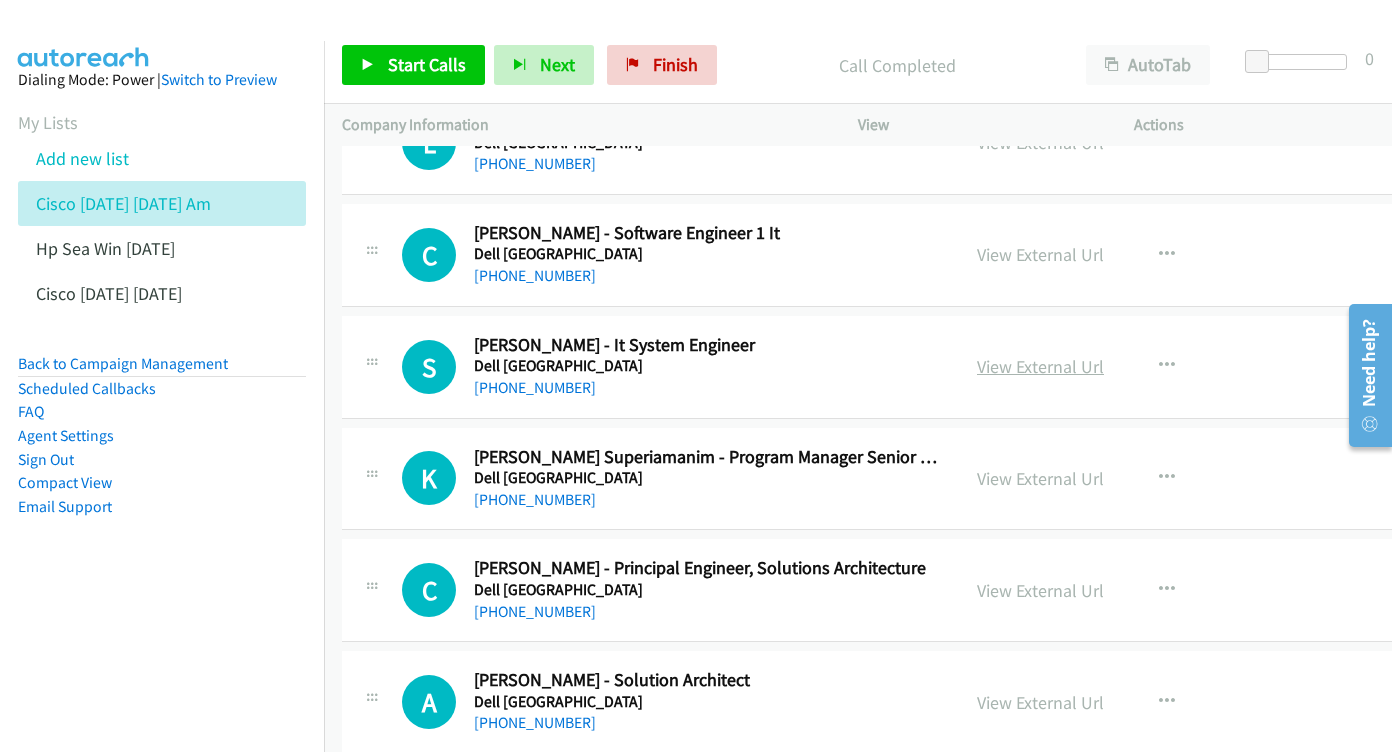 click on "View External Url" at bounding box center (1040, 366) 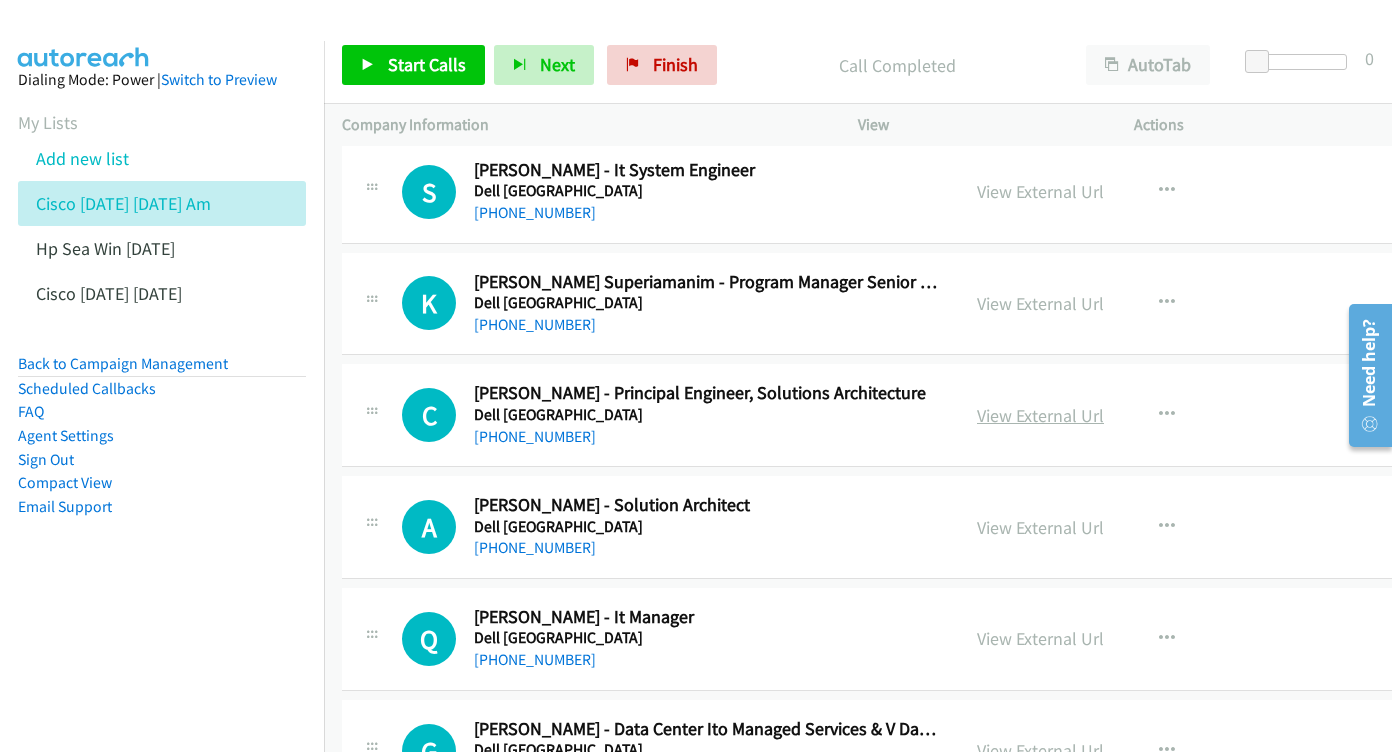 scroll, scrollTop: 8911, scrollLeft: 0, axis: vertical 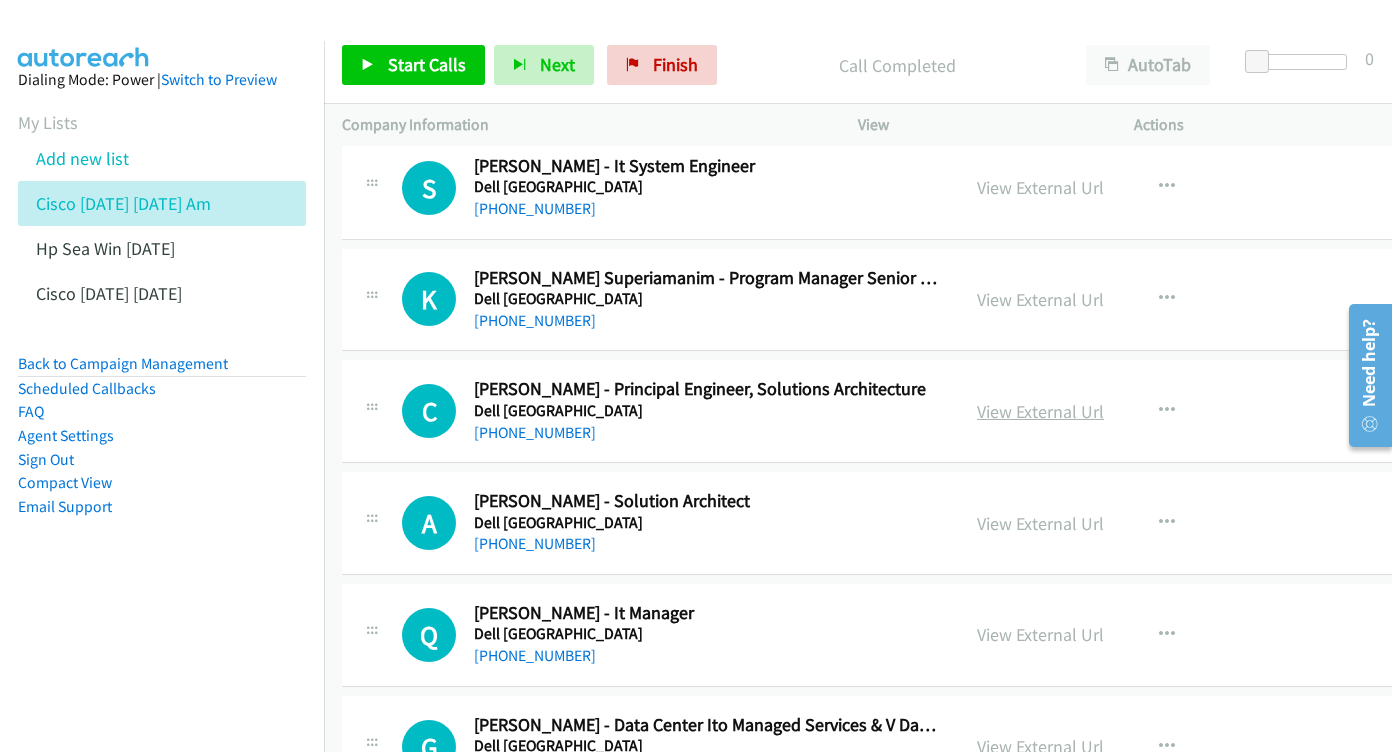click on "View External Url" at bounding box center [1040, 411] 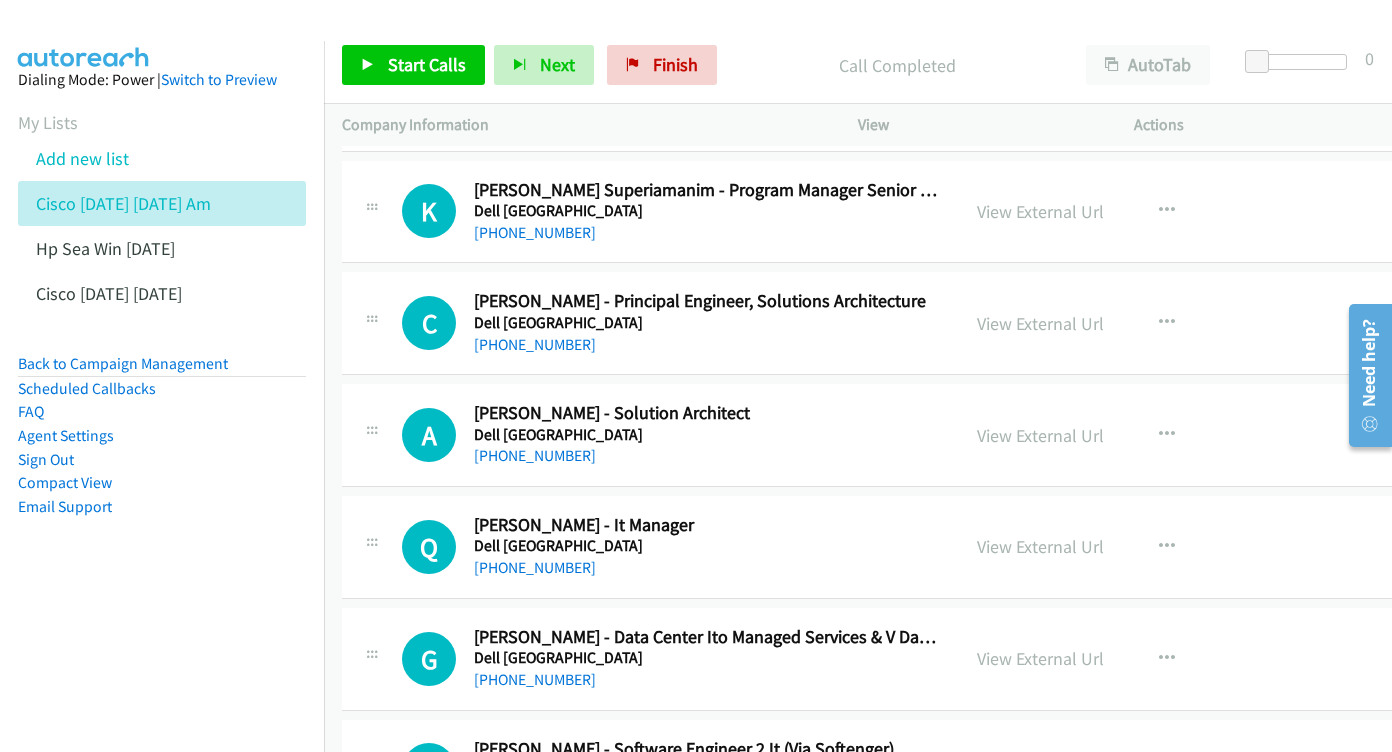scroll, scrollTop: 9029, scrollLeft: 0, axis: vertical 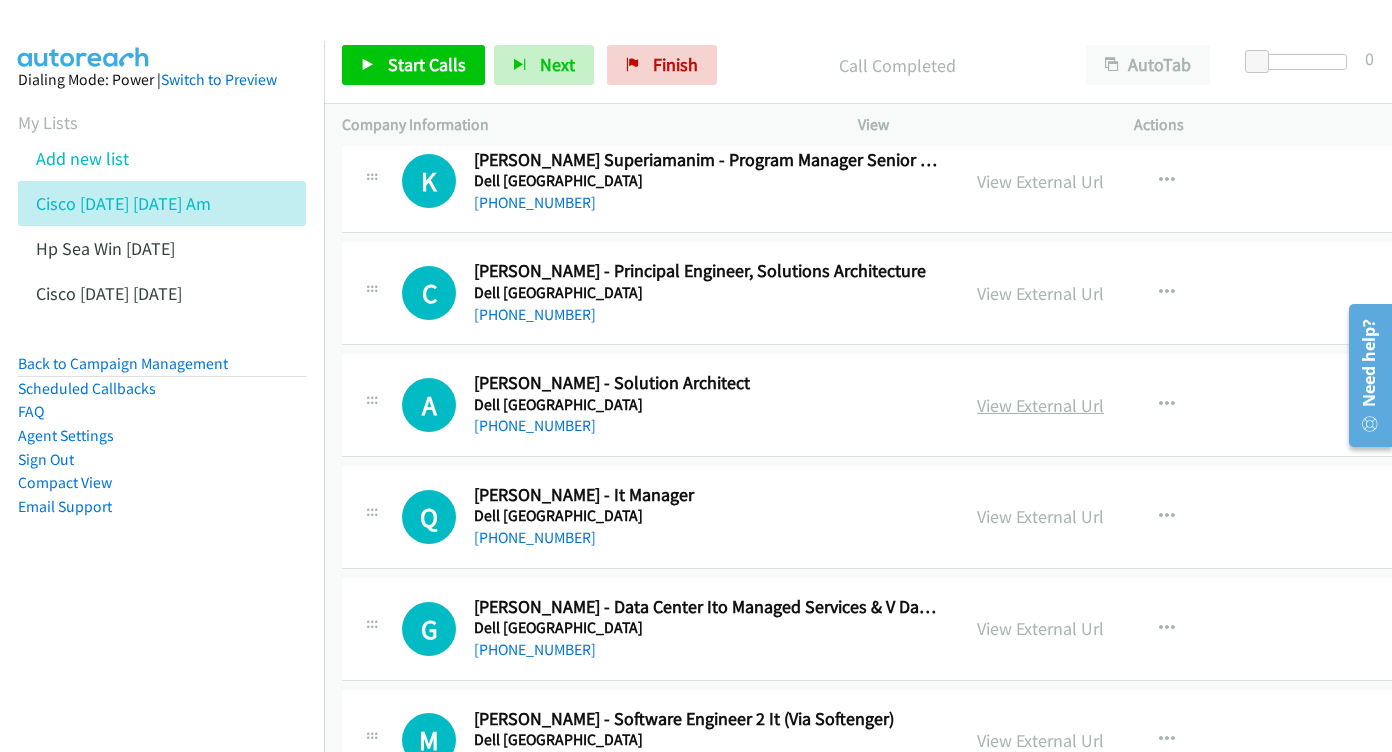 click on "View External Url" at bounding box center (1040, 405) 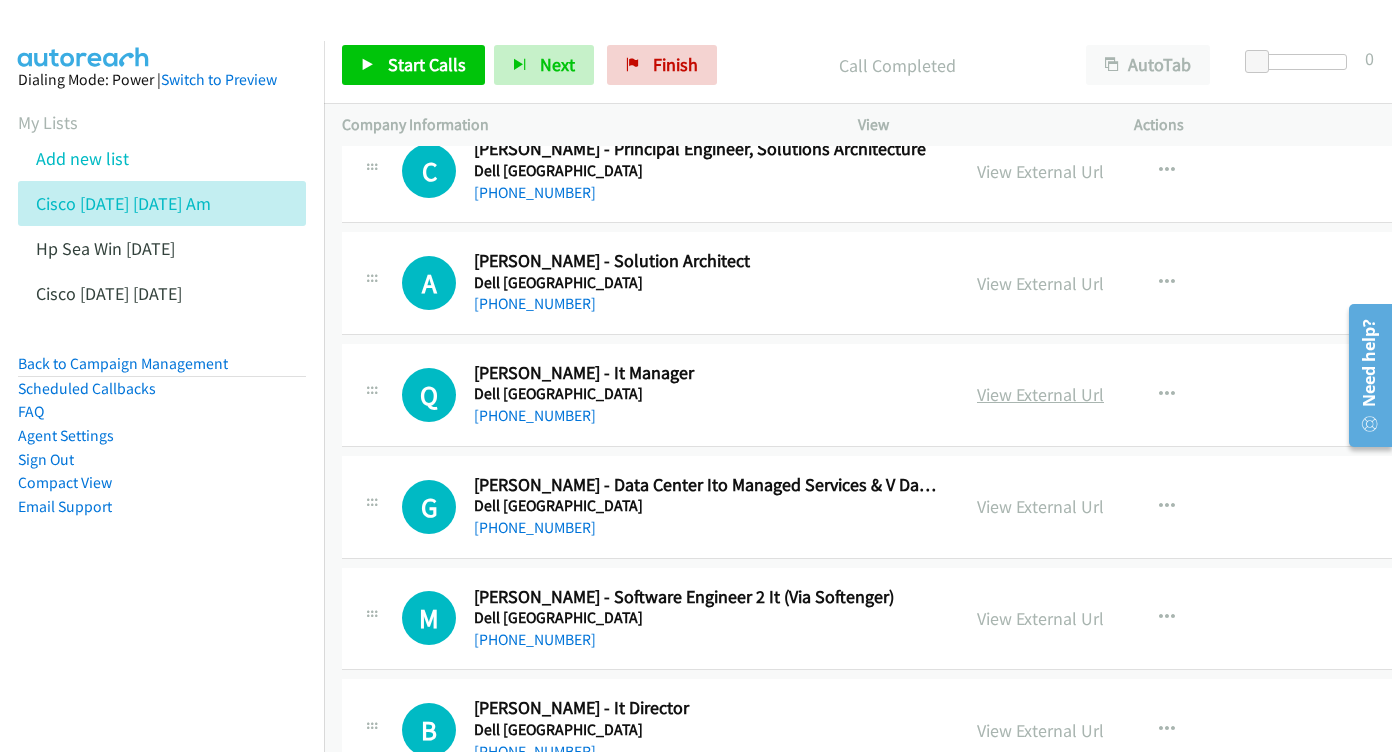 scroll, scrollTop: 9155, scrollLeft: 0, axis: vertical 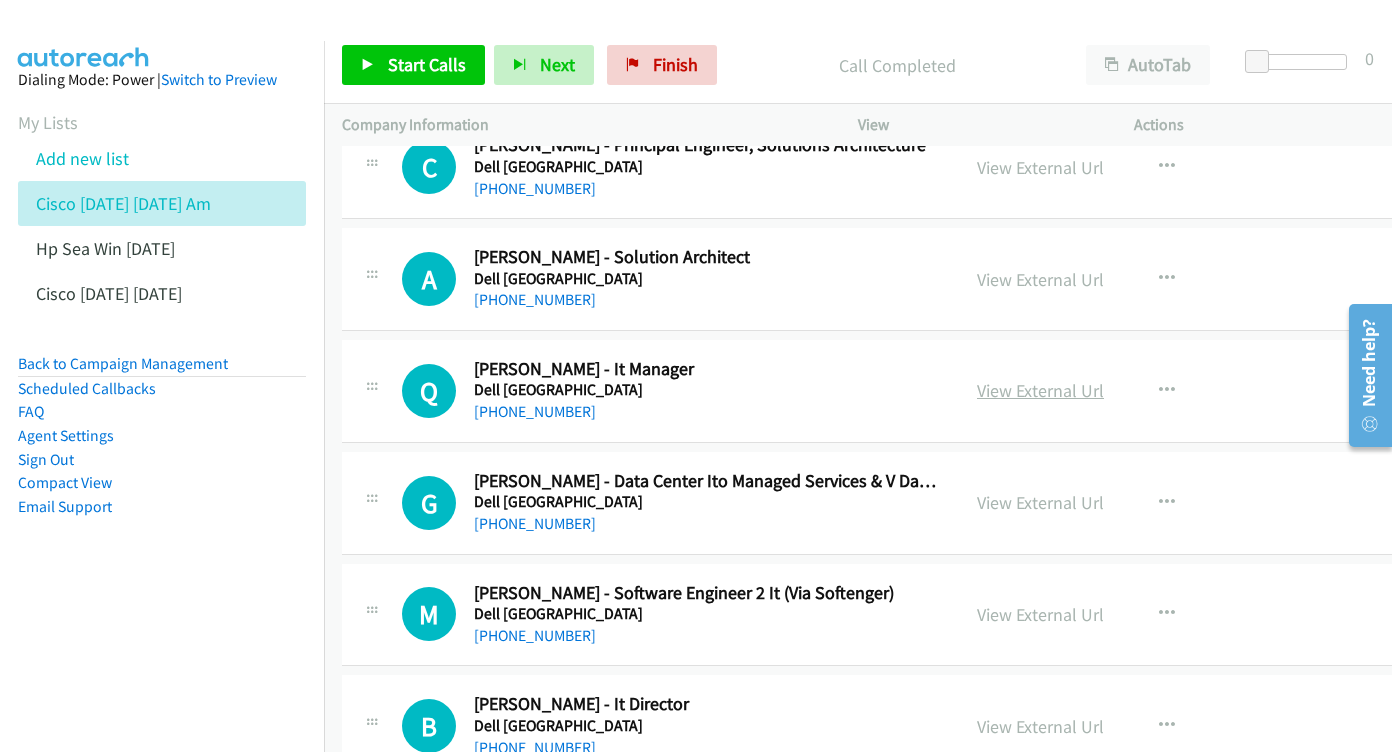 click on "View External Url" at bounding box center (1040, 390) 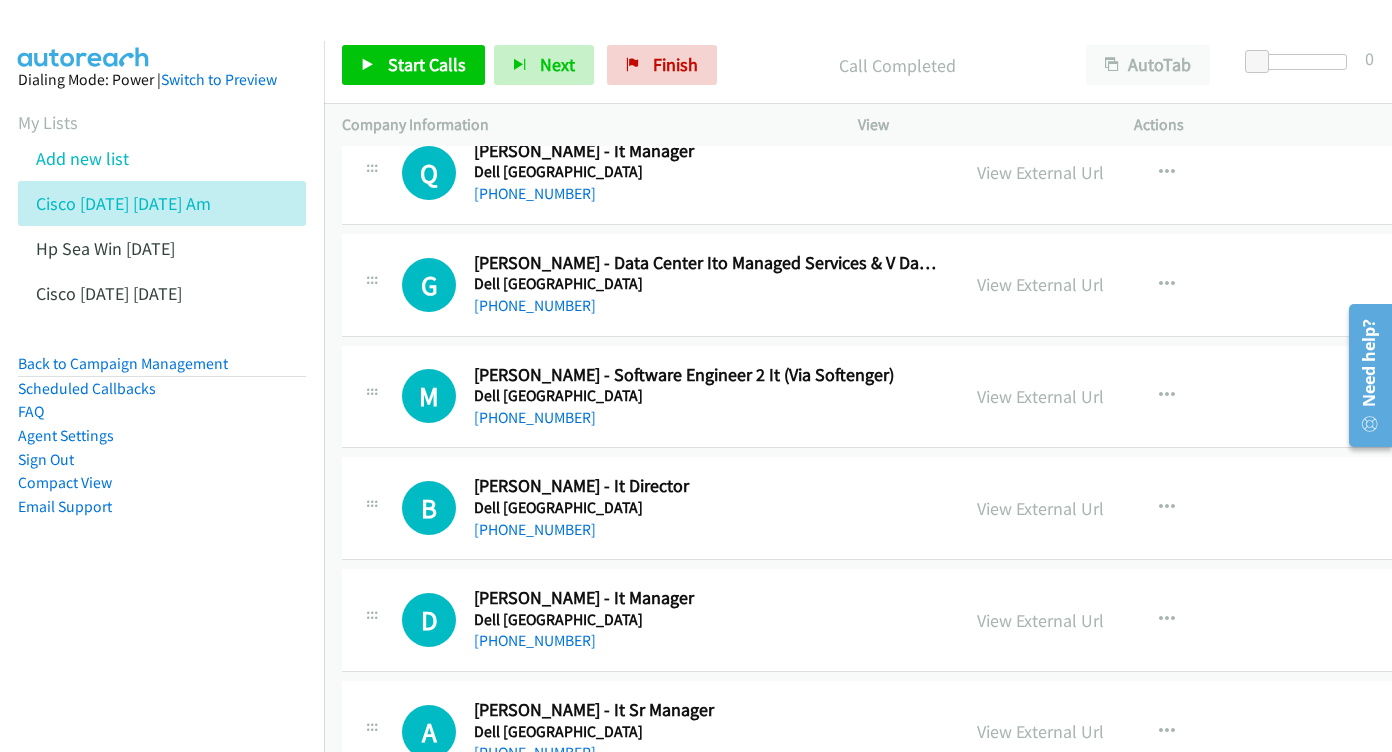 scroll, scrollTop: 9377, scrollLeft: 0, axis: vertical 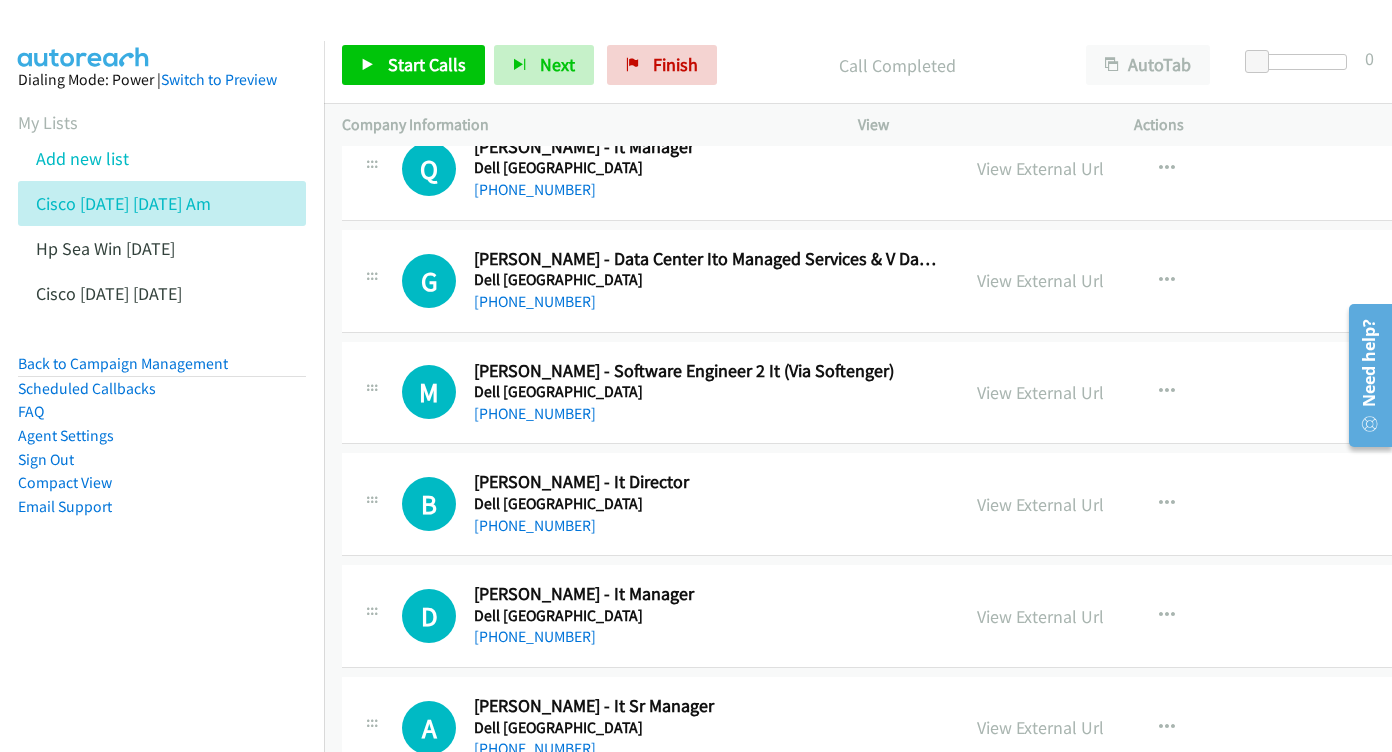 click on "View External Url
View External Url
Schedule/Manage Callback
Start Calls Here
Remove from list
Add to do not call list
Reset Call Status" at bounding box center (1122, 393) 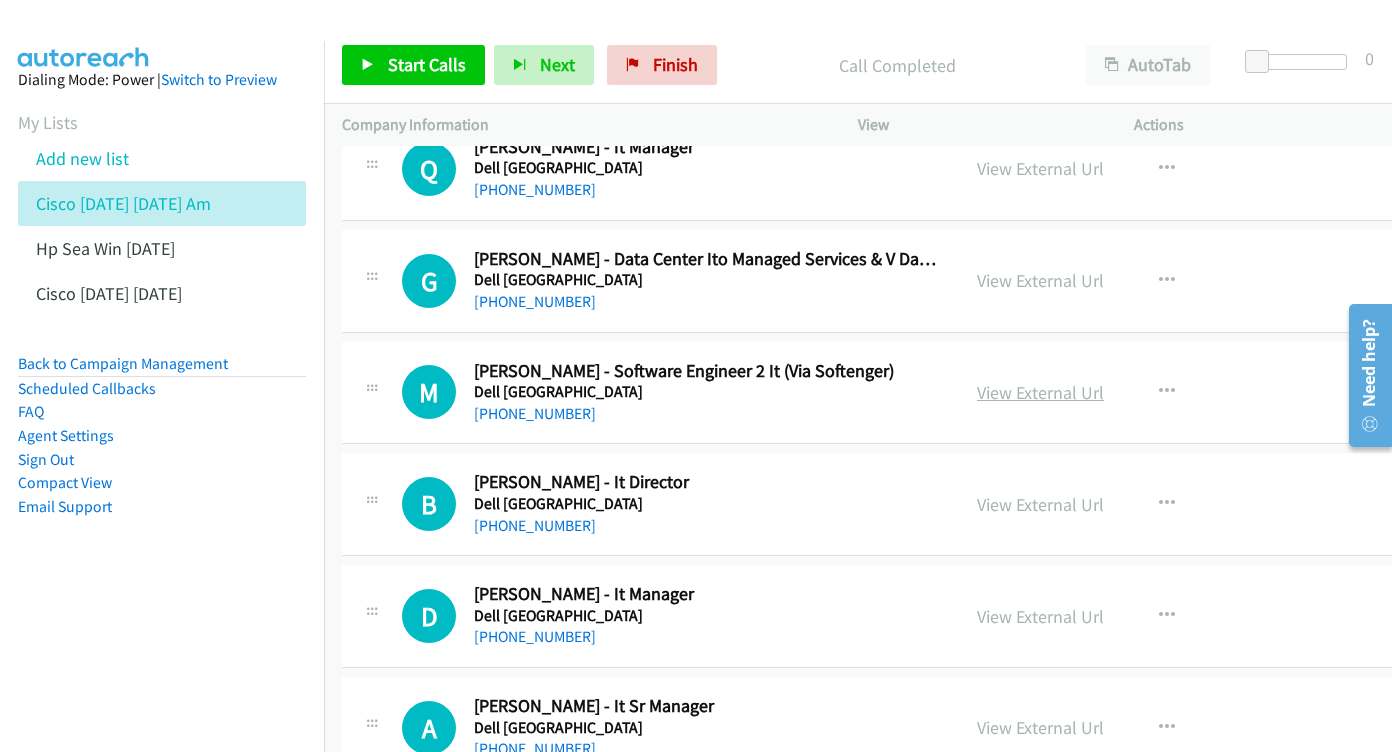 click on "View External Url" at bounding box center [1040, 392] 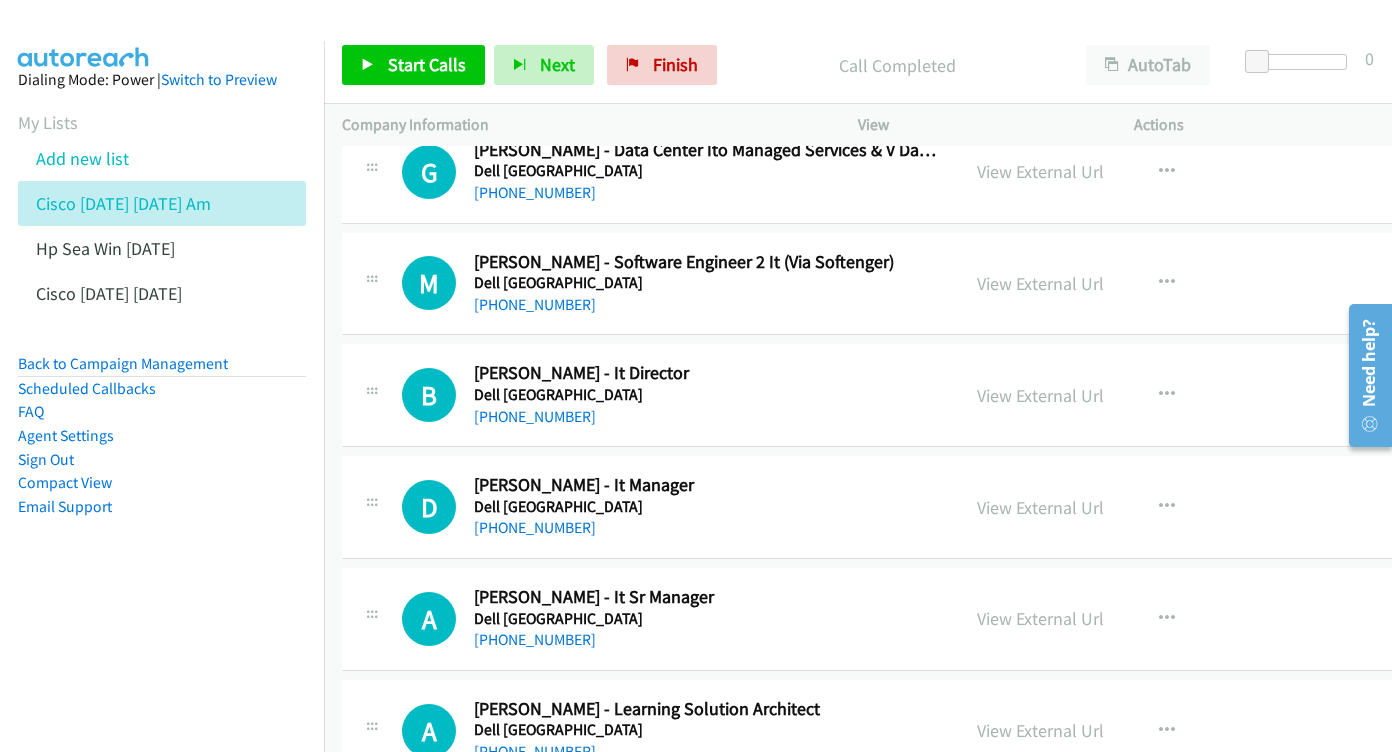 scroll, scrollTop: 9490, scrollLeft: 0, axis: vertical 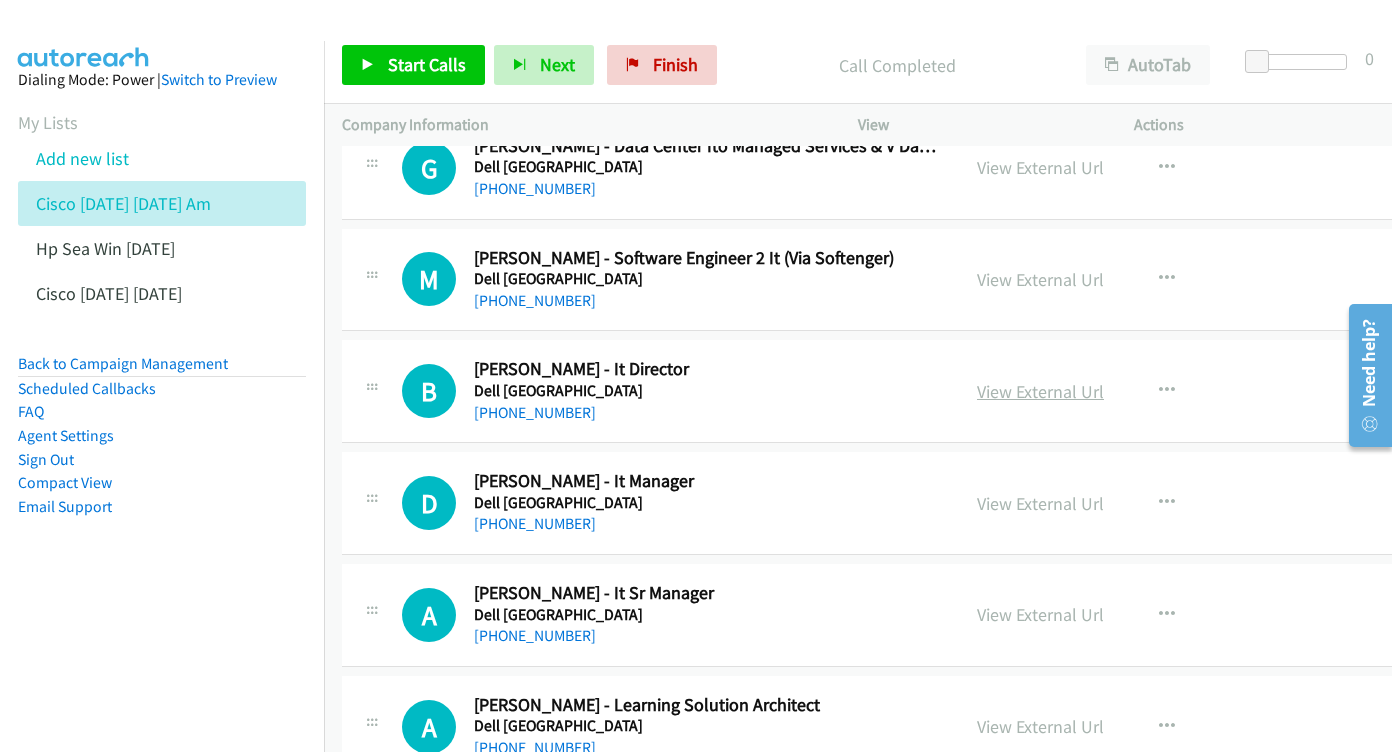 click on "View External Url" at bounding box center [1040, 391] 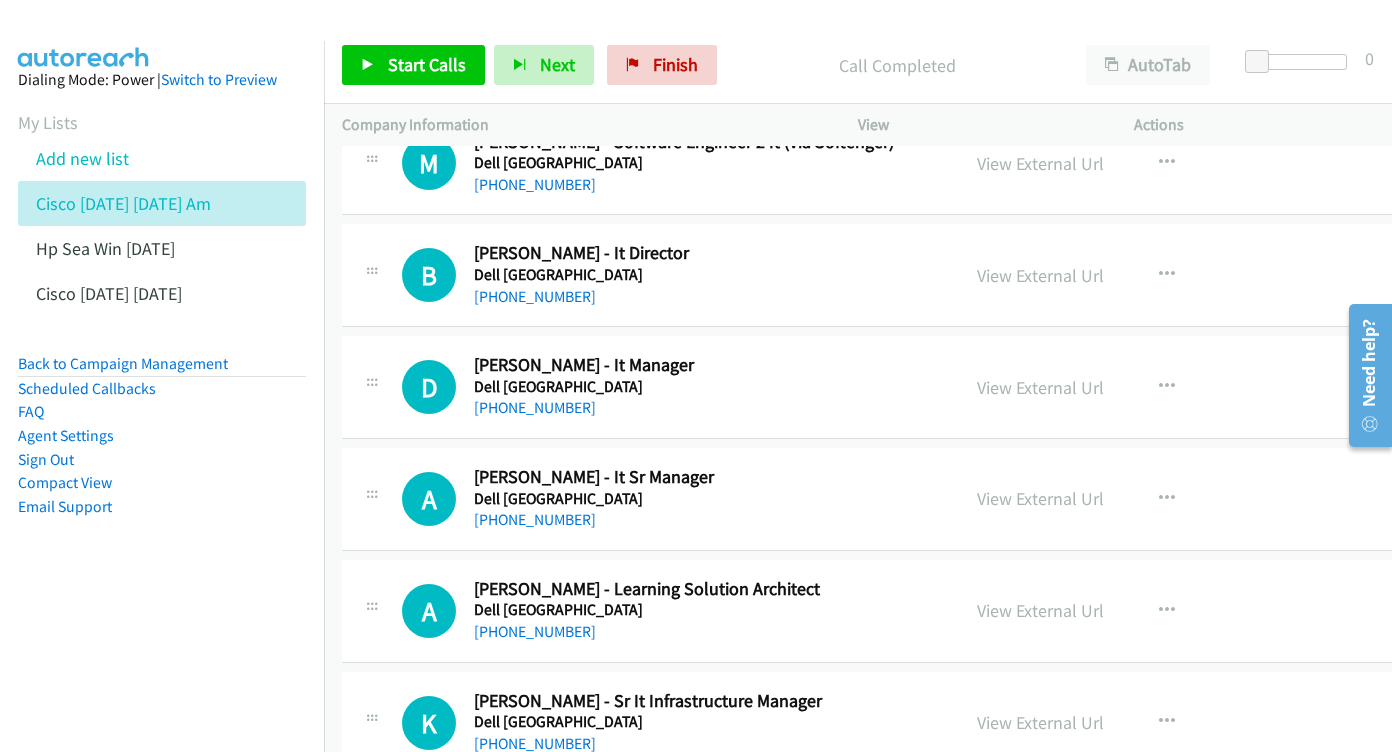 scroll, scrollTop: 9606, scrollLeft: 0, axis: vertical 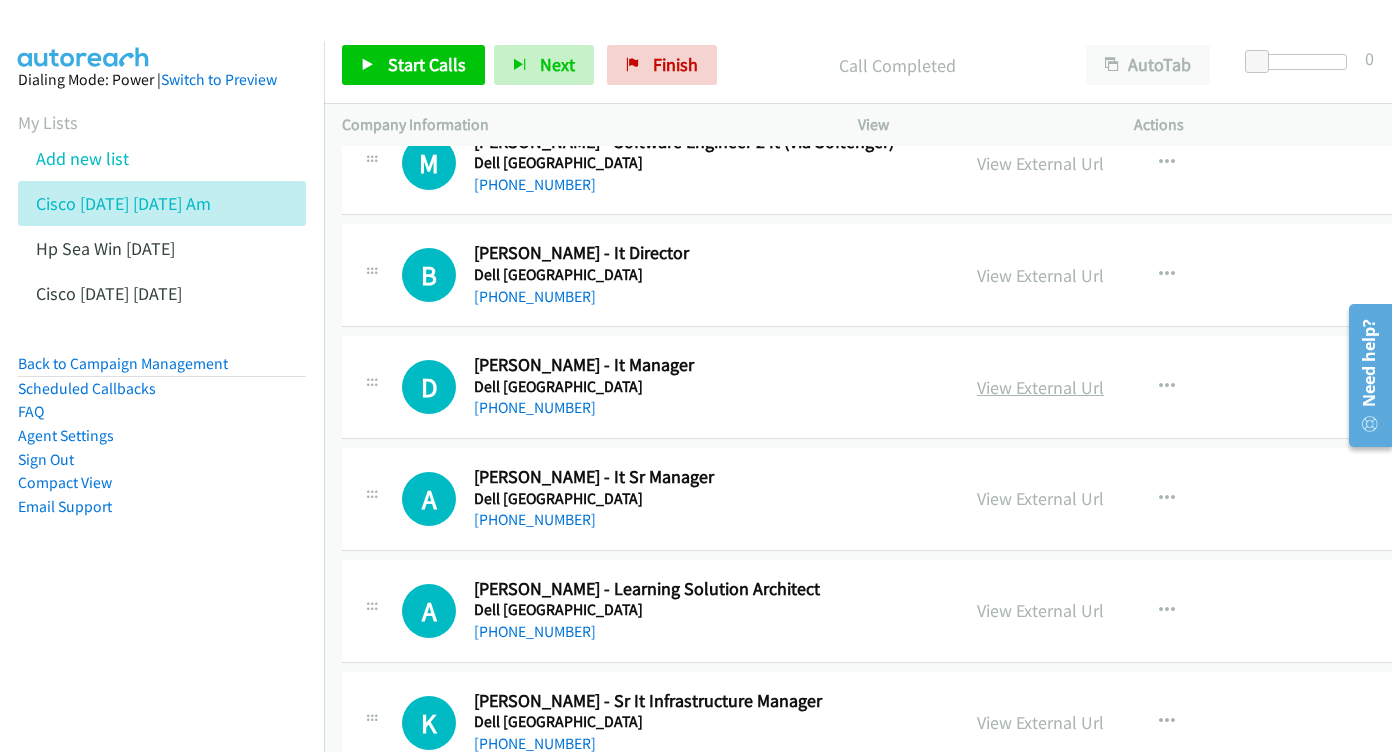 click on "View External Url" at bounding box center (1040, 387) 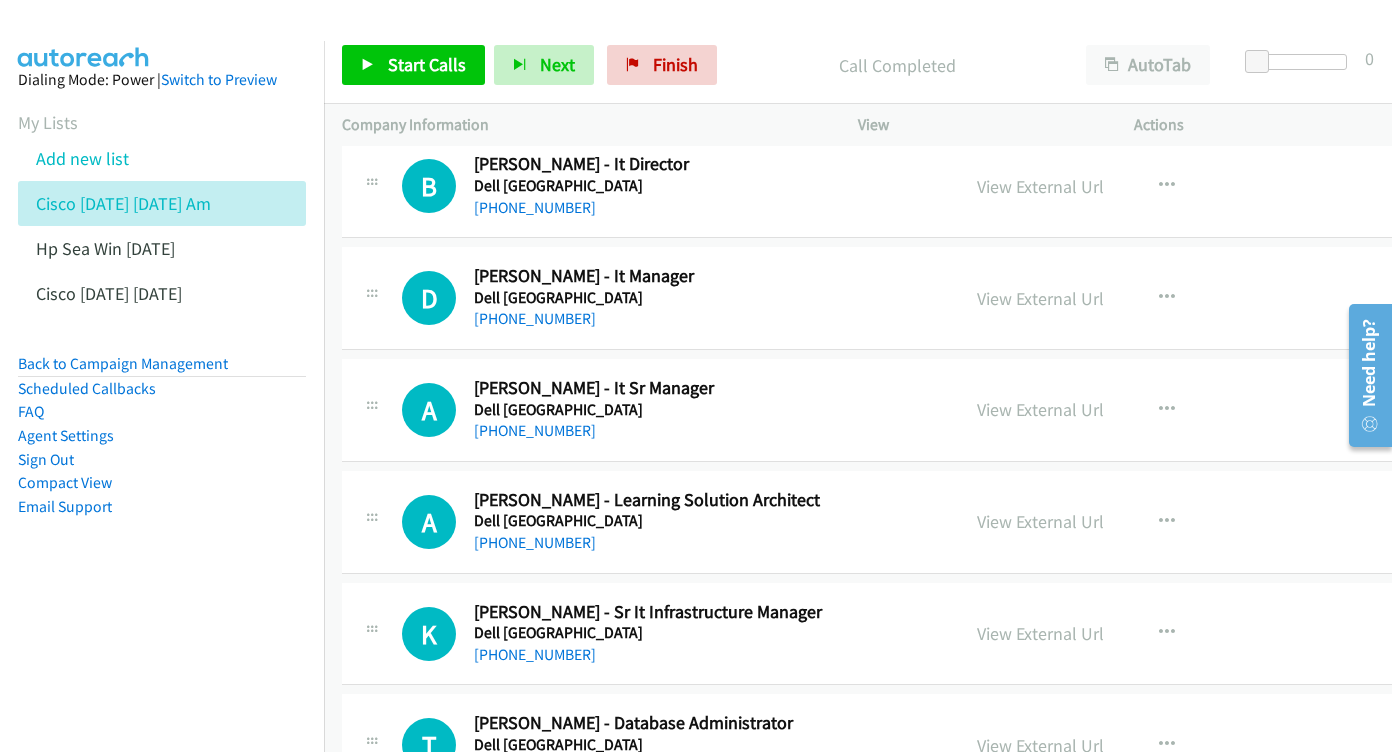 scroll, scrollTop: 9699, scrollLeft: 0, axis: vertical 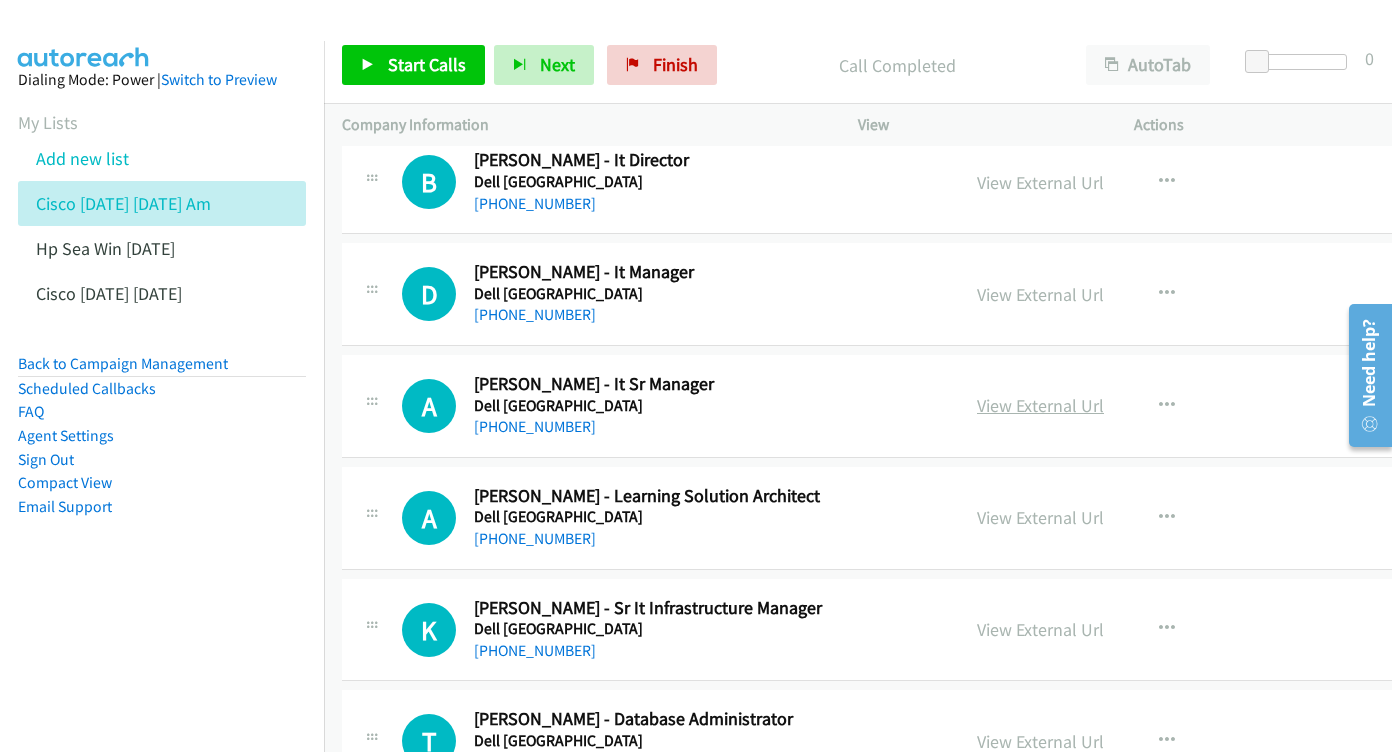 click on "View External Url" at bounding box center [1040, 405] 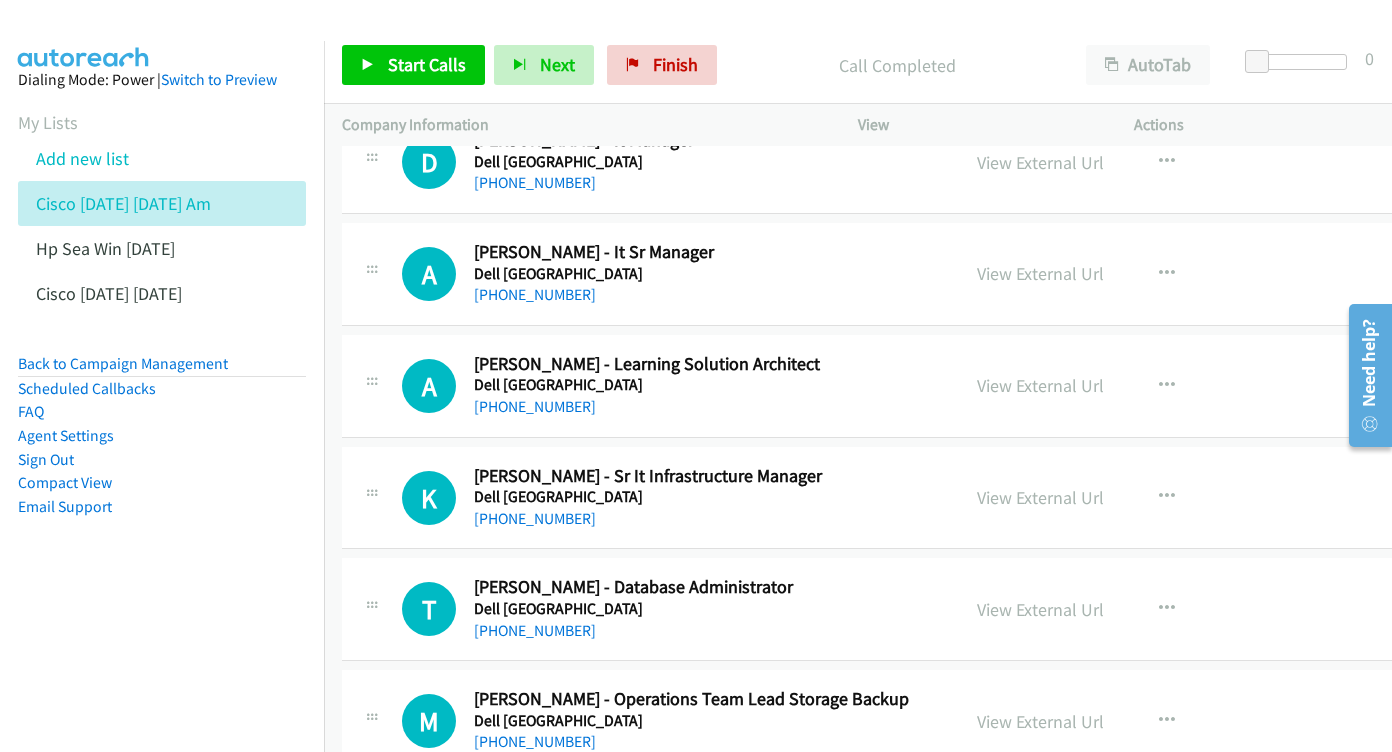 scroll, scrollTop: 9835, scrollLeft: 0, axis: vertical 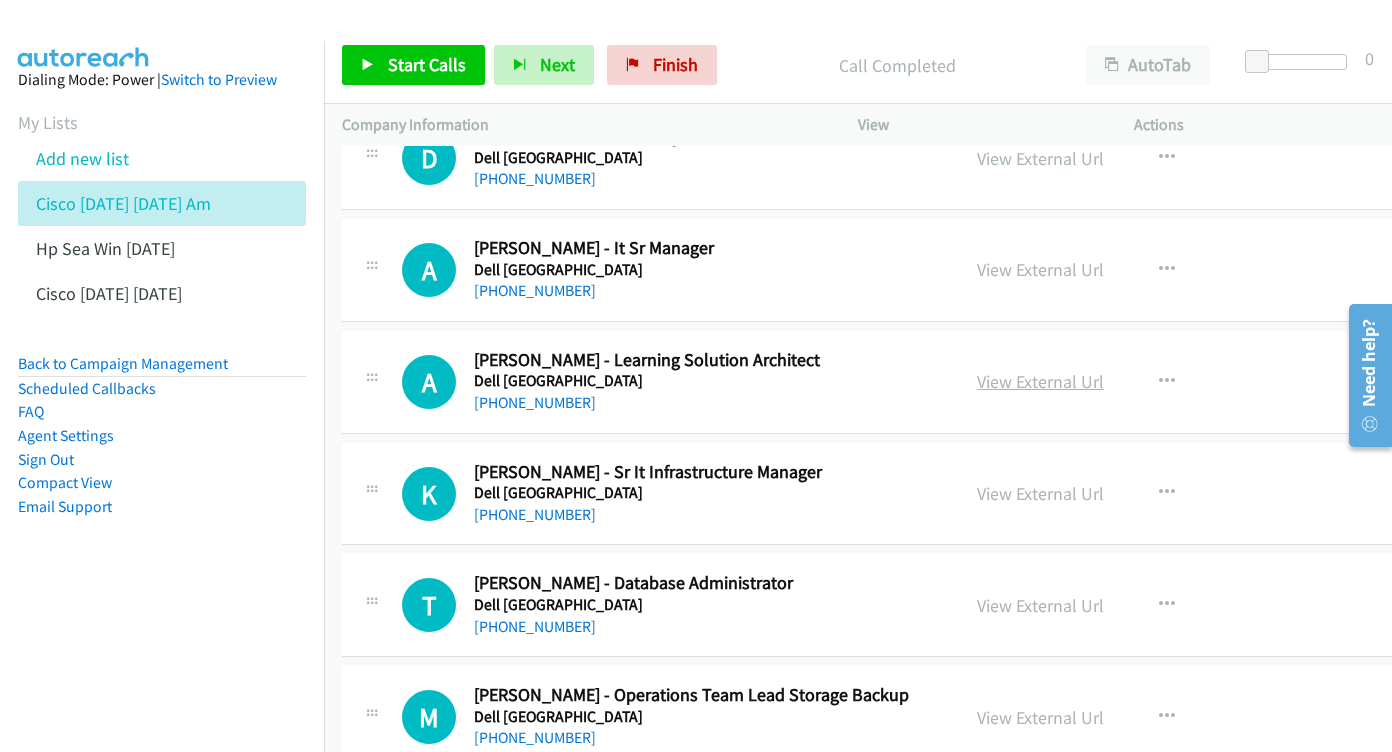 click on "View External Url" at bounding box center (1040, 381) 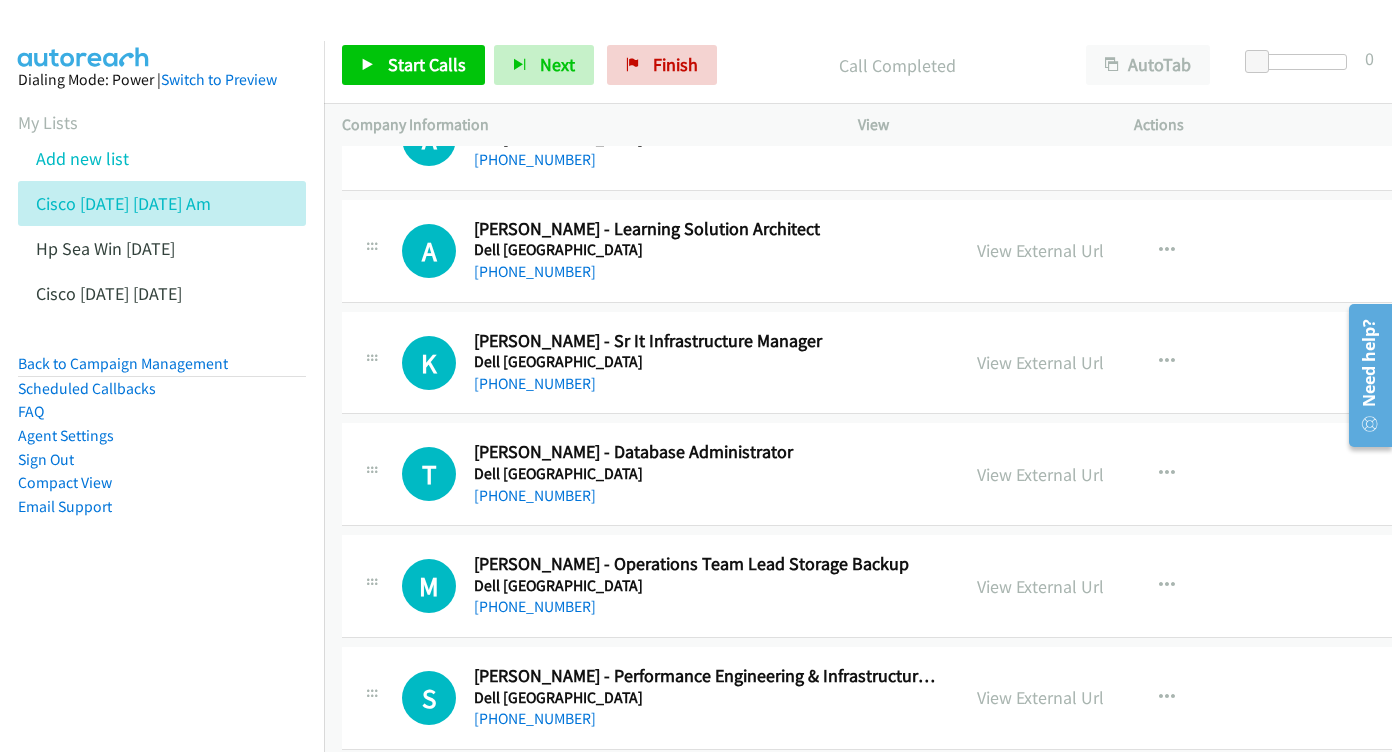 scroll, scrollTop: 9970, scrollLeft: 0, axis: vertical 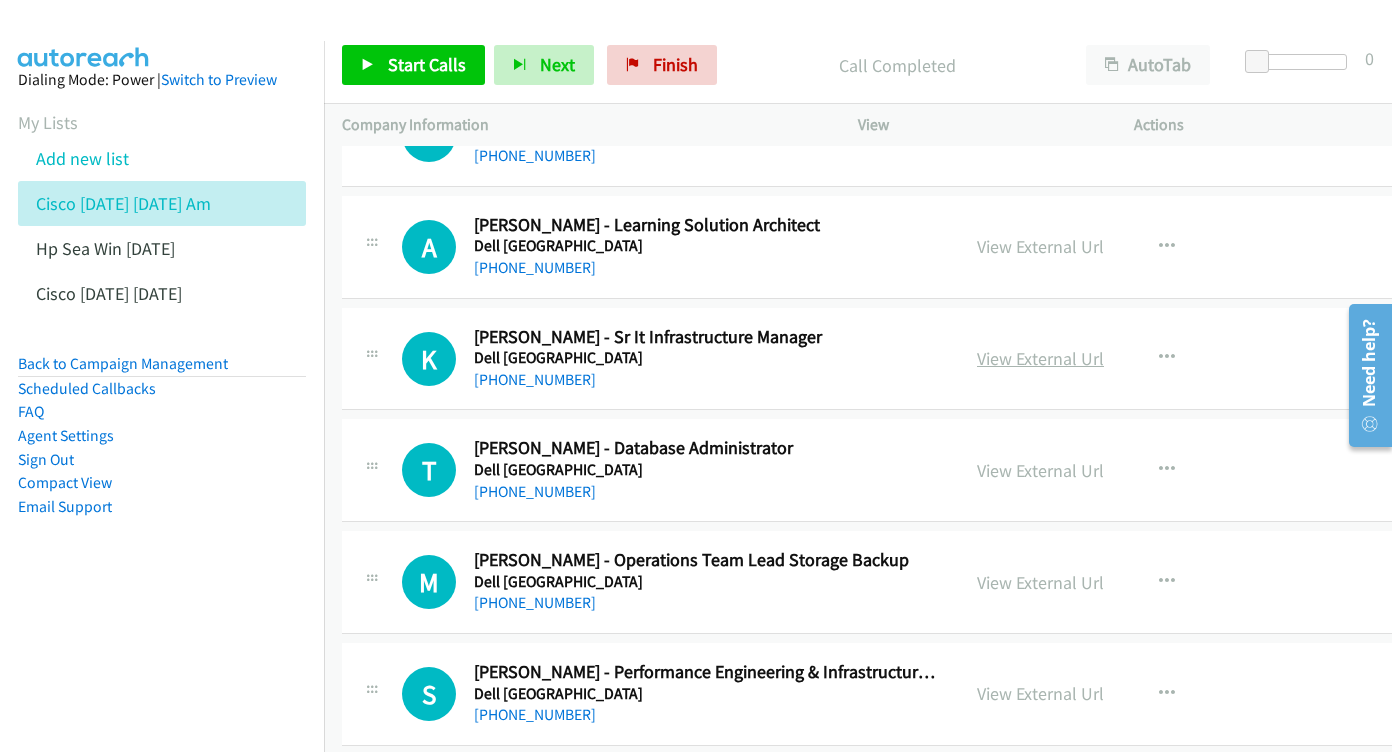click on "View External Url" at bounding box center [1040, 358] 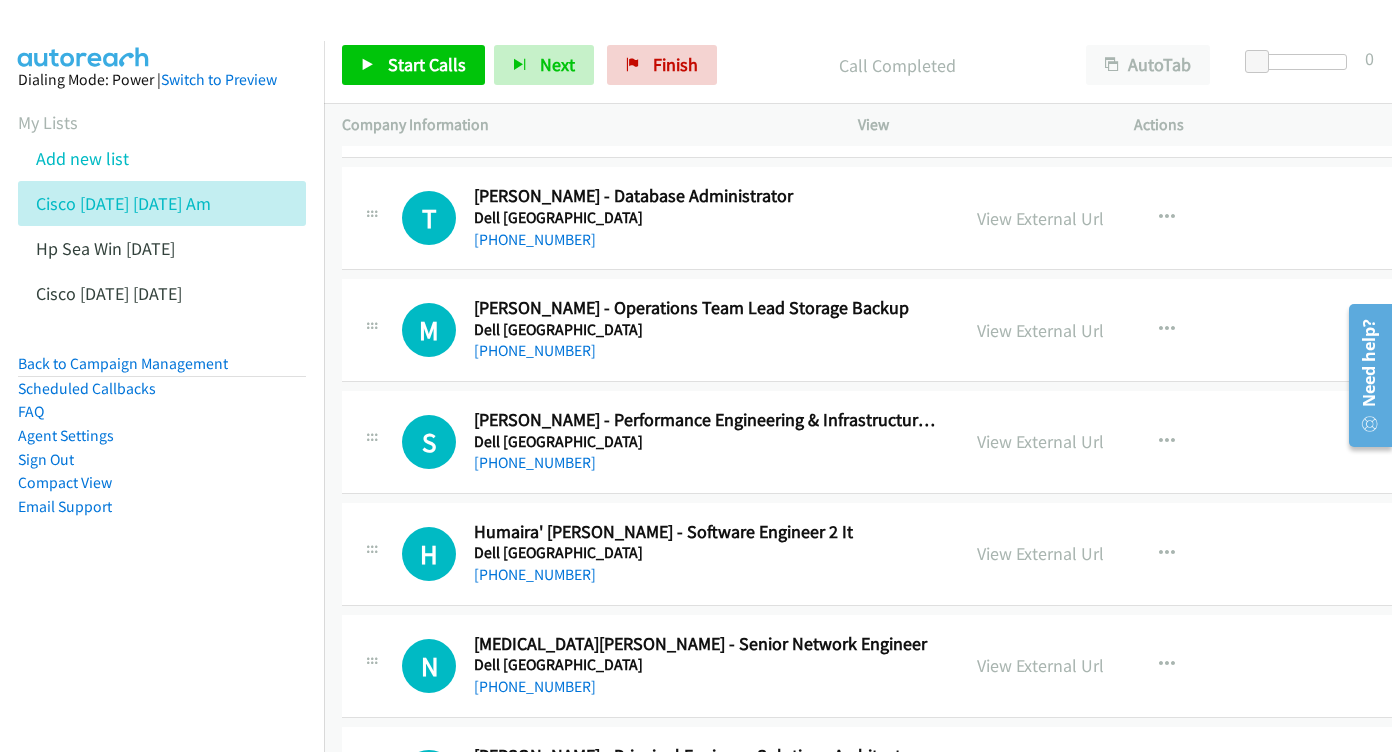 scroll, scrollTop: 10255, scrollLeft: 0, axis: vertical 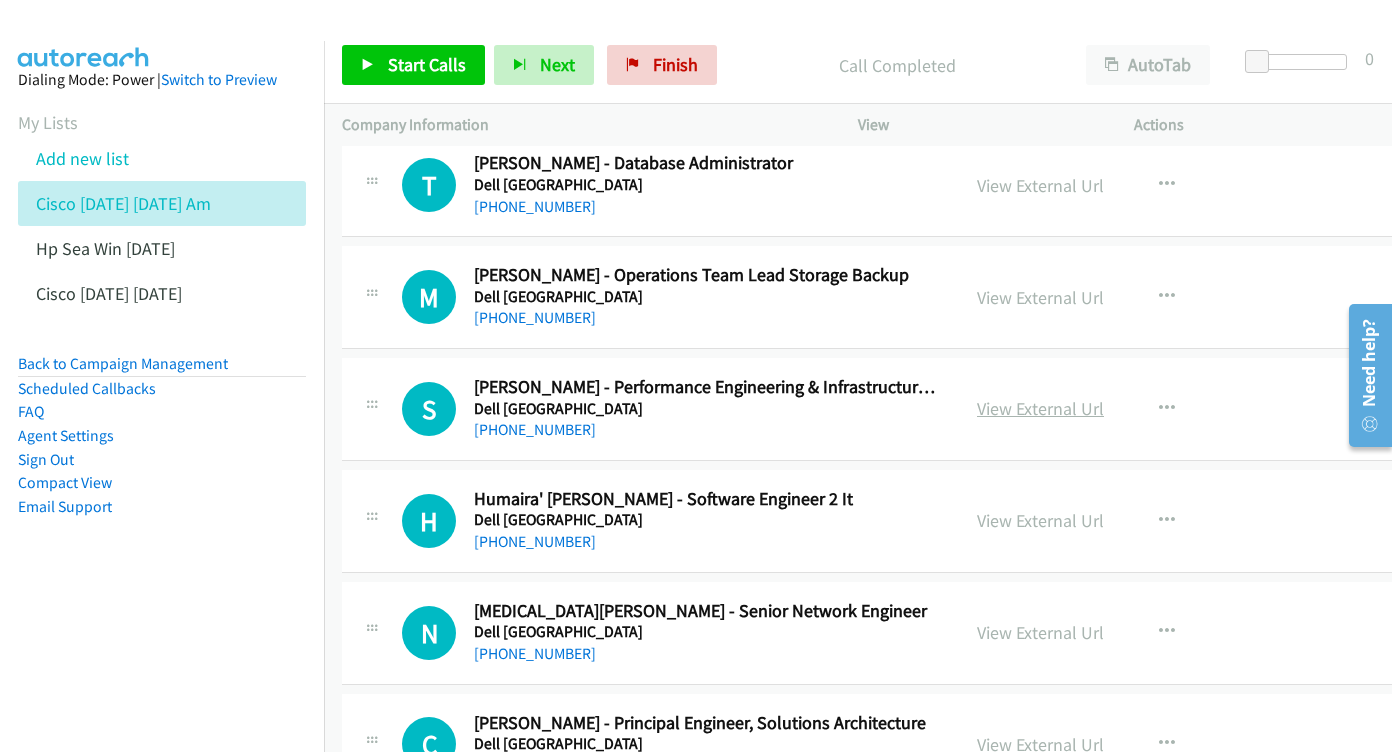 click on "View External Url" at bounding box center [1040, 408] 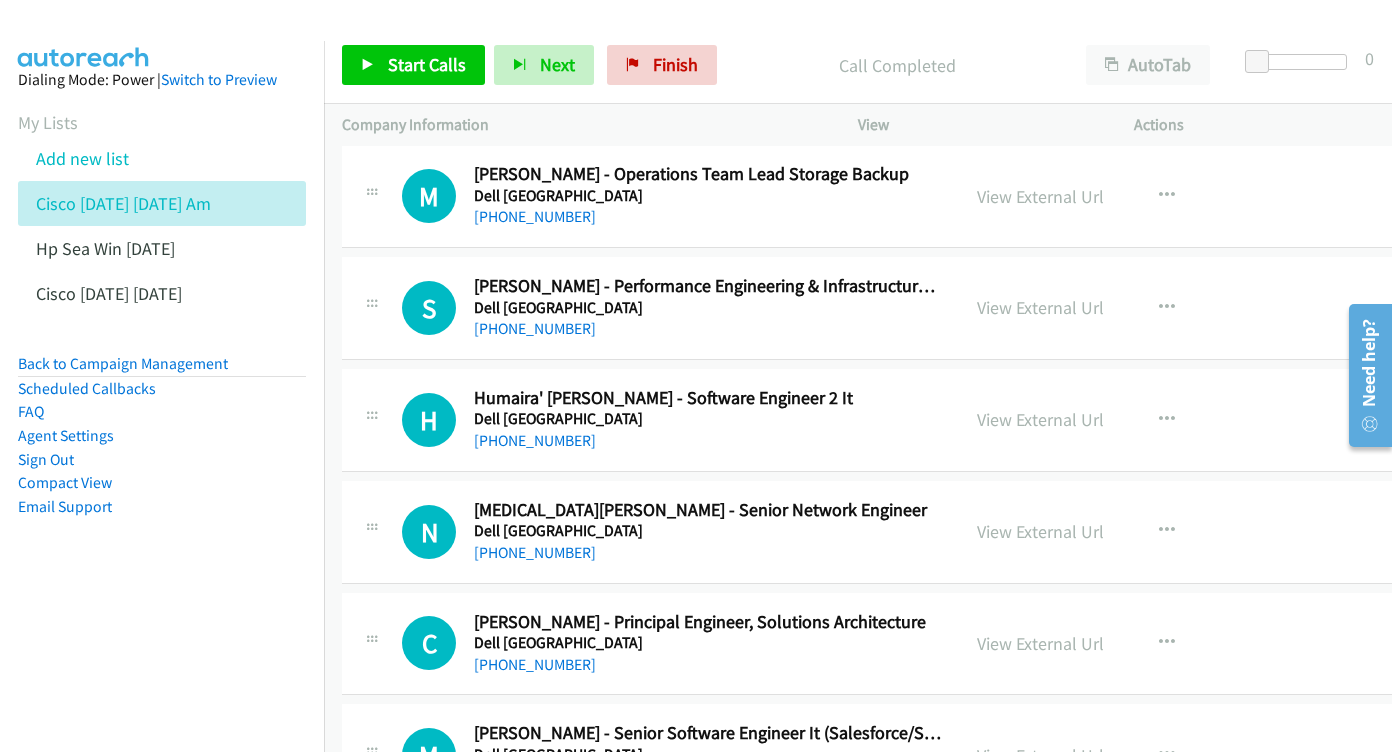 scroll, scrollTop: 10360, scrollLeft: 0, axis: vertical 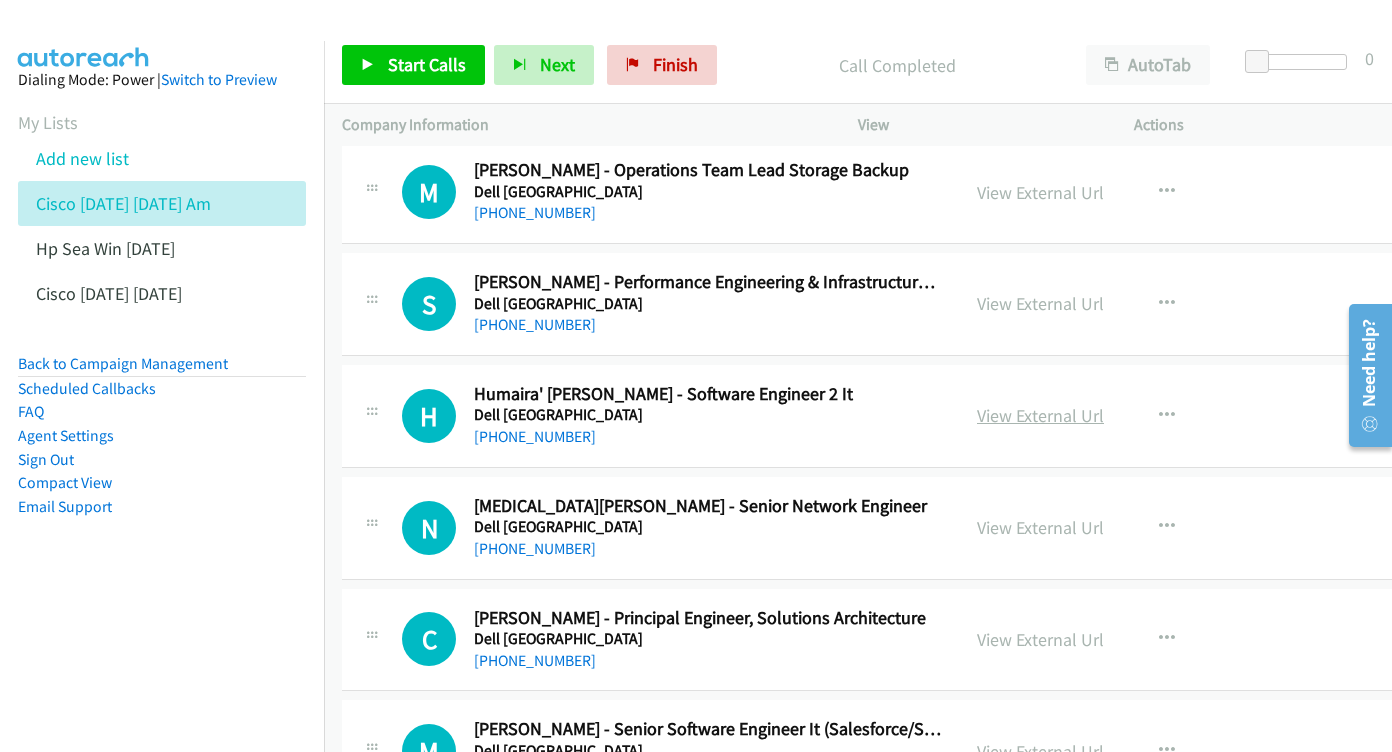 click on "View External Url" at bounding box center (1040, 415) 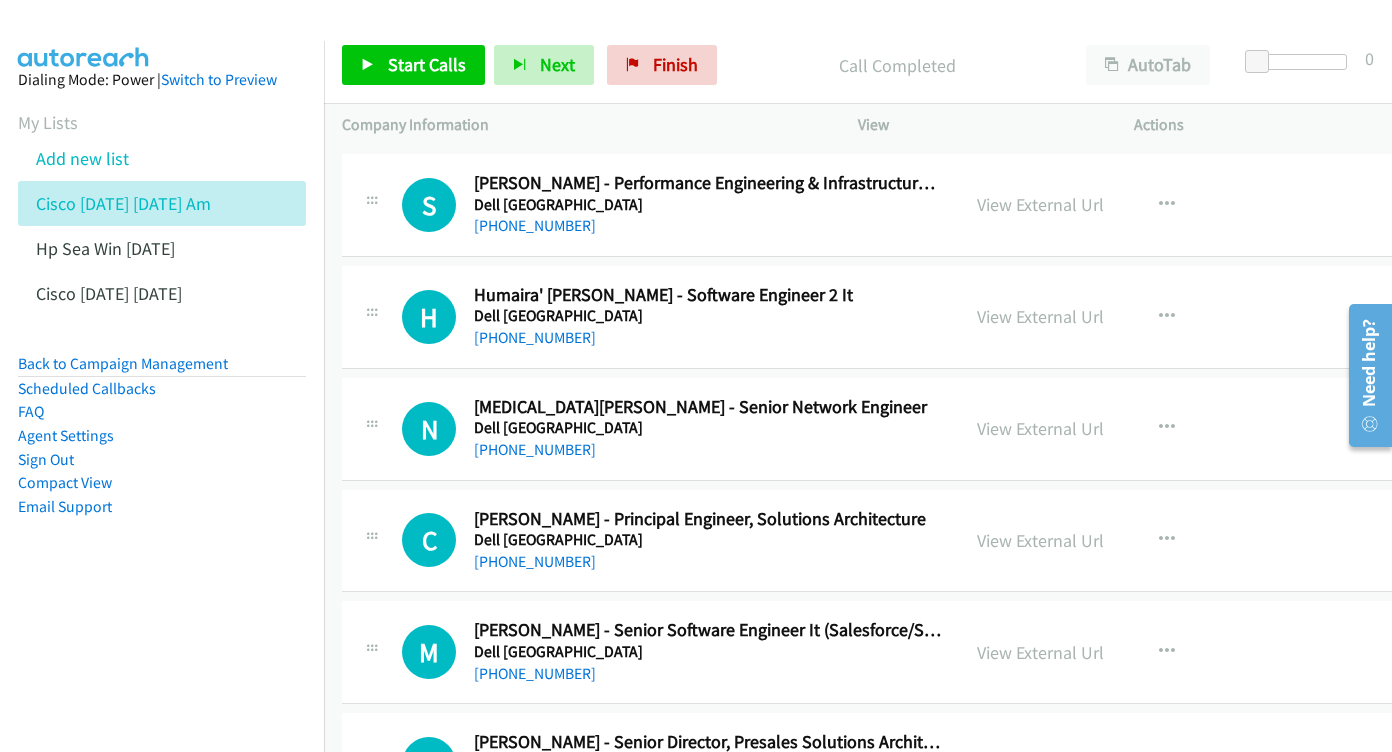 scroll, scrollTop: 10482, scrollLeft: 0, axis: vertical 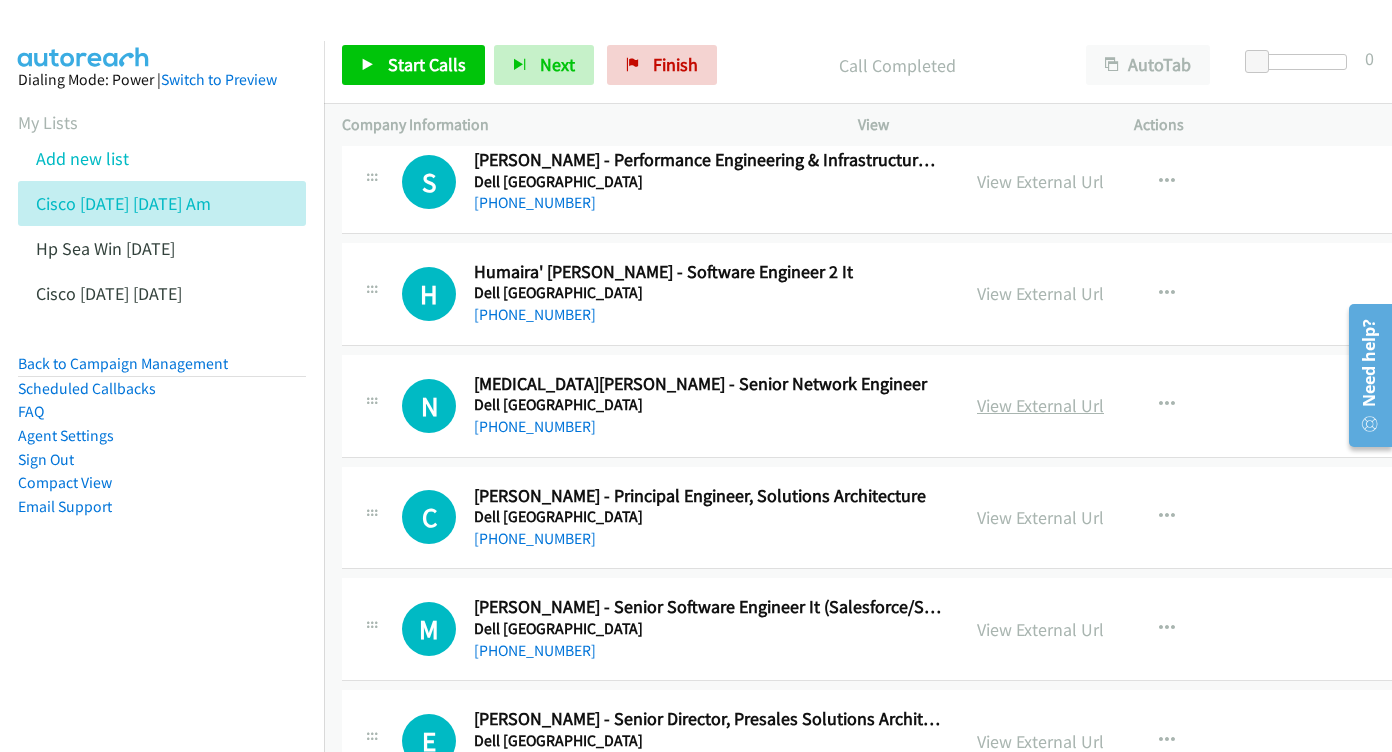 click on "View External Url" at bounding box center [1040, 405] 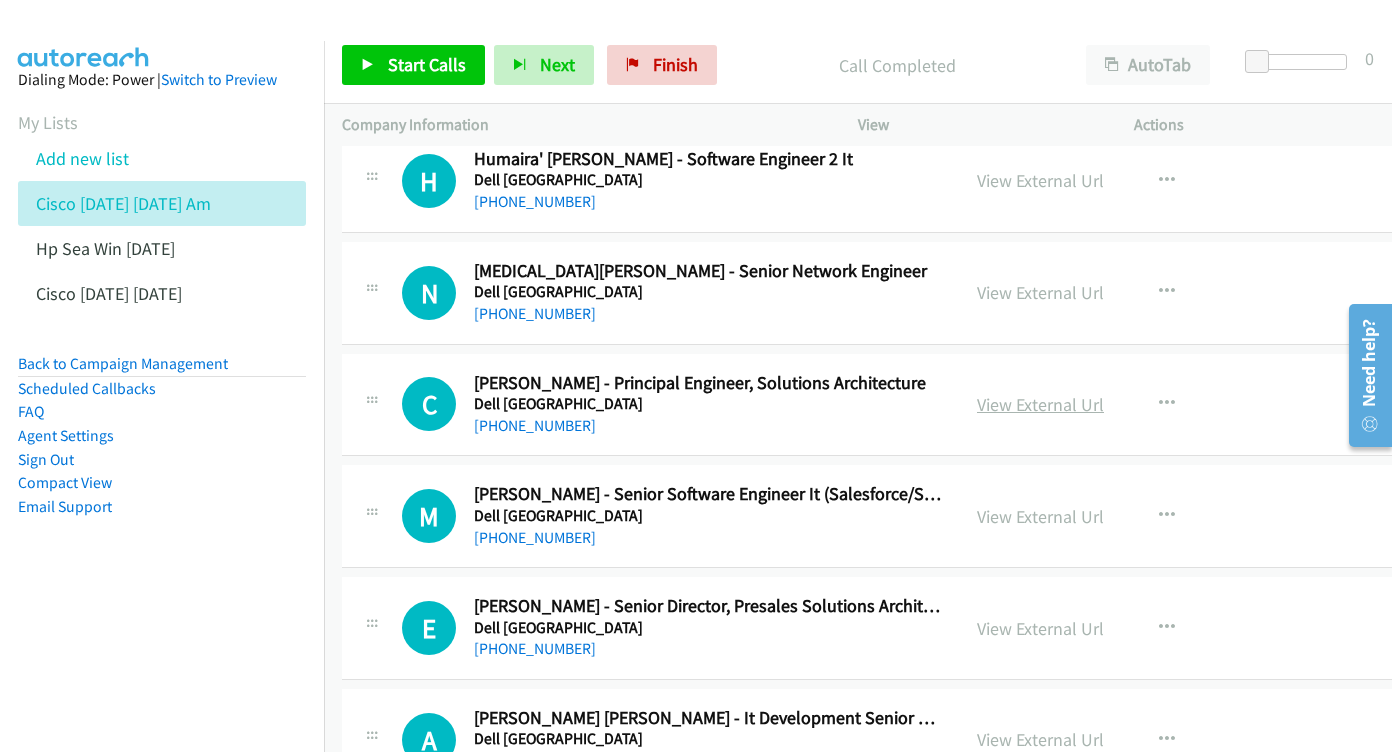 scroll, scrollTop: 10599, scrollLeft: 0, axis: vertical 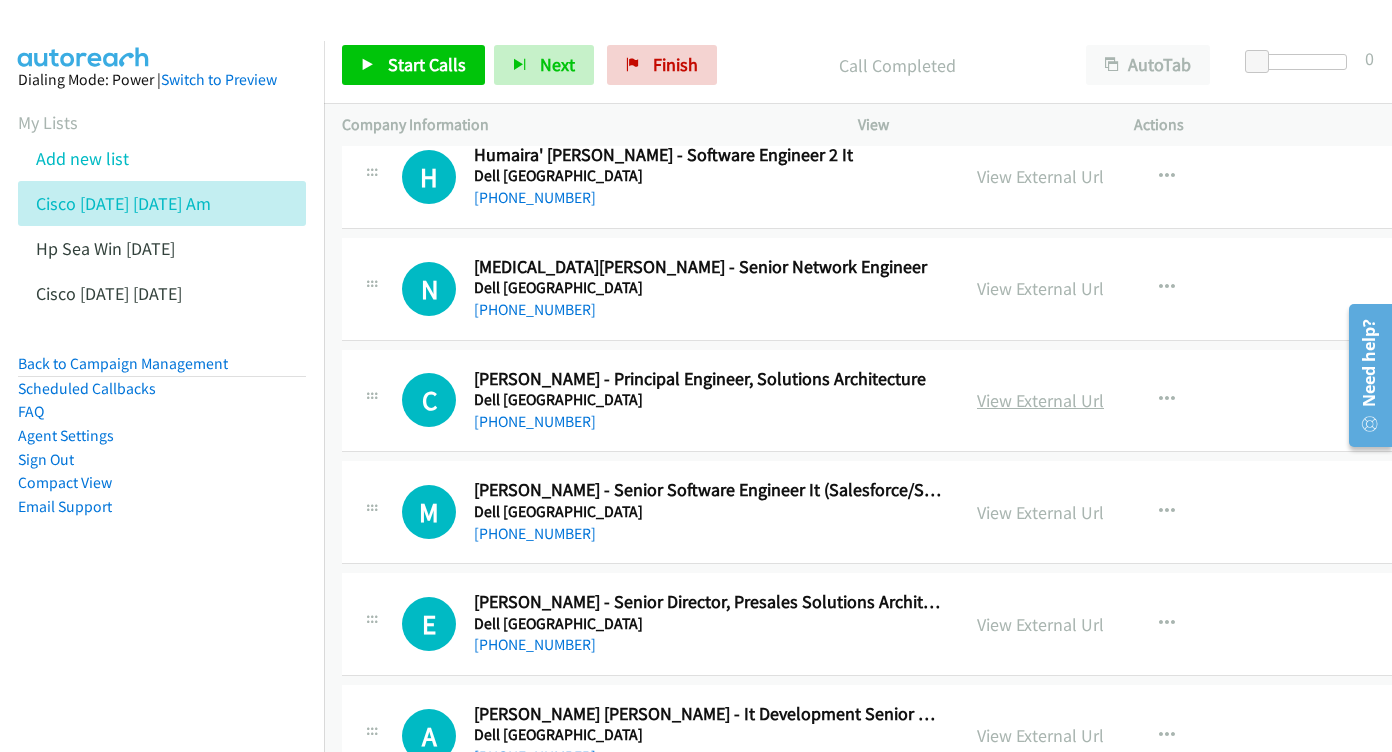 click on "View External Url" at bounding box center [1040, 400] 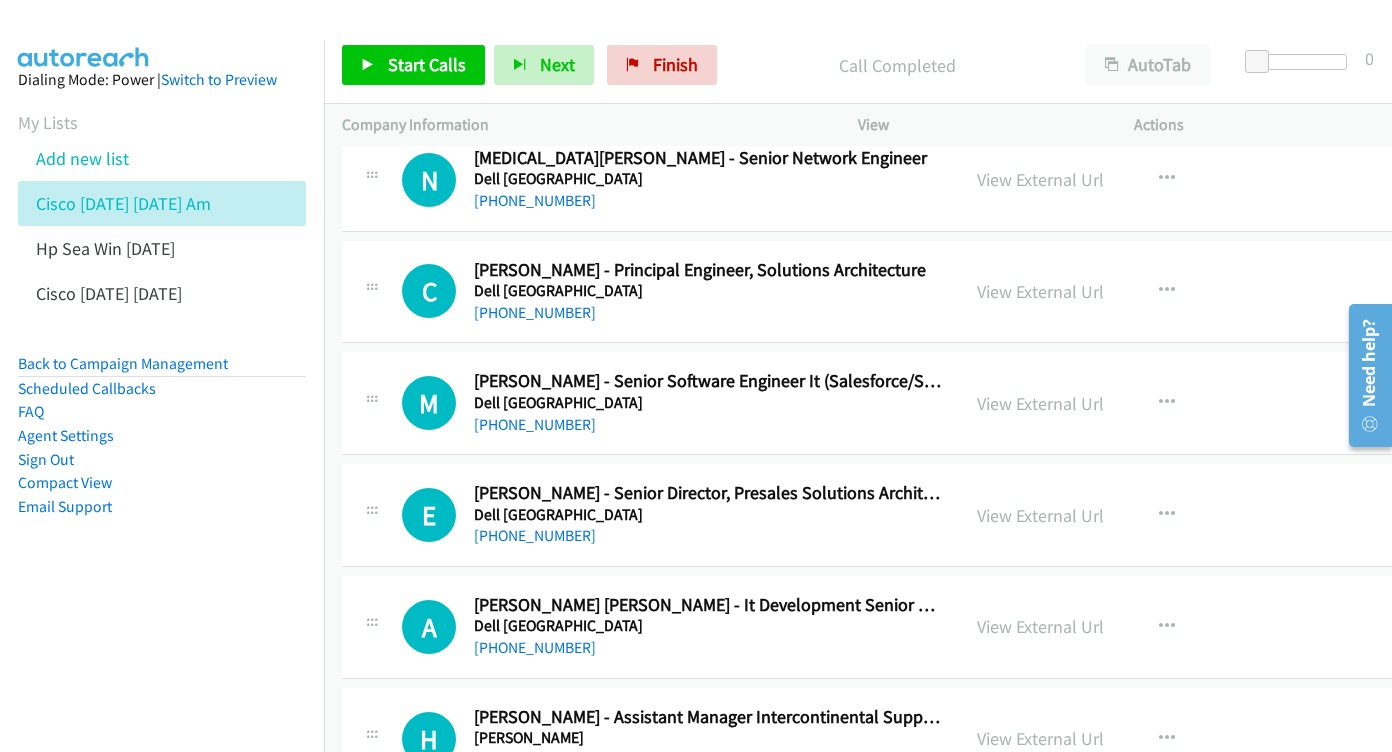 scroll, scrollTop: 10709, scrollLeft: 0, axis: vertical 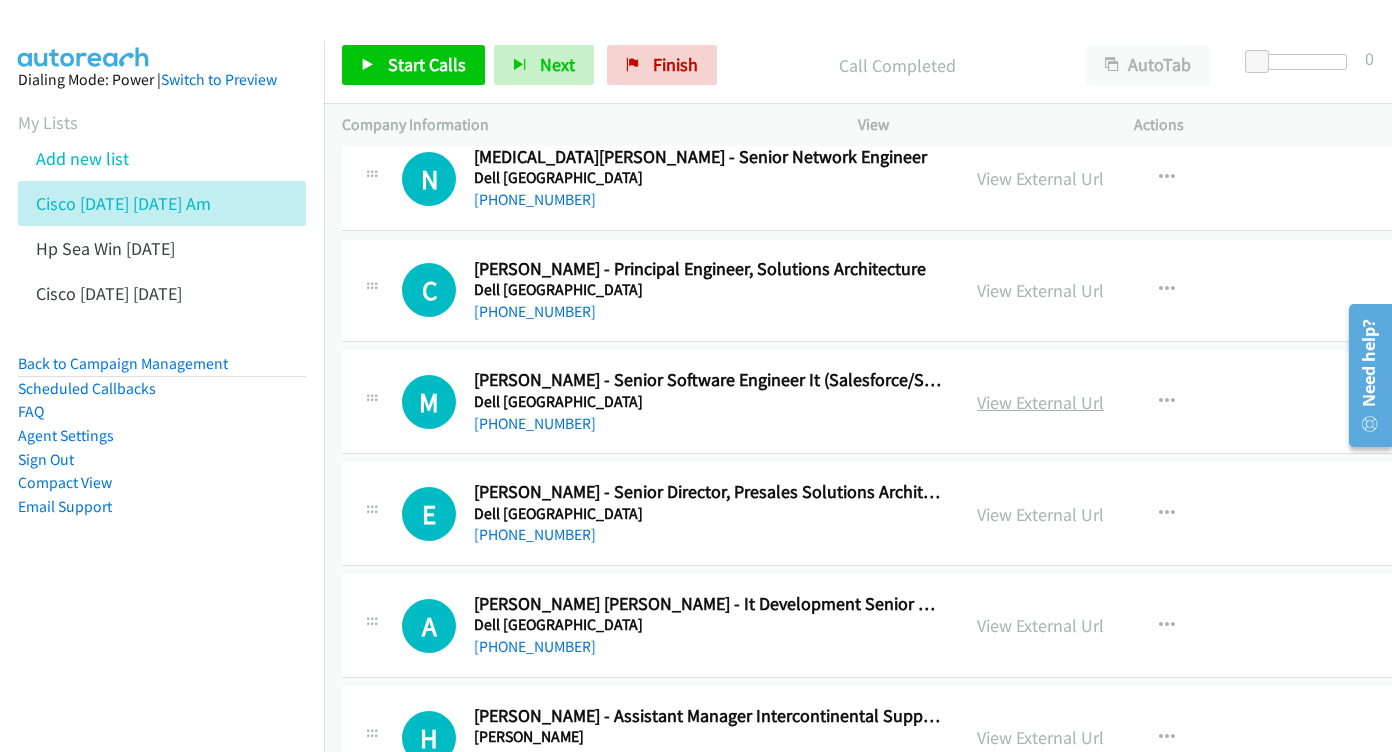click on "View External Url" at bounding box center [1040, 402] 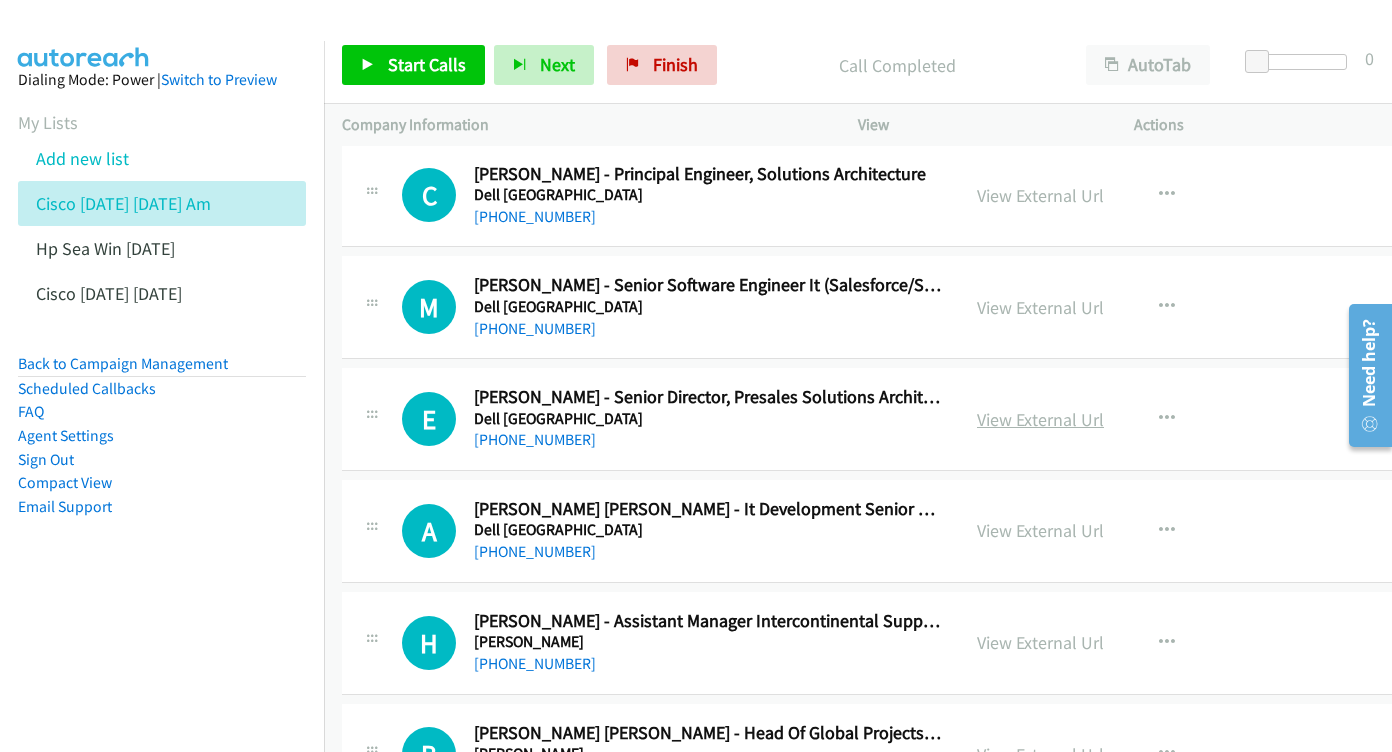 scroll, scrollTop: 10805, scrollLeft: 0, axis: vertical 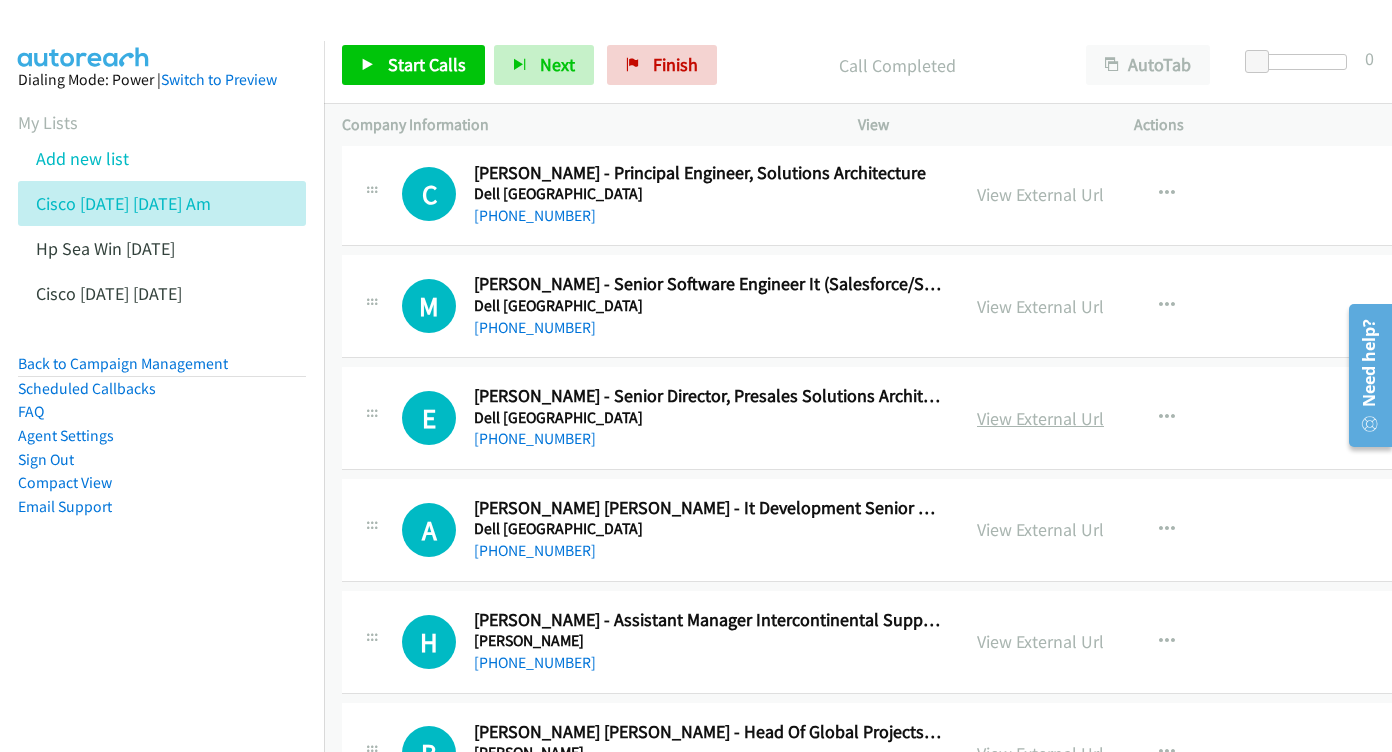 click on "View External Url" at bounding box center (1040, 418) 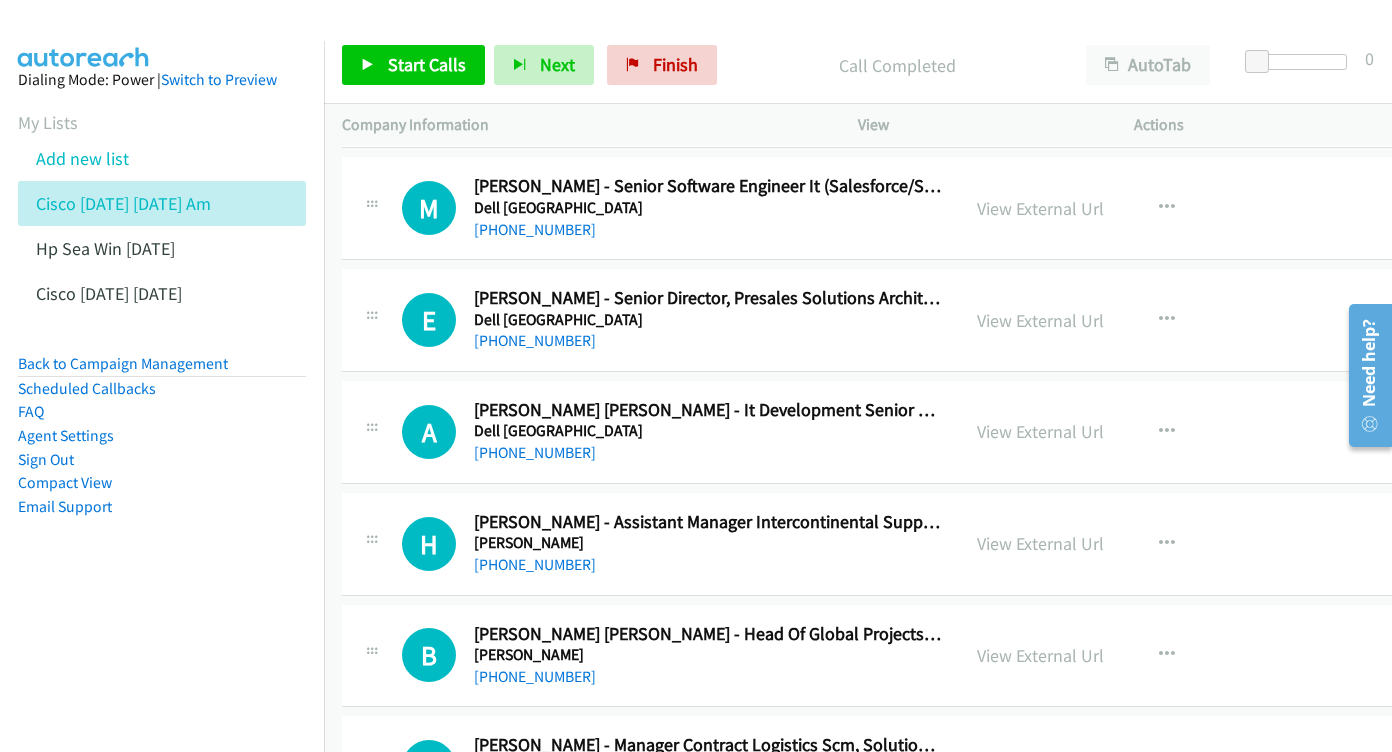 scroll, scrollTop: 10907, scrollLeft: 0, axis: vertical 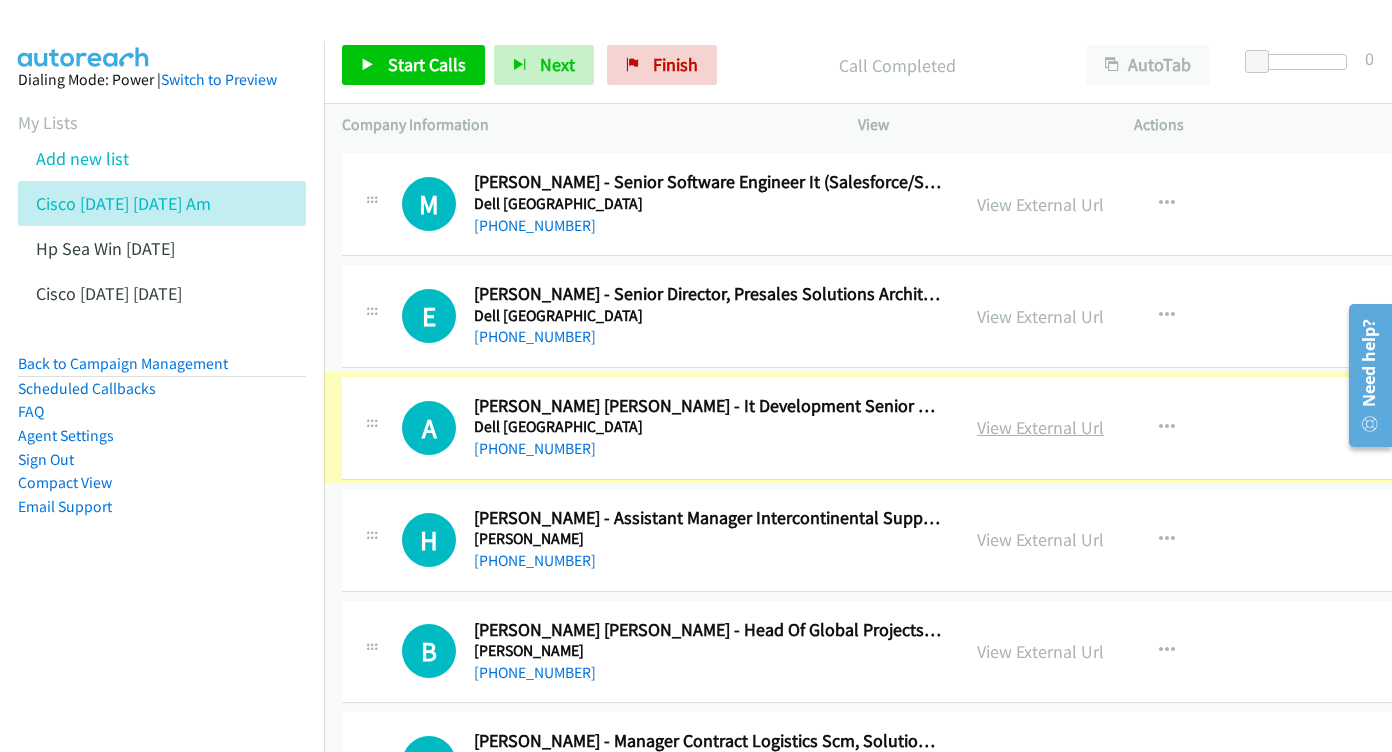 click on "View External Url" at bounding box center [1040, 427] 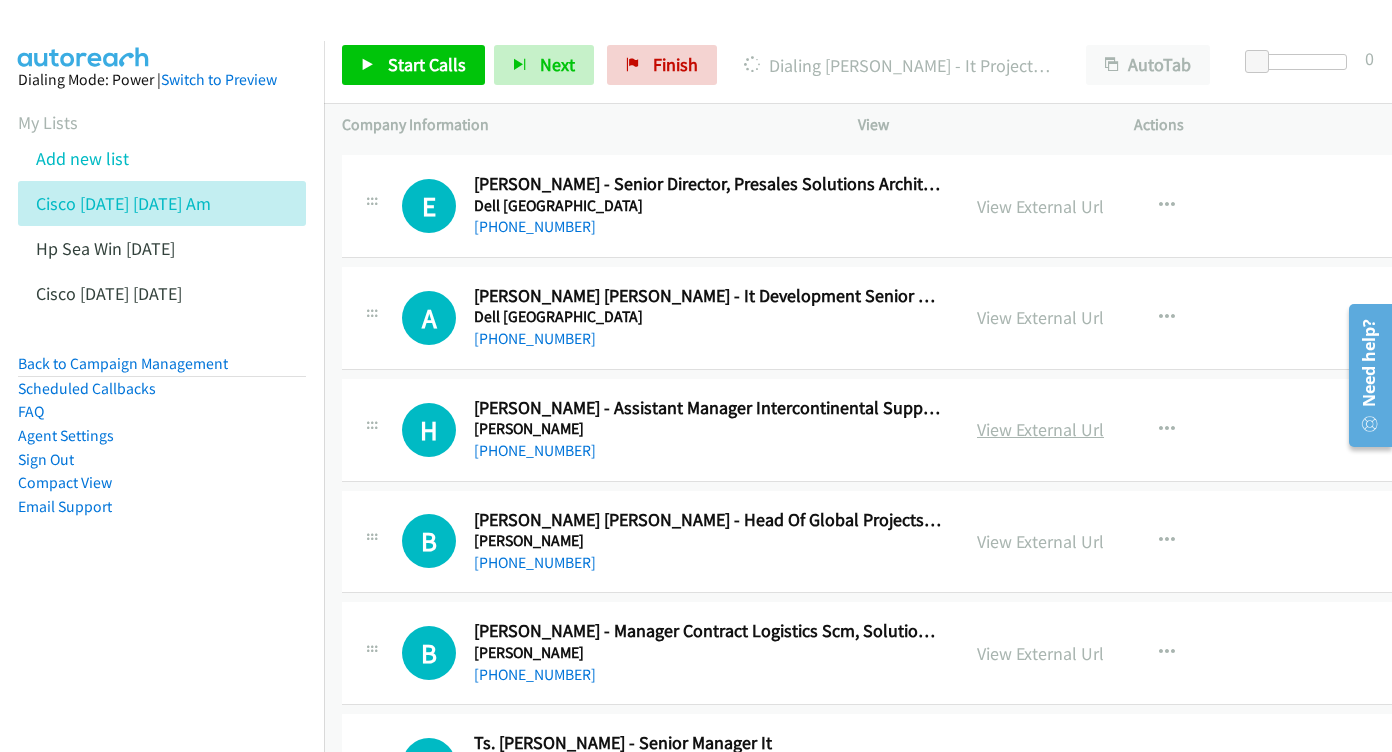 scroll, scrollTop: 11022, scrollLeft: 0, axis: vertical 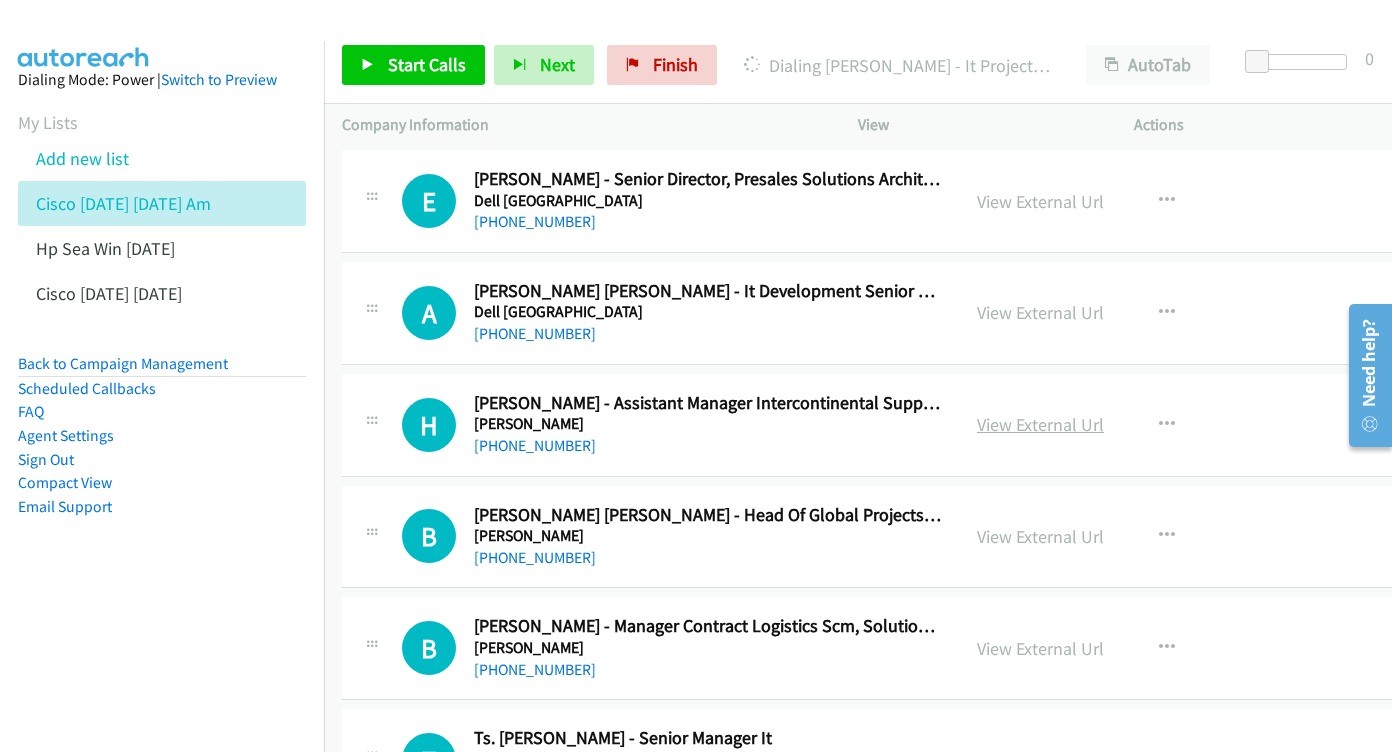 click on "View External Url" at bounding box center (1040, 424) 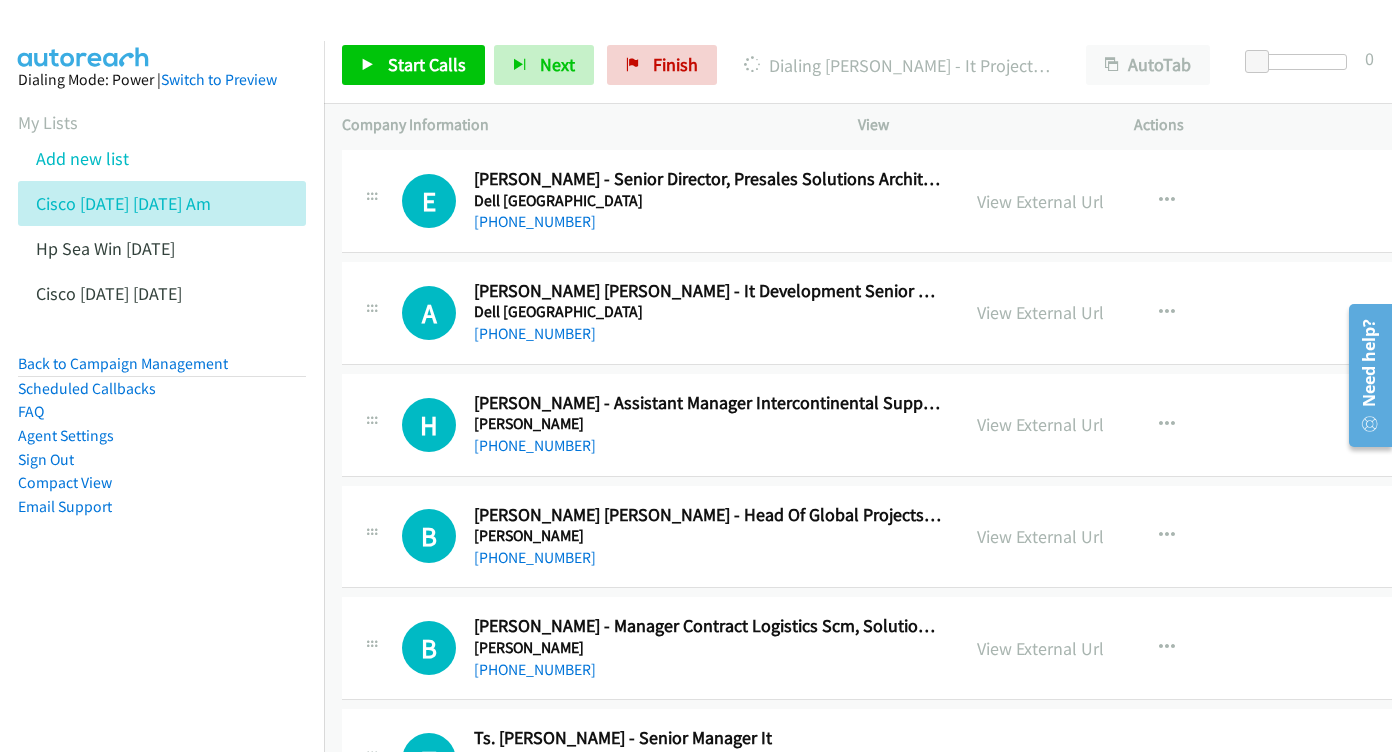 scroll, scrollTop: 11148, scrollLeft: 0, axis: vertical 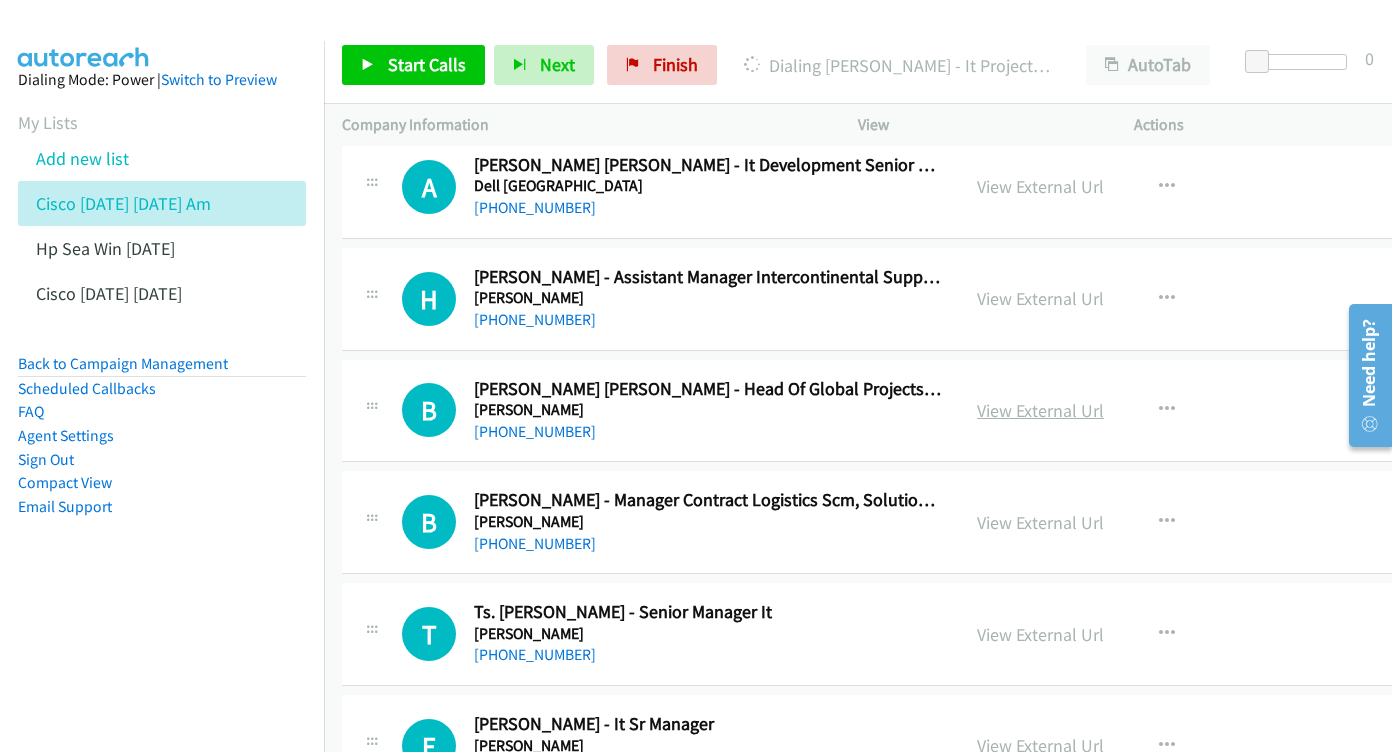 click on "View External Url" at bounding box center [1040, 410] 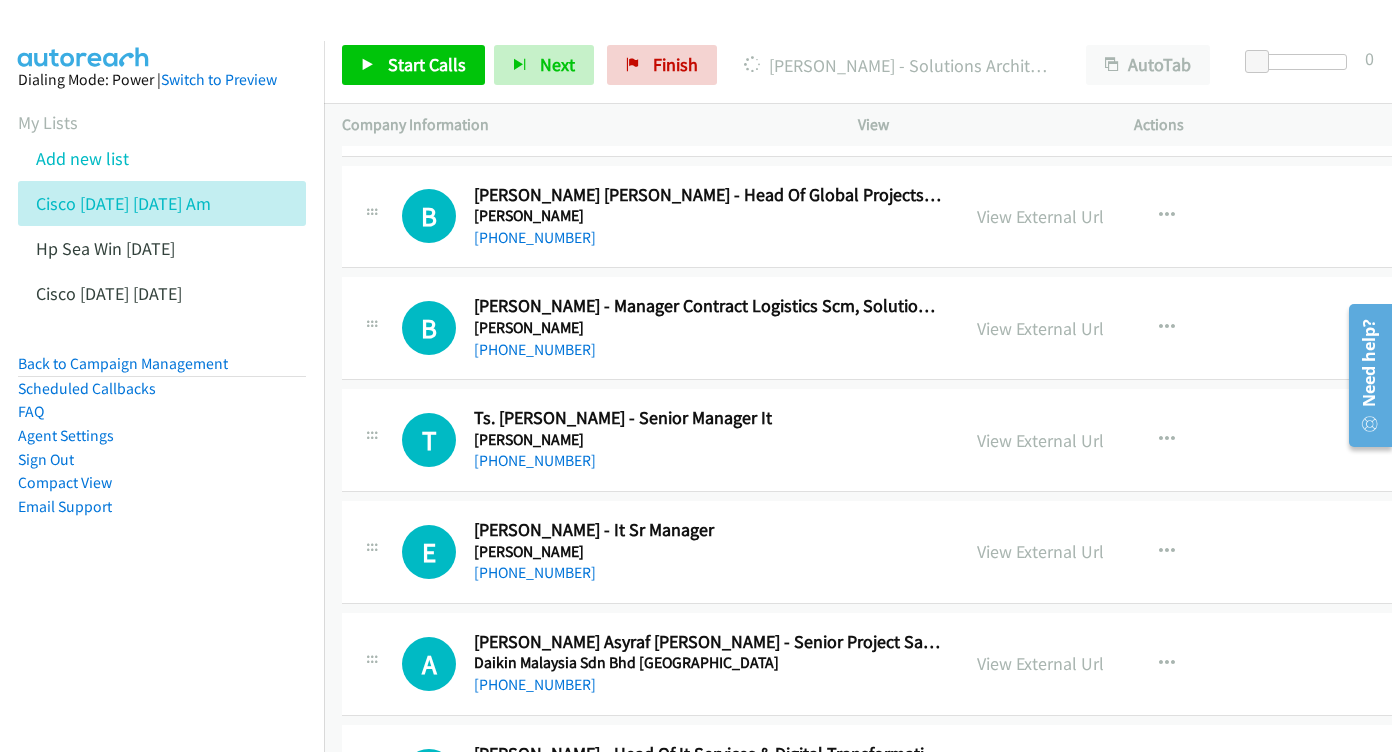 scroll, scrollTop: 11346, scrollLeft: 0, axis: vertical 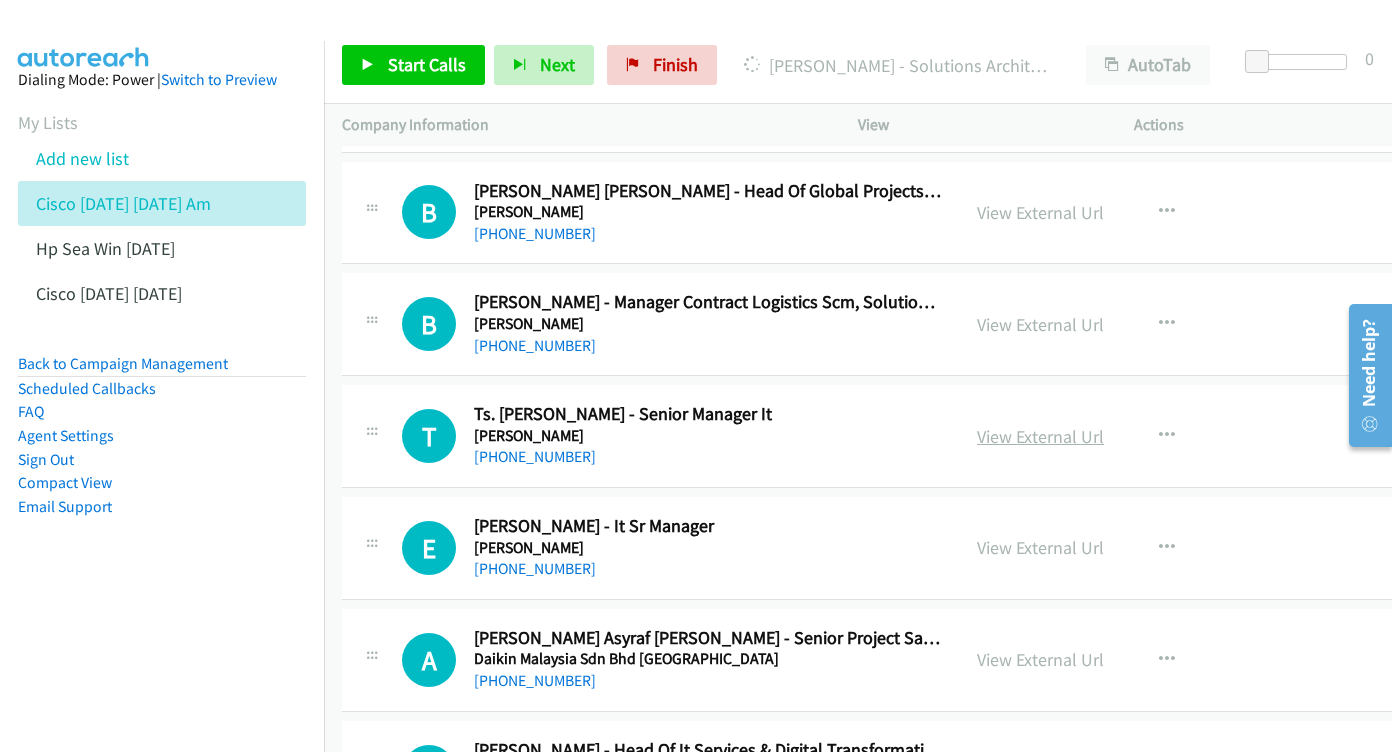 click on "View External Url" at bounding box center [1040, 436] 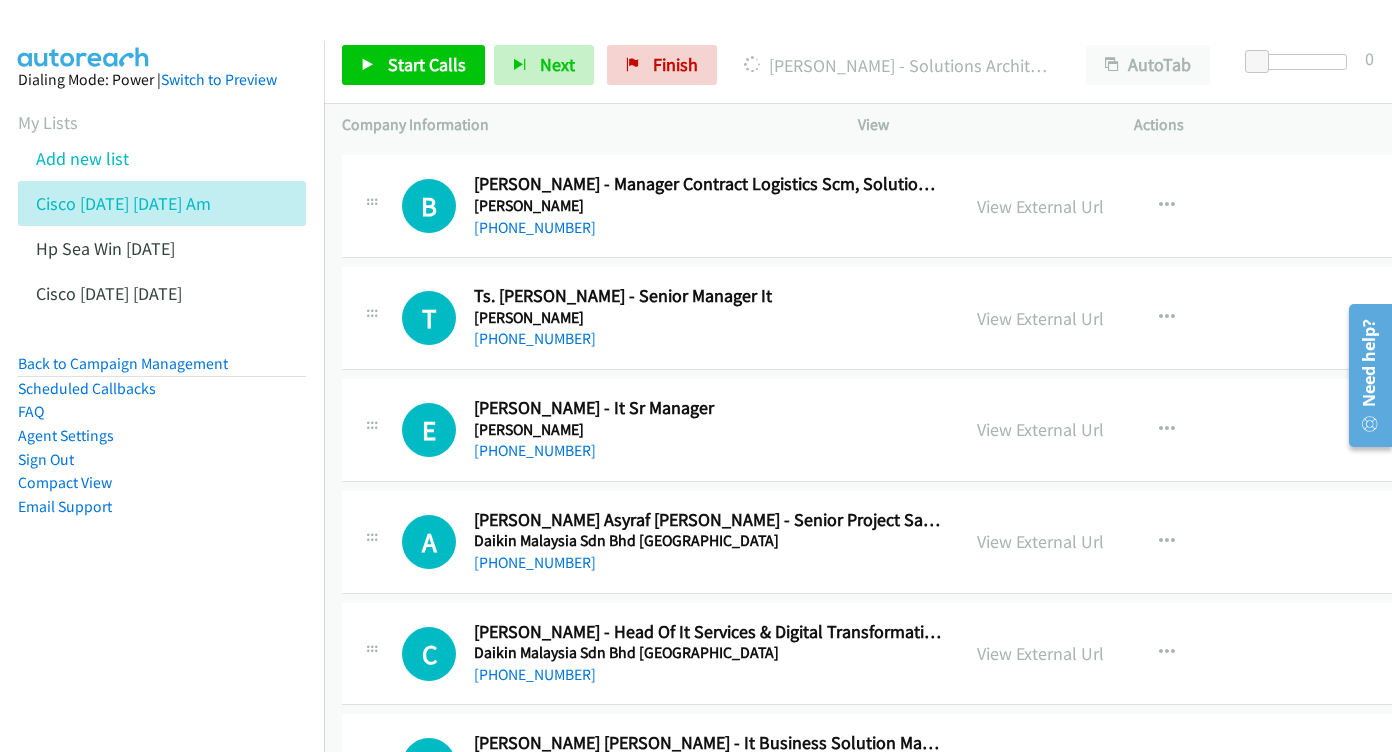 scroll, scrollTop: 11496, scrollLeft: 0, axis: vertical 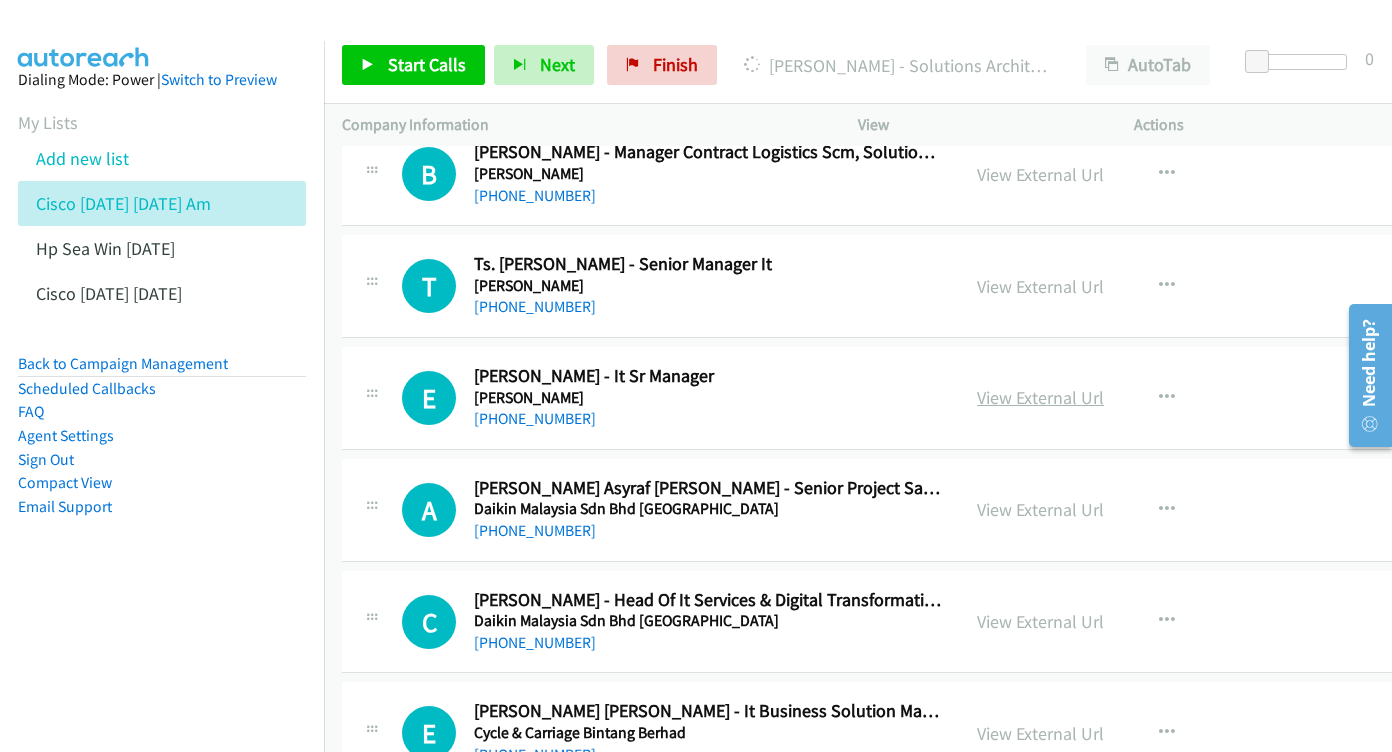 click on "View External Url" at bounding box center (1040, 397) 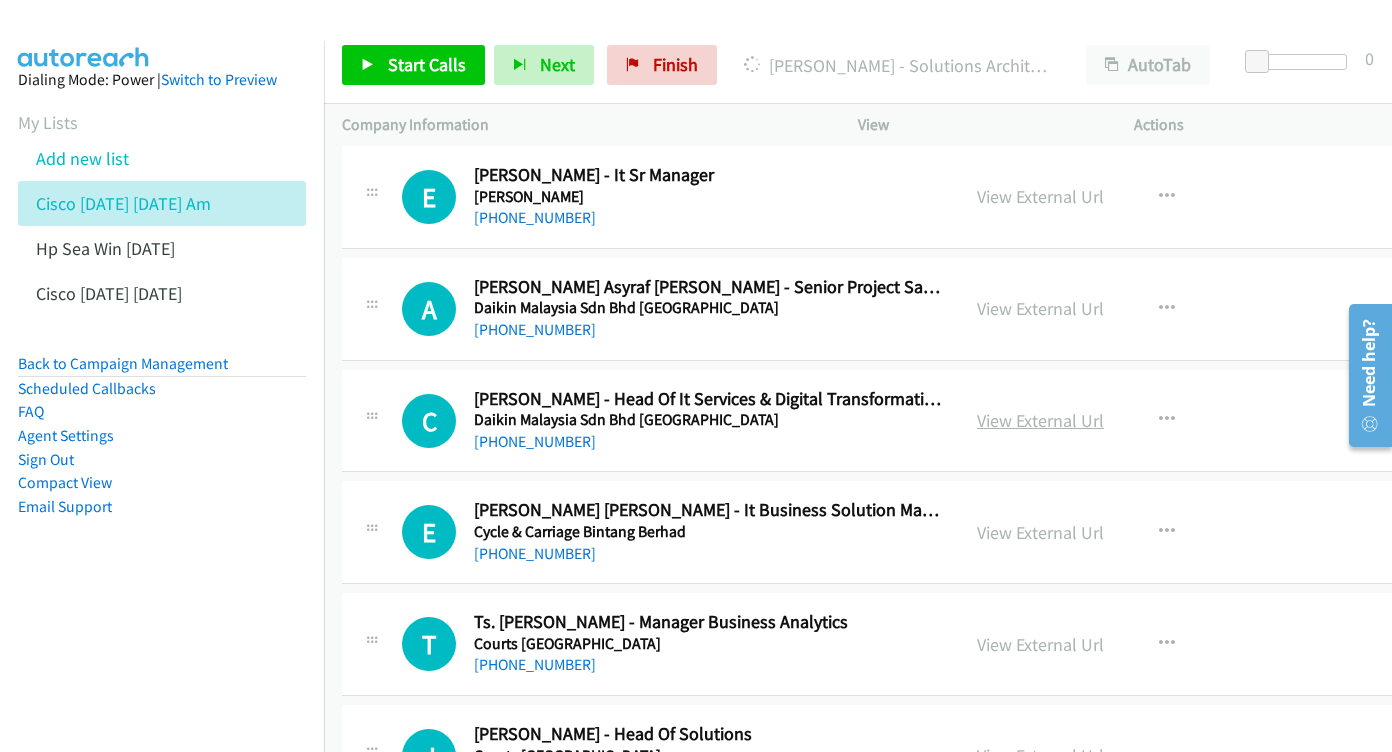 scroll, scrollTop: 11713, scrollLeft: 0, axis: vertical 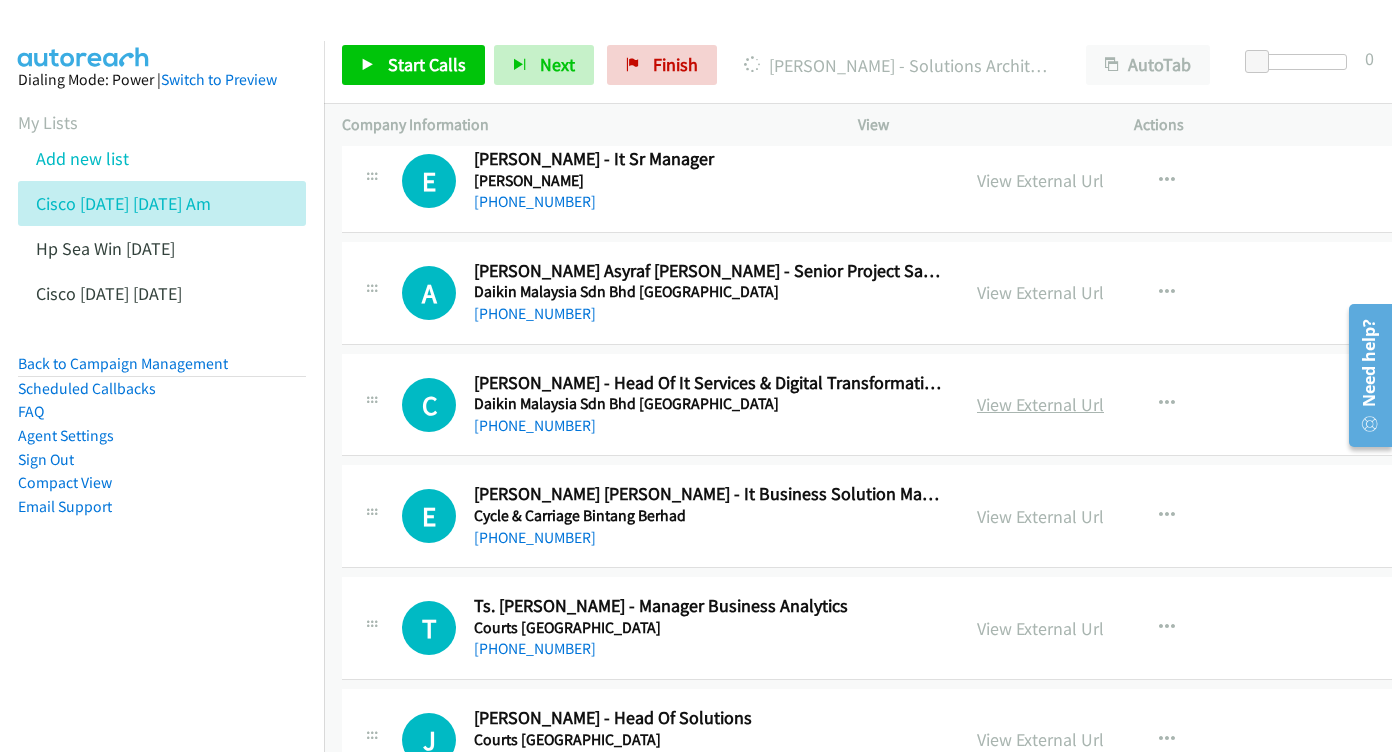 click on "View External Url" at bounding box center [1040, 404] 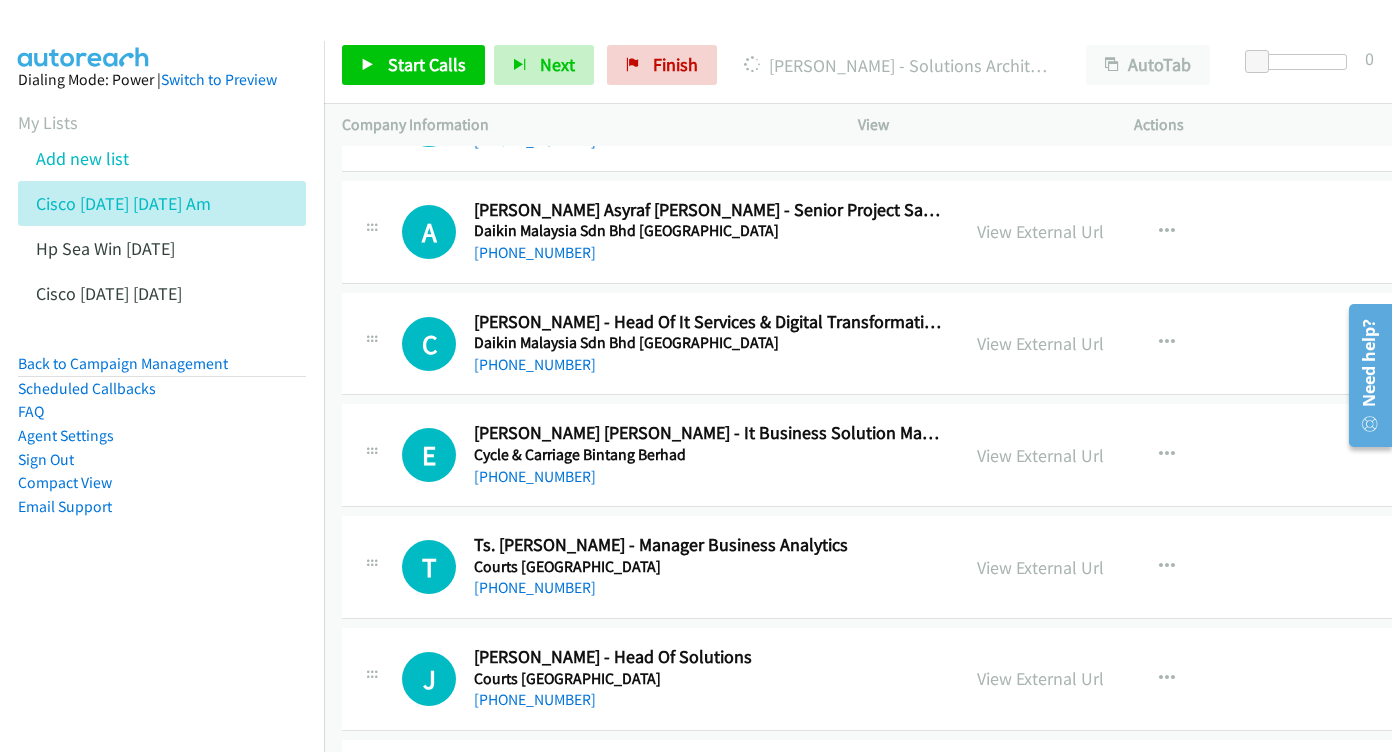 scroll, scrollTop: 11806, scrollLeft: 0, axis: vertical 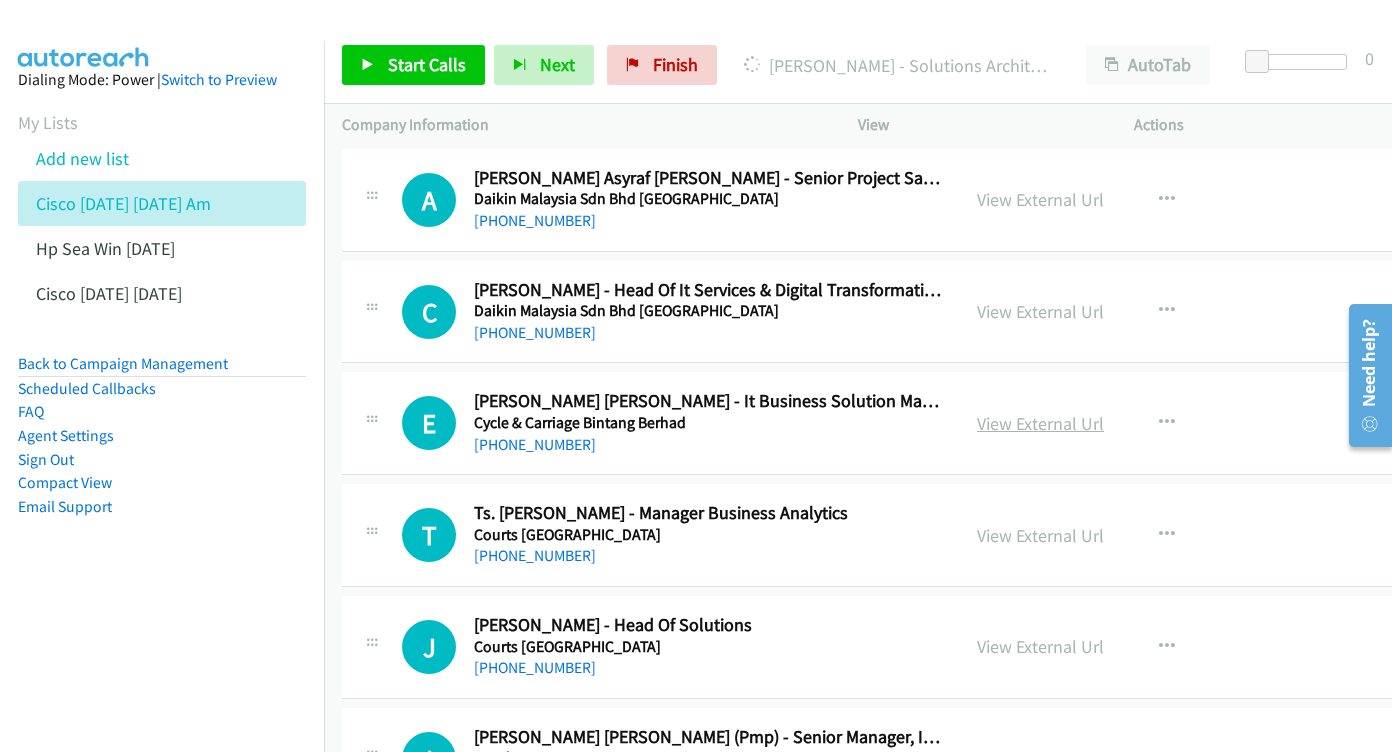 click on "View External Url" at bounding box center [1040, 423] 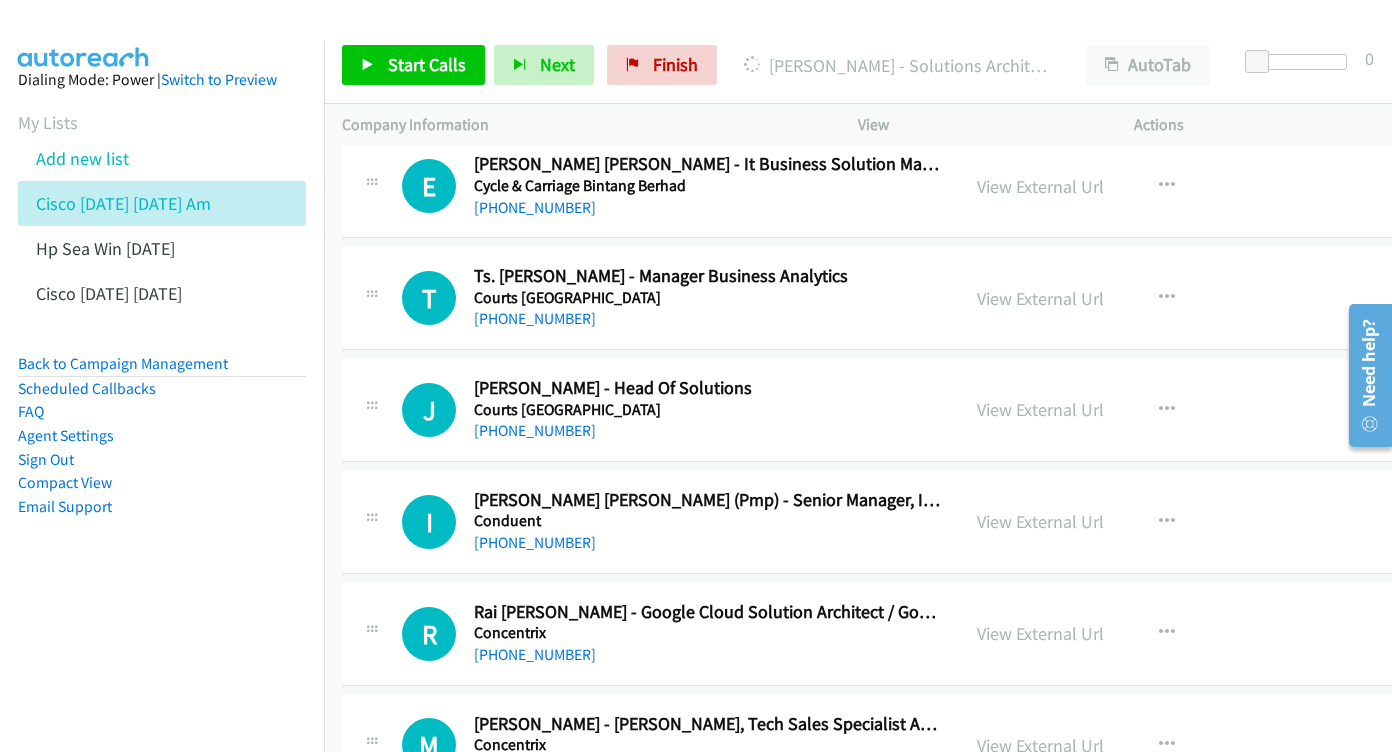 scroll, scrollTop: 12047, scrollLeft: 0, axis: vertical 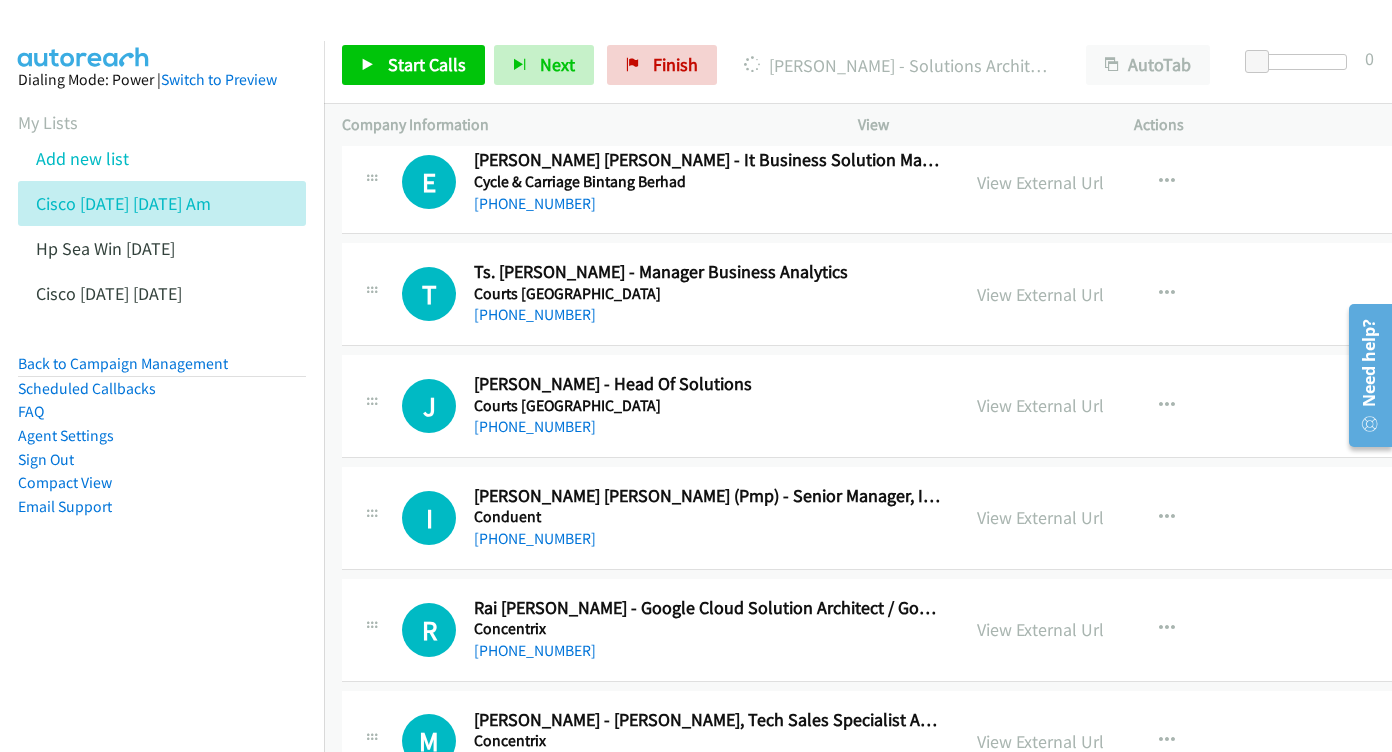 click on "View External Url
View External Url
Schedule/Manage Callback
Start Calls Here
Remove from list
Add to do not call list
Reset Call Status" at bounding box center (1122, 406) 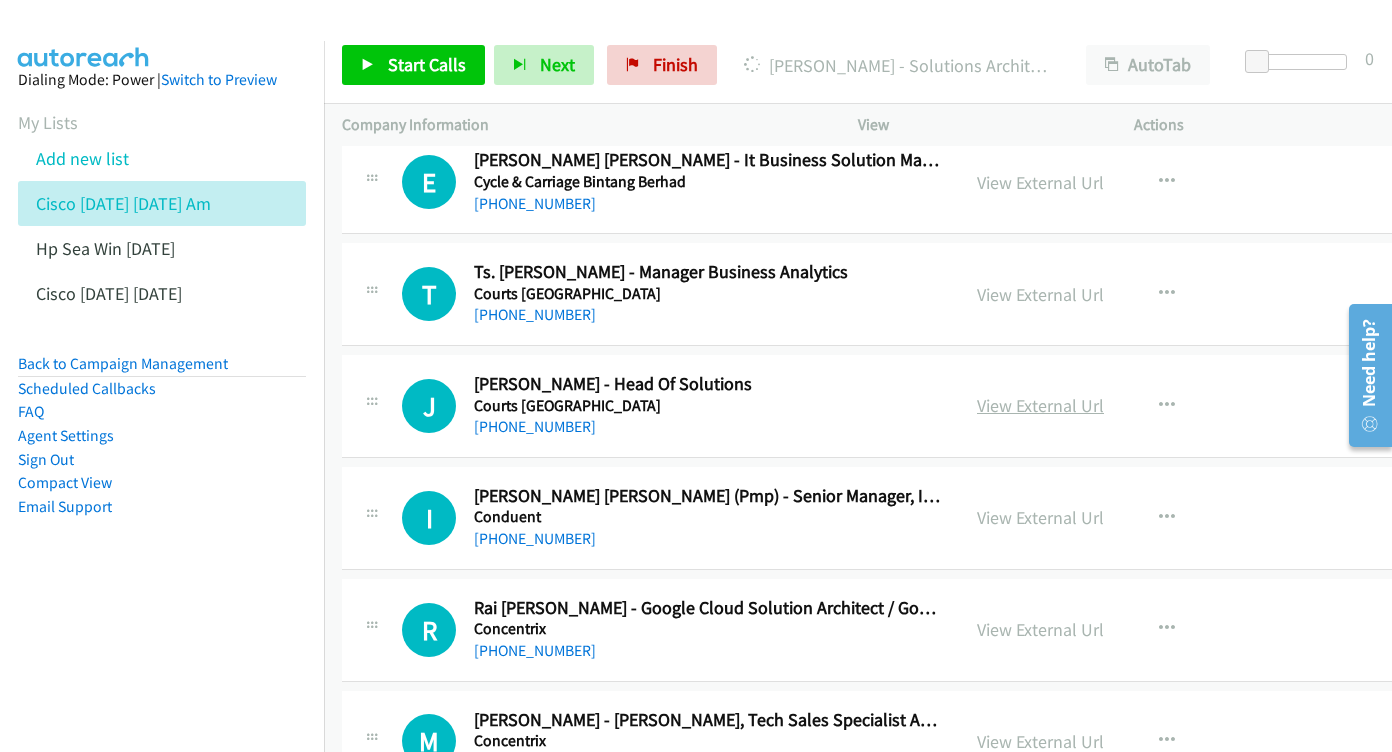 click on "View External Url" at bounding box center [1040, 405] 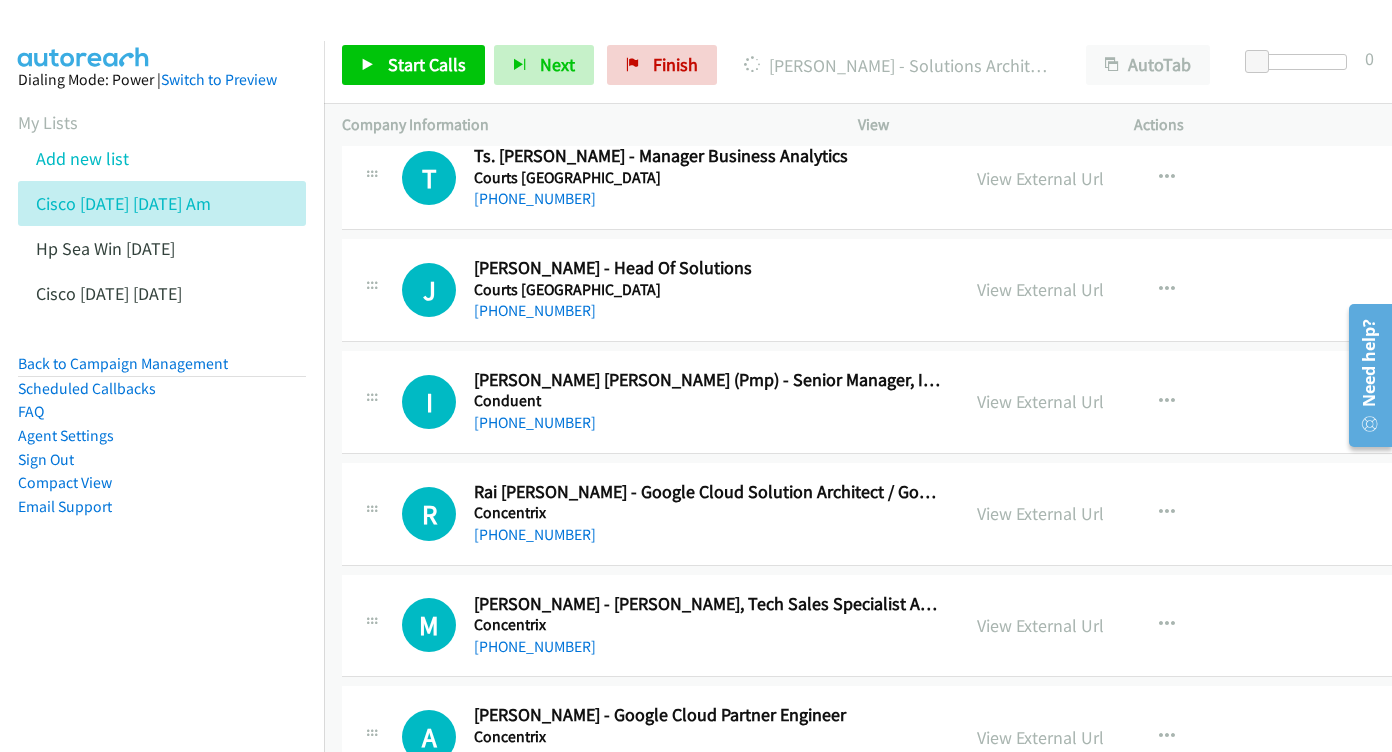 scroll, scrollTop: 12167, scrollLeft: 0, axis: vertical 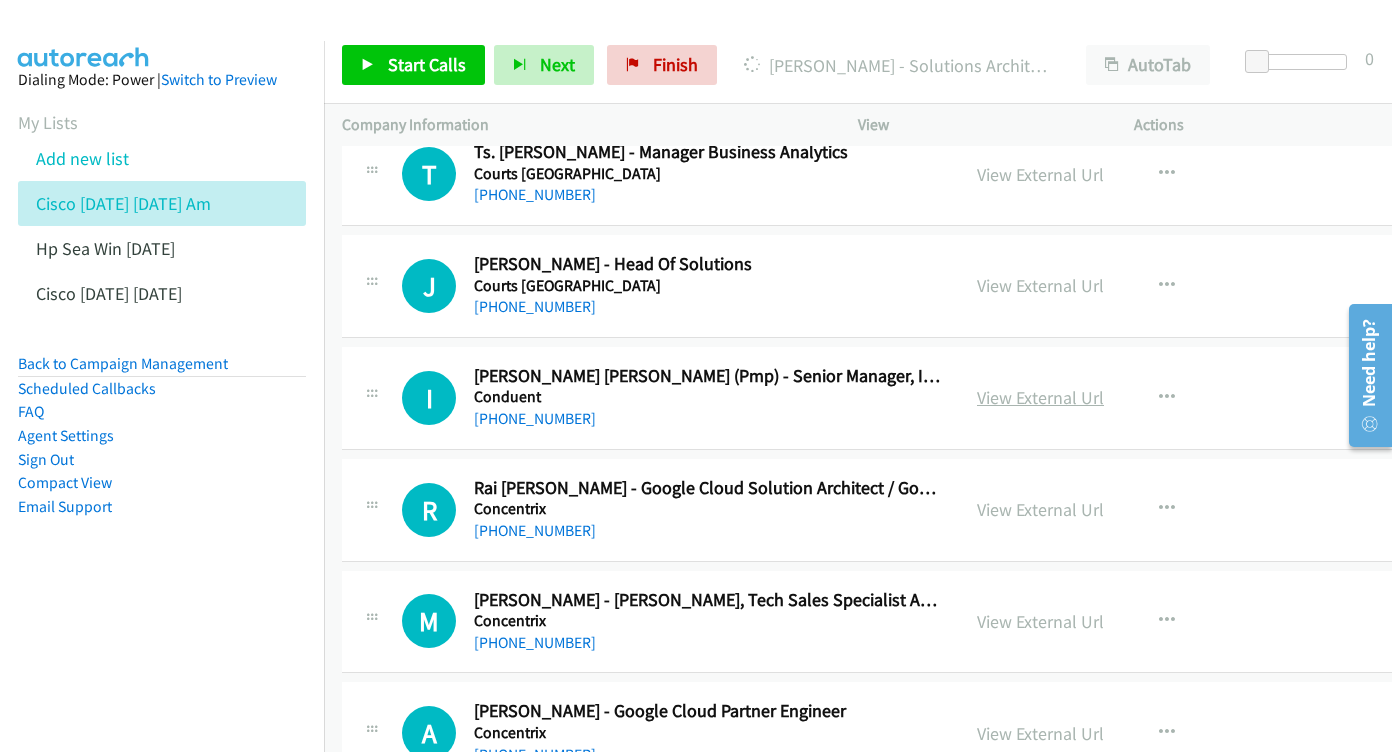 click on "View External Url" at bounding box center (1040, 397) 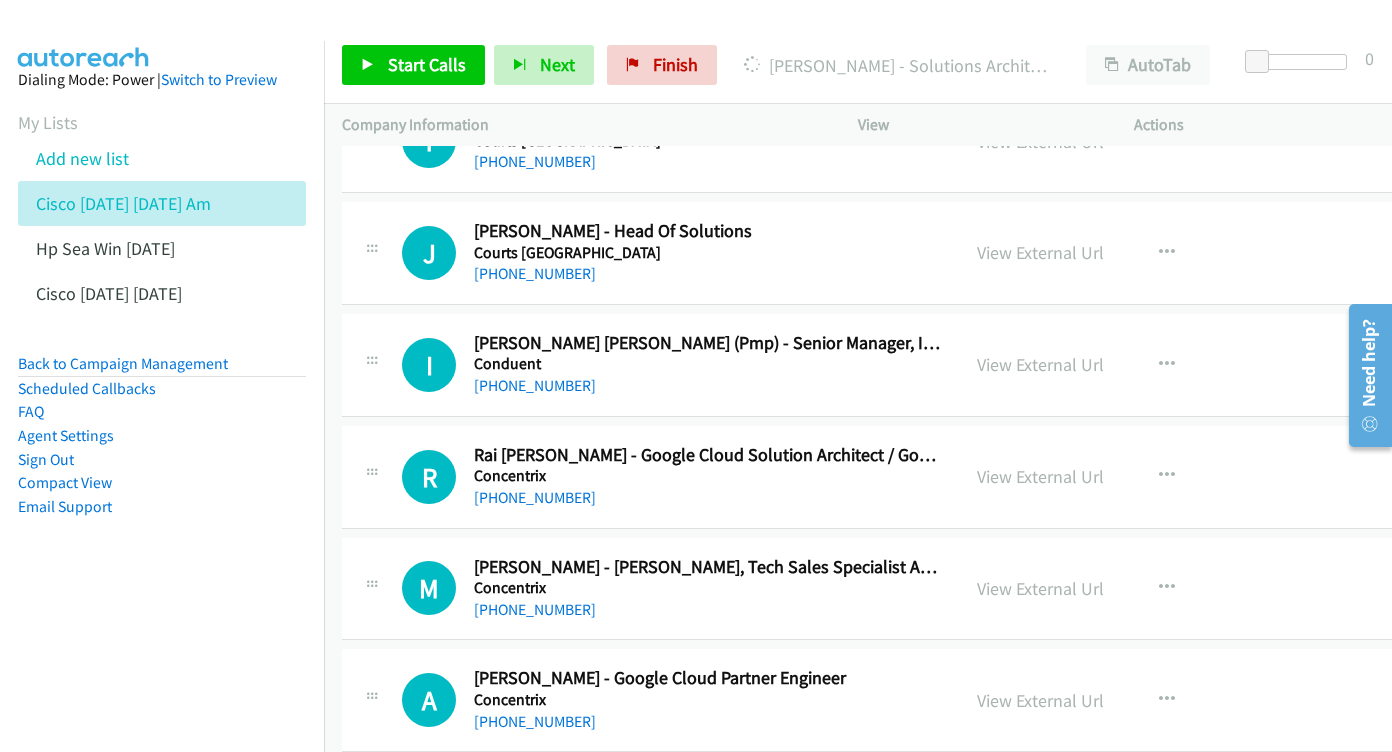 scroll, scrollTop: 12236, scrollLeft: 0, axis: vertical 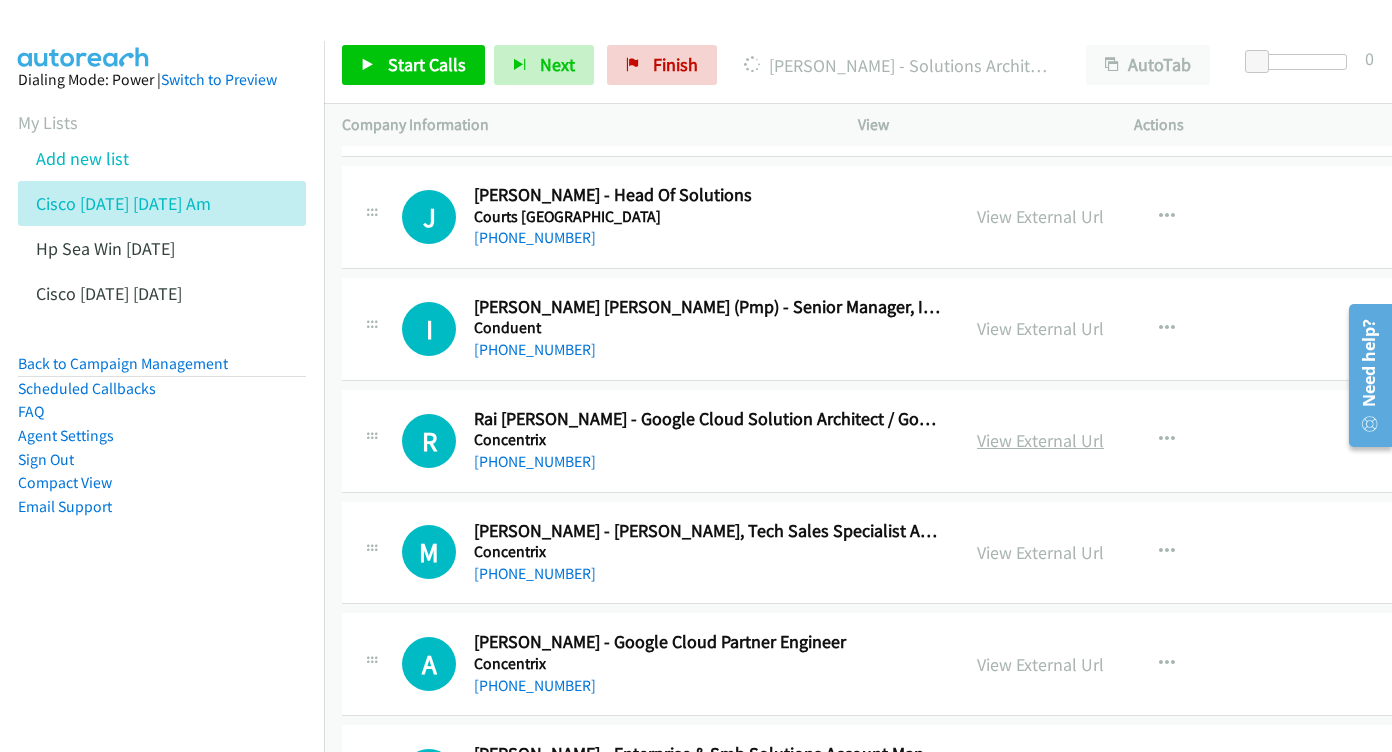 click on "View External Url" at bounding box center (1040, 440) 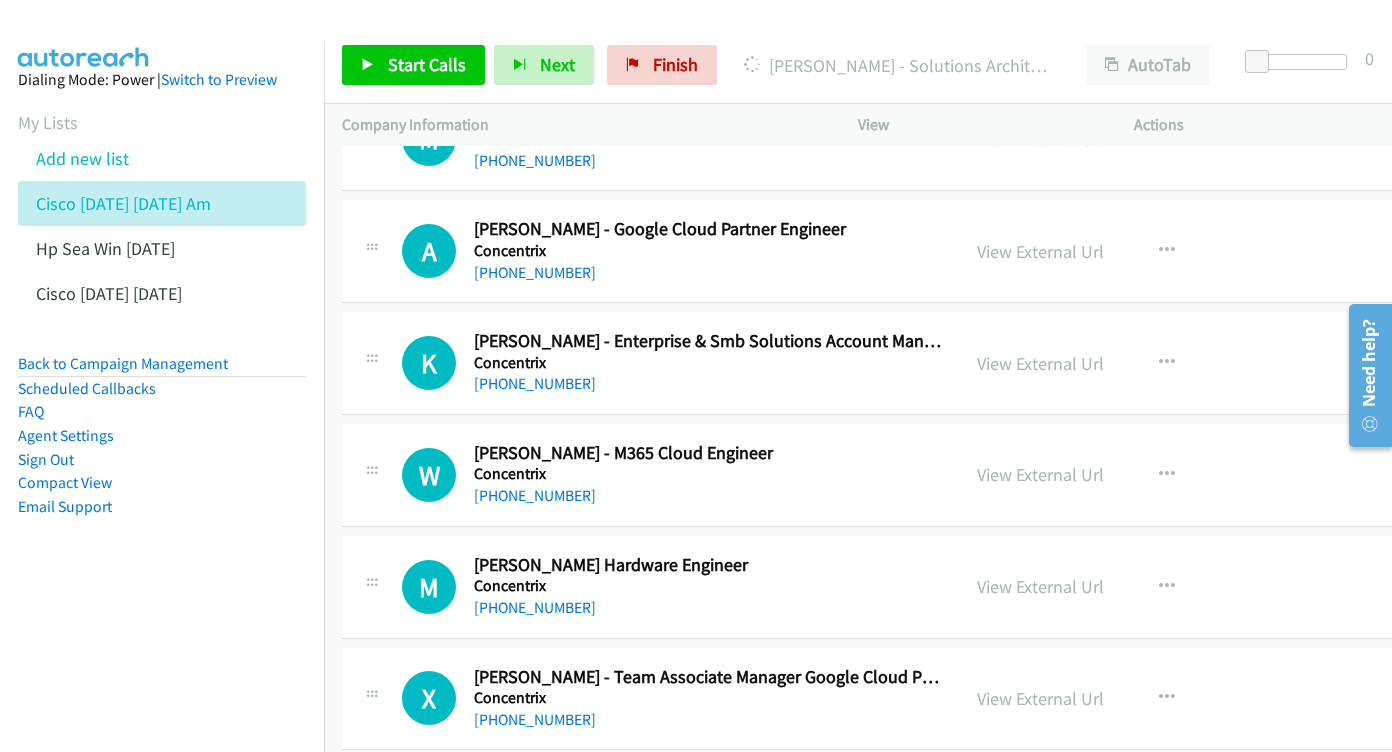 scroll, scrollTop: 12679, scrollLeft: 0, axis: vertical 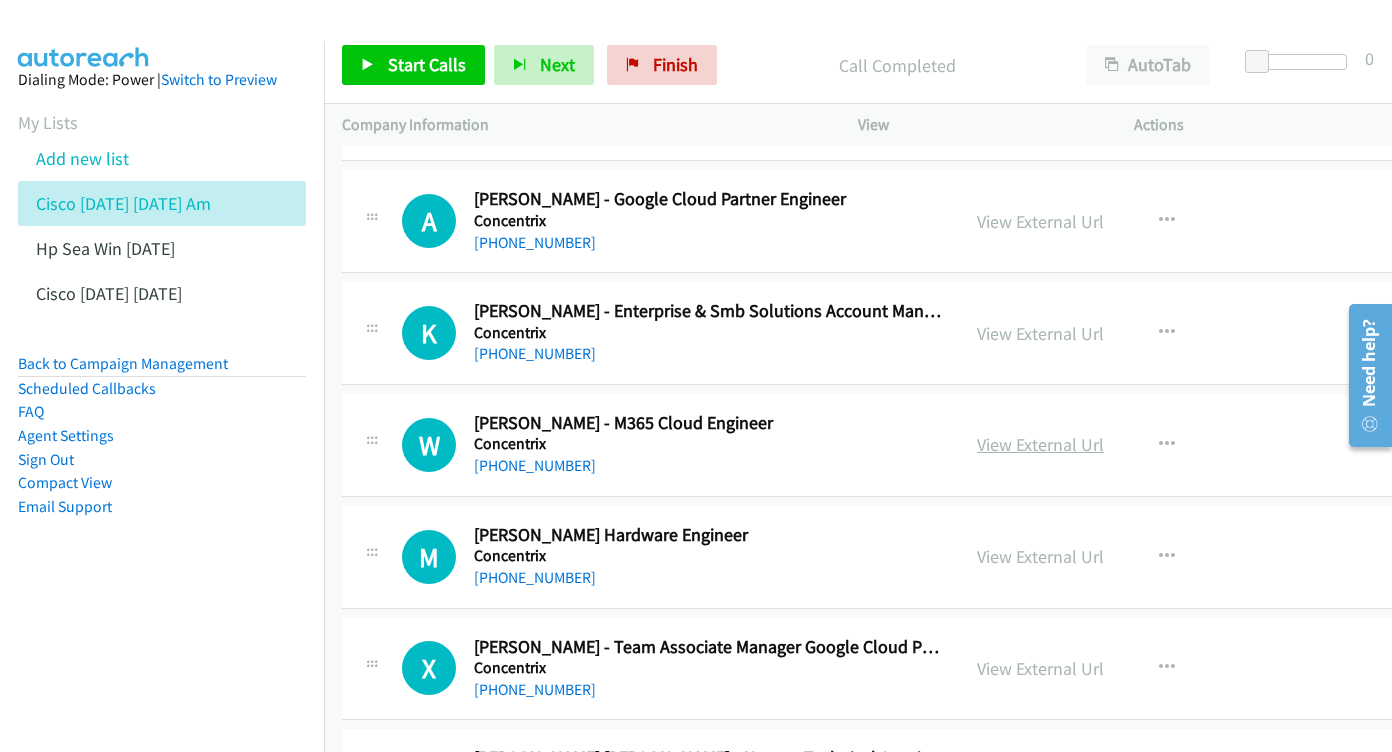 click on "View External Url" at bounding box center [1040, 444] 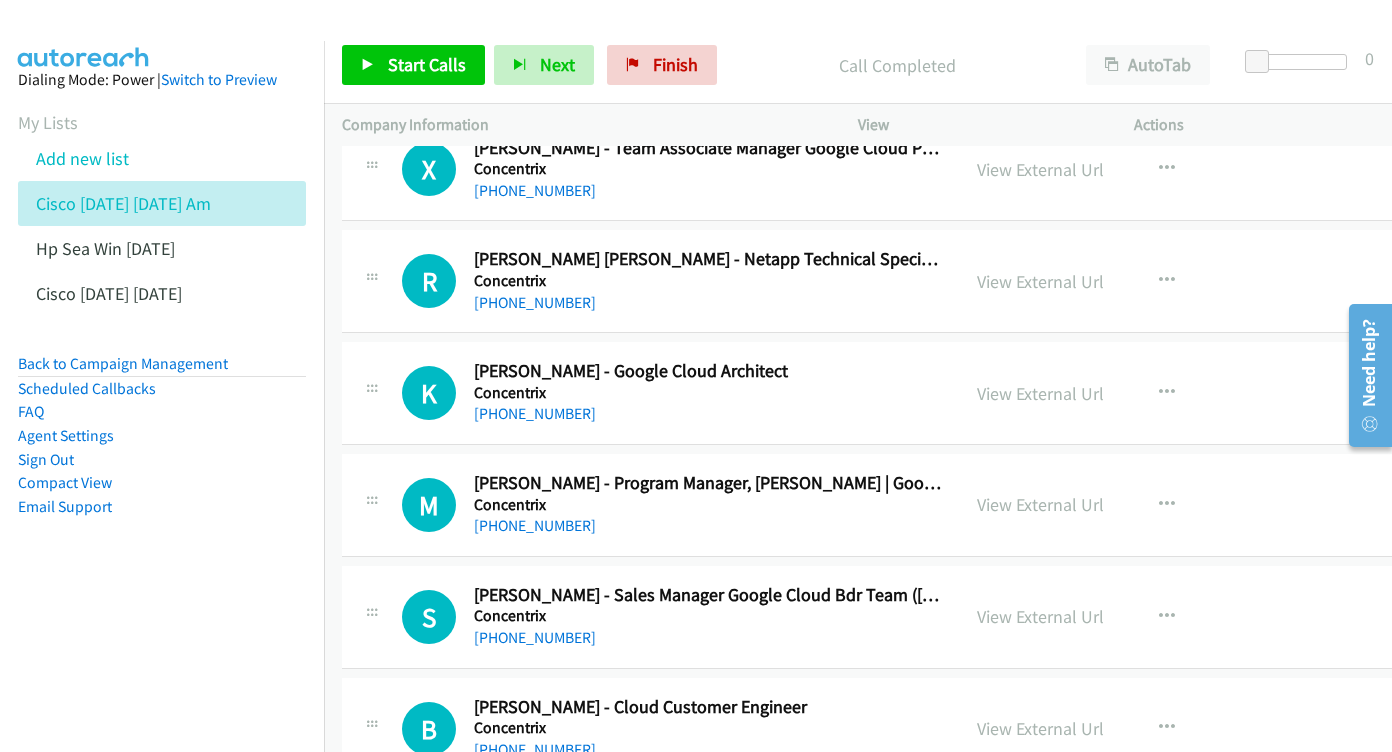 scroll, scrollTop: 13149, scrollLeft: 0, axis: vertical 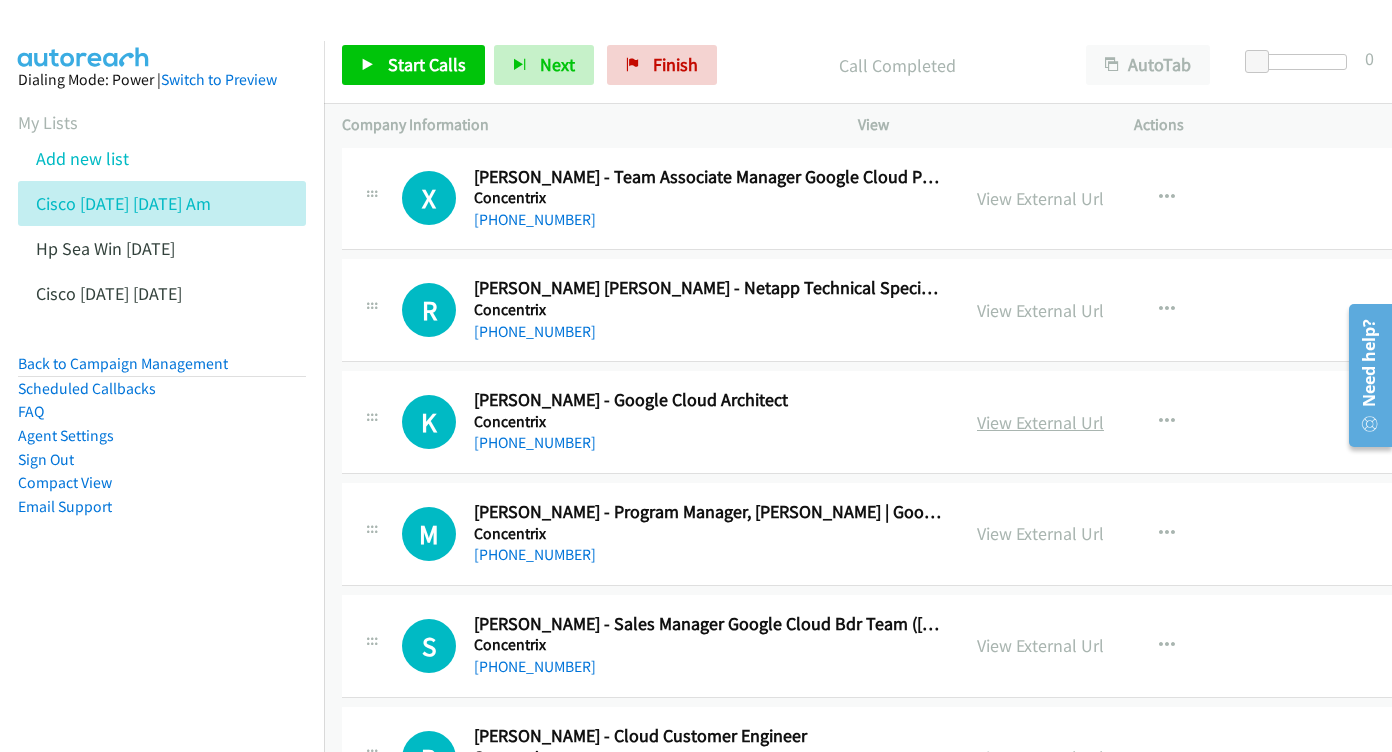 click on "View External Url" at bounding box center (1040, 422) 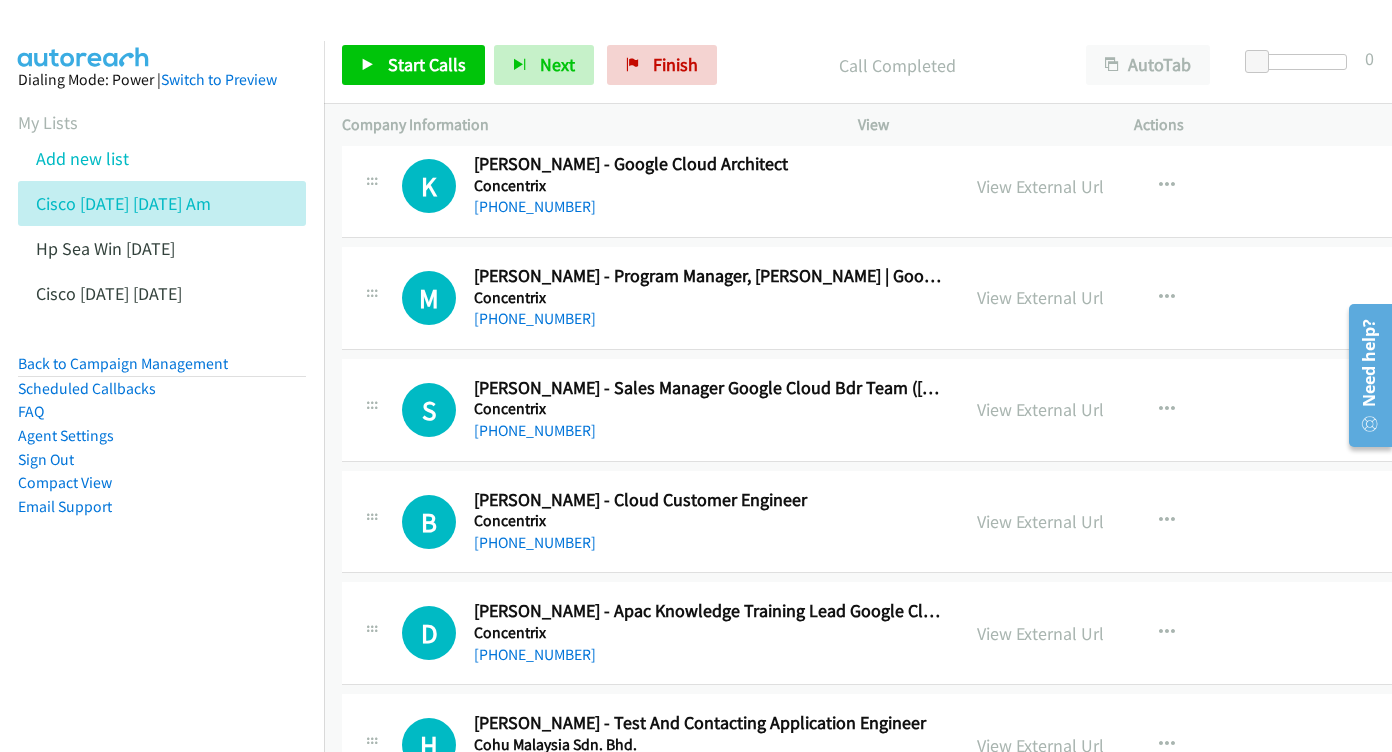 scroll, scrollTop: 13504, scrollLeft: 0, axis: vertical 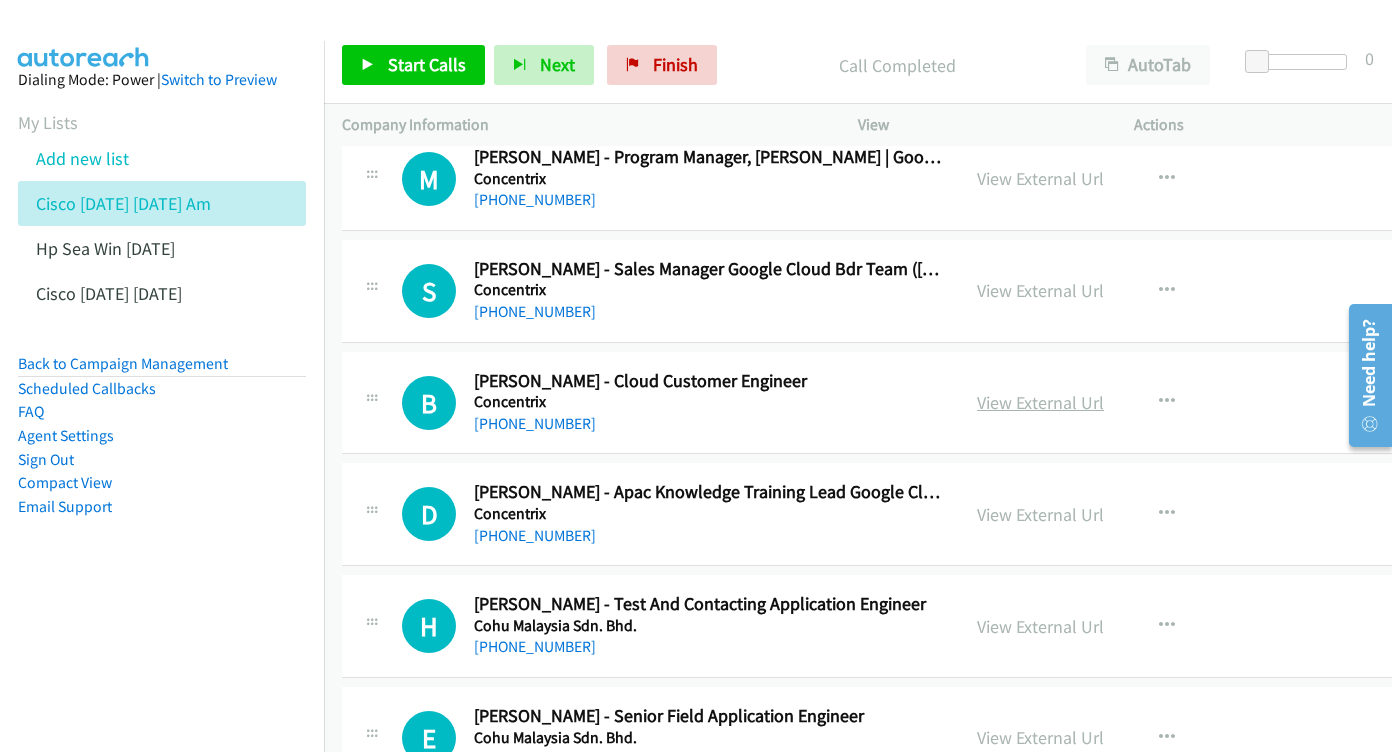 click on "View External Url" at bounding box center [1040, 402] 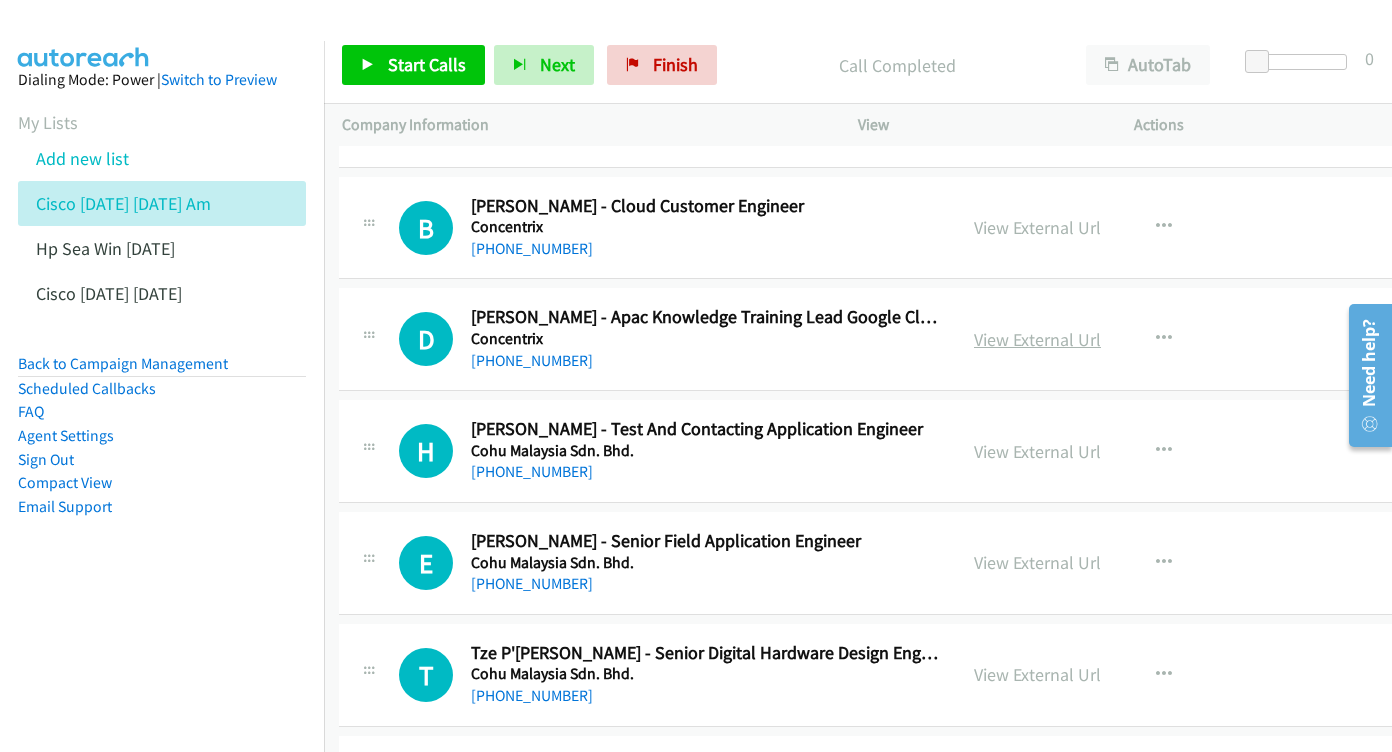 scroll, scrollTop: 13567, scrollLeft: 3, axis: both 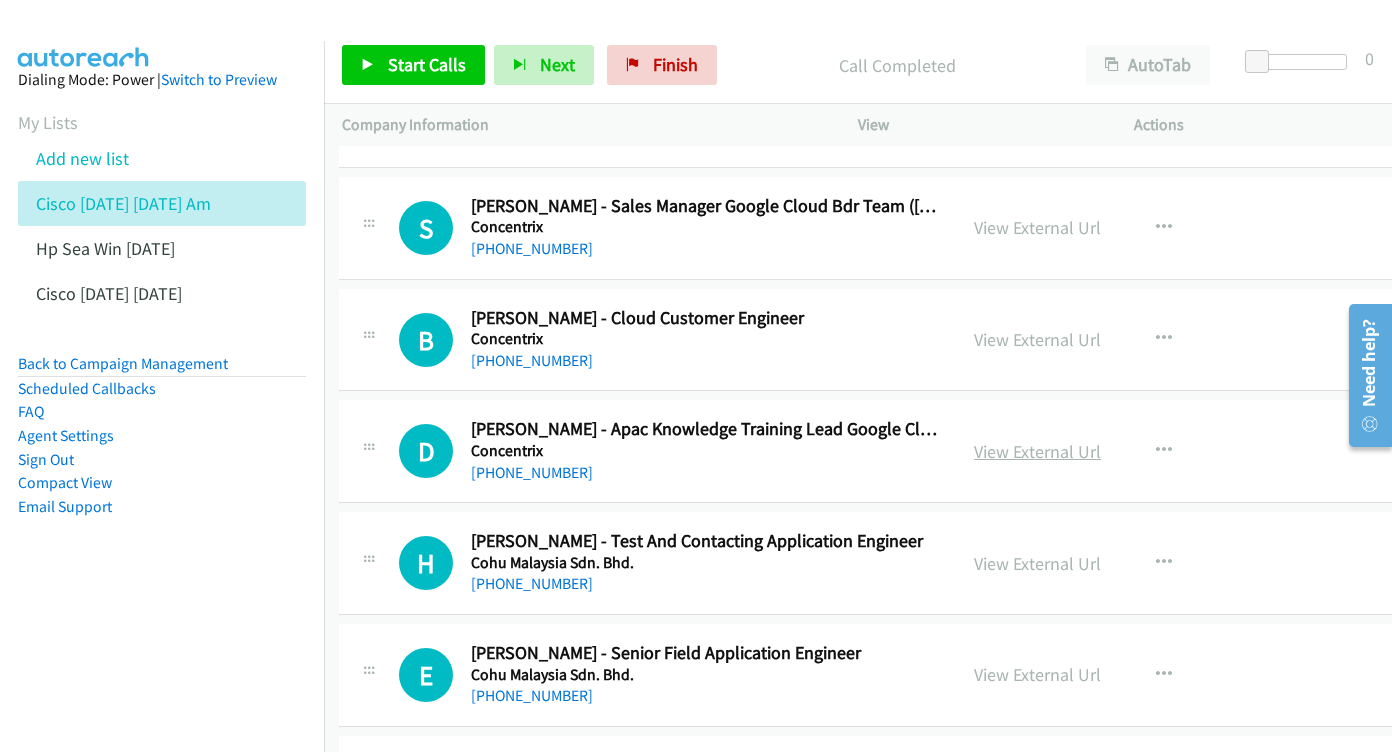 click on "View External Url" at bounding box center [1037, 451] 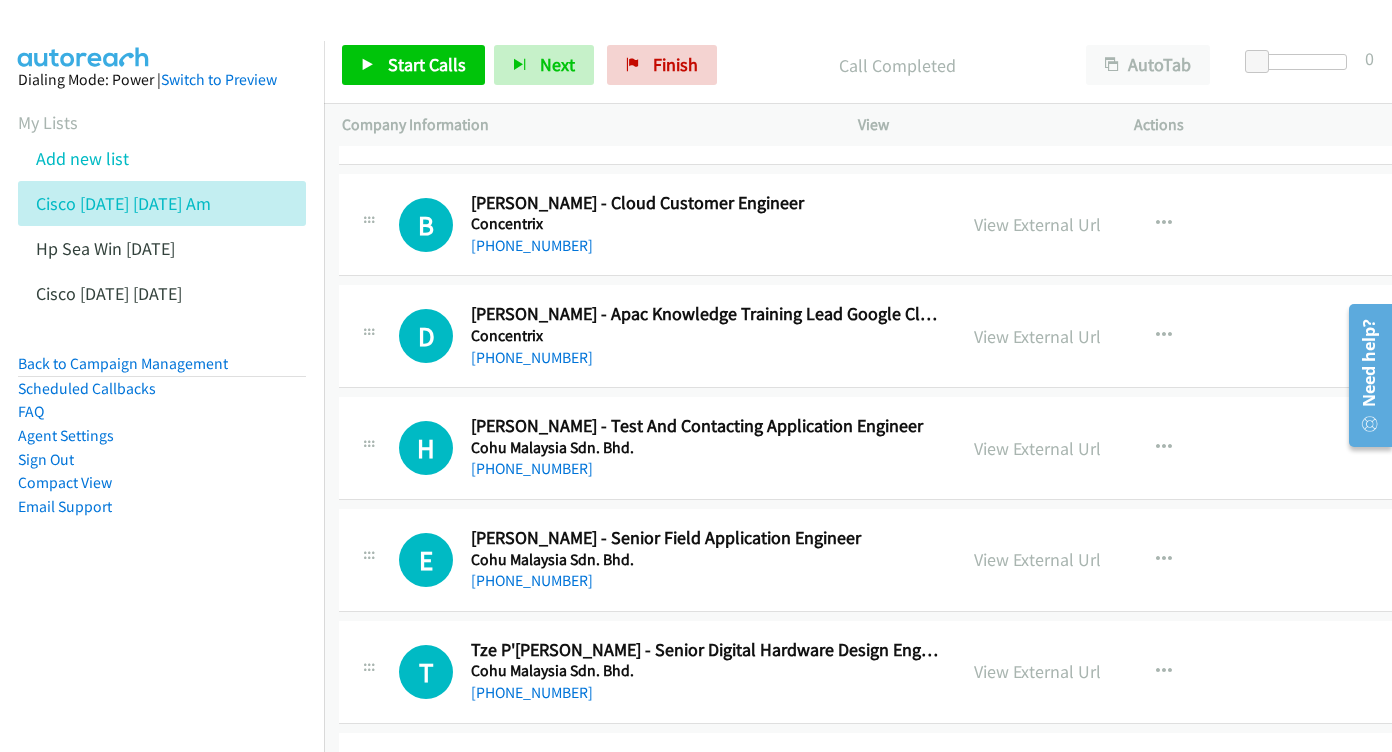 scroll, scrollTop: 13683, scrollLeft: 3, axis: both 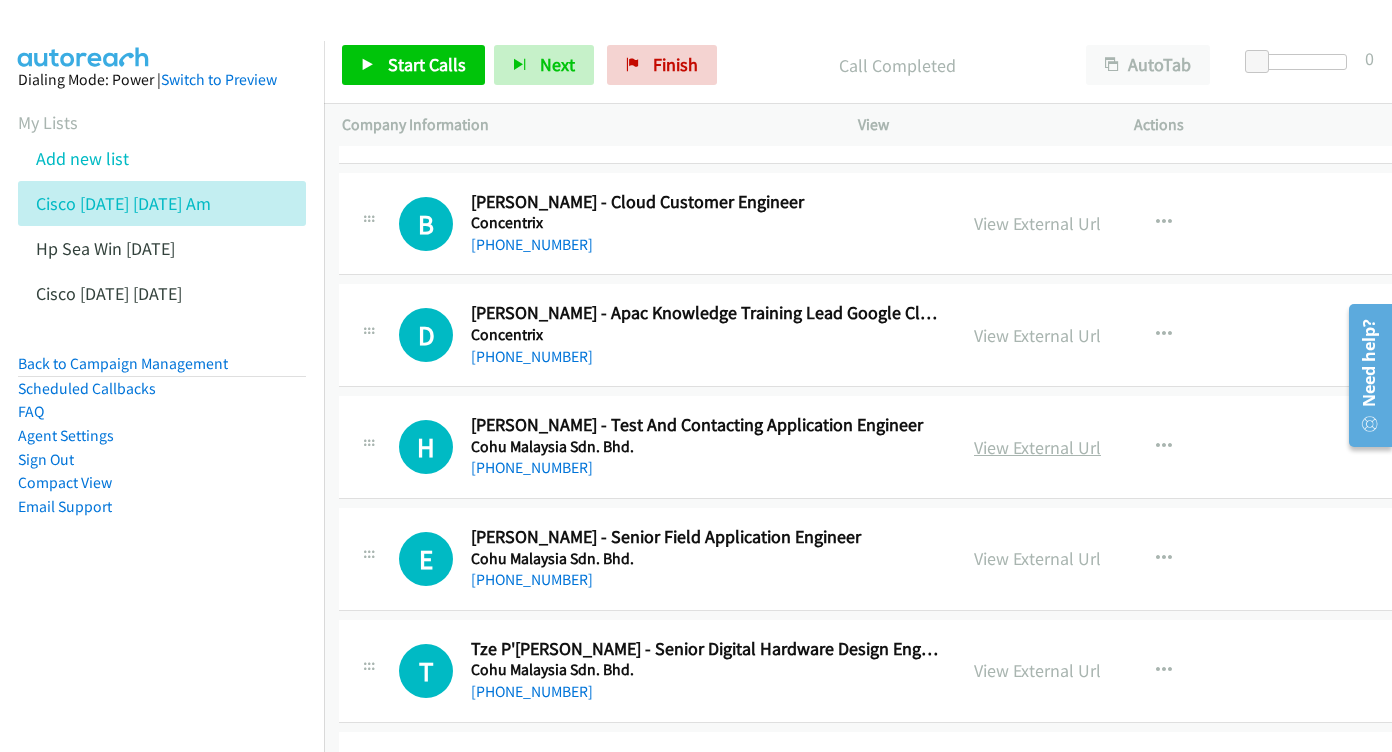 click on "View External Url" at bounding box center (1037, 447) 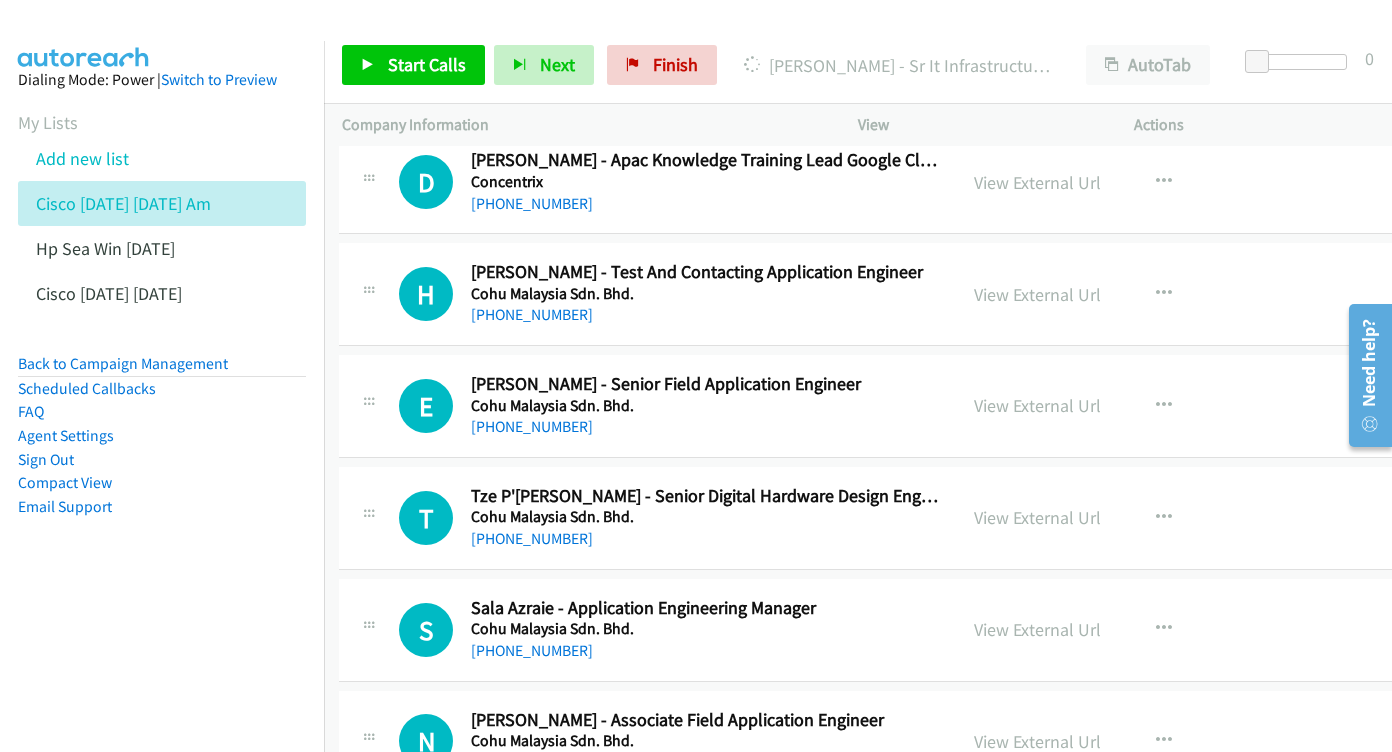 scroll, scrollTop: 13920, scrollLeft: 3, axis: both 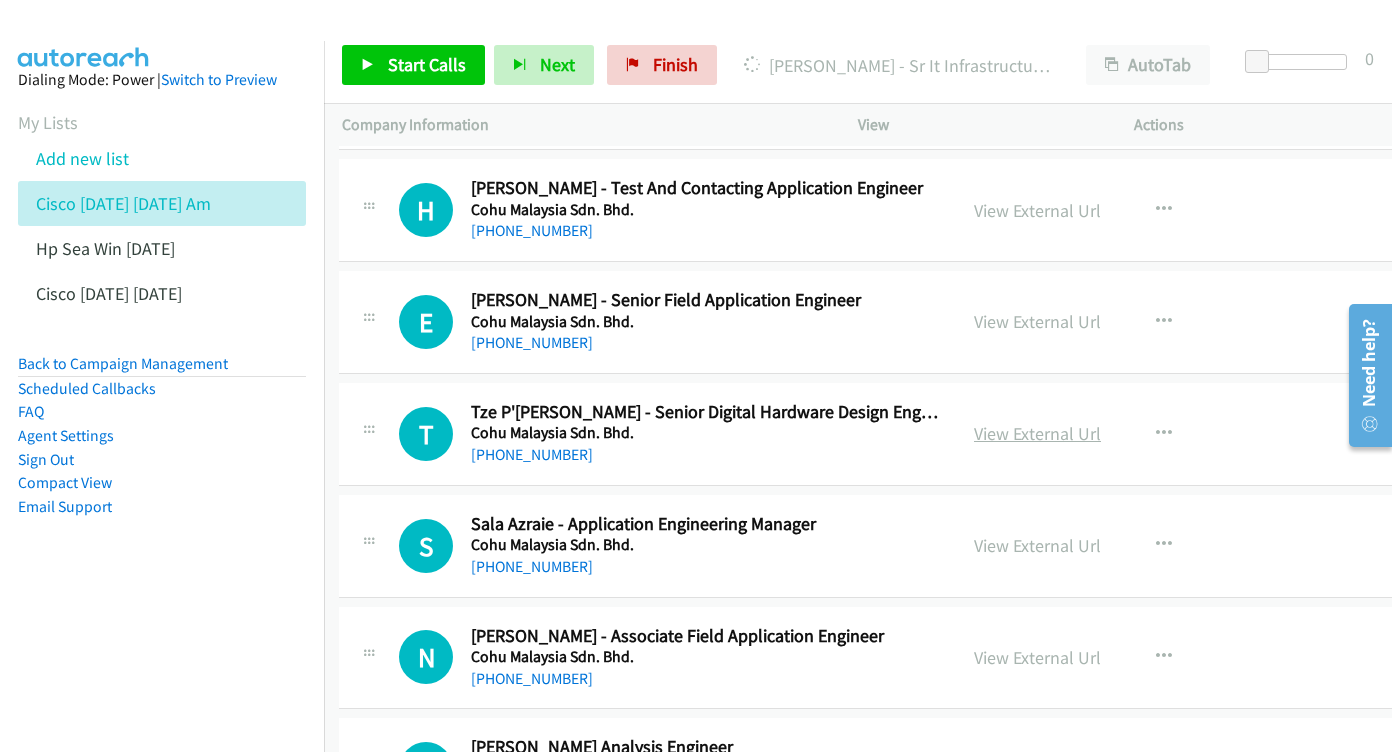 click on "View External Url" at bounding box center [1037, 433] 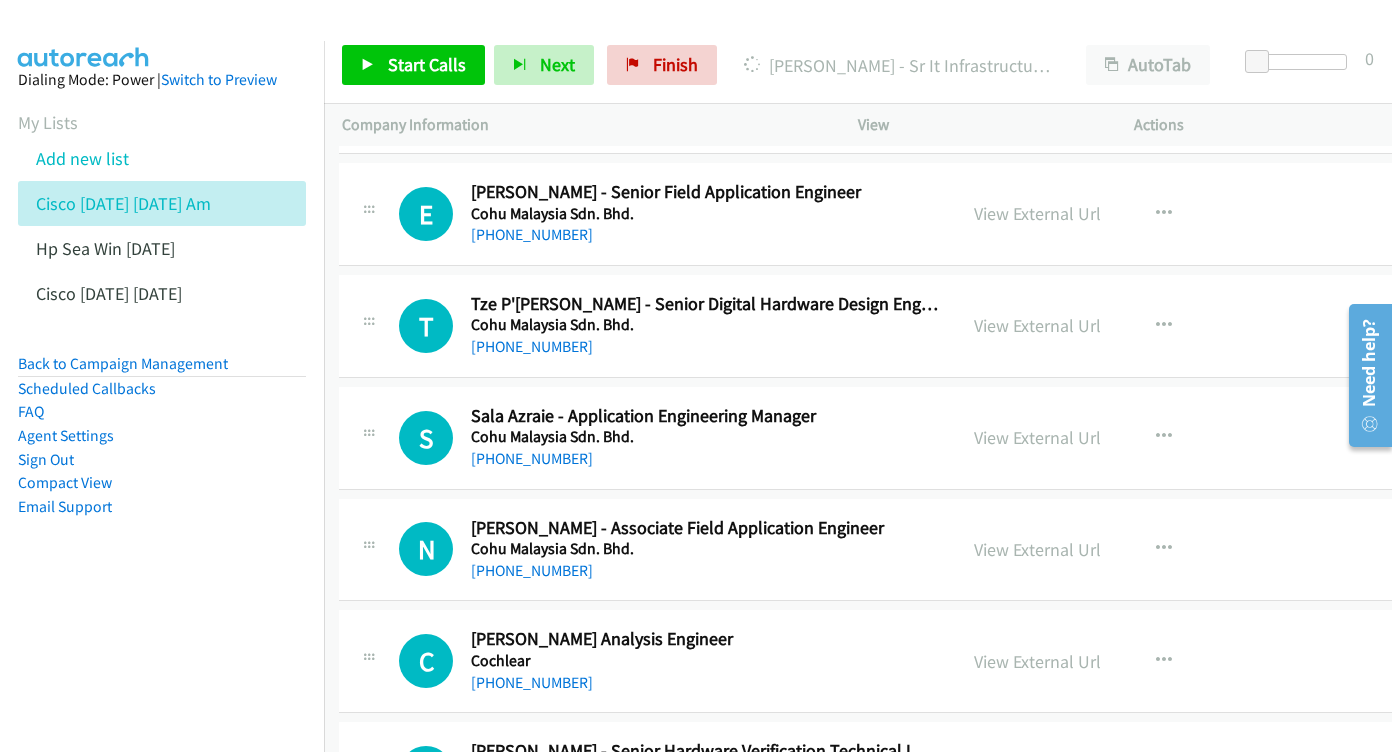 scroll, scrollTop: 14029, scrollLeft: 3, axis: both 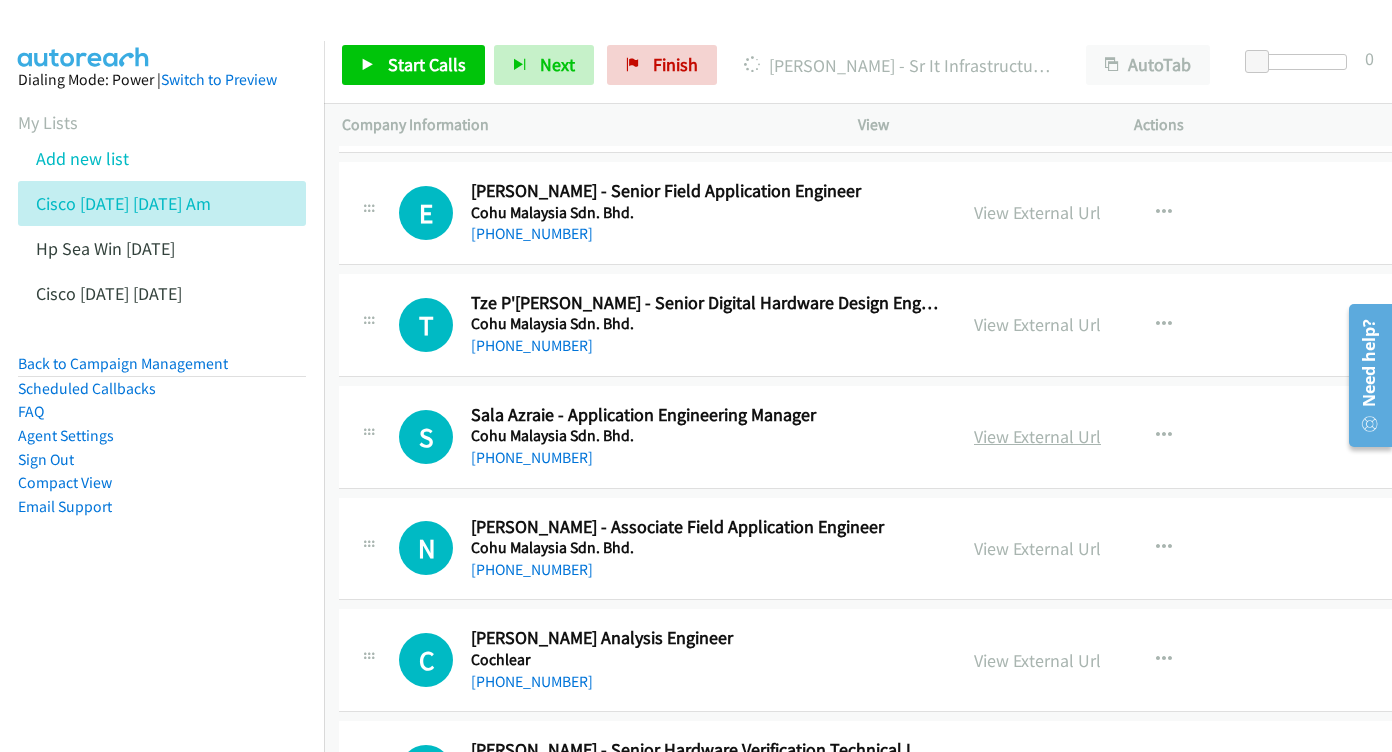 click on "View External Url" at bounding box center (1037, 436) 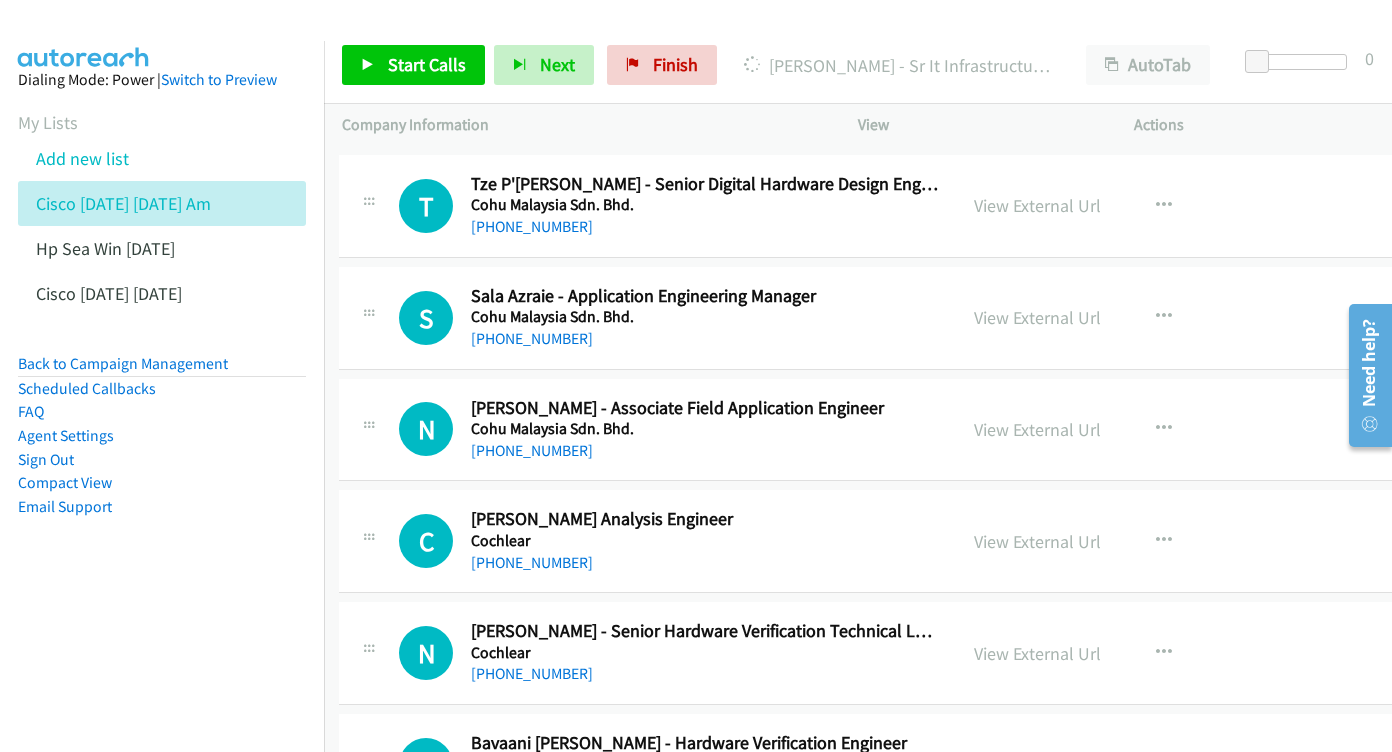 scroll, scrollTop: 14149, scrollLeft: 3, axis: both 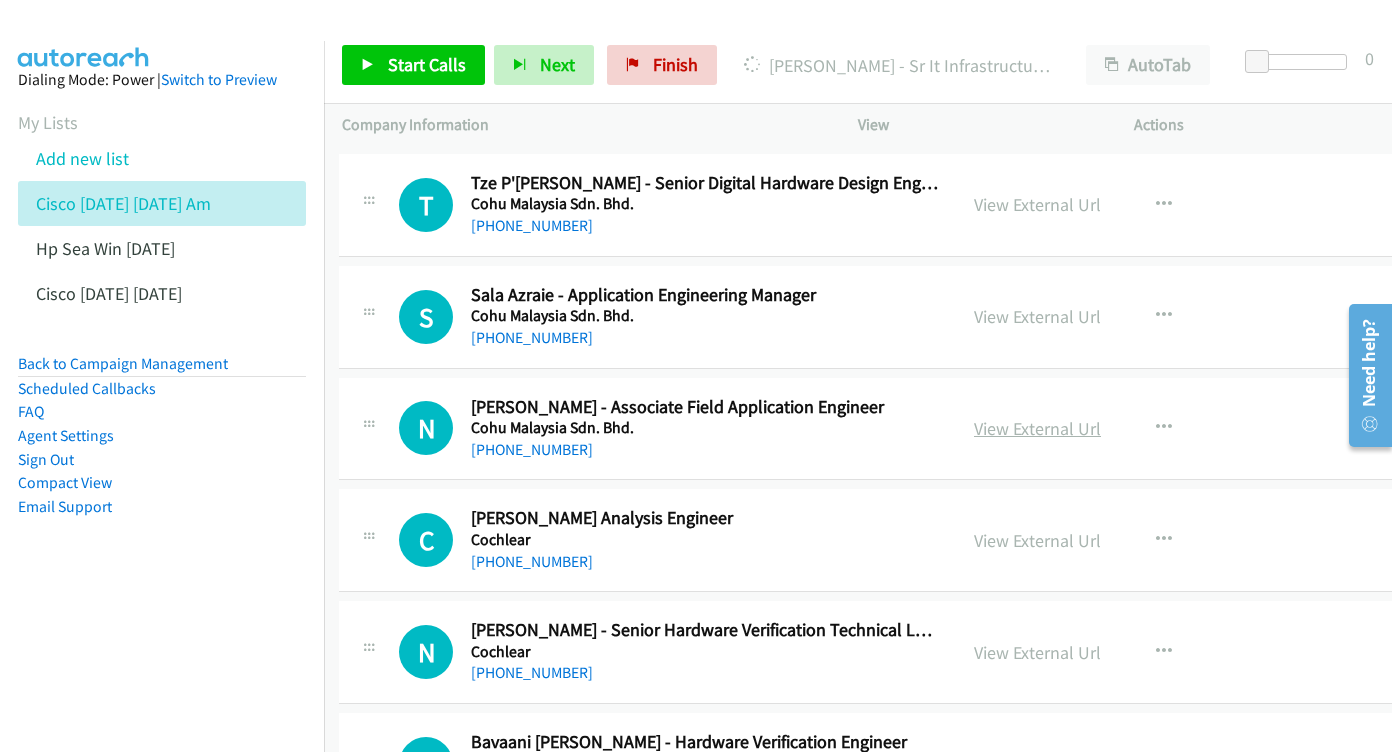 click on "View External Url" at bounding box center (1037, 428) 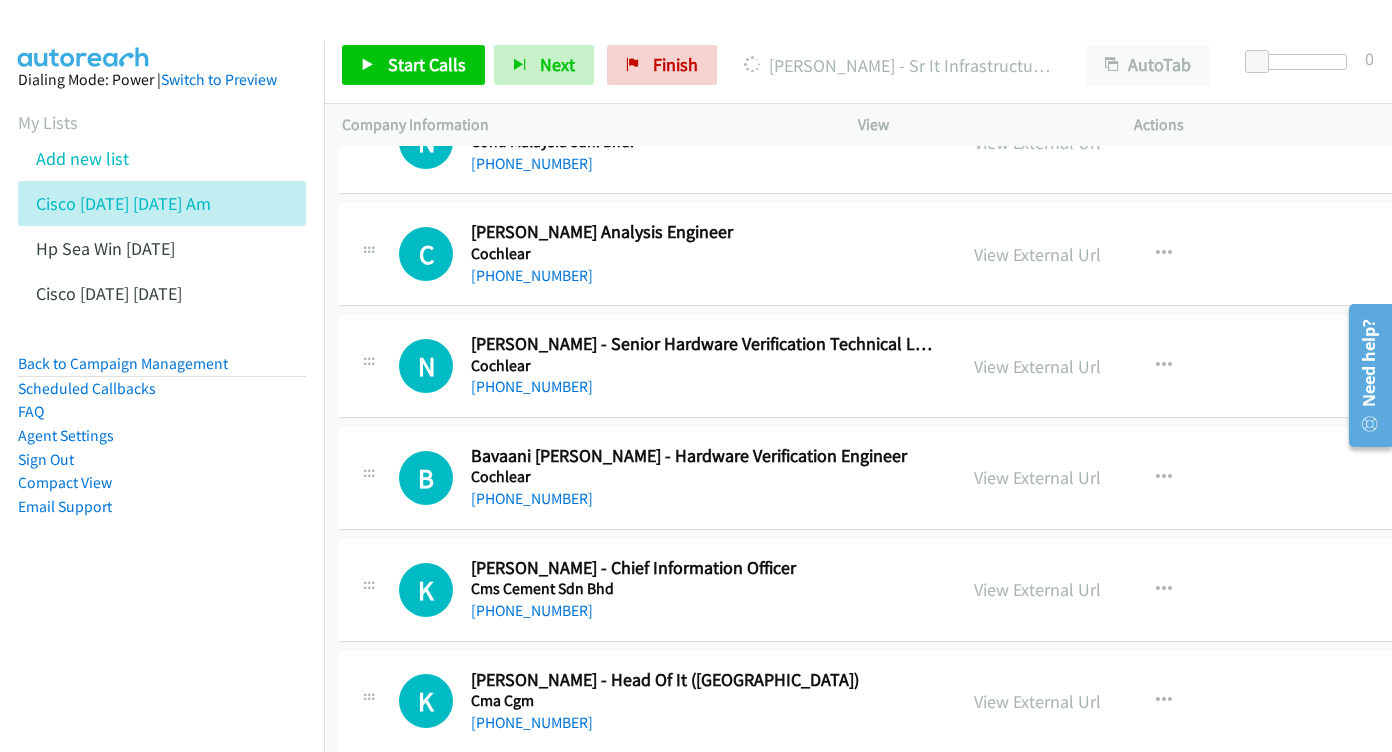 scroll, scrollTop: 14439, scrollLeft: 3, axis: both 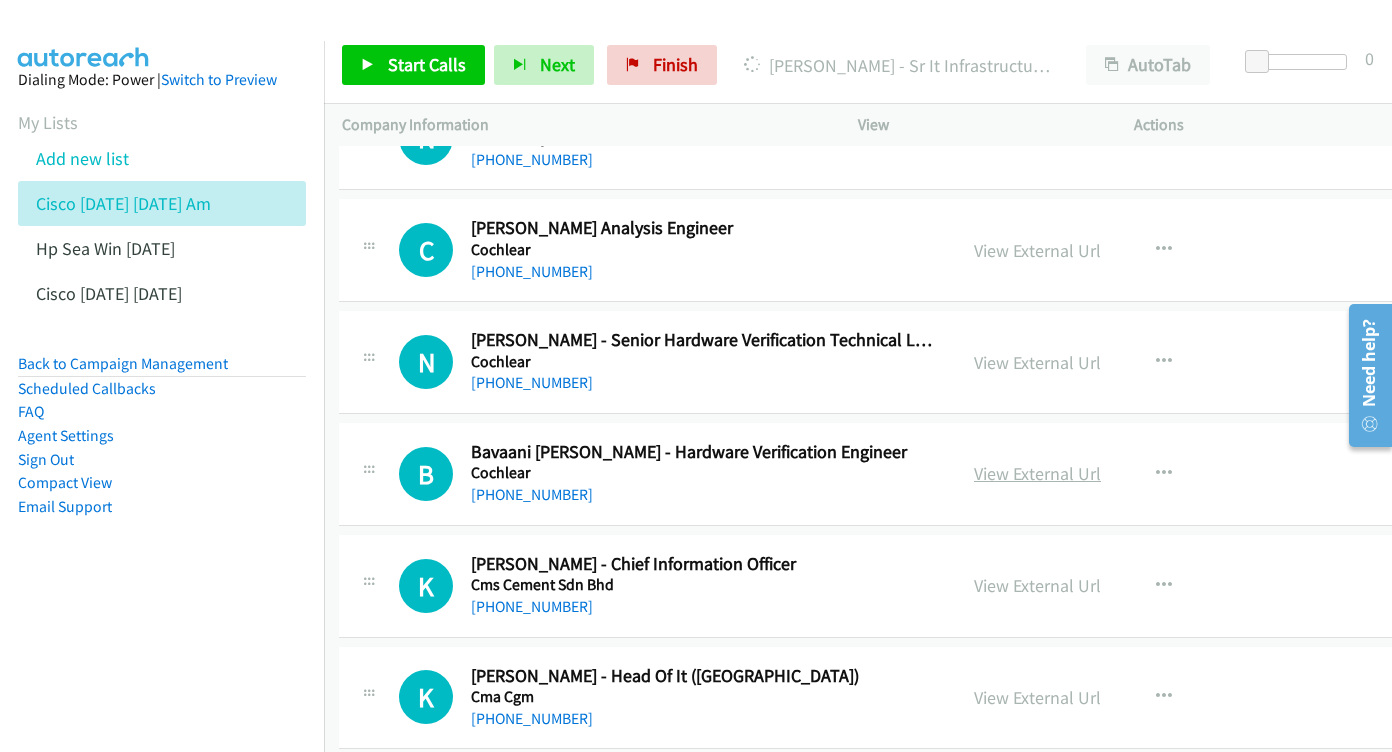 click on "View External Url" at bounding box center [1037, 473] 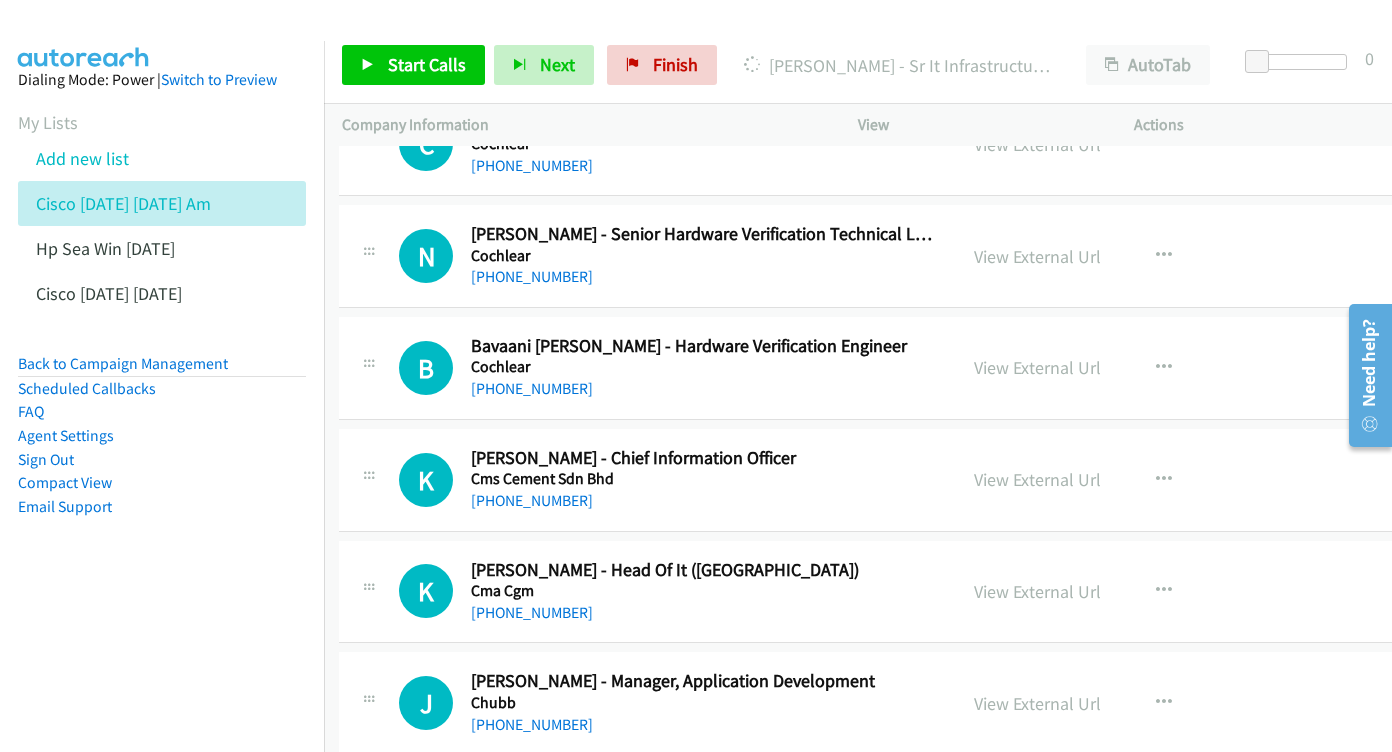 scroll, scrollTop: 14553, scrollLeft: 3, axis: both 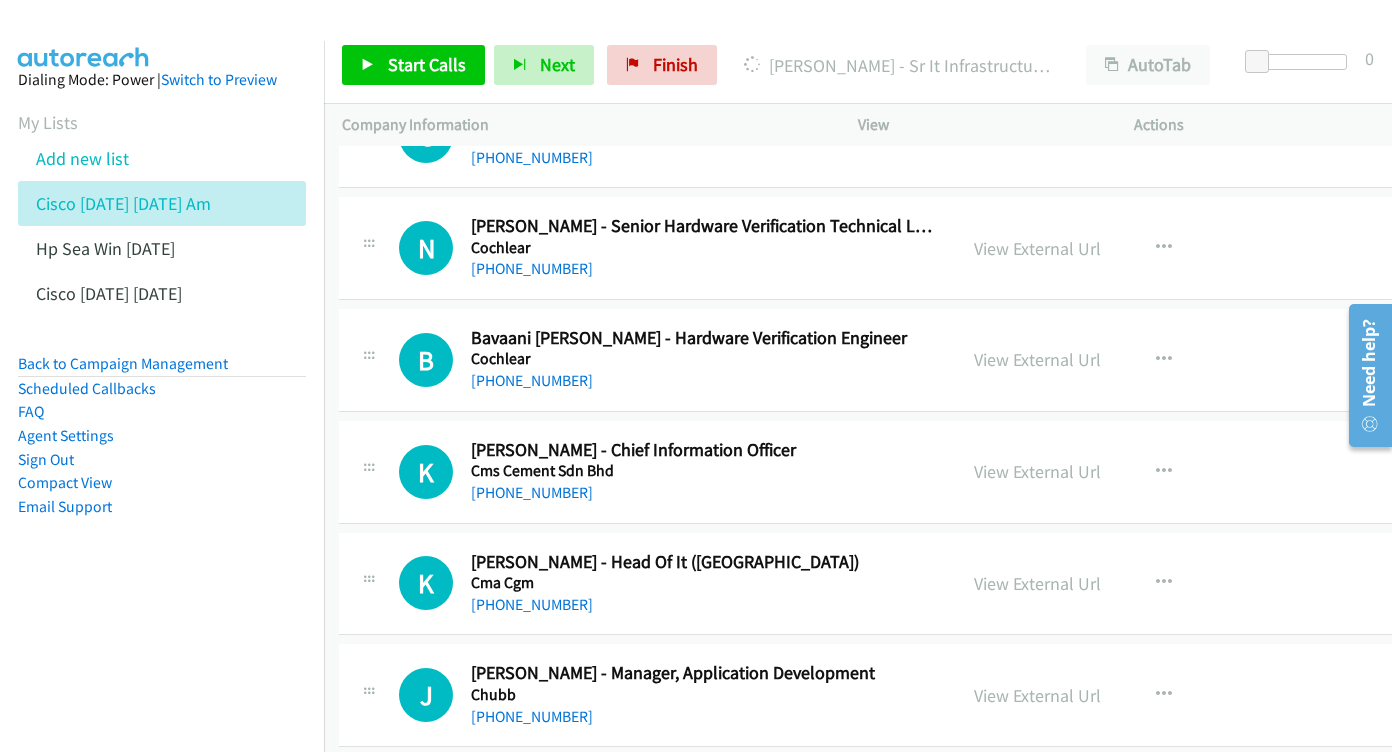 click on "View External Url
View External Url
Schedule/Manage Callback
Start Calls Here
Remove from list
Add to do not call list
Reset Call Status" at bounding box center (1119, 472) 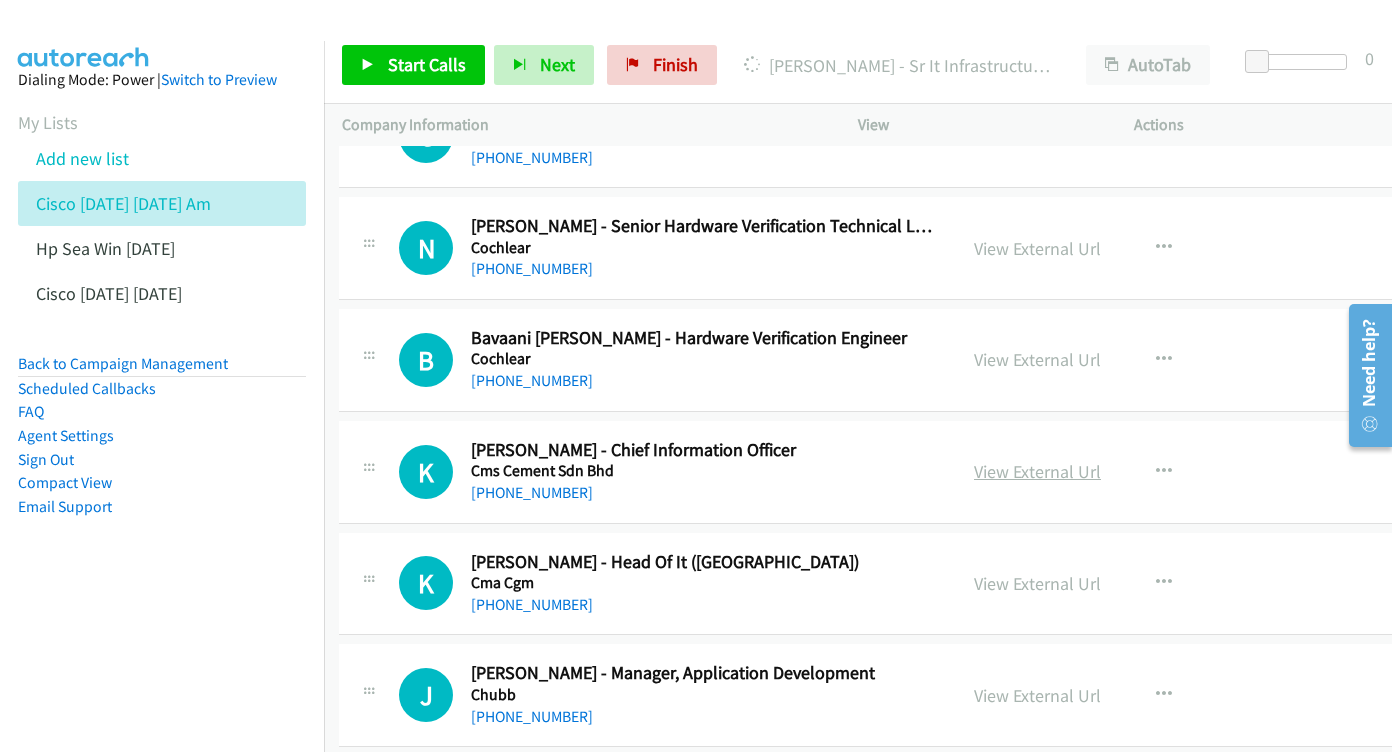 click on "View External Url" at bounding box center [1037, 471] 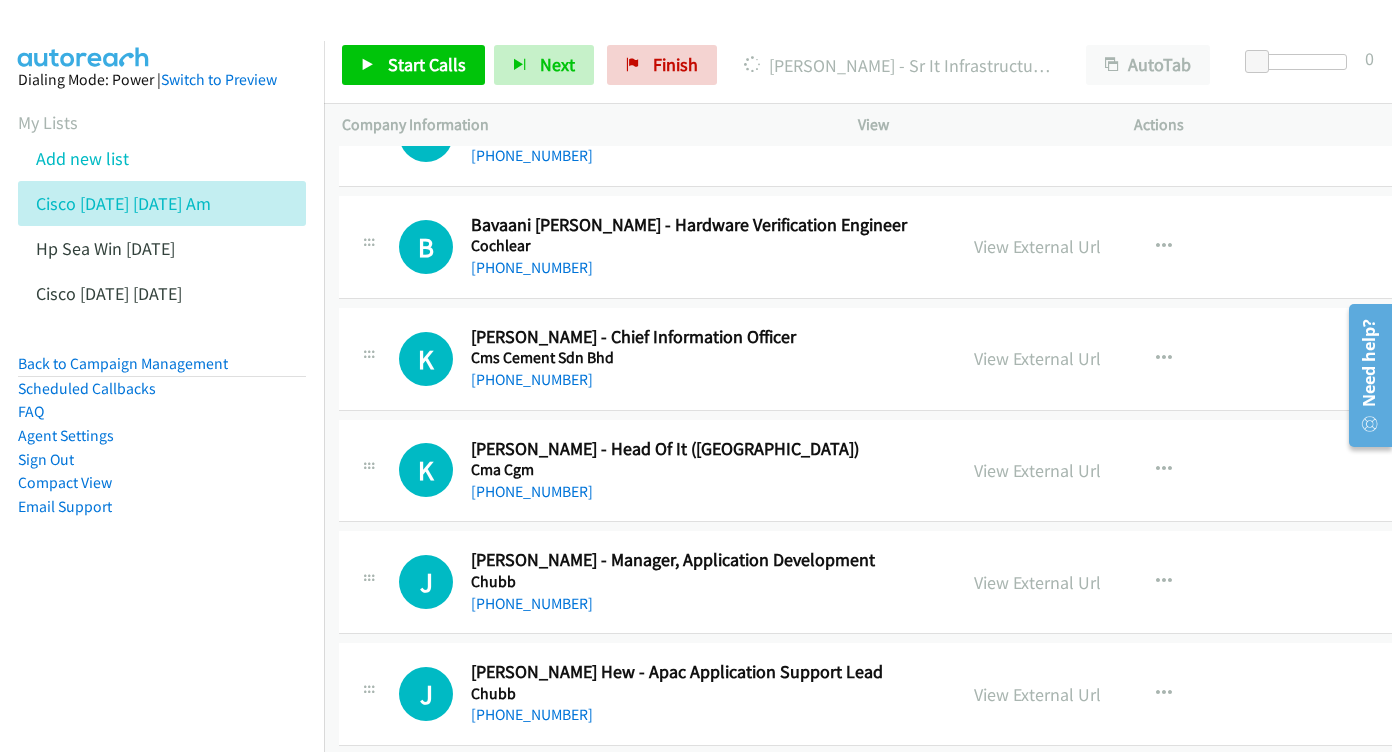 scroll, scrollTop: 14667, scrollLeft: 3, axis: both 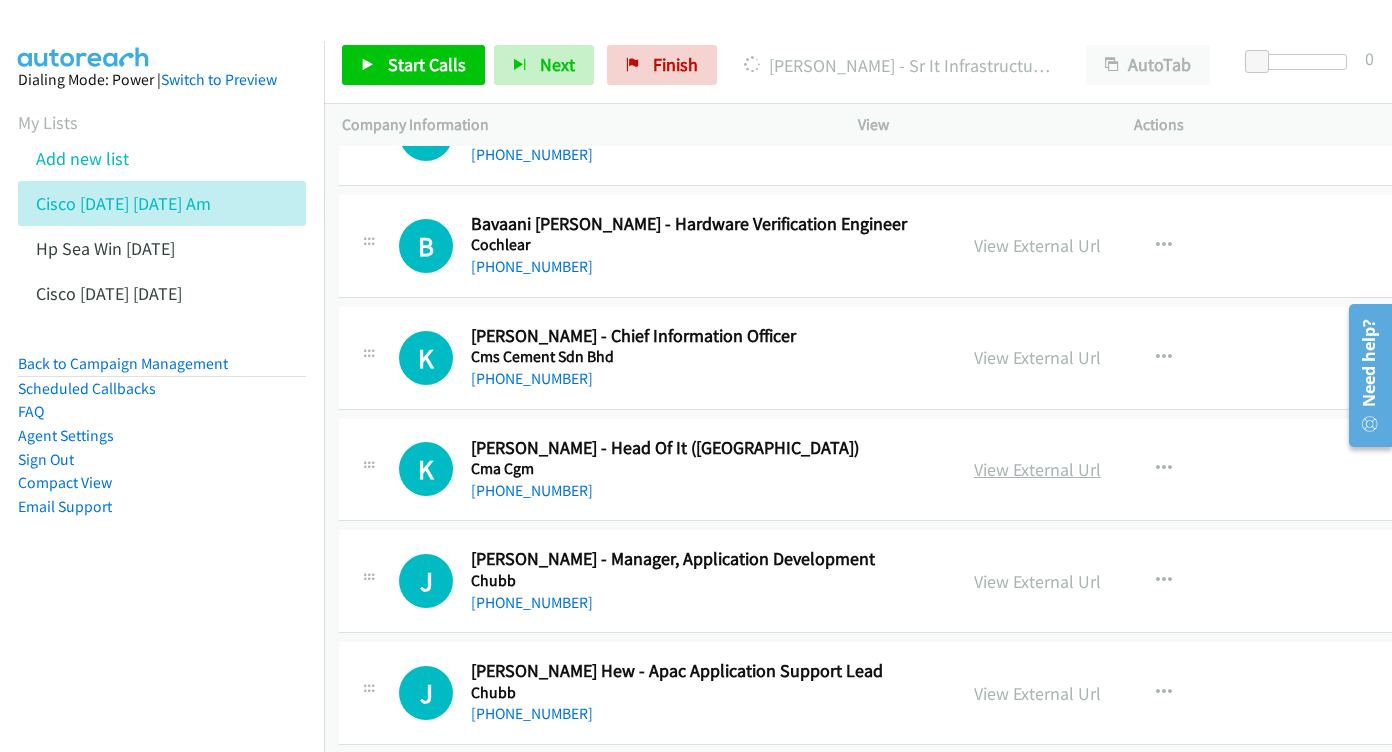 click on "View External Url" at bounding box center [1037, 469] 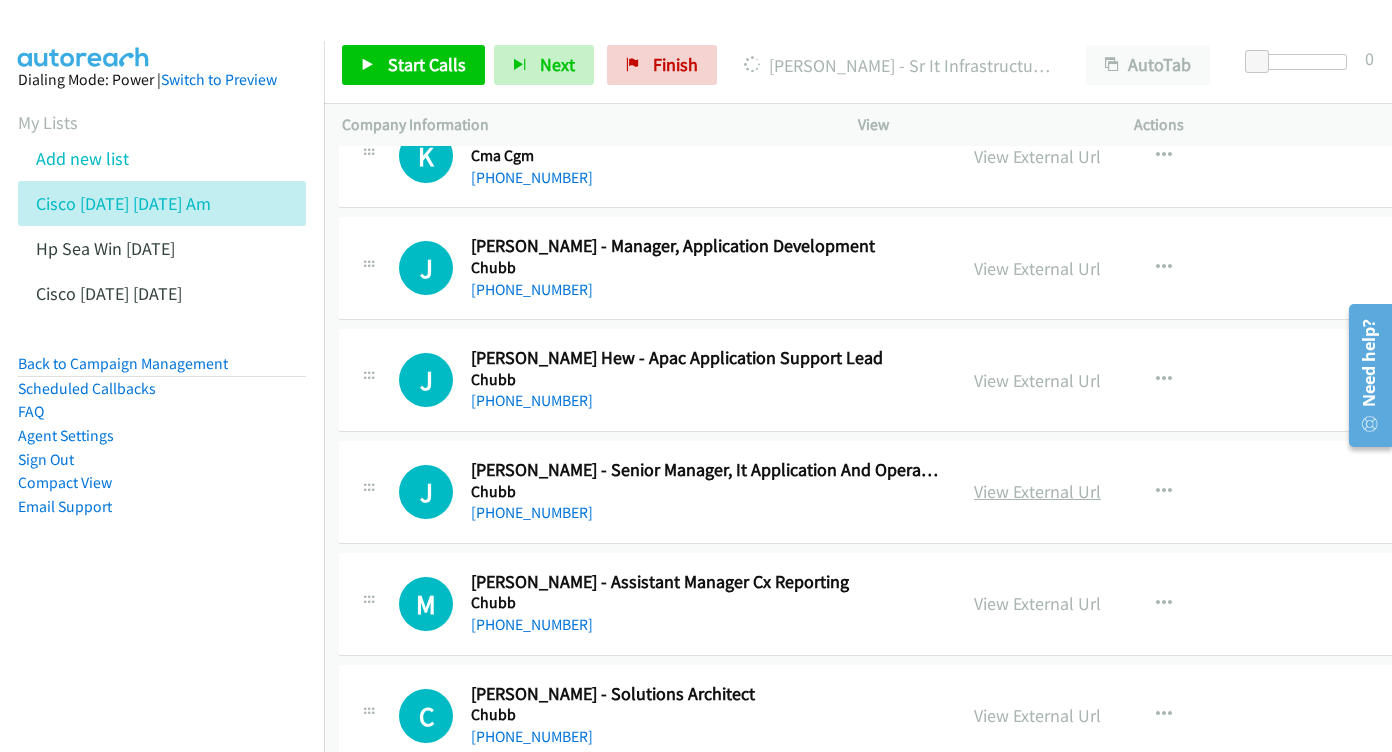 scroll, scrollTop: 14984, scrollLeft: 3, axis: both 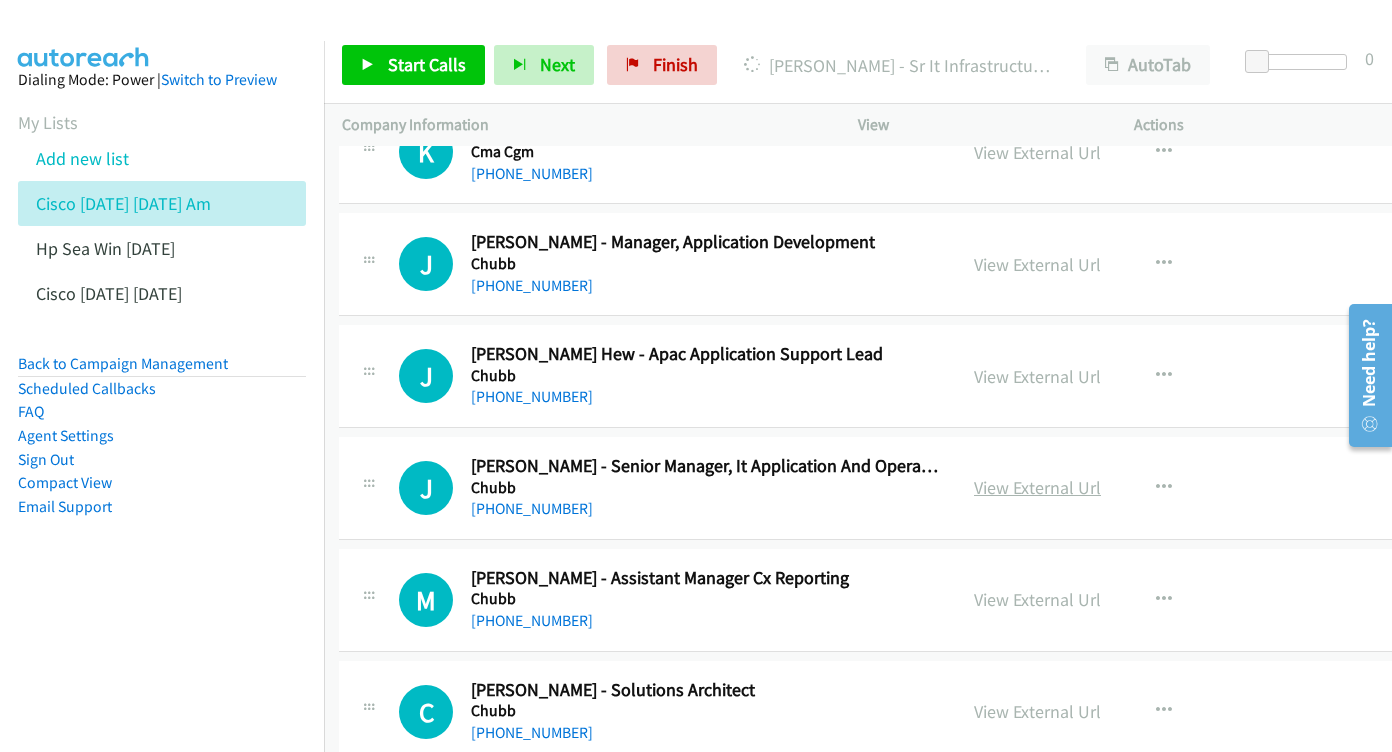 click on "View External Url" at bounding box center [1037, 487] 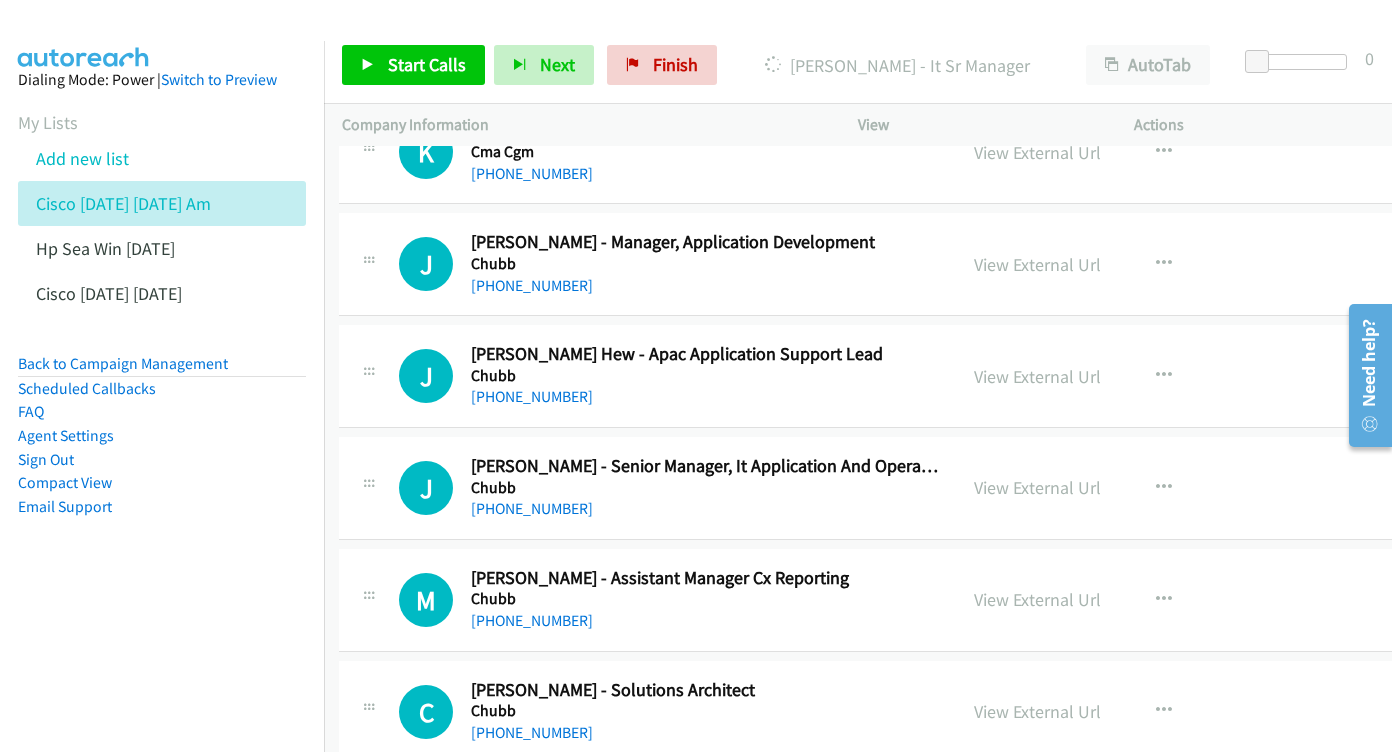 scroll, scrollTop: 15078, scrollLeft: 3, axis: both 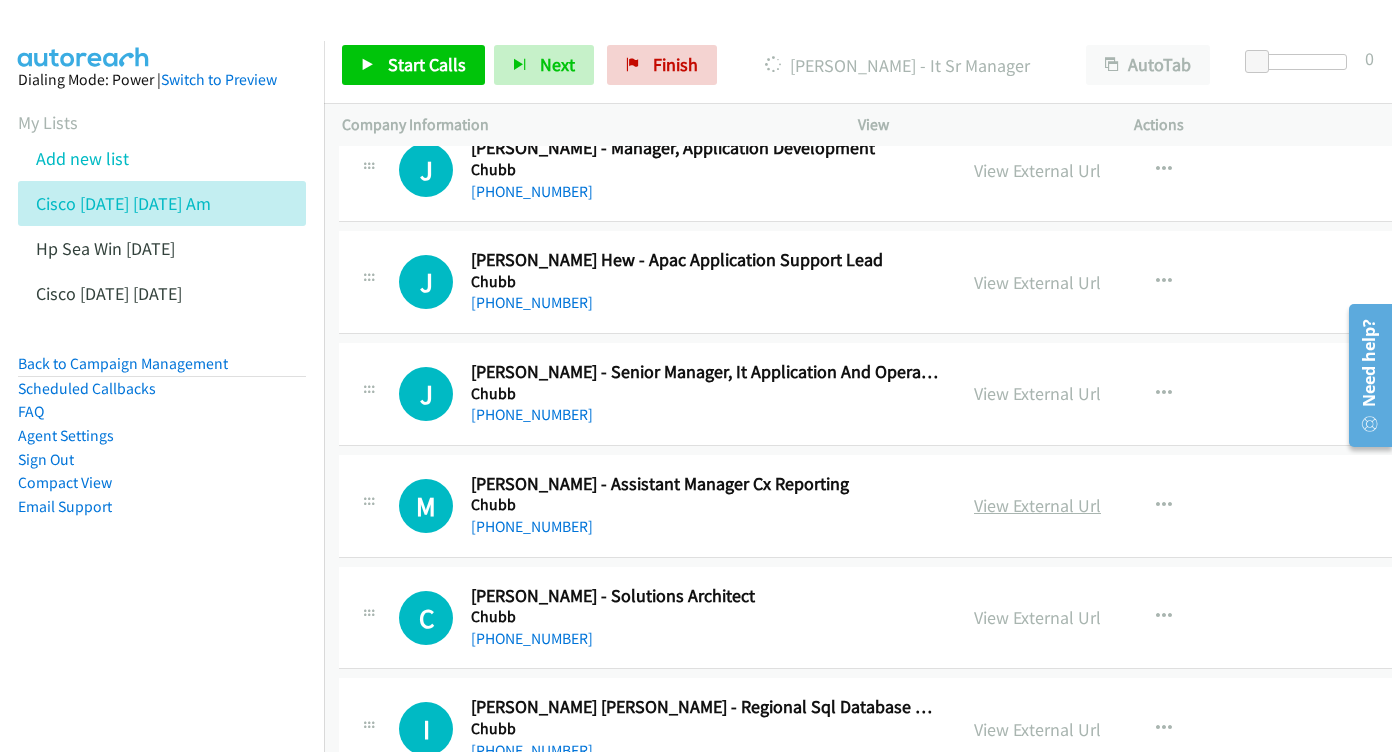 click on "View External Url" at bounding box center [1037, 505] 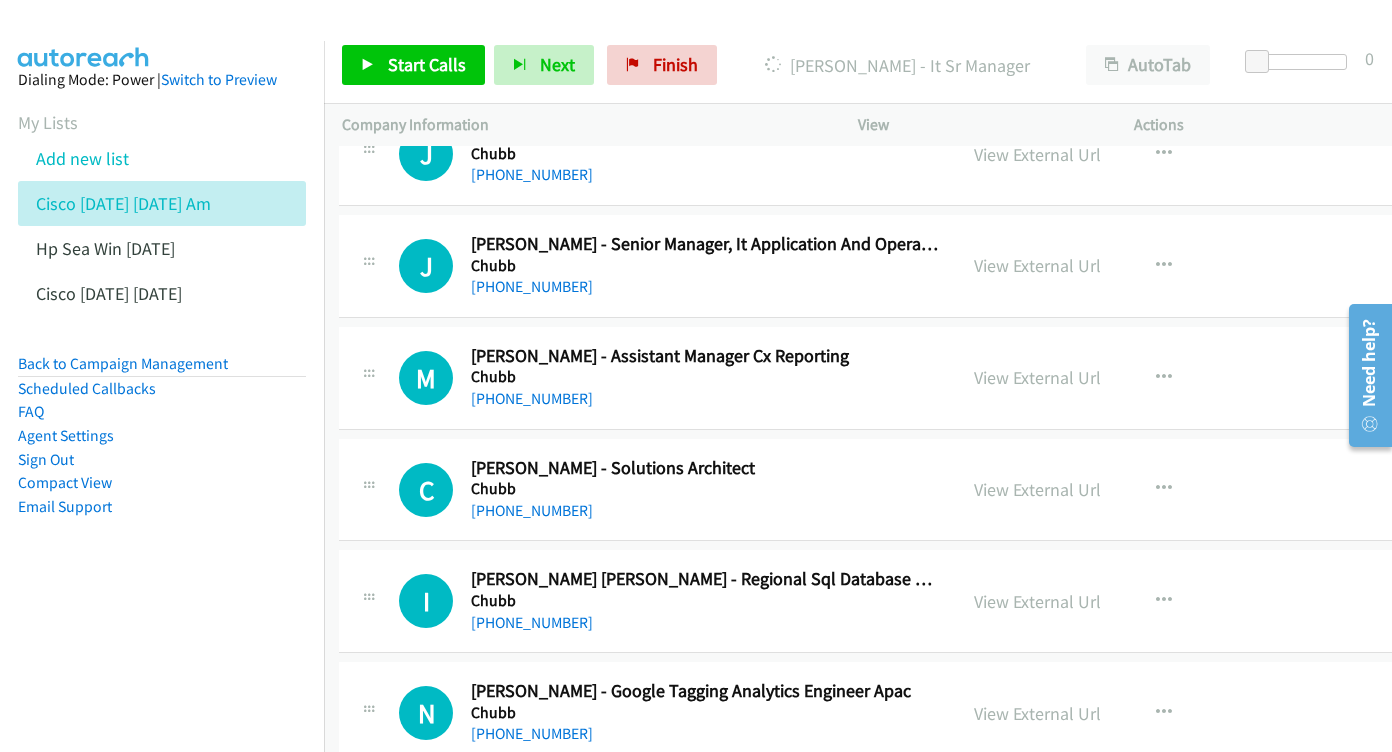 scroll, scrollTop: 15207, scrollLeft: 3, axis: both 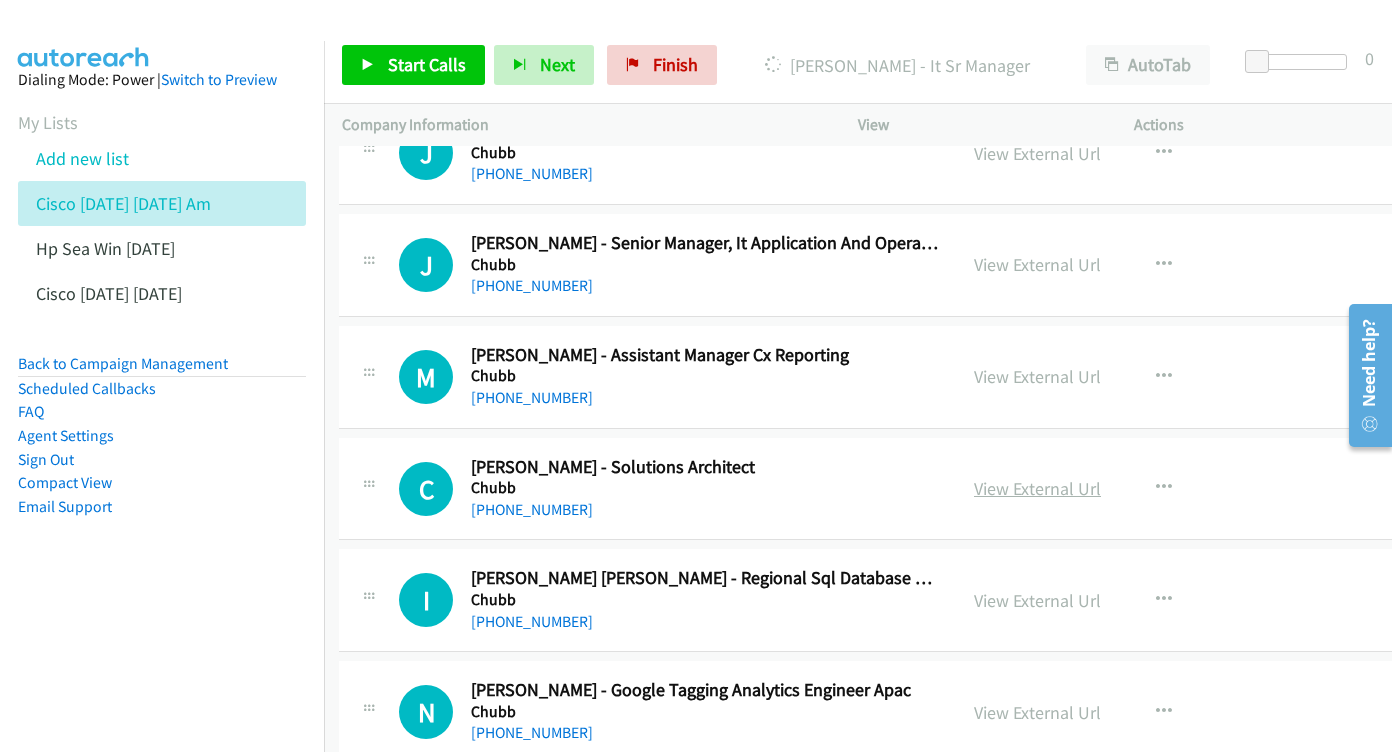 click on "View External Url" at bounding box center (1037, 488) 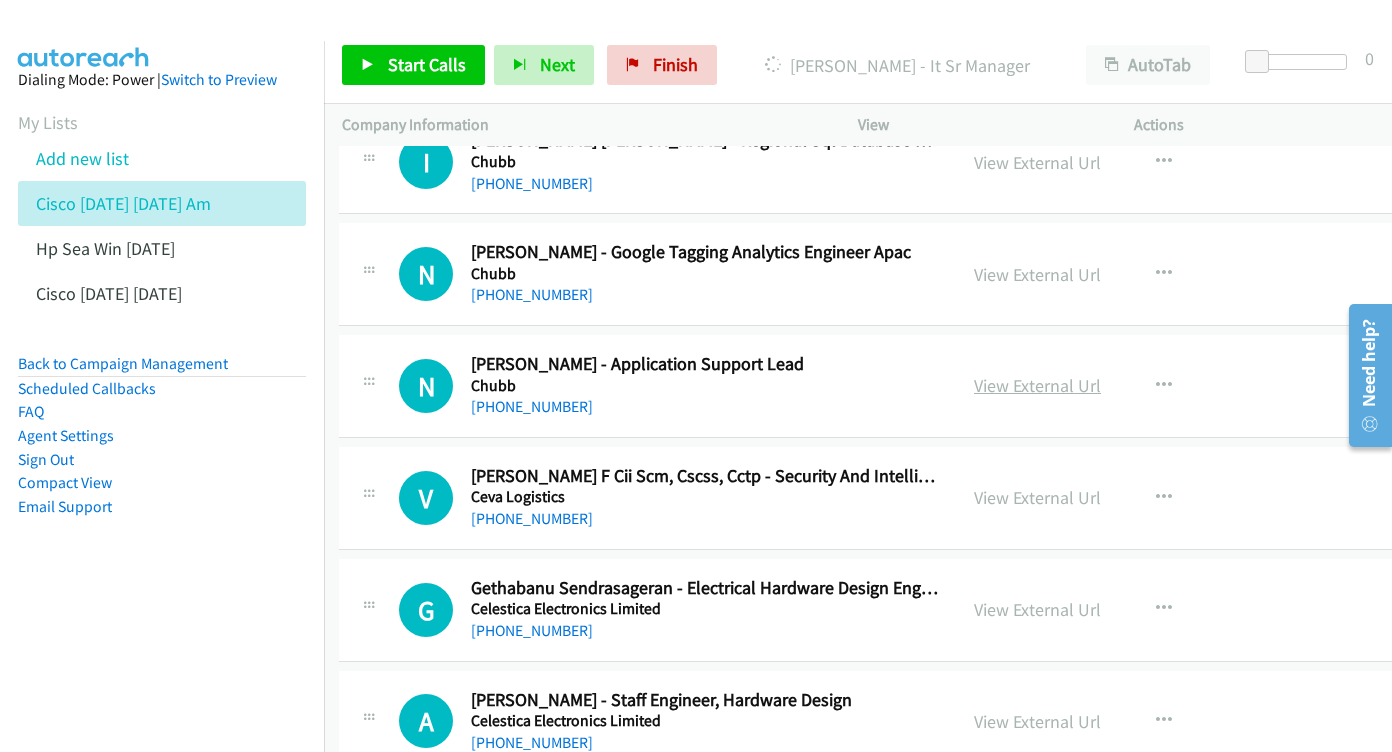 scroll, scrollTop: 15663, scrollLeft: 3, axis: both 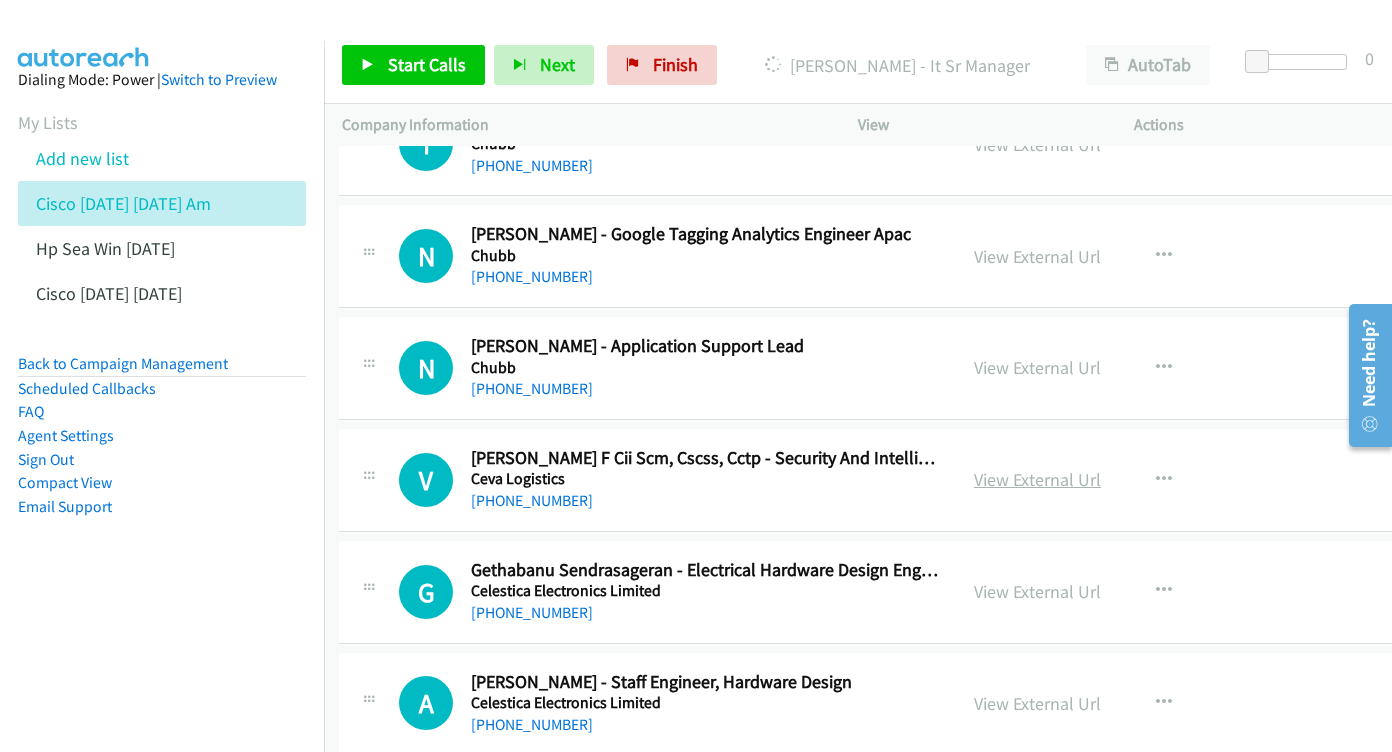 click on "View External Url" at bounding box center [1037, 479] 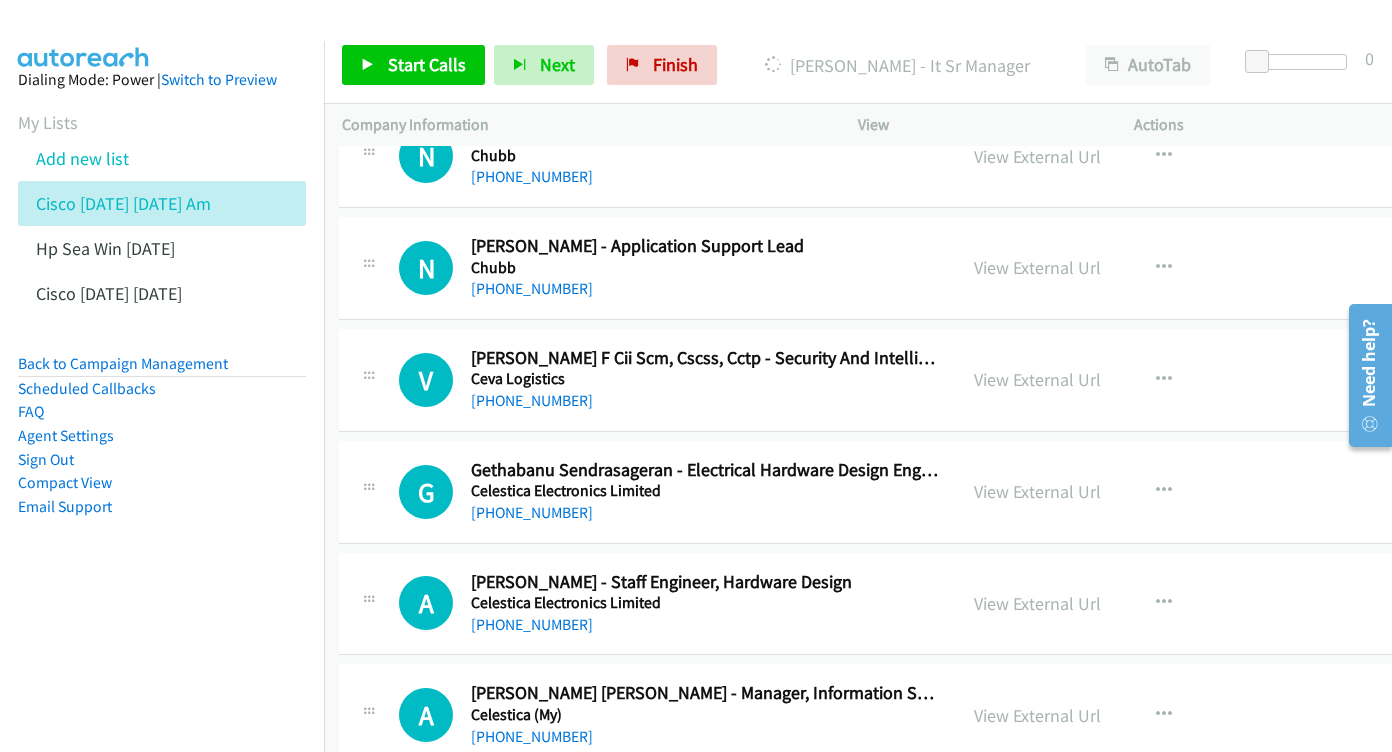 scroll, scrollTop: 15764, scrollLeft: 3, axis: both 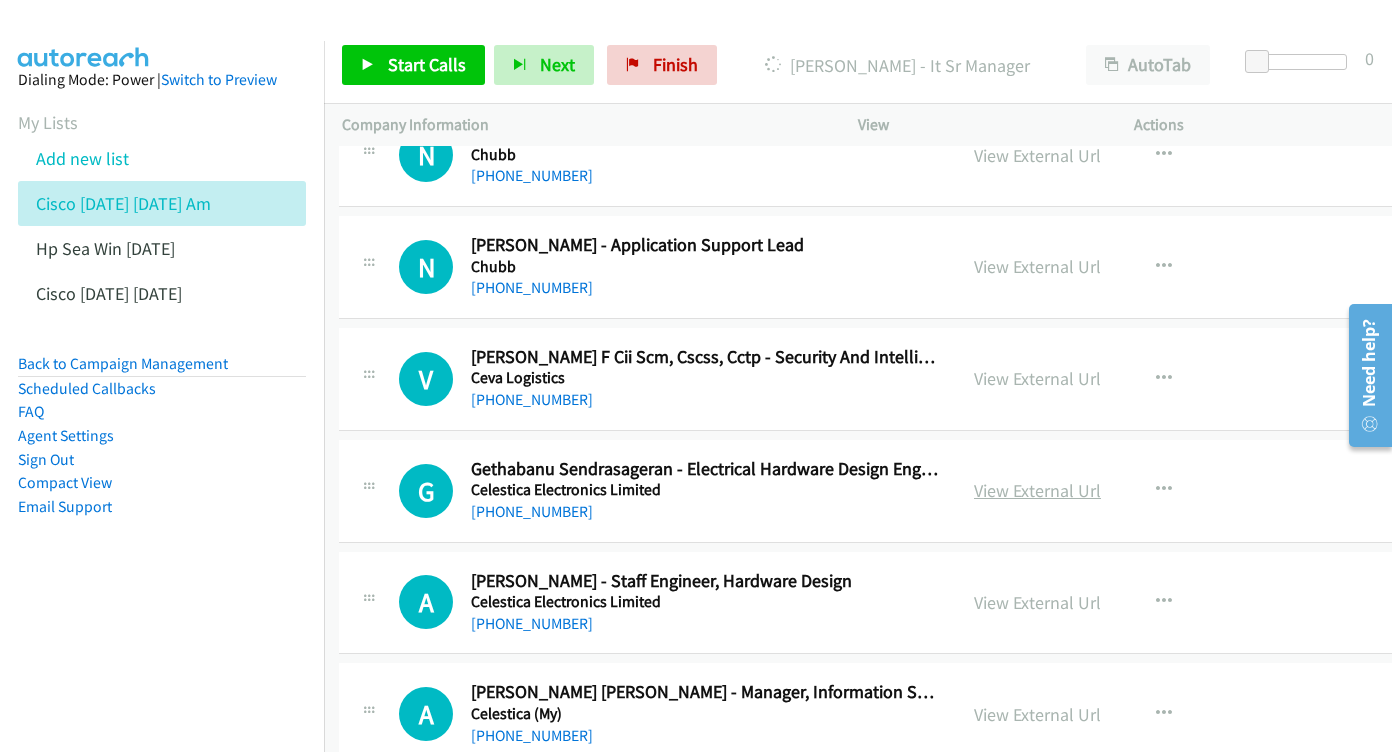 click on "View External Url" at bounding box center [1037, 490] 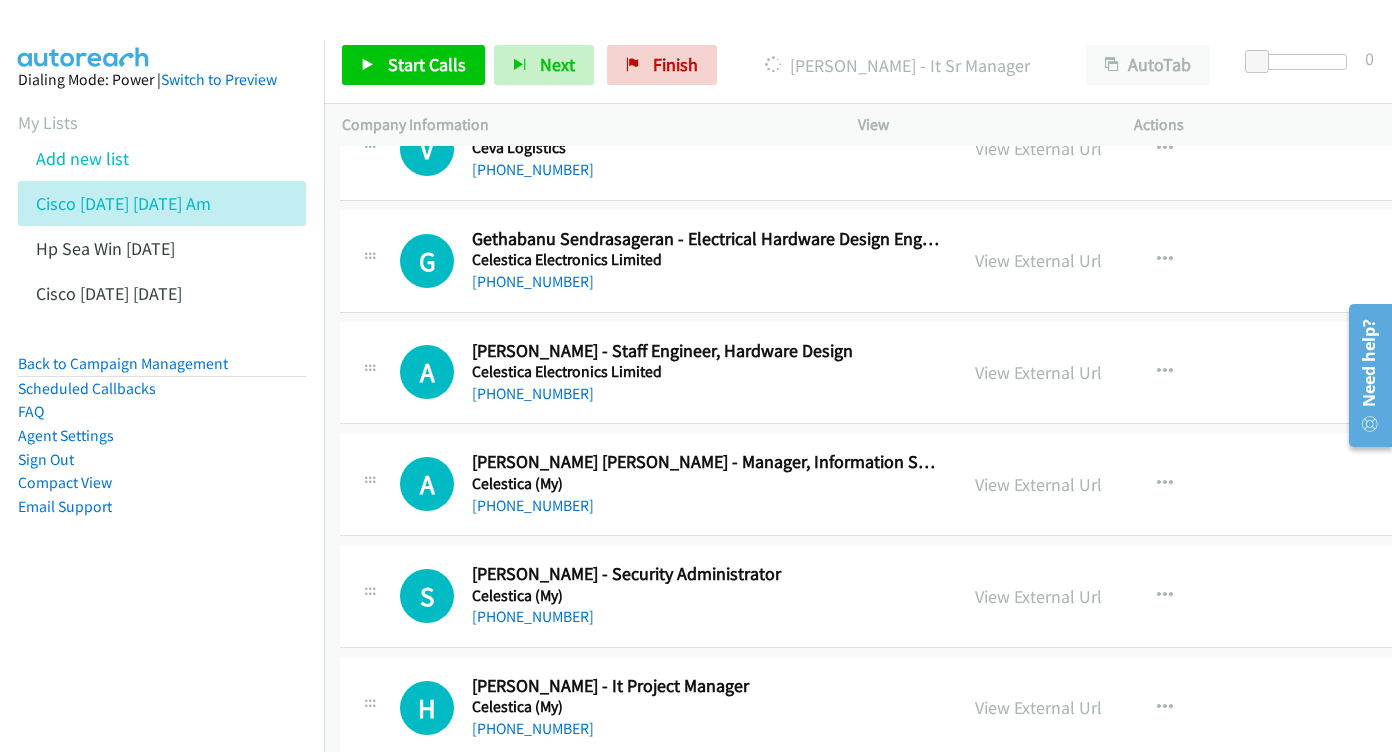 scroll, scrollTop: 15993, scrollLeft: 1, axis: both 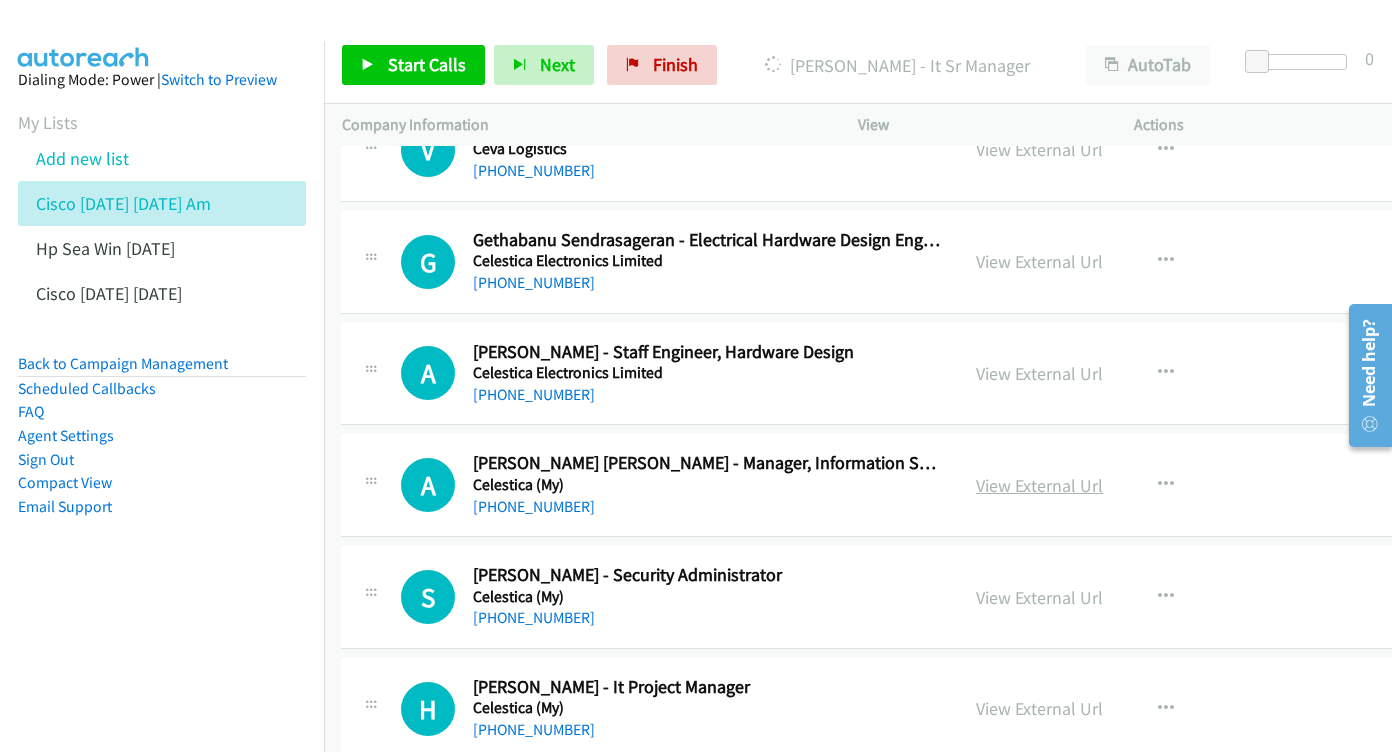 click on "View External Url" at bounding box center [1039, 485] 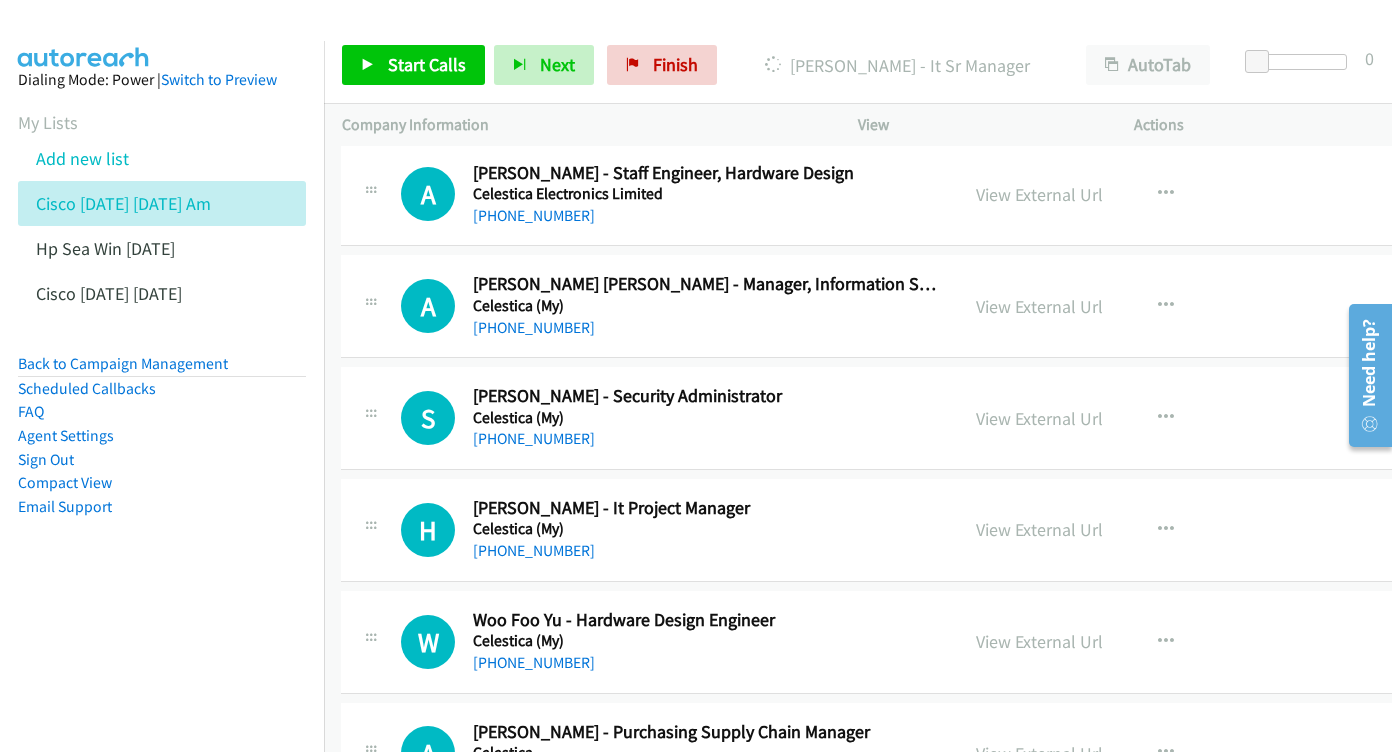 scroll, scrollTop: 16213, scrollLeft: 1, axis: both 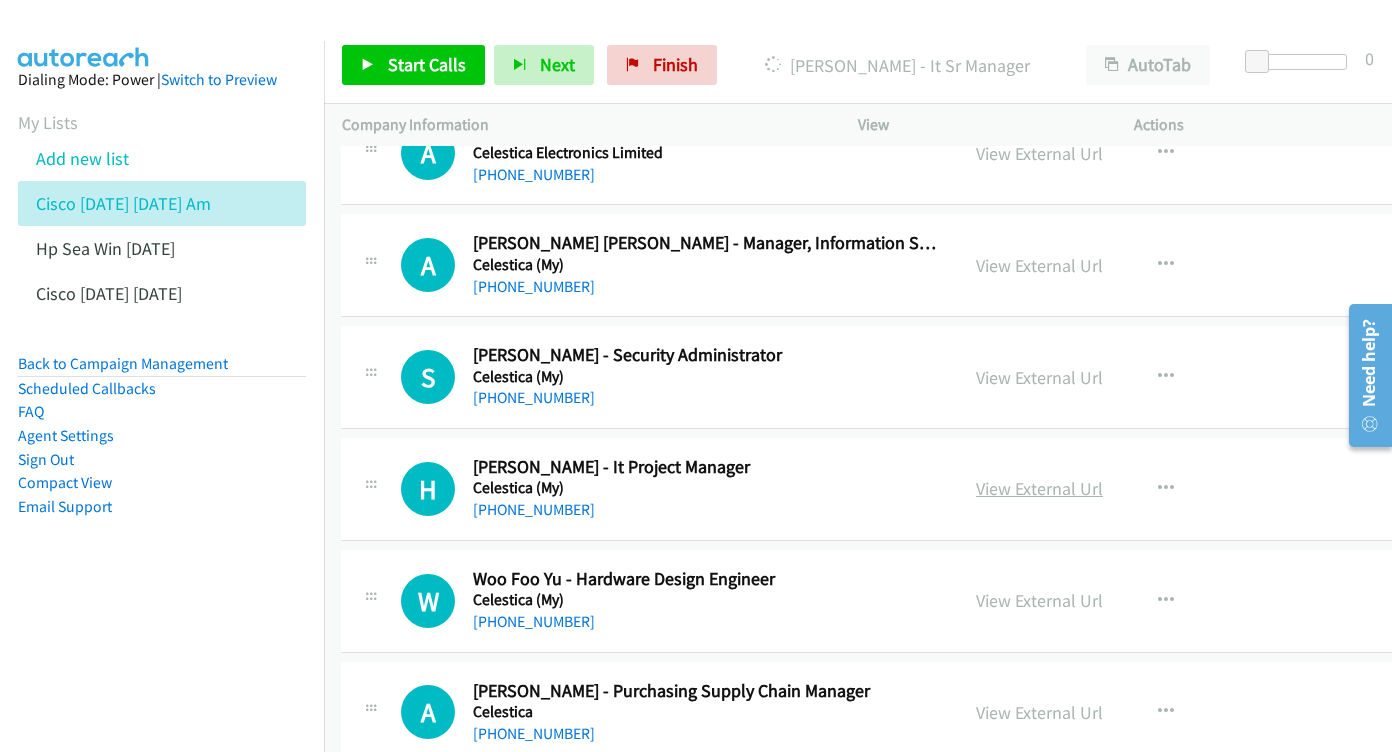 click on "View External Url" at bounding box center (1039, 488) 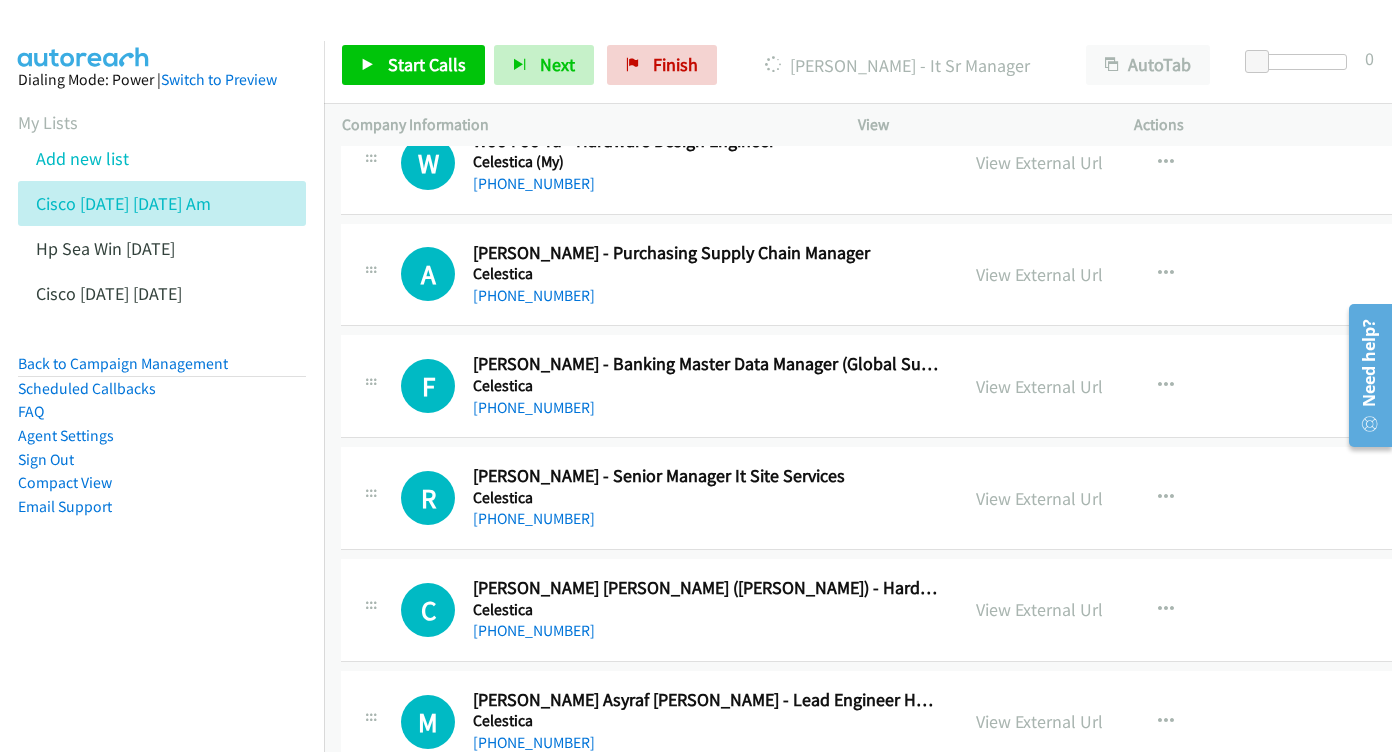 scroll, scrollTop: 16642, scrollLeft: 1, axis: both 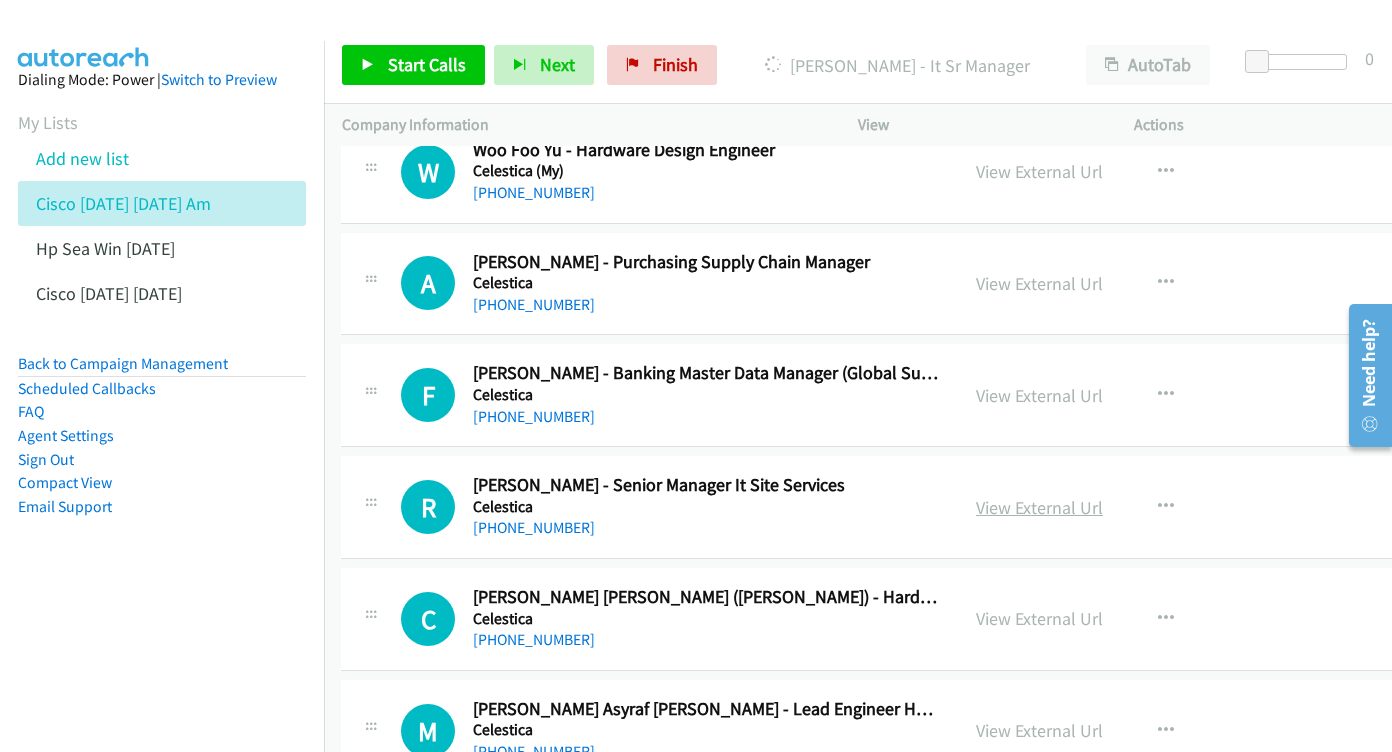 click on "View External Url" at bounding box center (1039, 507) 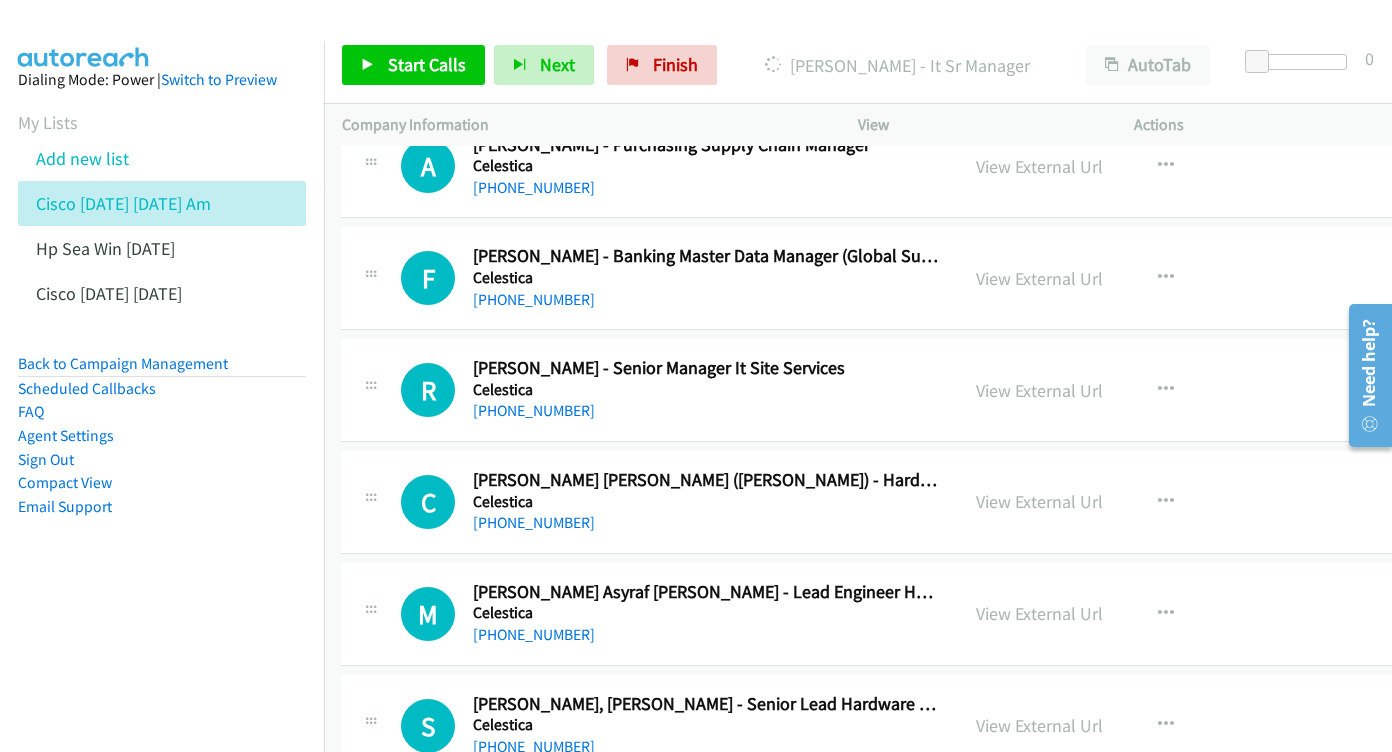 scroll, scrollTop: 16760, scrollLeft: 1, axis: both 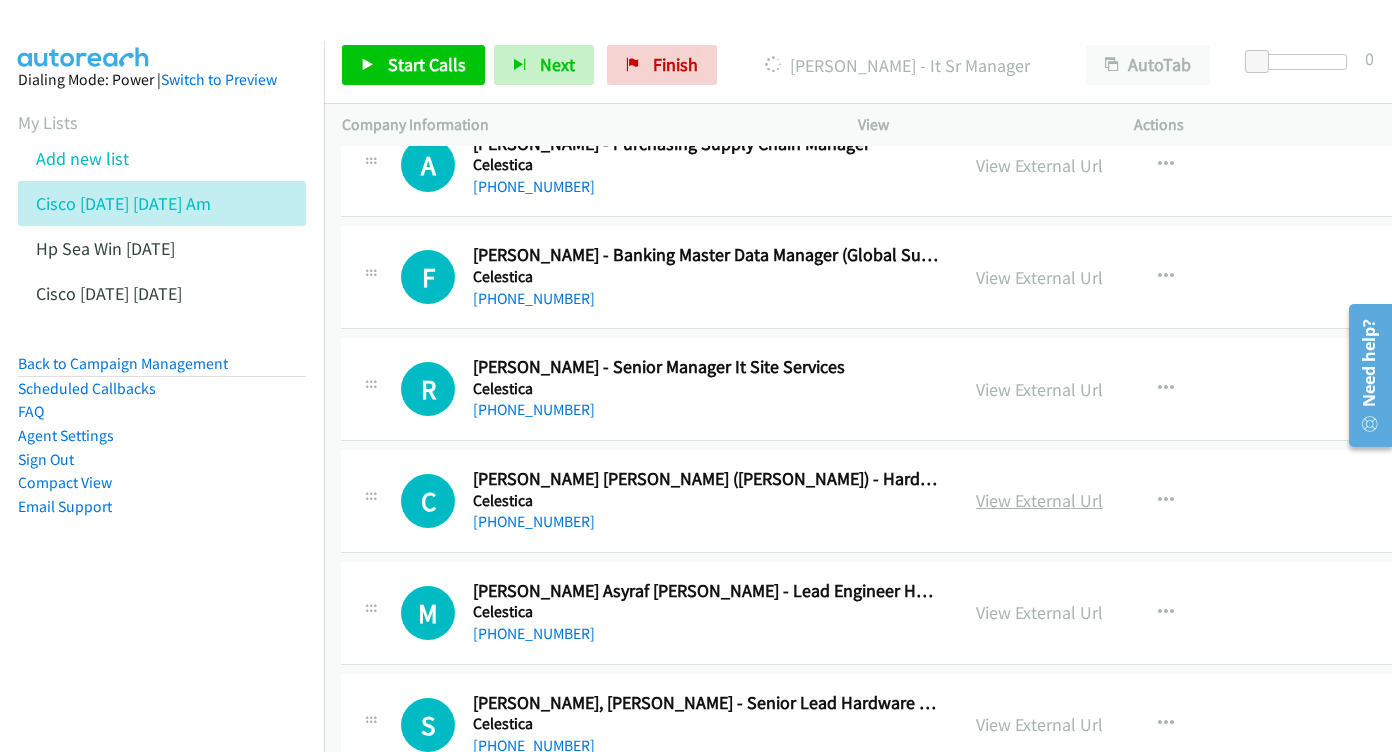click on "View External Url" at bounding box center (1039, 500) 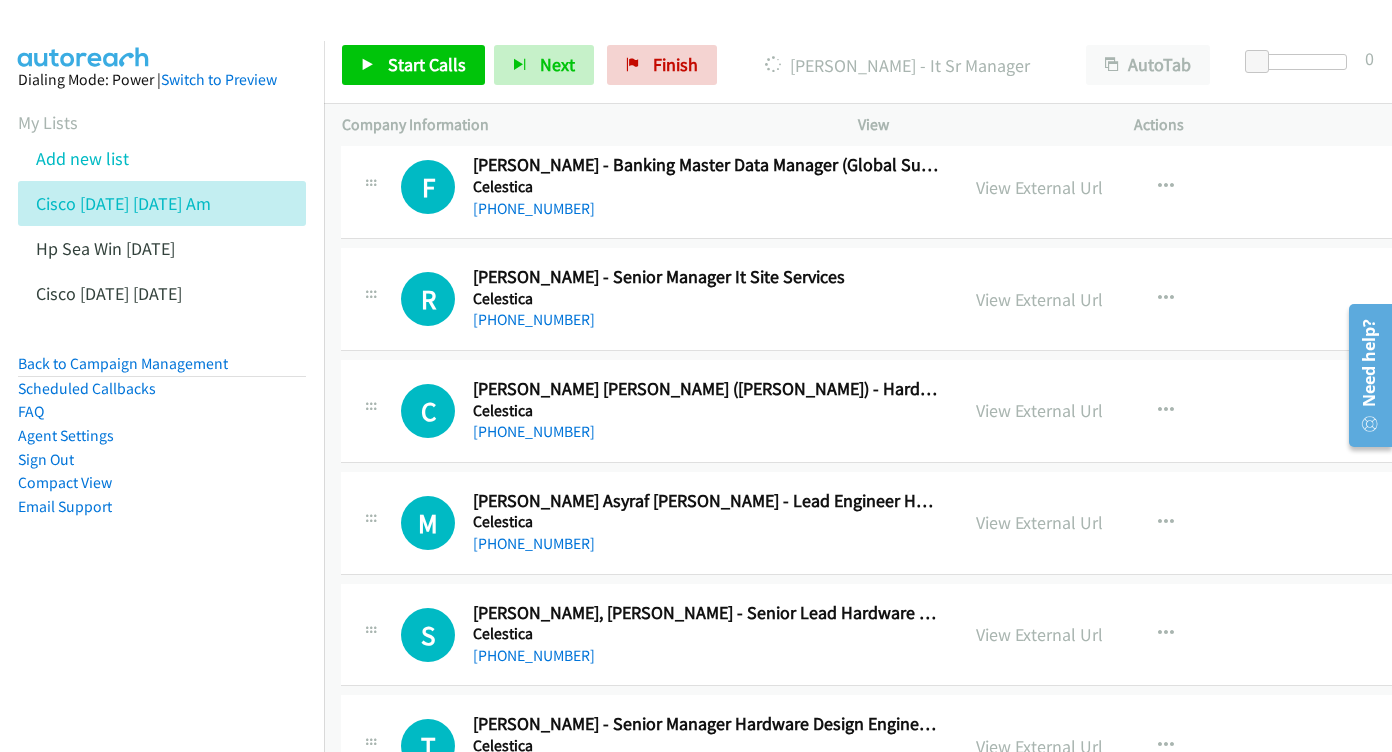 scroll, scrollTop: 16851, scrollLeft: 1, axis: both 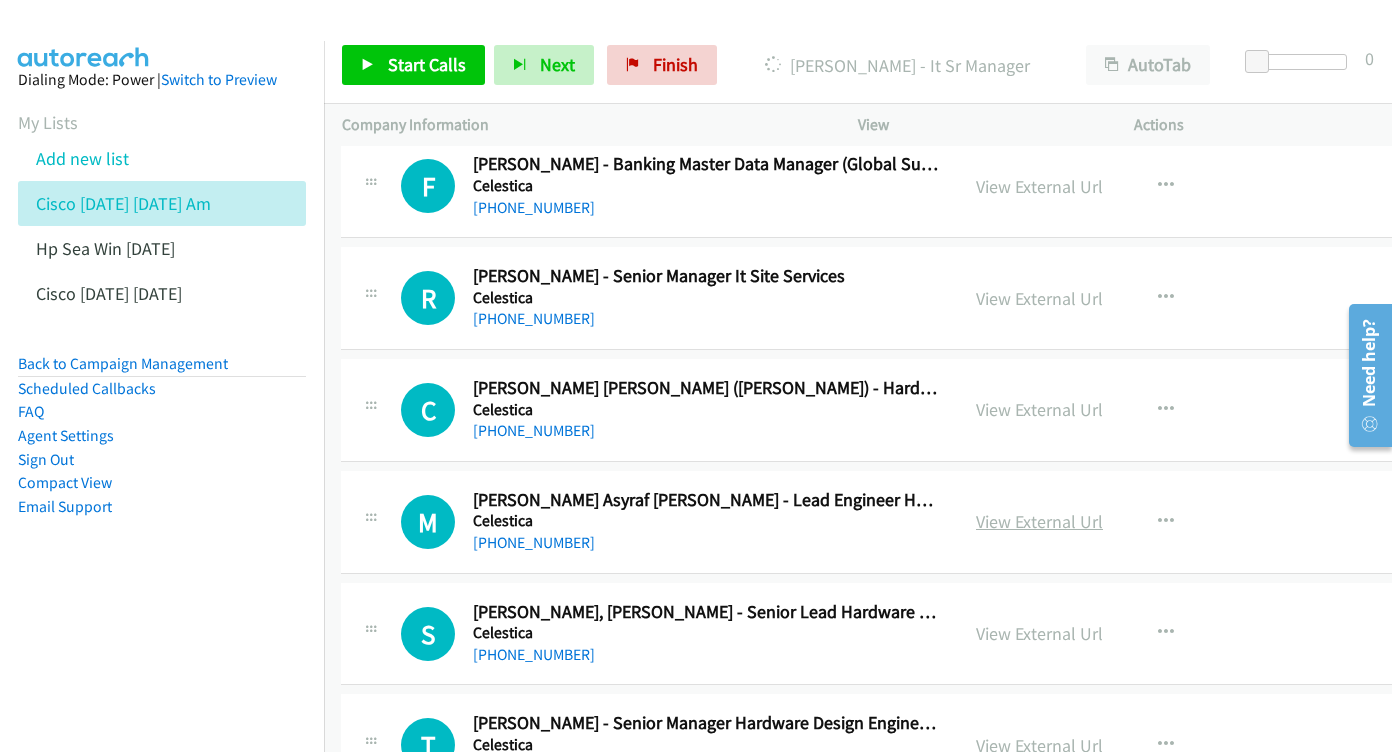 click on "View External Url" at bounding box center [1039, 521] 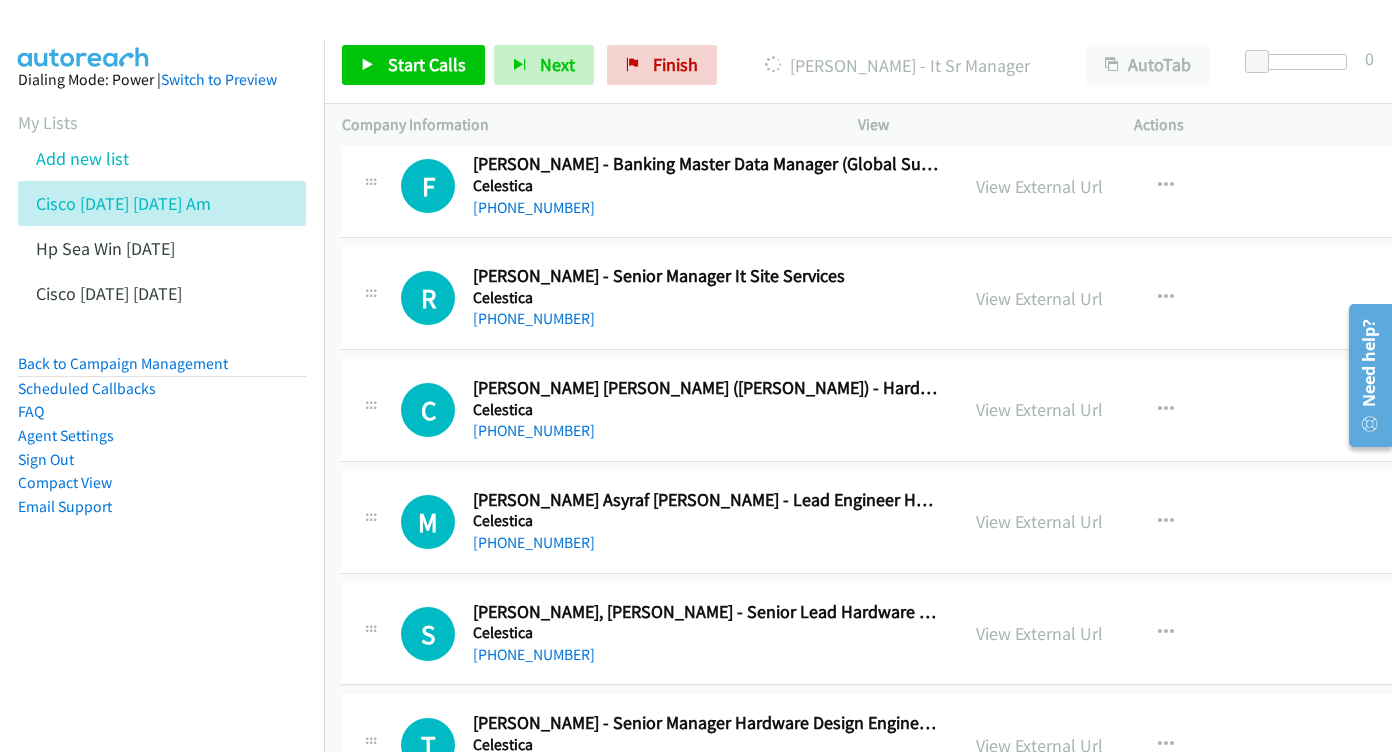 scroll, scrollTop: 16953, scrollLeft: 1, axis: both 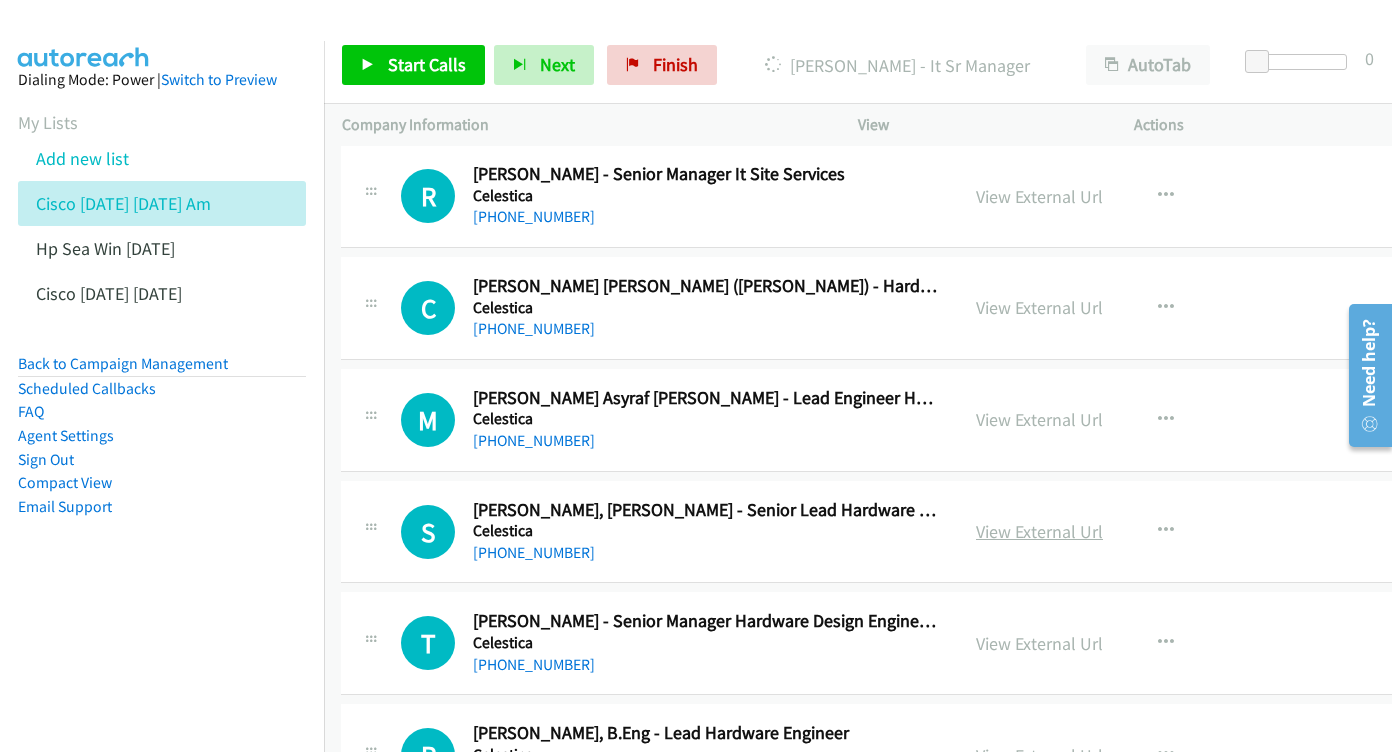 click on "View External Url" at bounding box center [1039, 531] 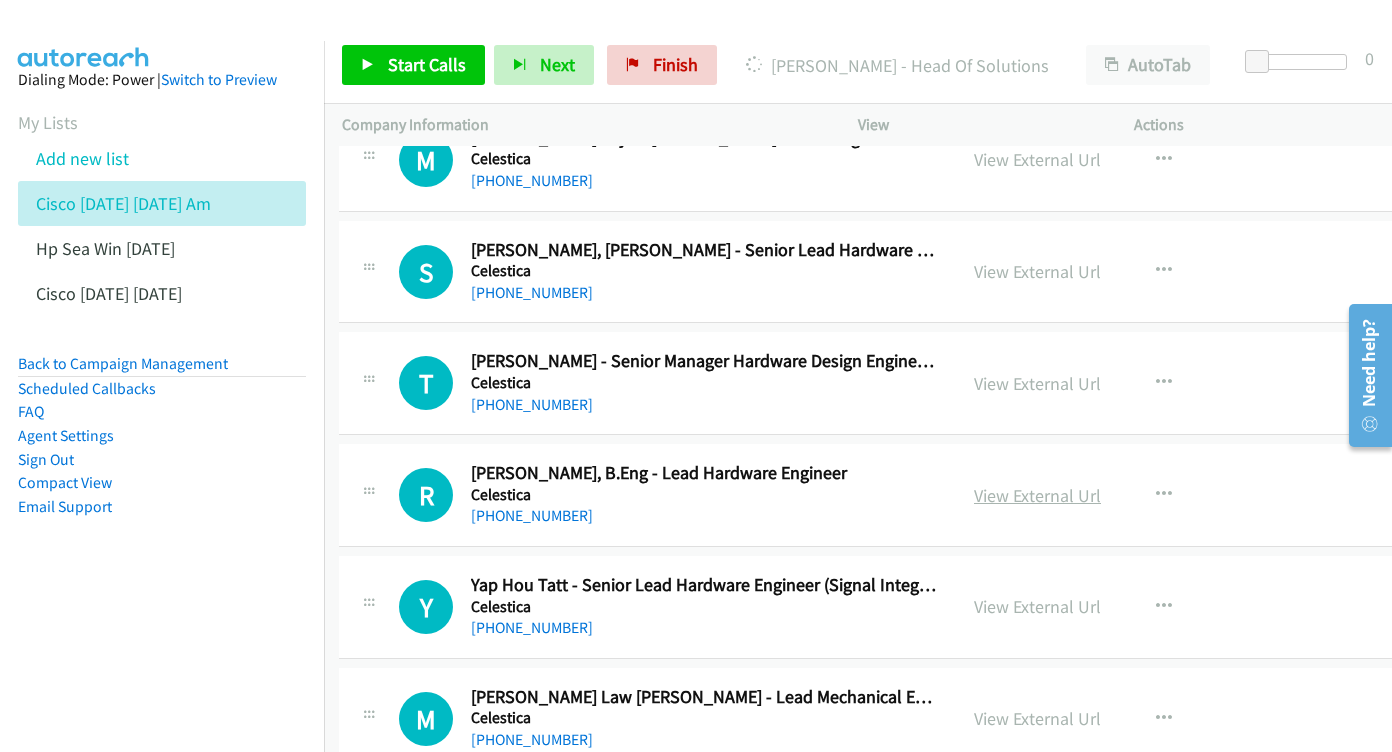 scroll, scrollTop: 17213, scrollLeft: 2, axis: both 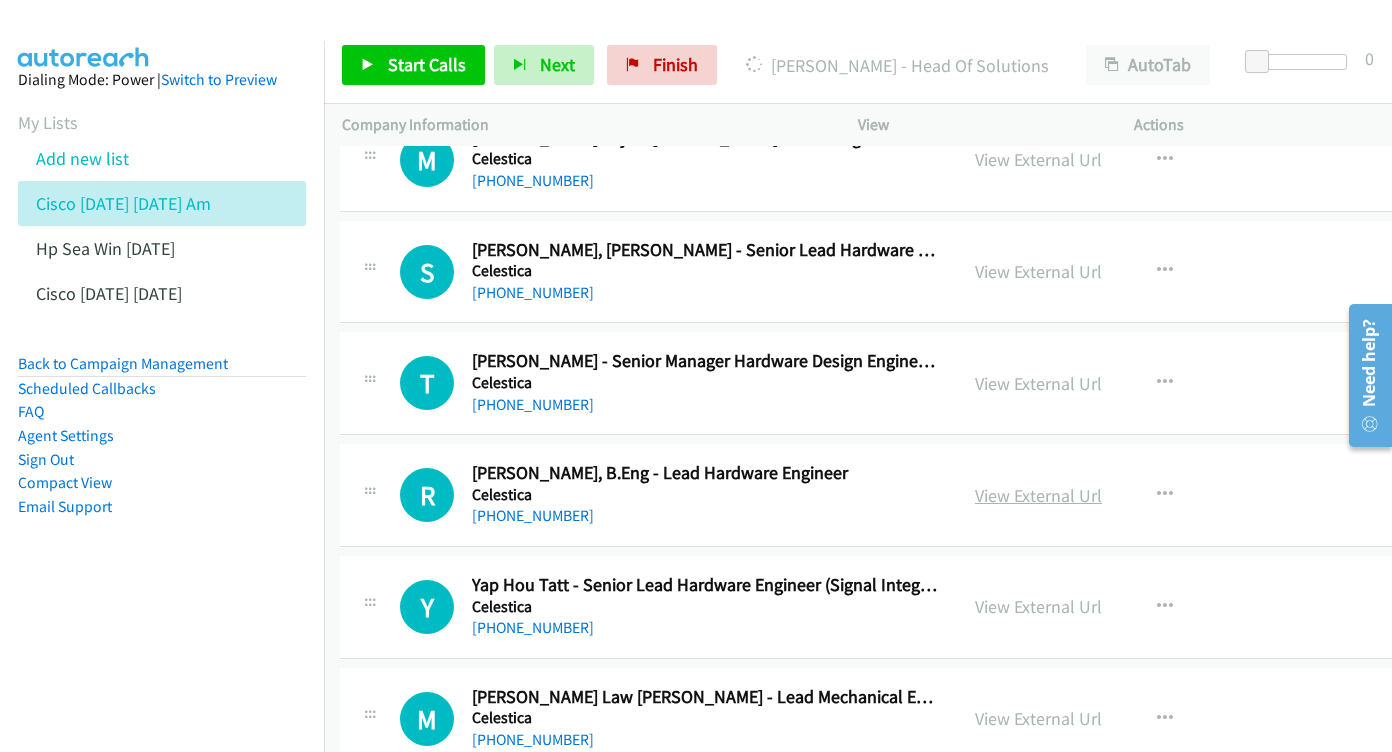 click on "View External Url" at bounding box center (1038, 495) 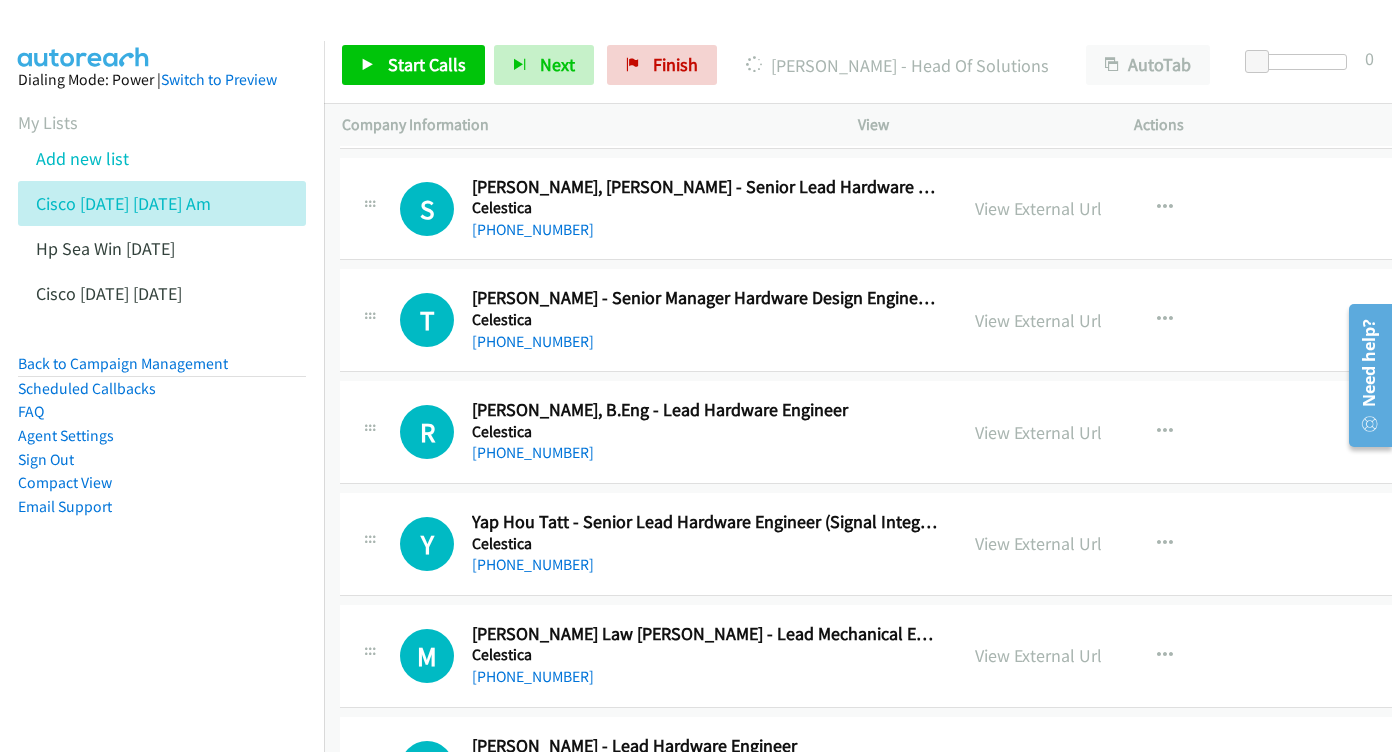 scroll, scrollTop: 17309, scrollLeft: 2, axis: both 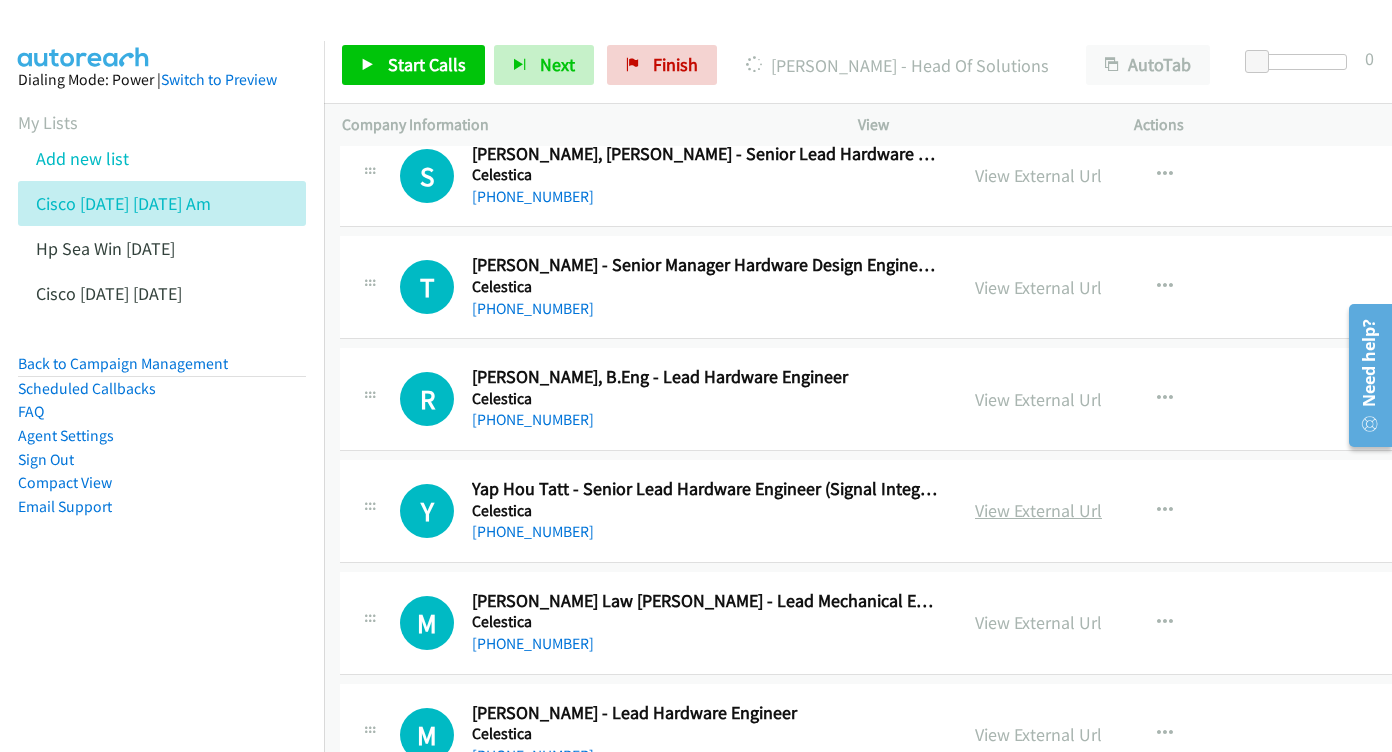 click on "View External Url" at bounding box center (1038, 510) 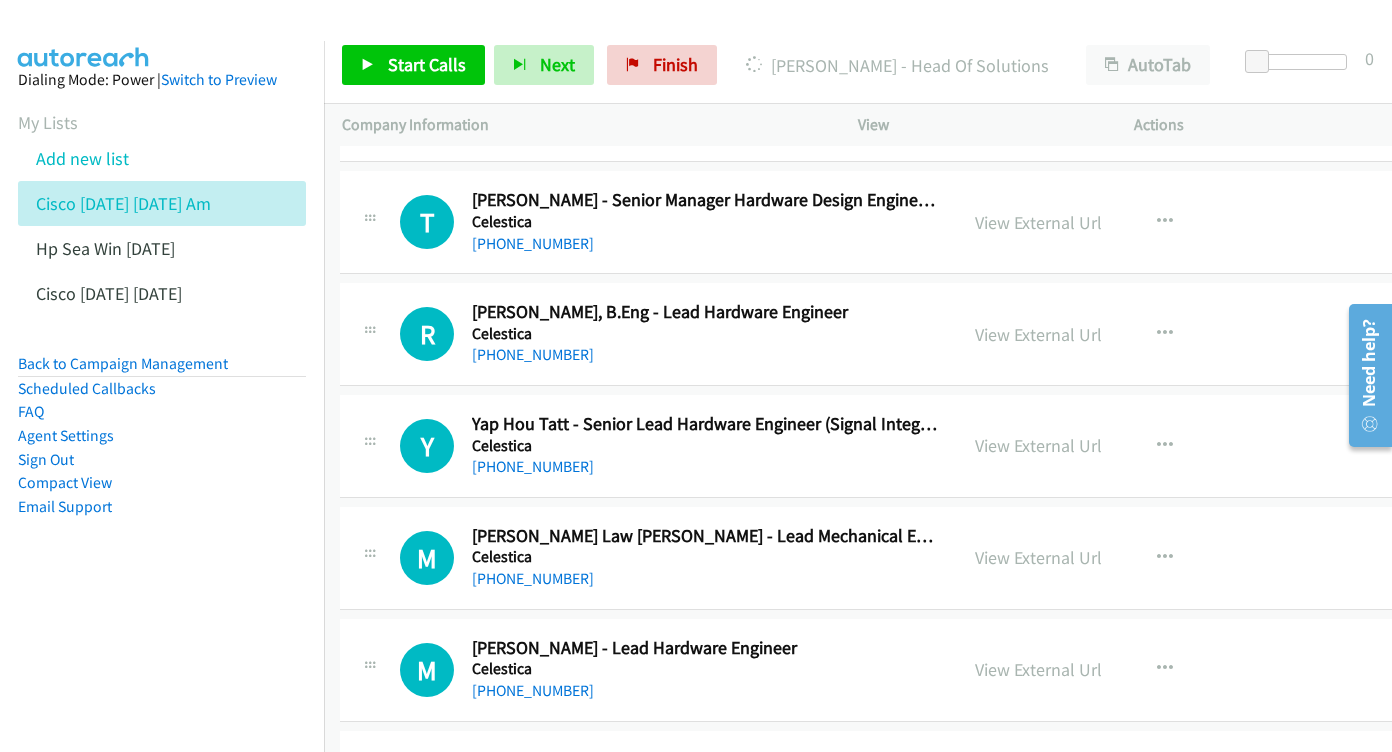 scroll, scrollTop: 17418, scrollLeft: 2, axis: both 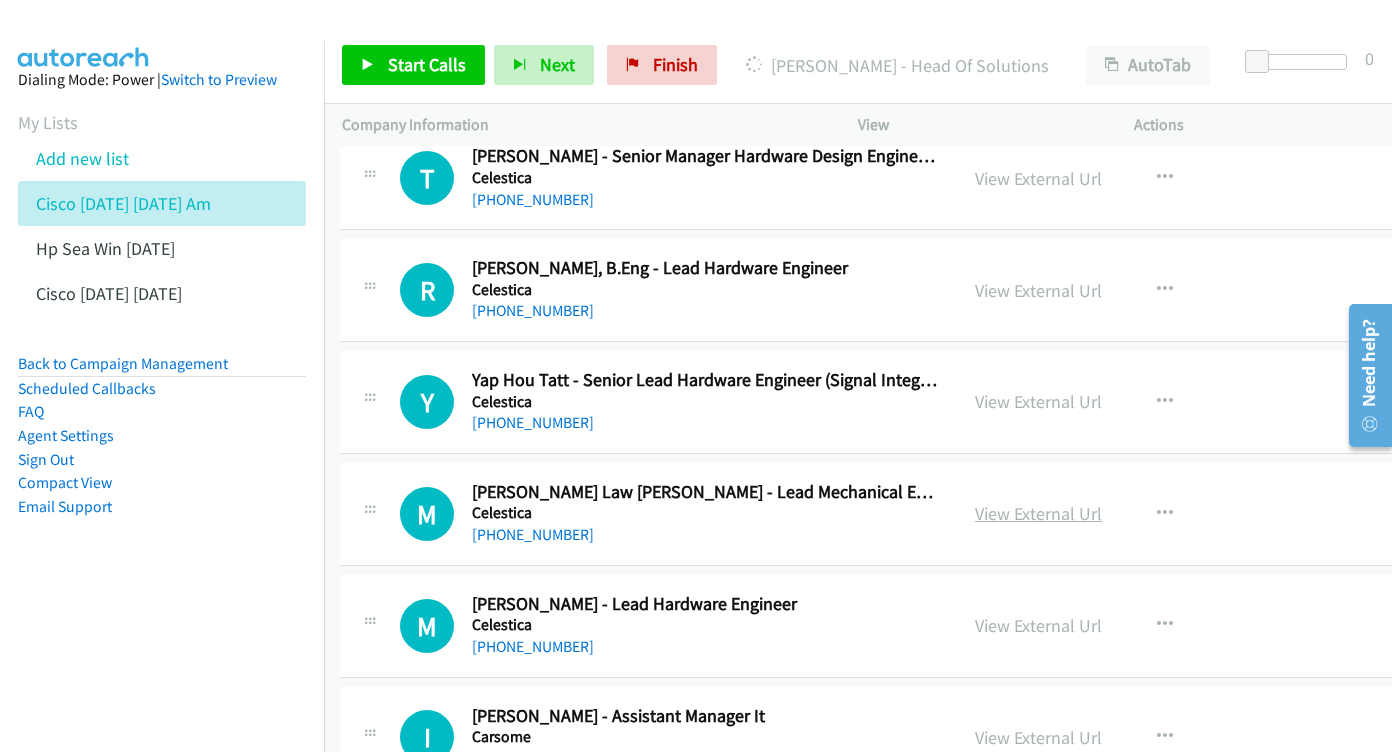 click on "View External Url" at bounding box center [1038, 513] 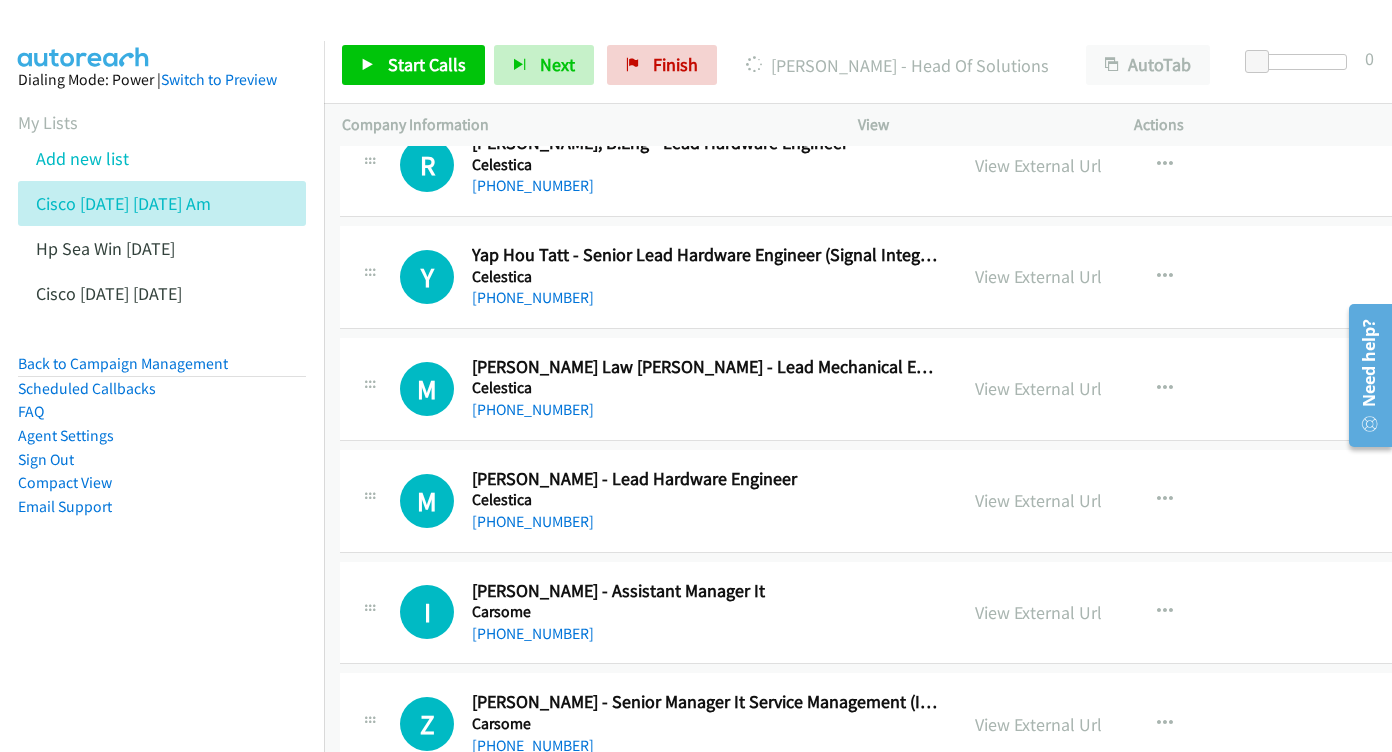 scroll, scrollTop: 17657, scrollLeft: 2, axis: both 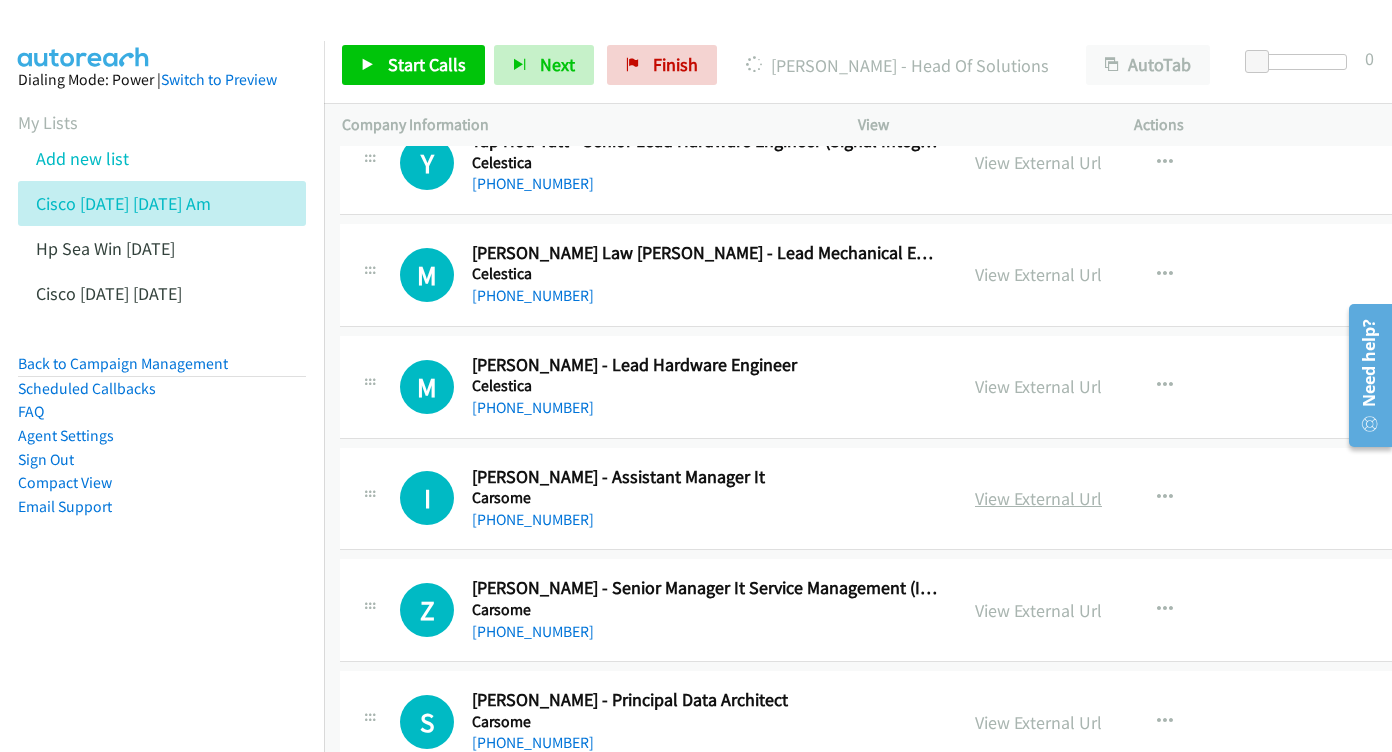 click on "View External Url" at bounding box center [1038, 498] 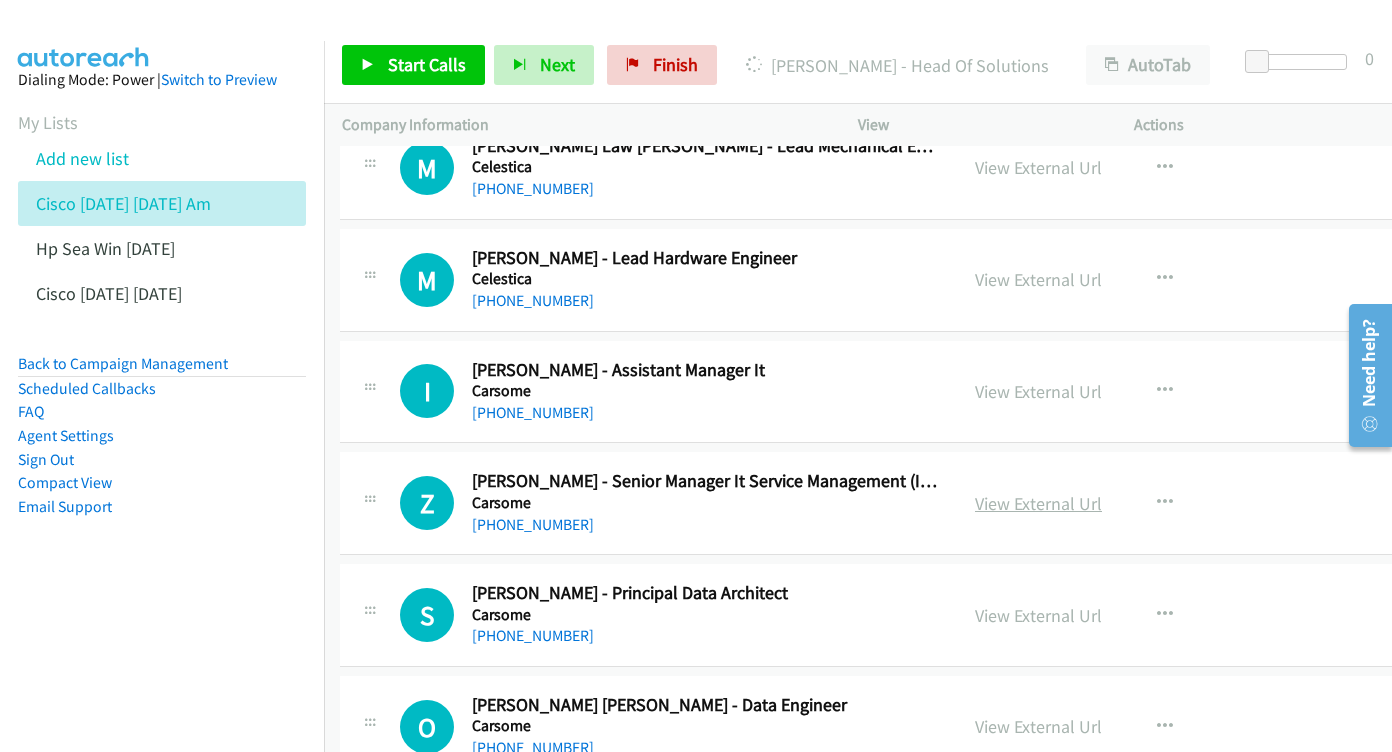 scroll, scrollTop: 17766, scrollLeft: 2, axis: both 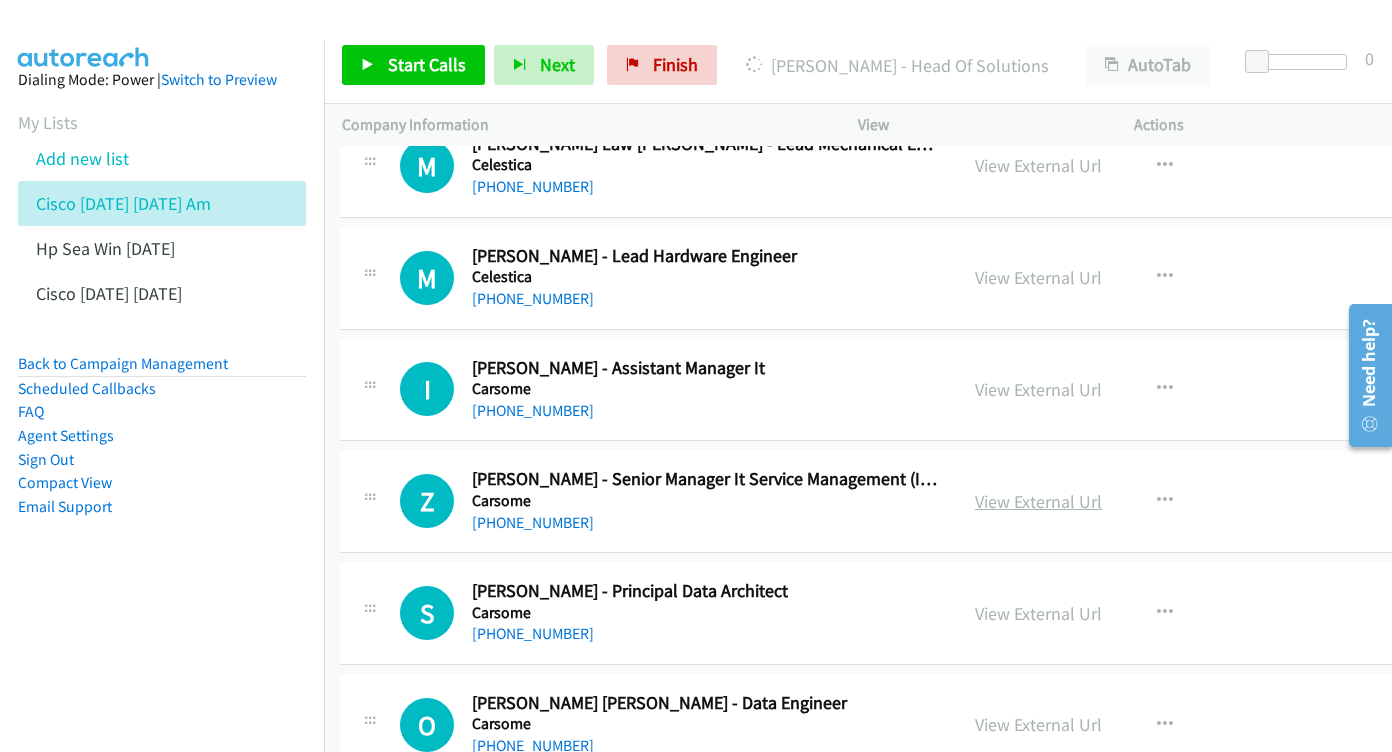 click on "View External Url" at bounding box center (1038, 501) 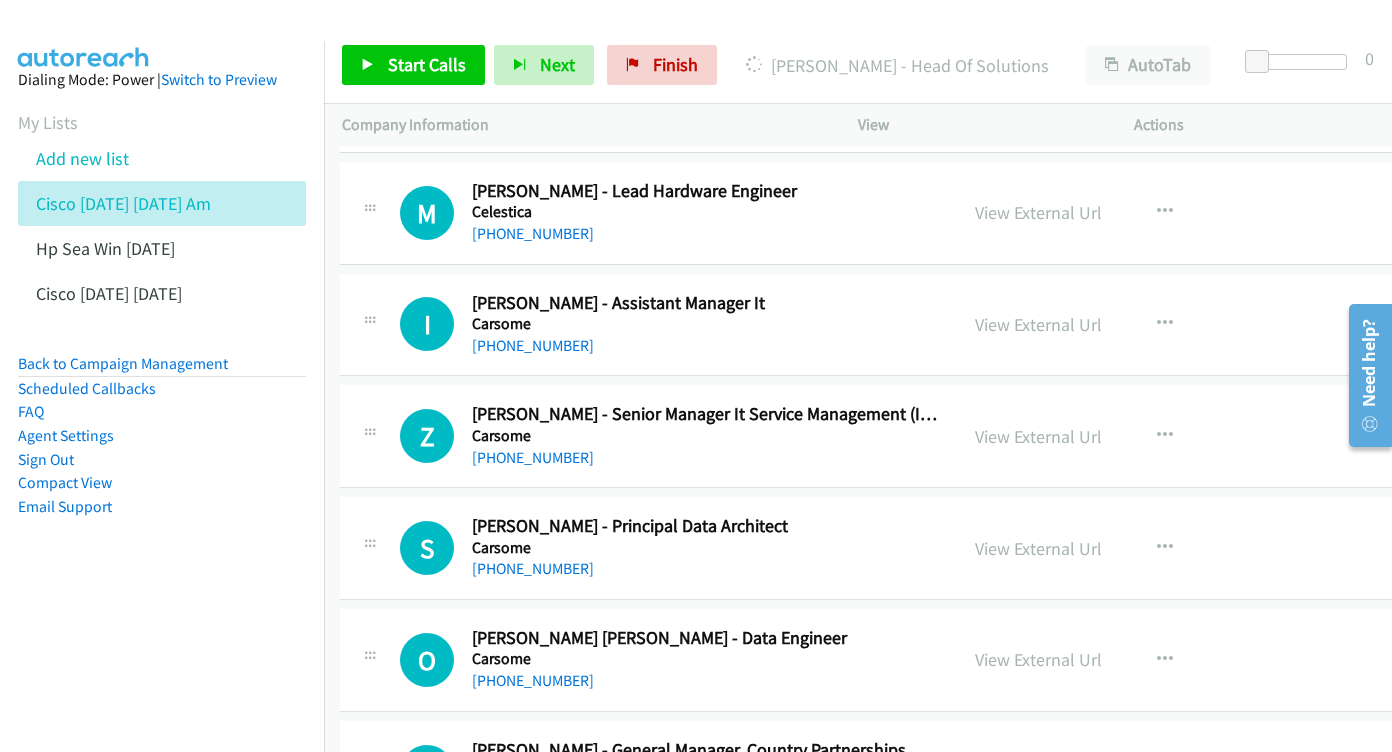 scroll, scrollTop: 17874, scrollLeft: 2, axis: both 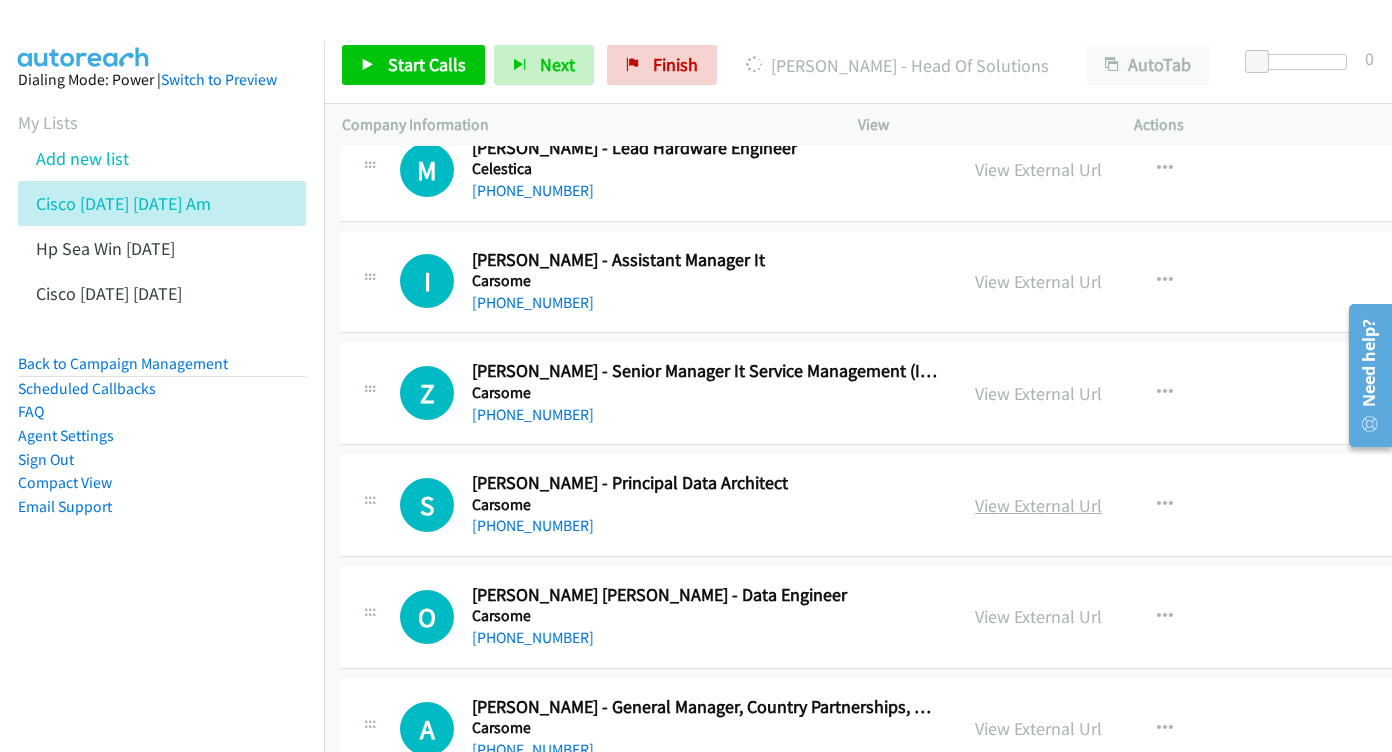 click on "View External Url" at bounding box center (1038, 505) 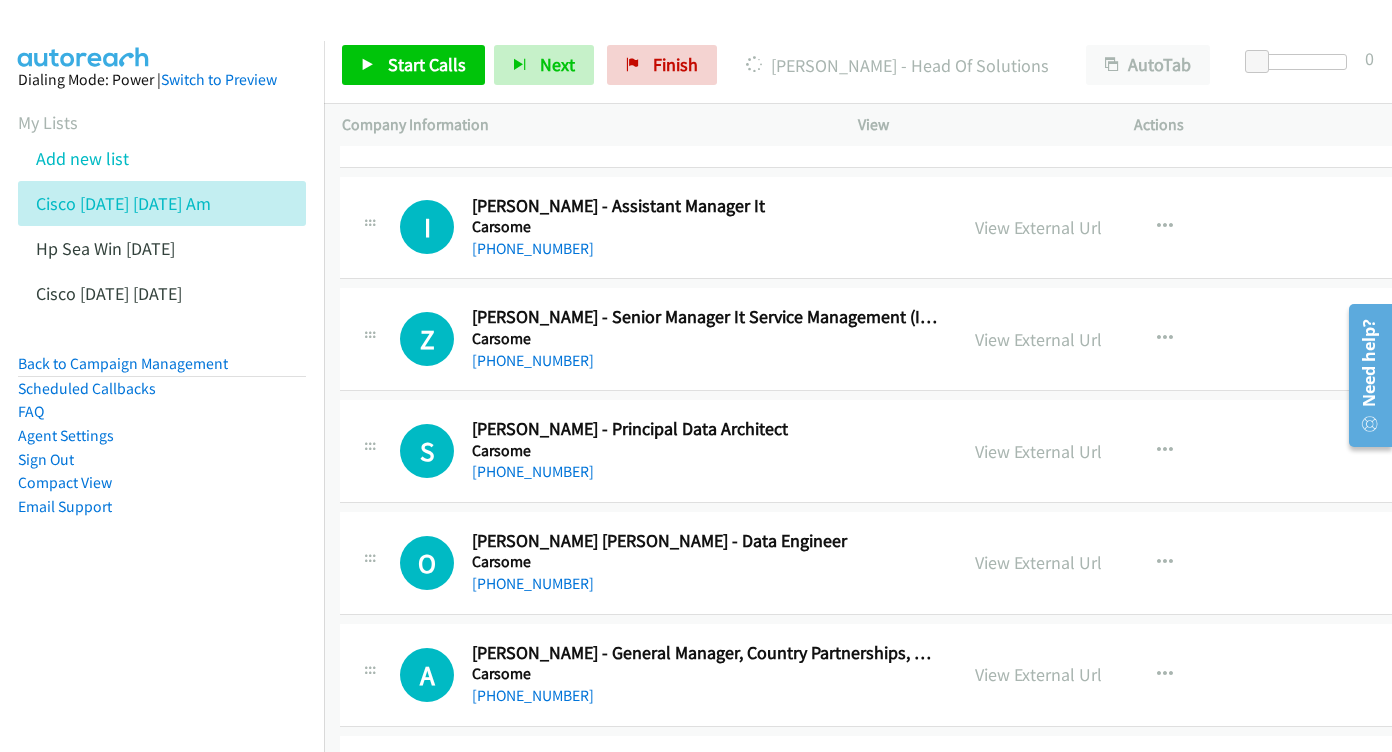 scroll, scrollTop: 17959, scrollLeft: 2, axis: both 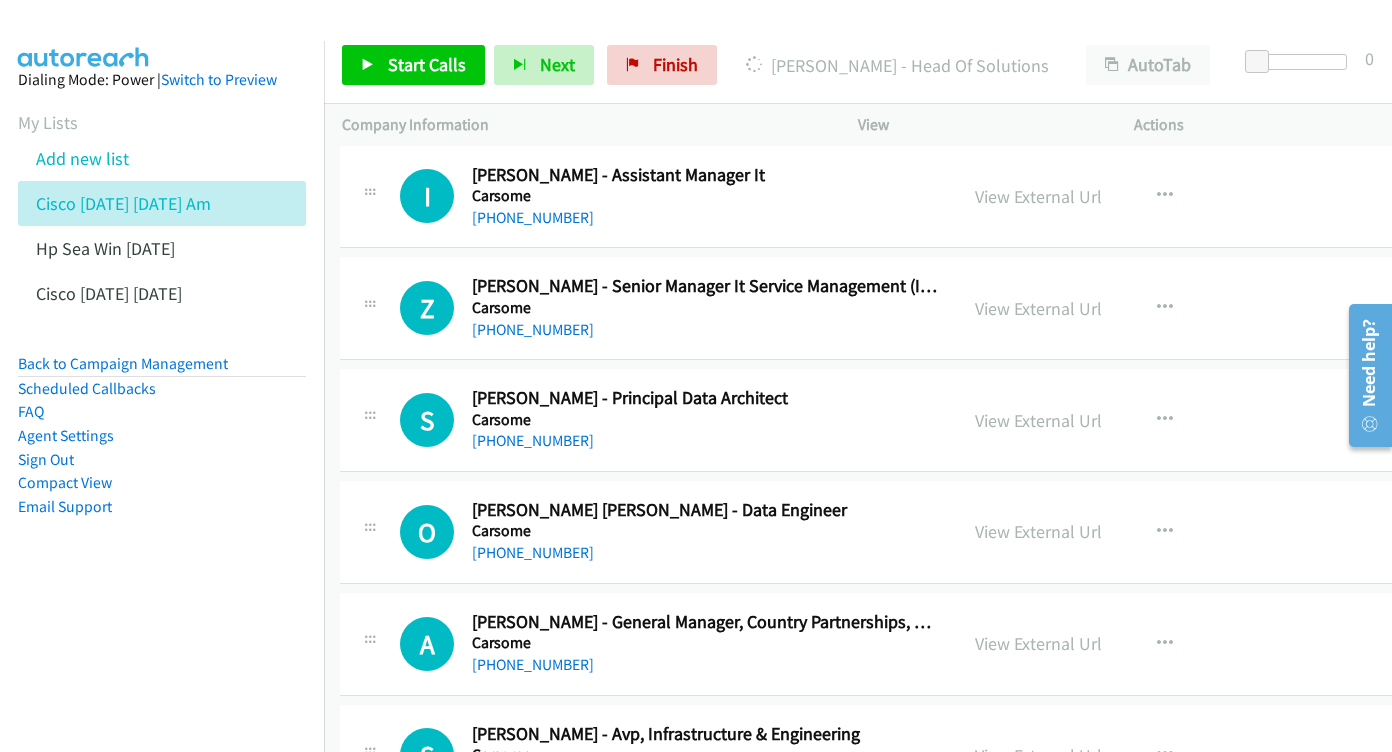 click on "View External Url
View External Url
Schedule/Manage Callback
Start Calls Here
Remove from list
Add to do not call list
Reset Call Status" at bounding box center [1120, 532] 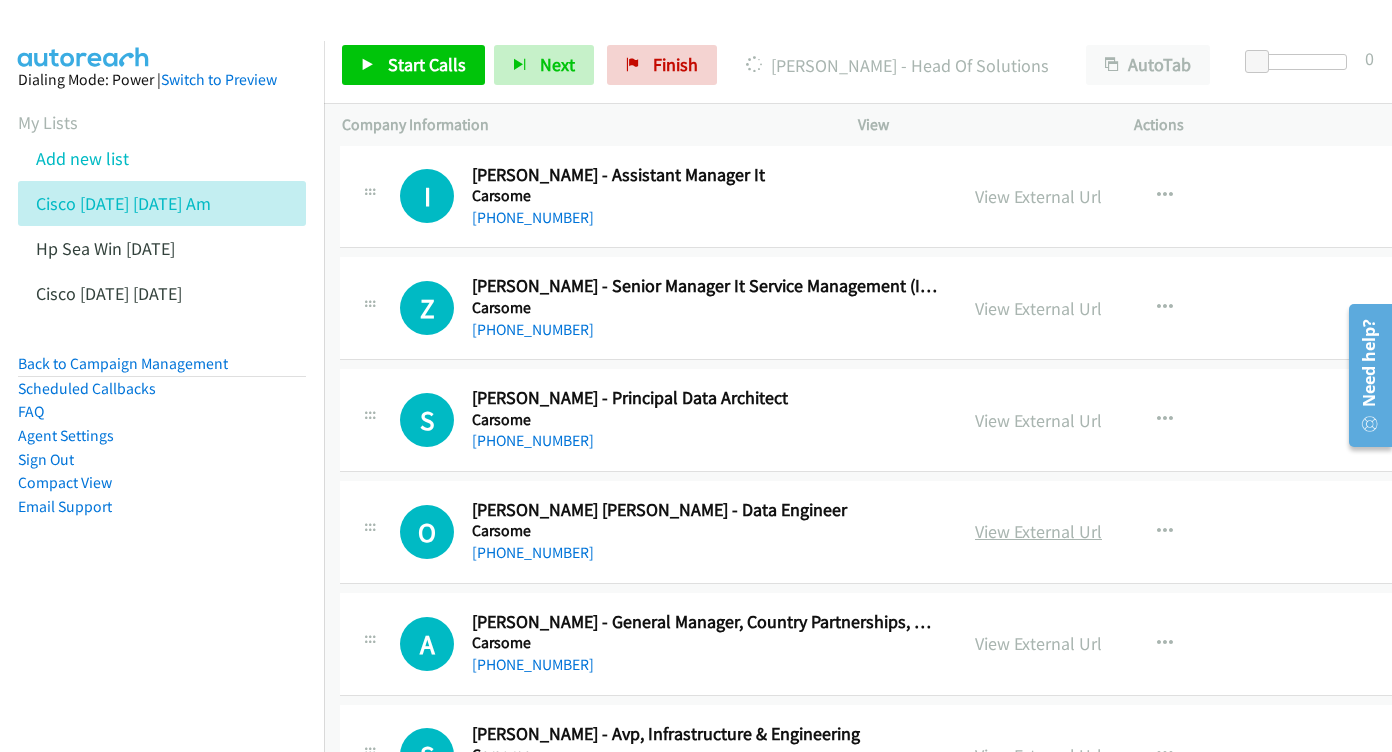 click on "View External Url" at bounding box center [1038, 531] 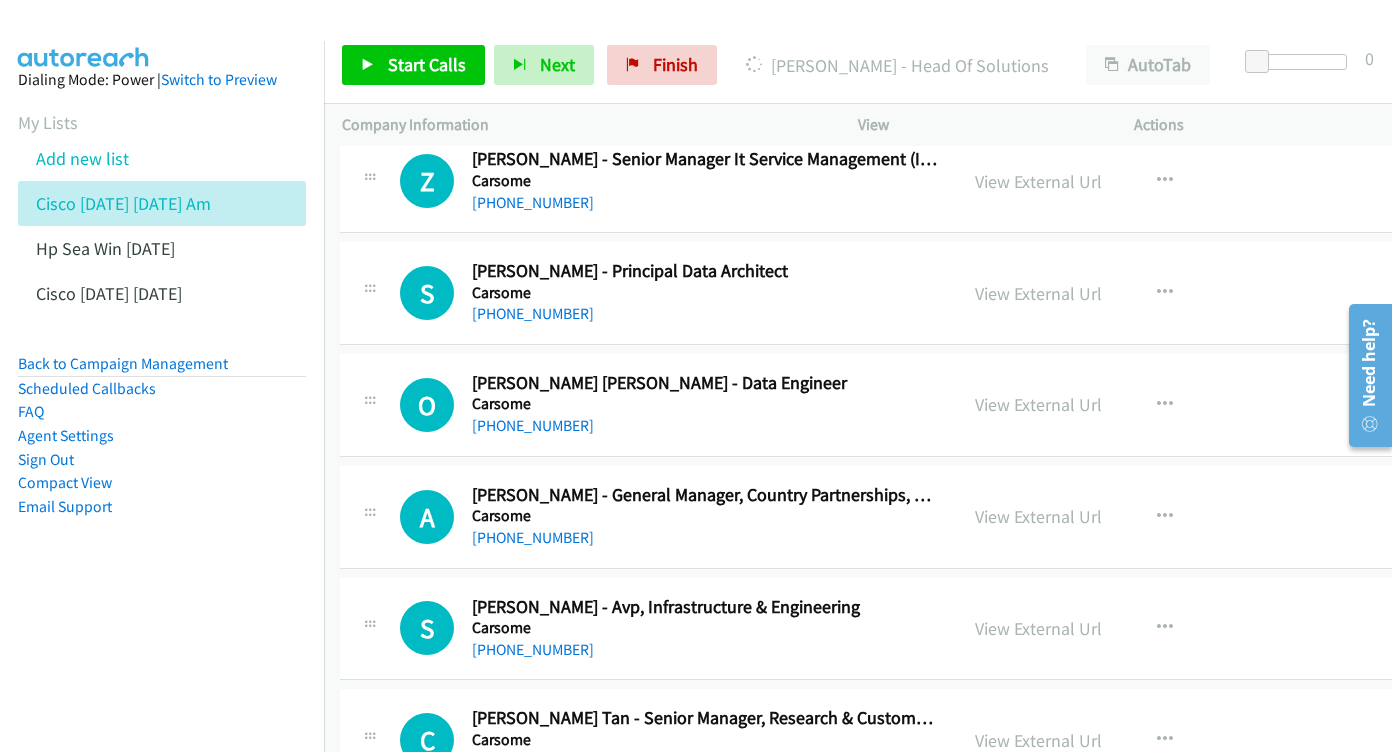 scroll, scrollTop: 18195, scrollLeft: 2, axis: both 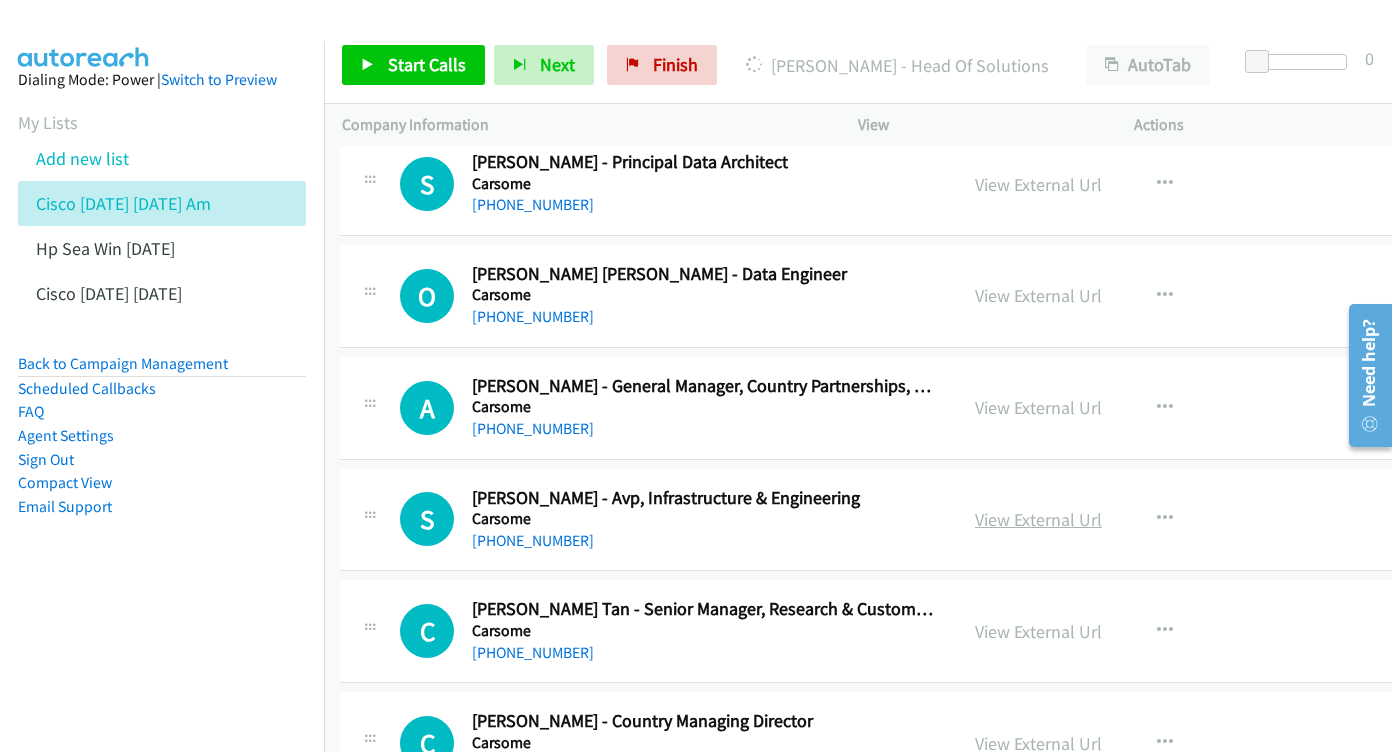 click on "View External Url" at bounding box center (1038, 519) 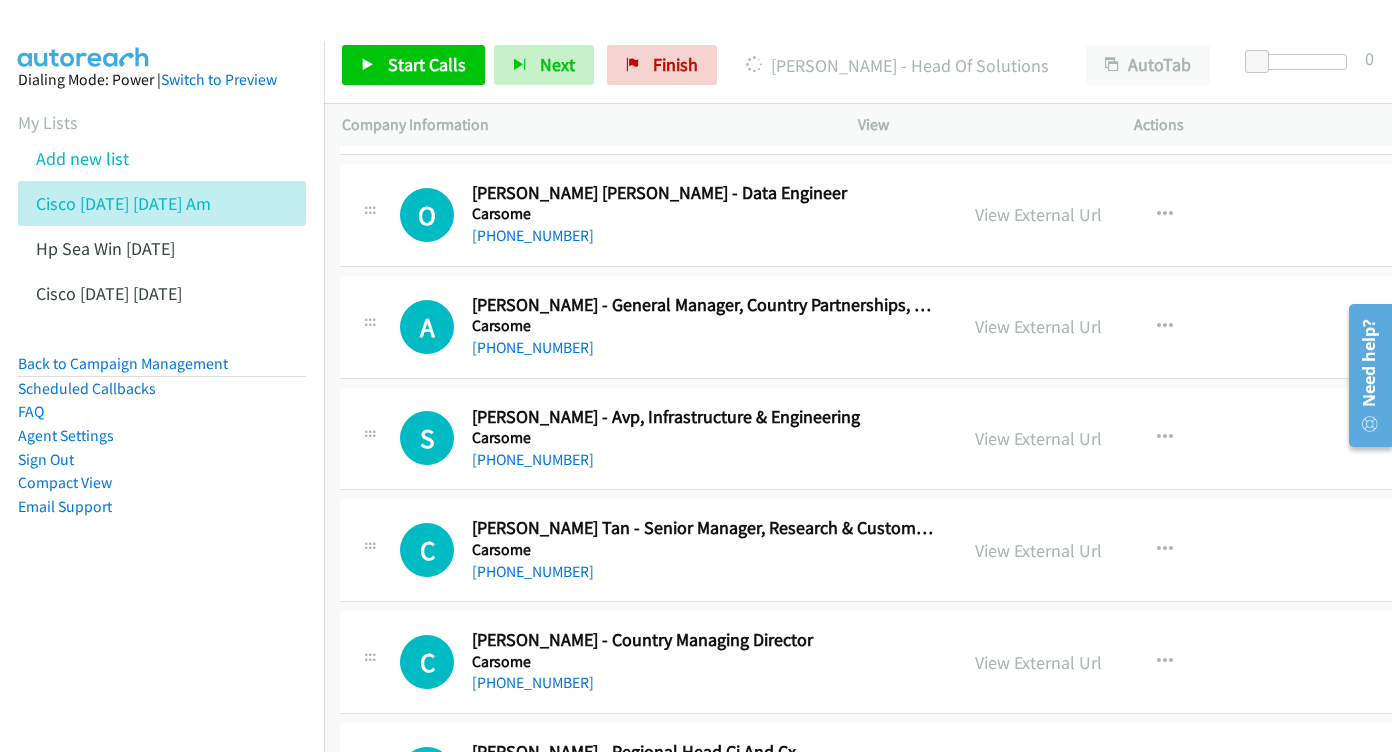 scroll, scrollTop: 18278, scrollLeft: 2, axis: both 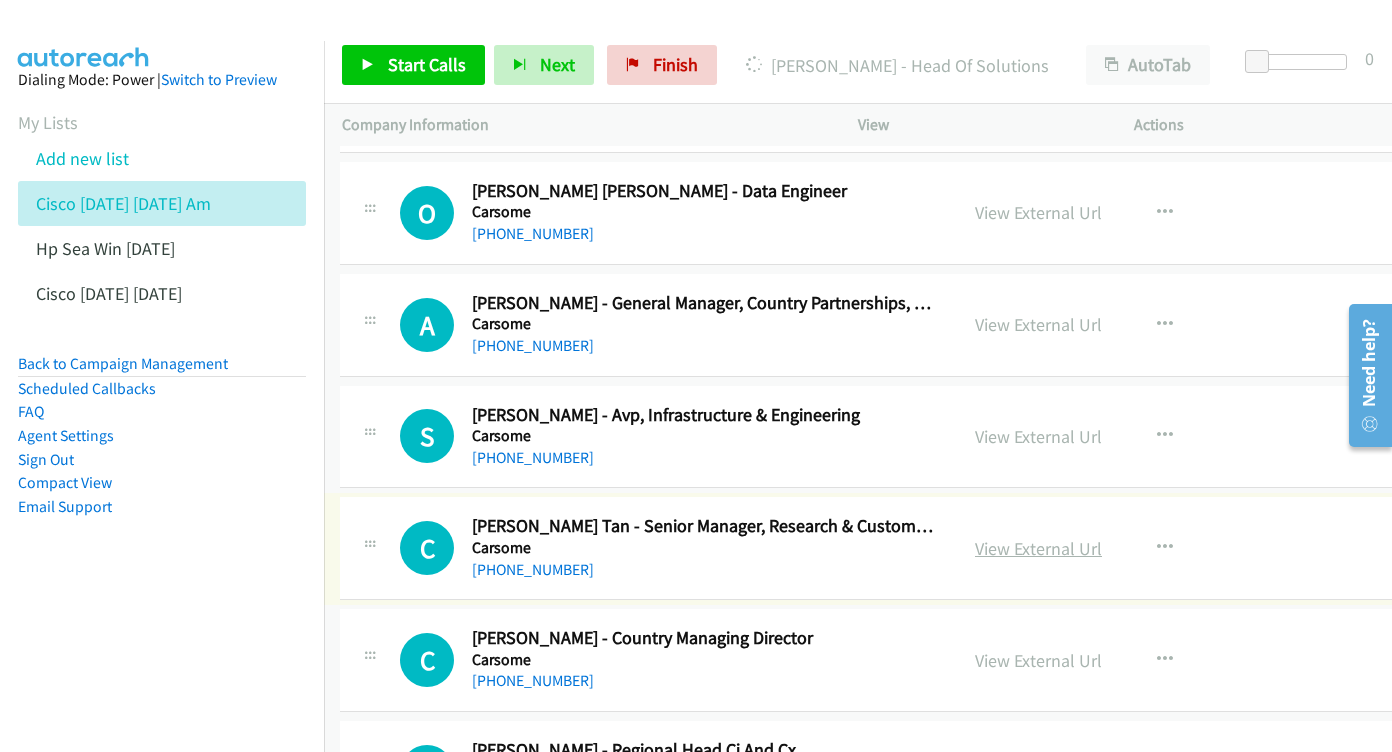 click on "View External Url" at bounding box center (1038, 548) 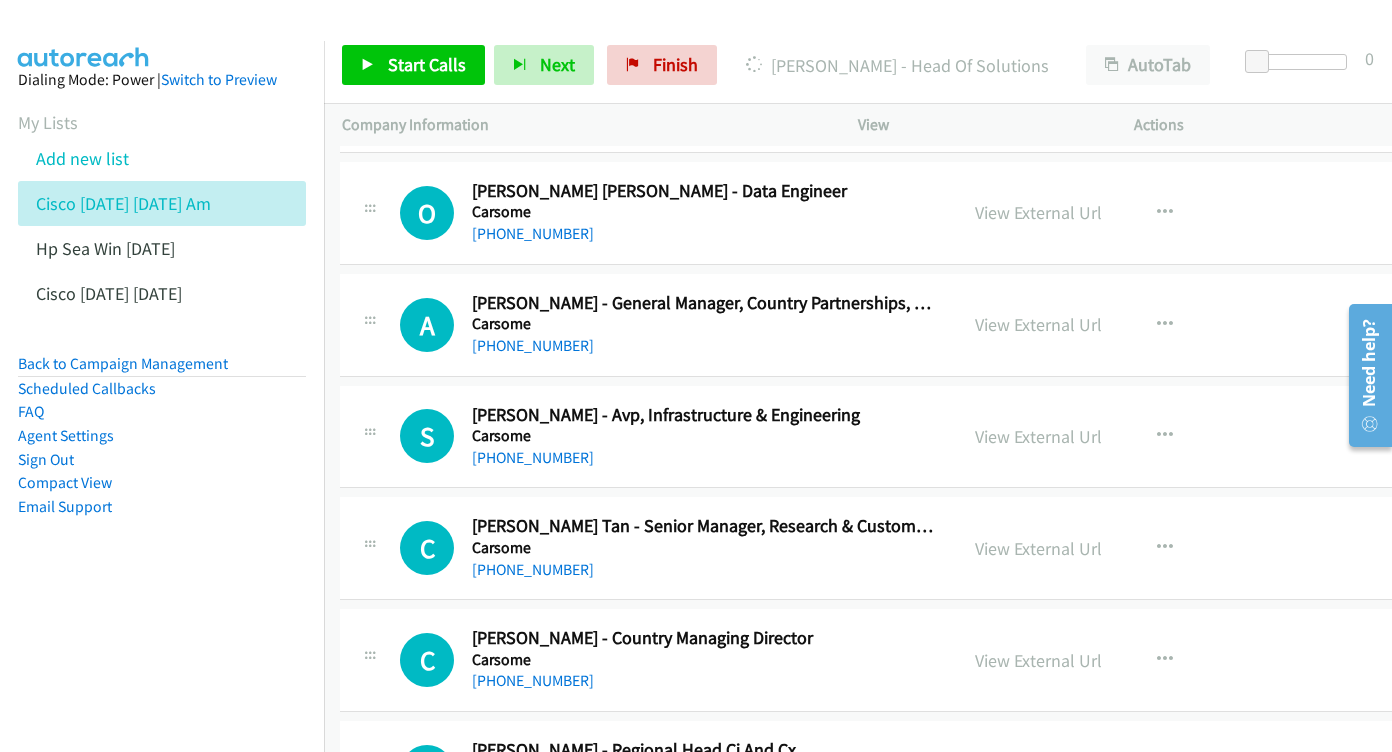 scroll, scrollTop: 18380, scrollLeft: 2, axis: both 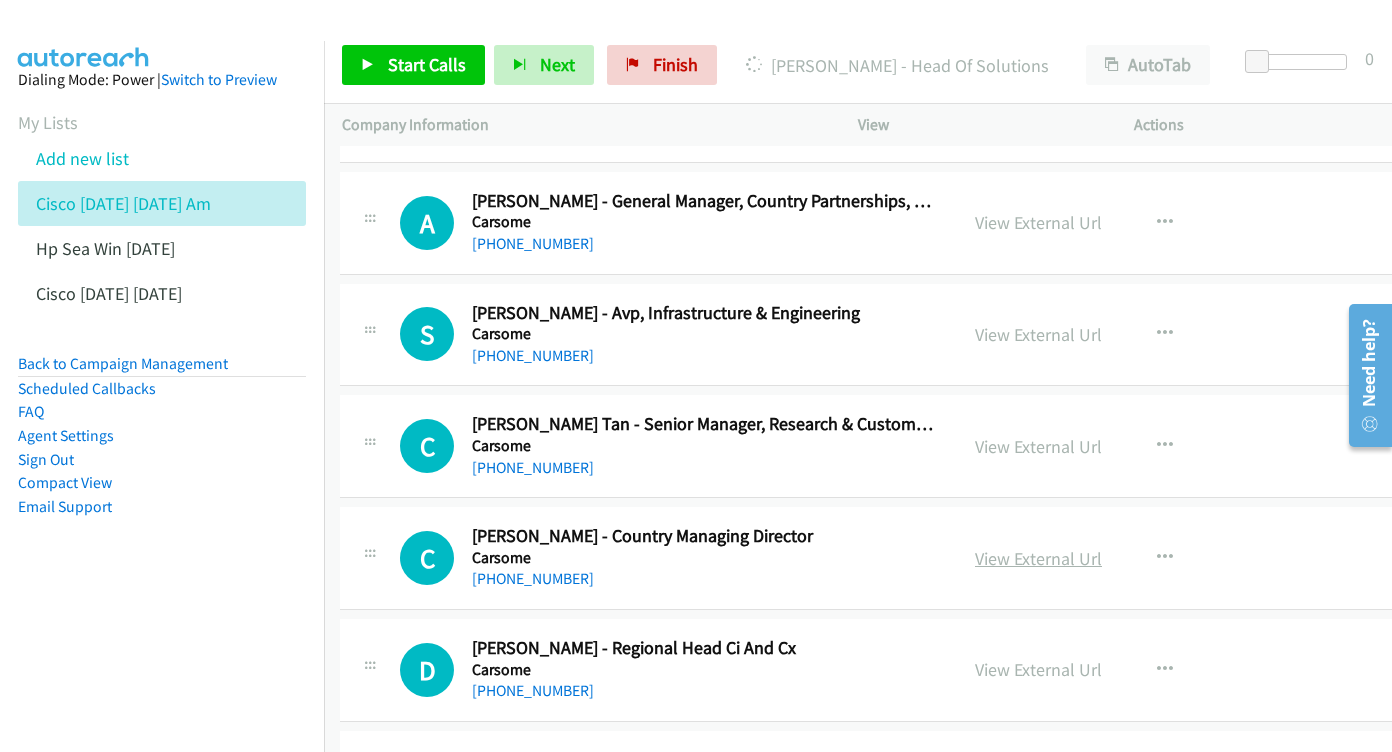 click on "View External Url" at bounding box center [1038, 558] 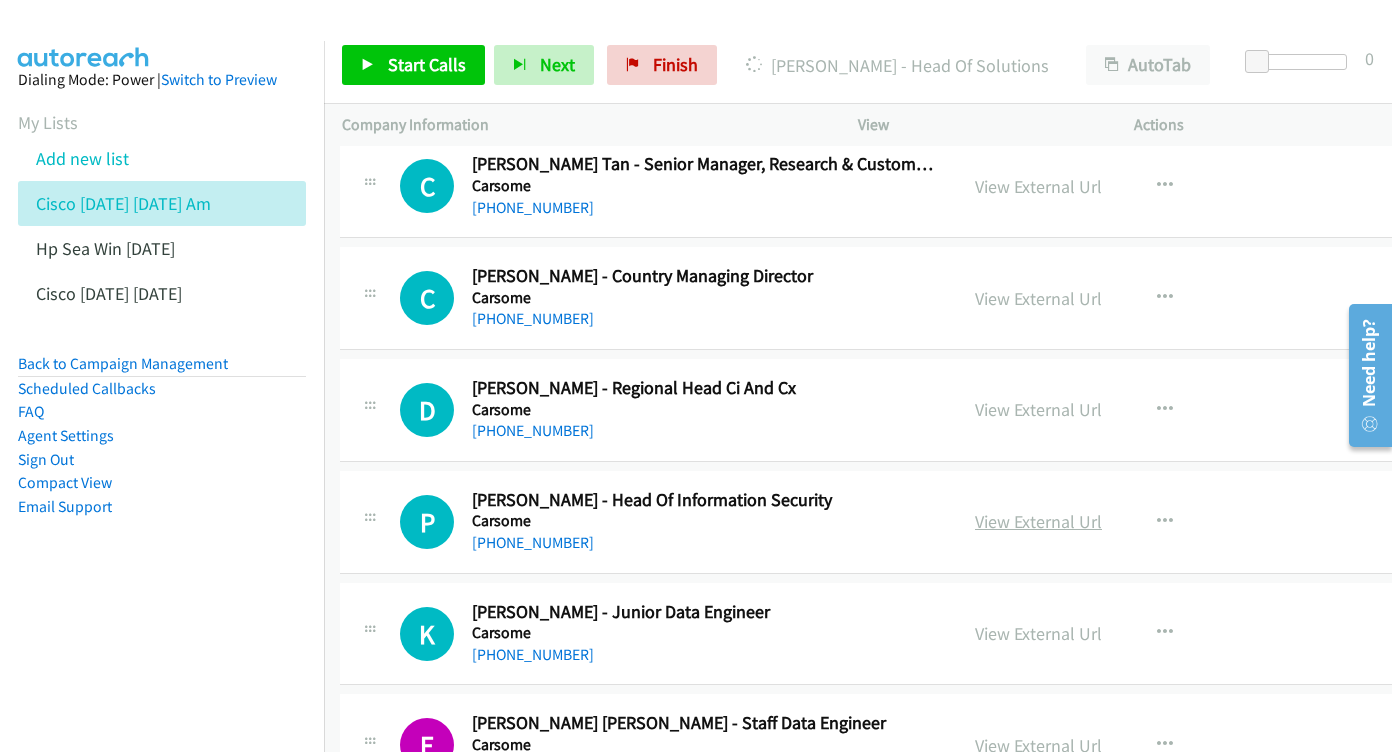 scroll, scrollTop: 18641, scrollLeft: 2, axis: both 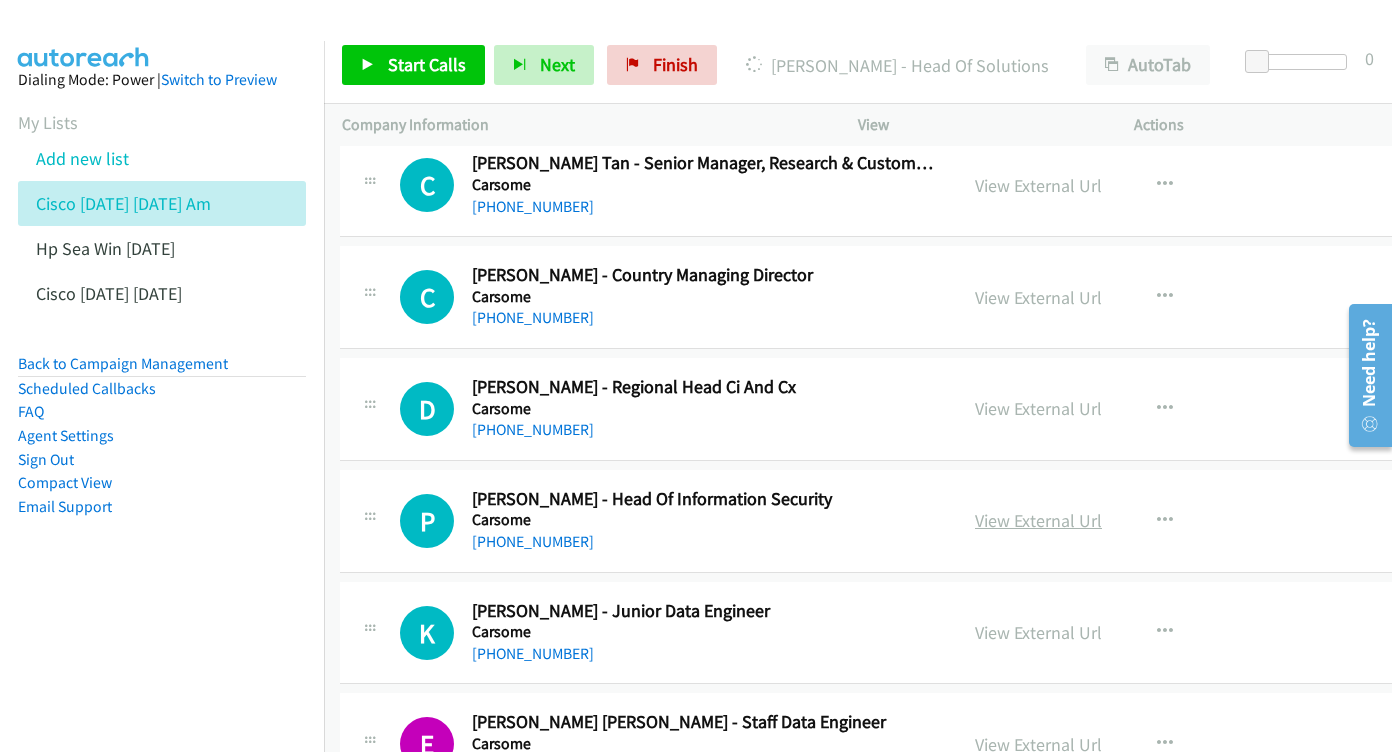 click on "View External Url" at bounding box center [1038, 520] 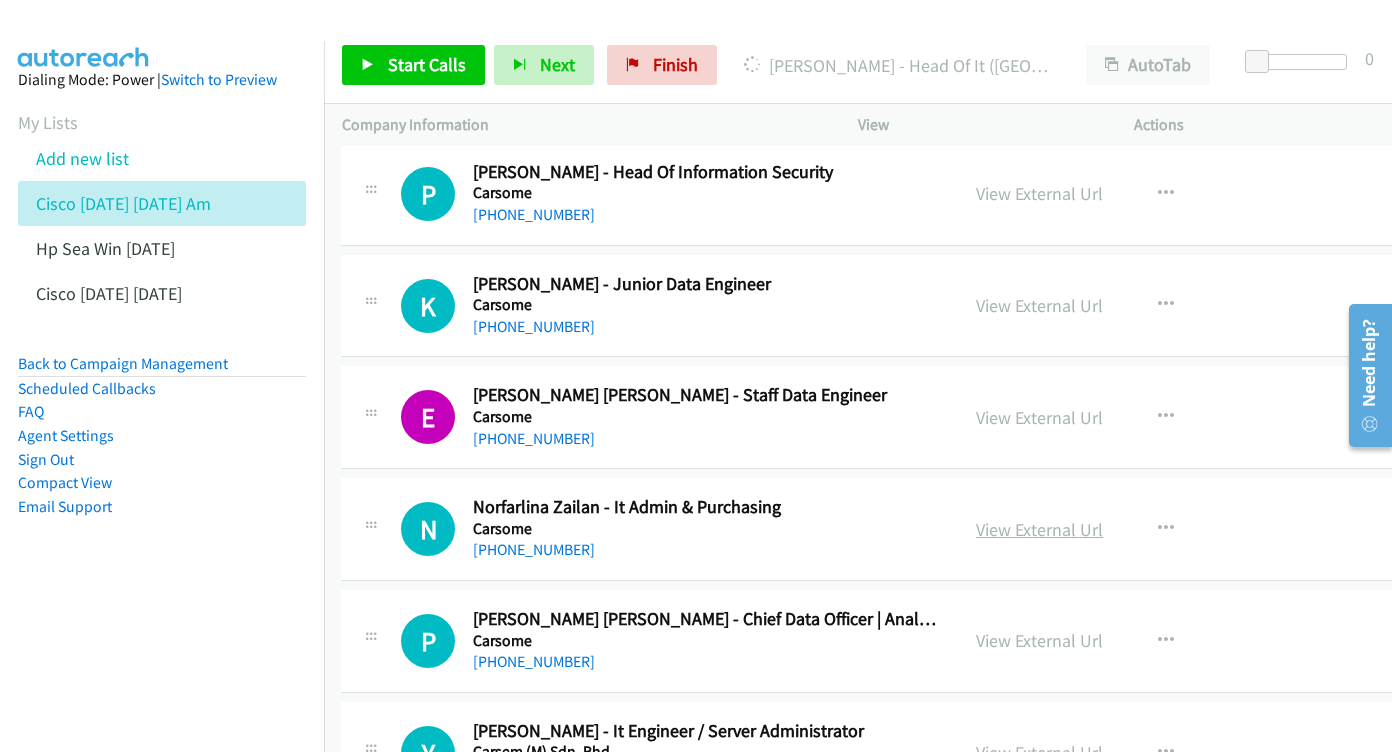 scroll, scrollTop: 18970, scrollLeft: 1, axis: both 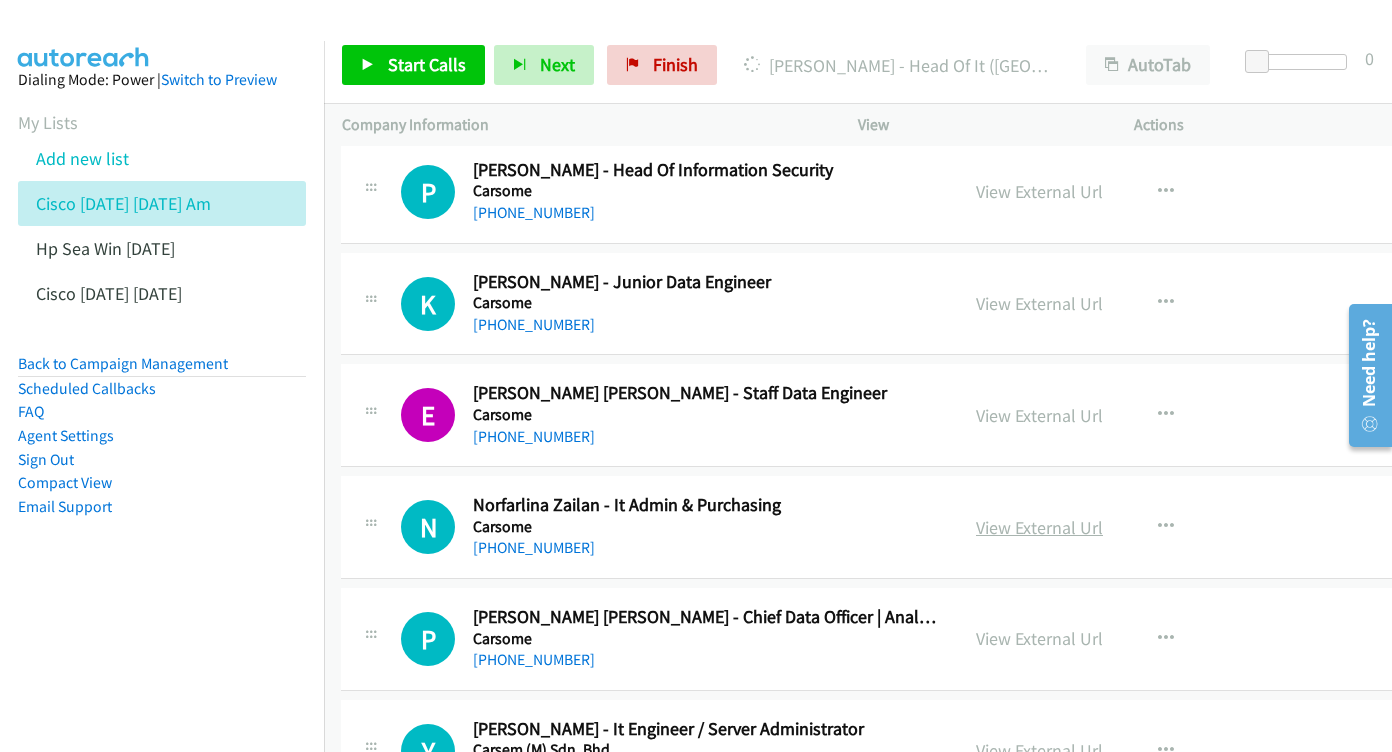 click on "View External Url" at bounding box center (1039, 527) 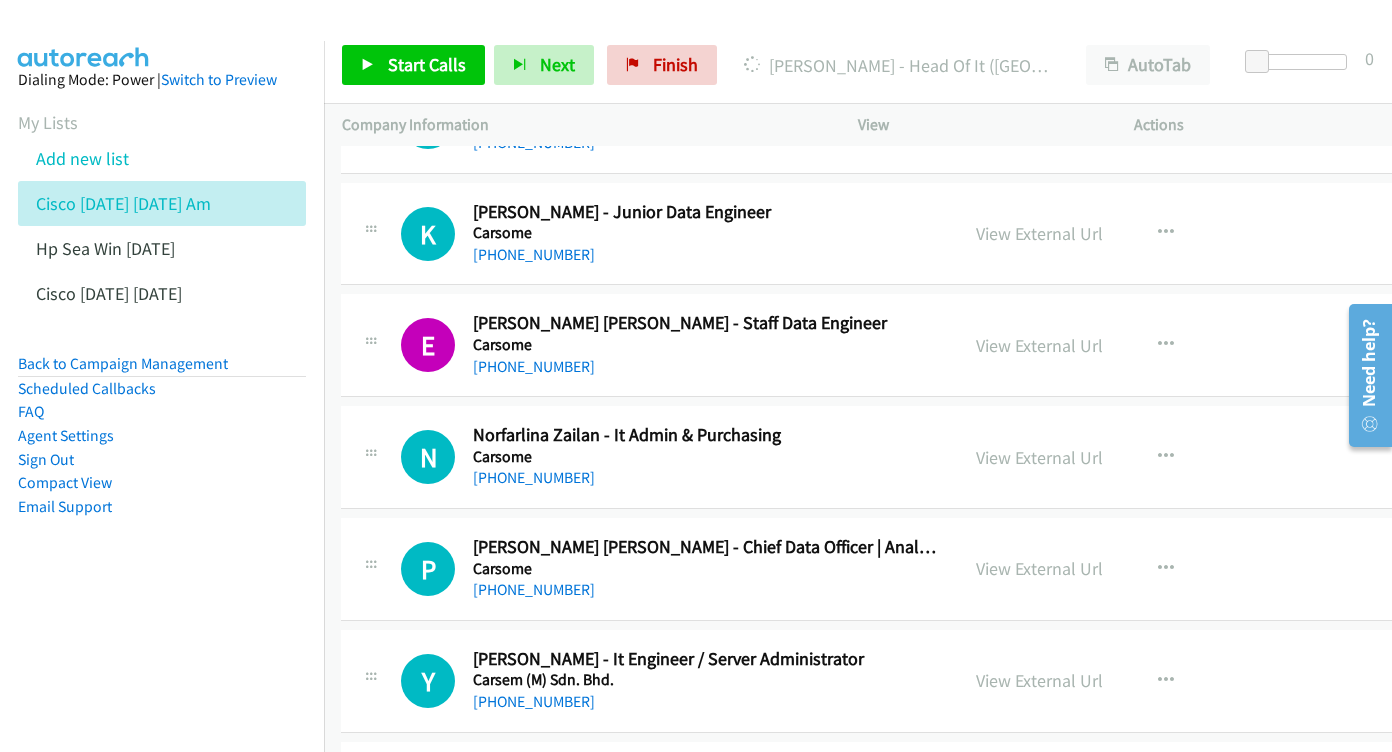 scroll, scrollTop: 19073, scrollLeft: 1, axis: both 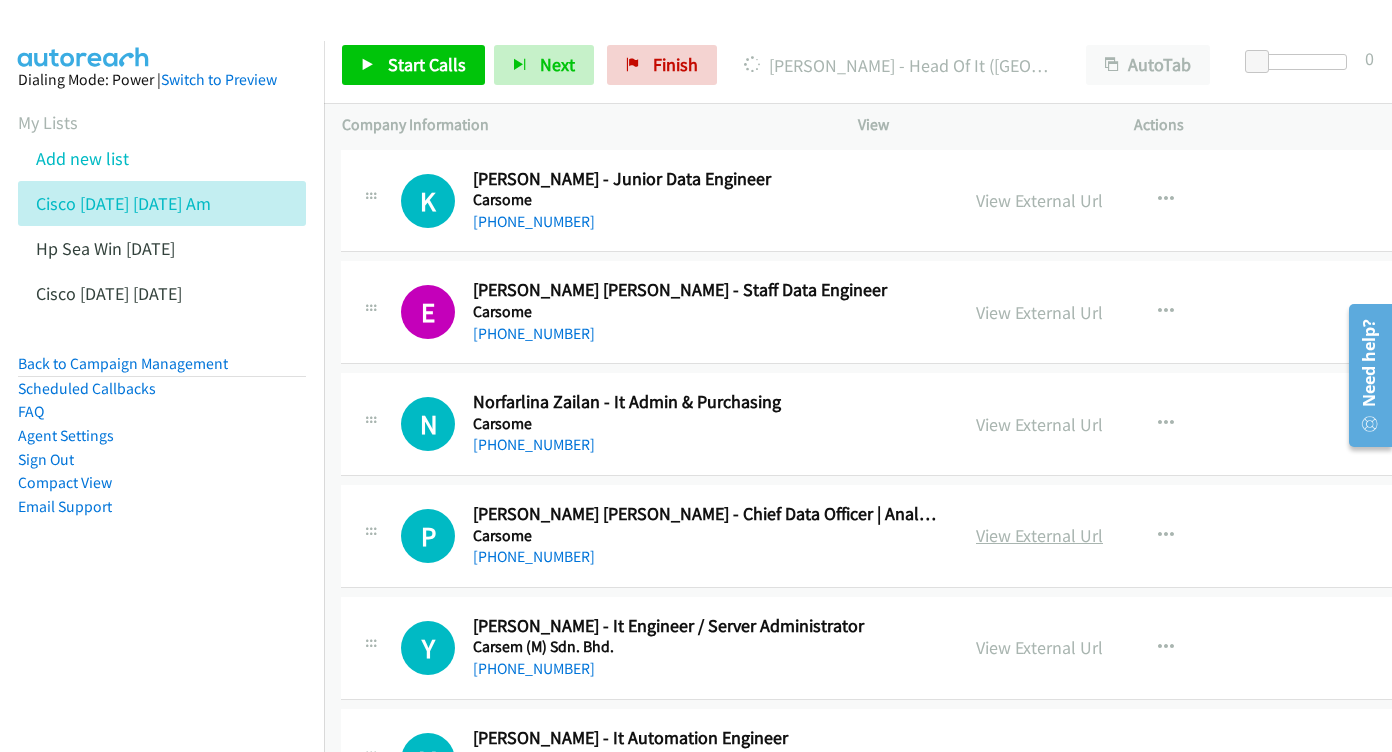 click on "View External Url" at bounding box center [1039, 535] 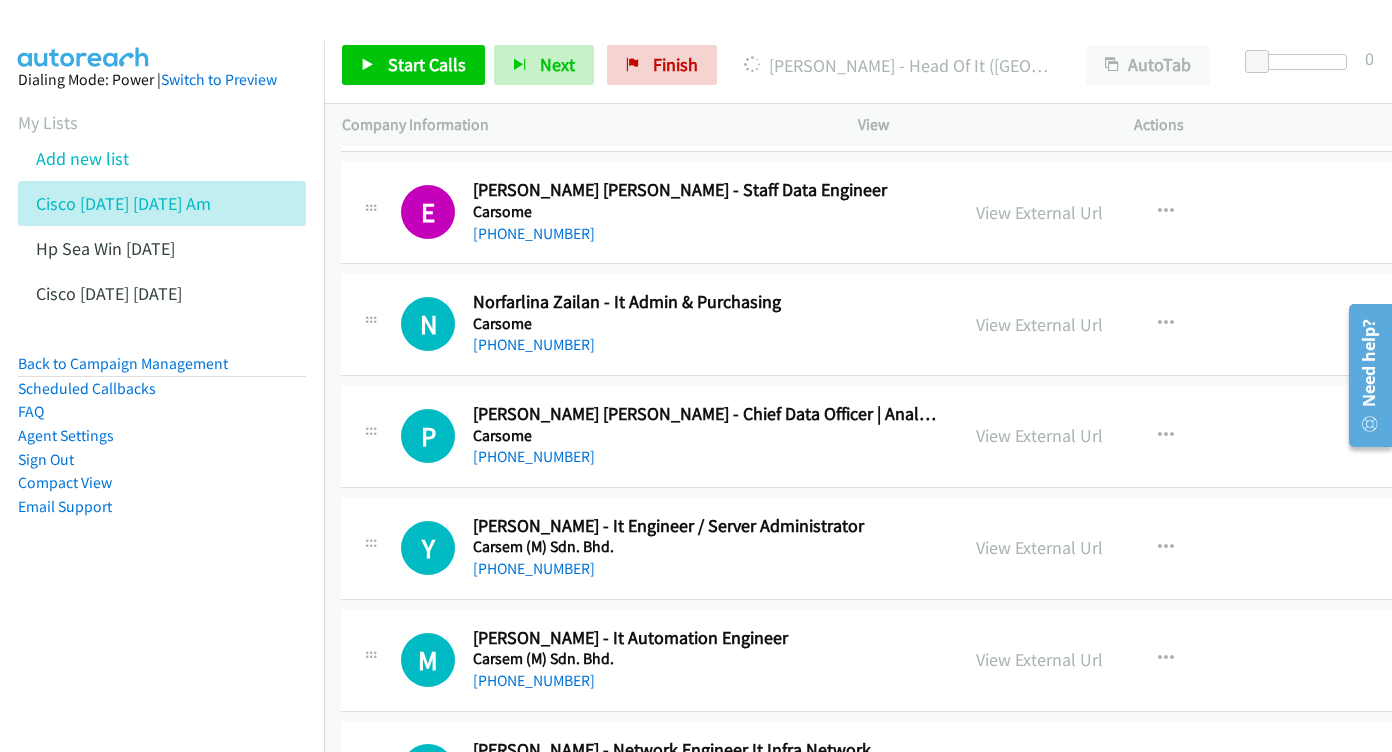 scroll, scrollTop: 19173, scrollLeft: 0, axis: vertical 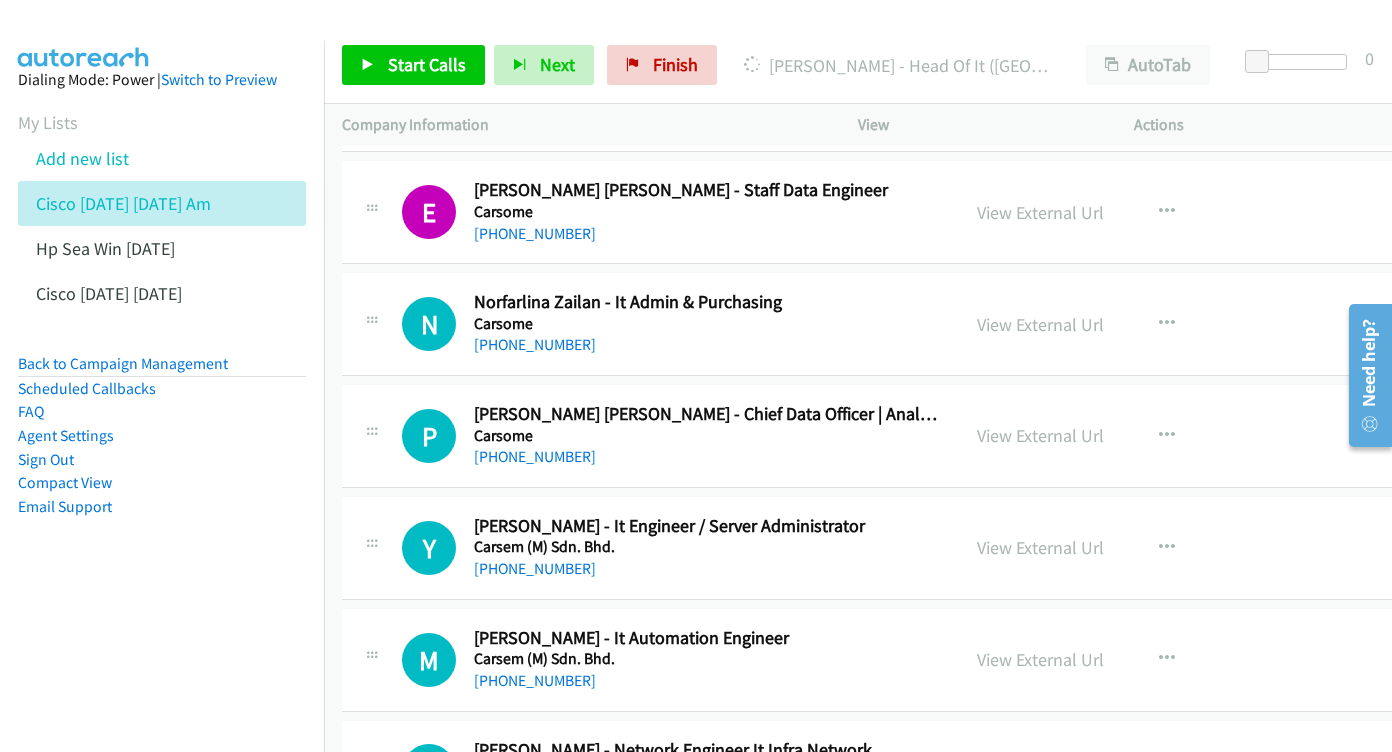click on "View External Url" at bounding box center [1040, 547] 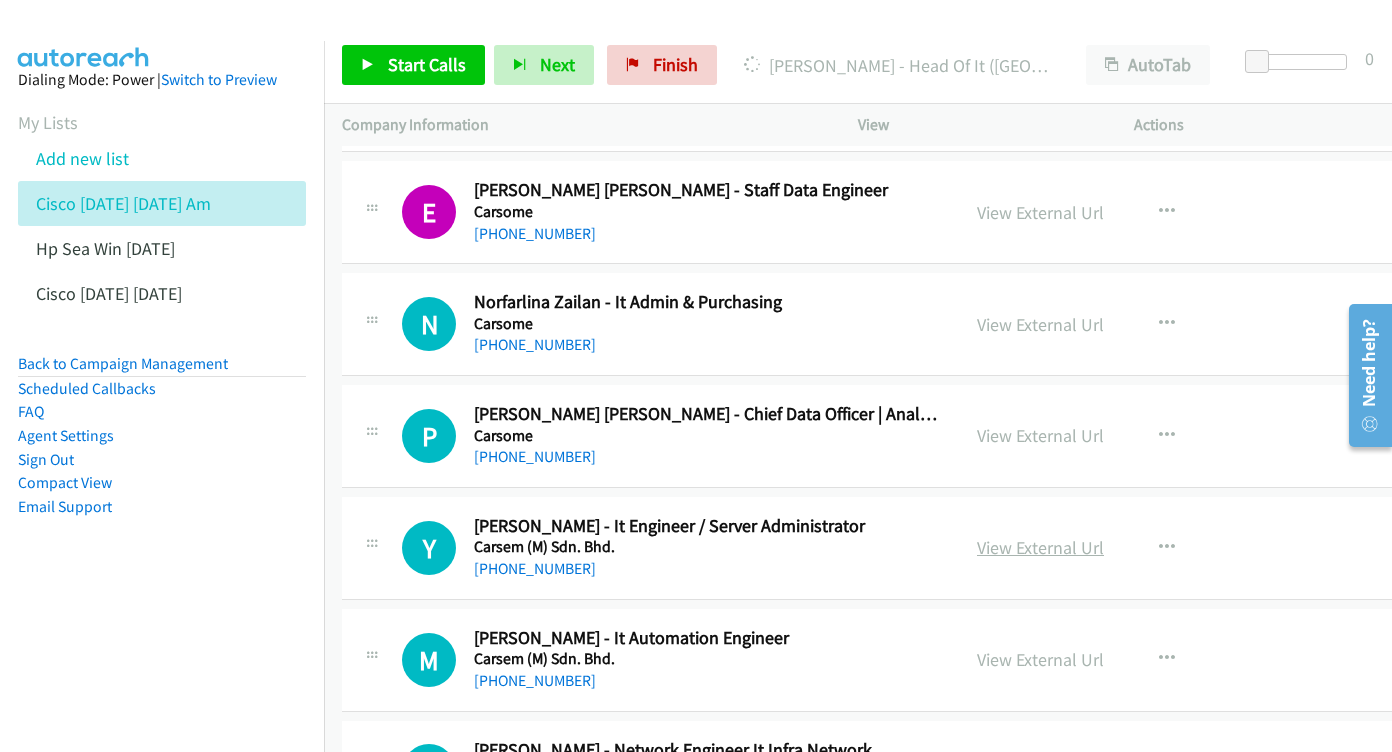 click on "View External Url" at bounding box center [1040, 547] 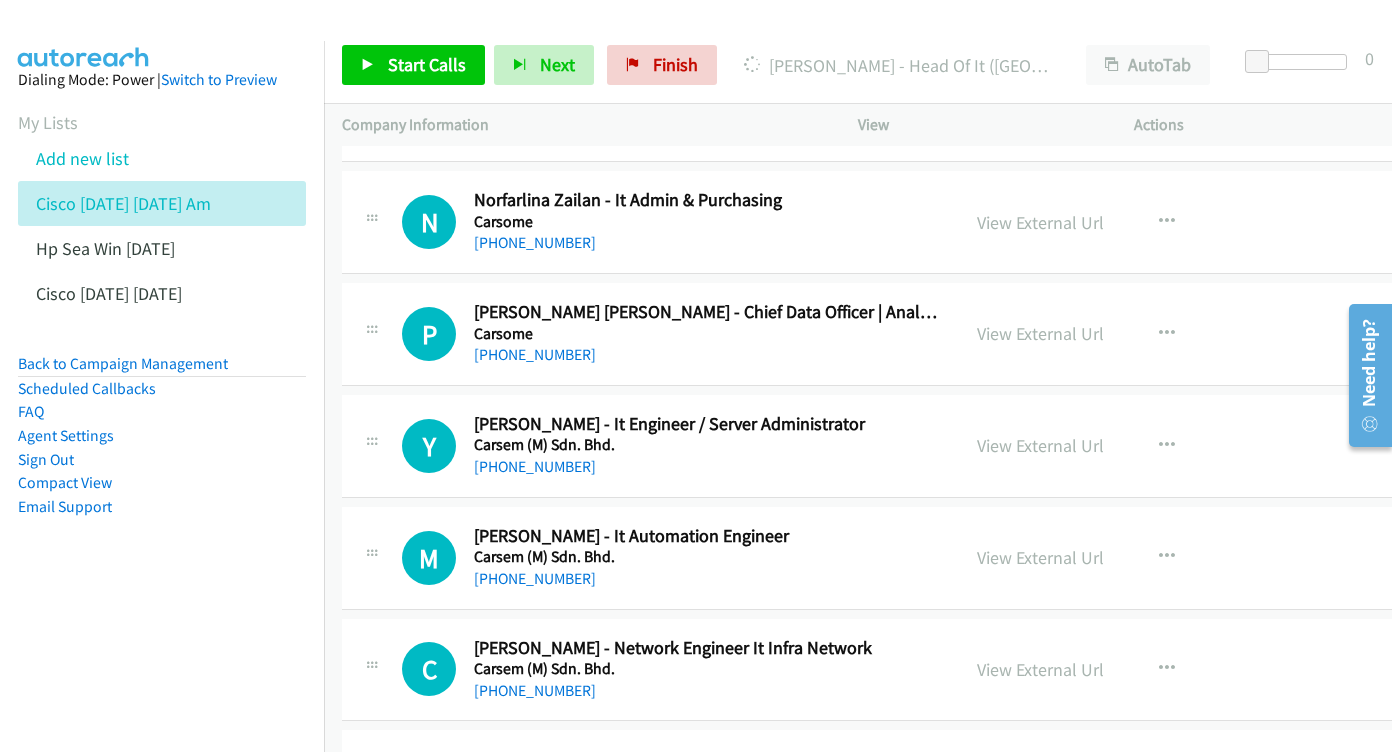 scroll, scrollTop: 19276, scrollLeft: 0, axis: vertical 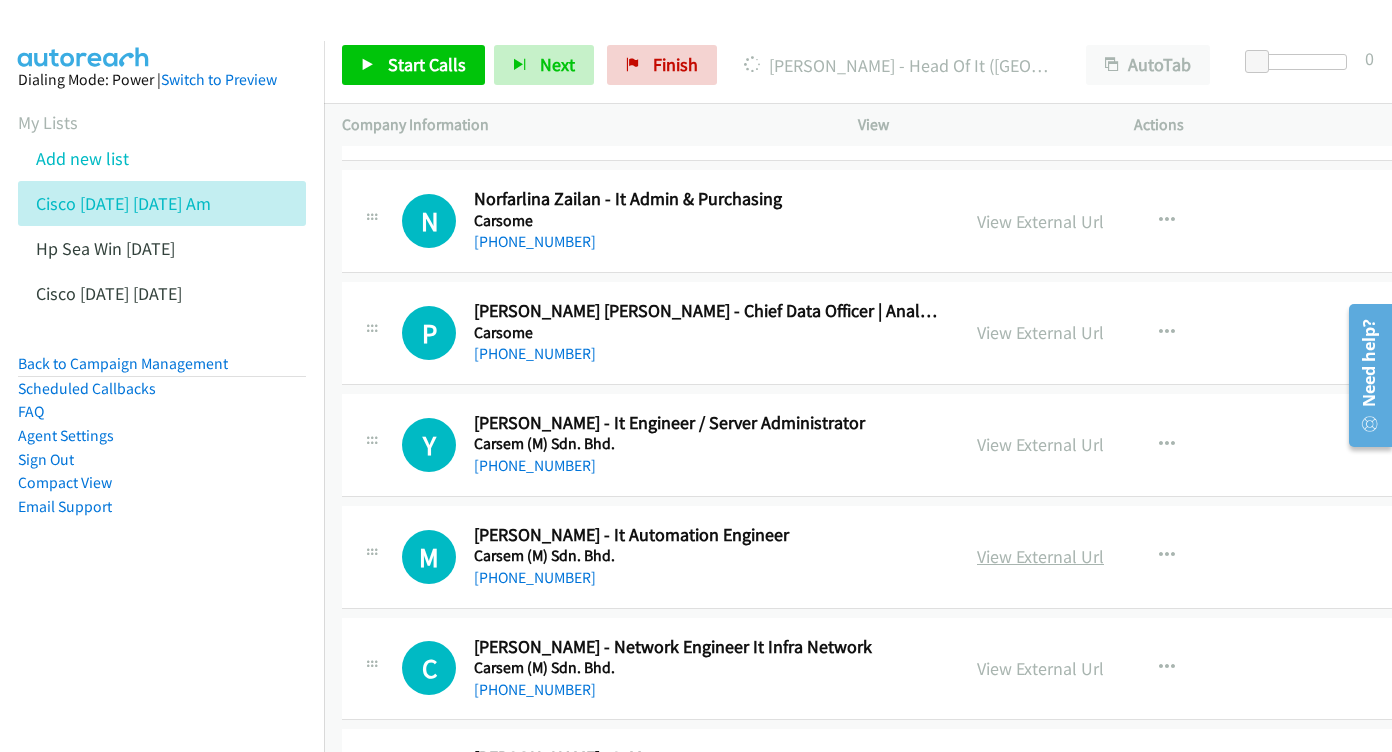 click on "View External Url" at bounding box center [1040, 556] 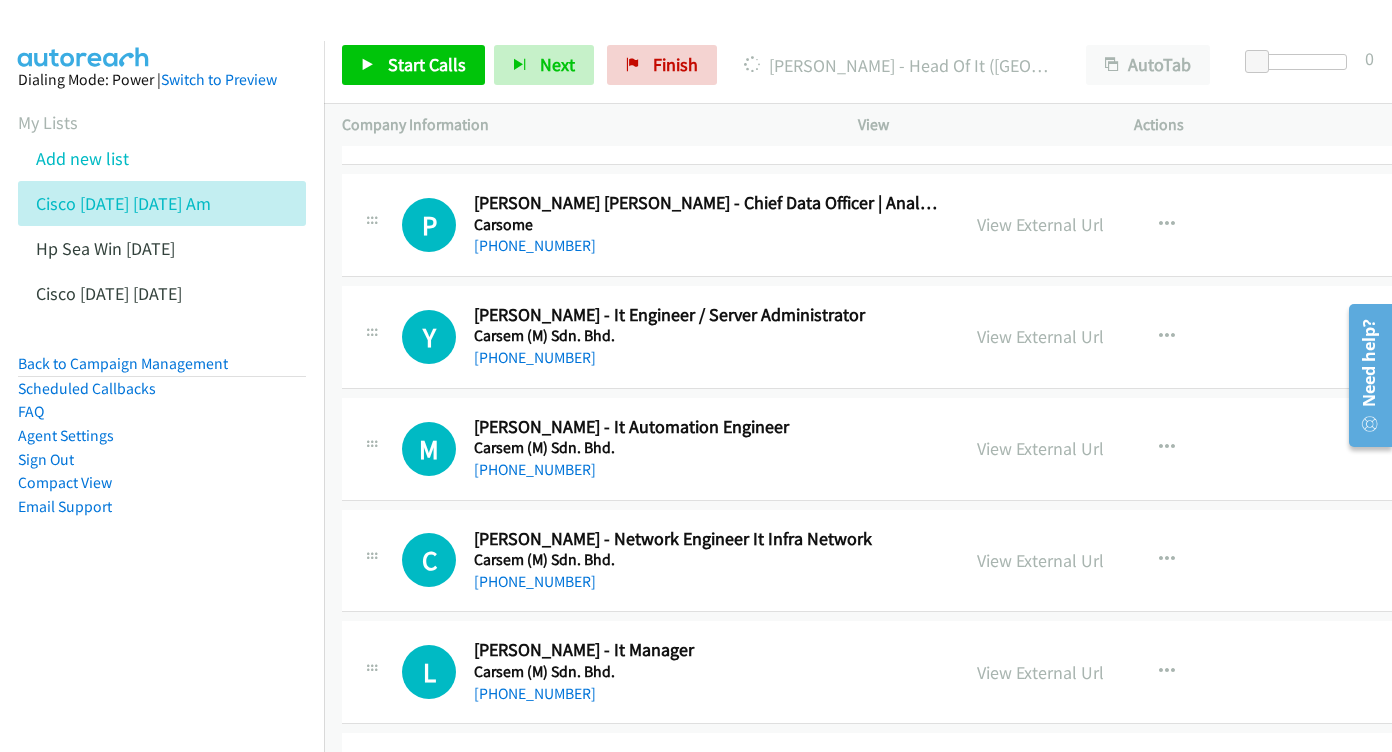 scroll, scrollTop: 19388, scrollLeft: 0, axis: vertical 